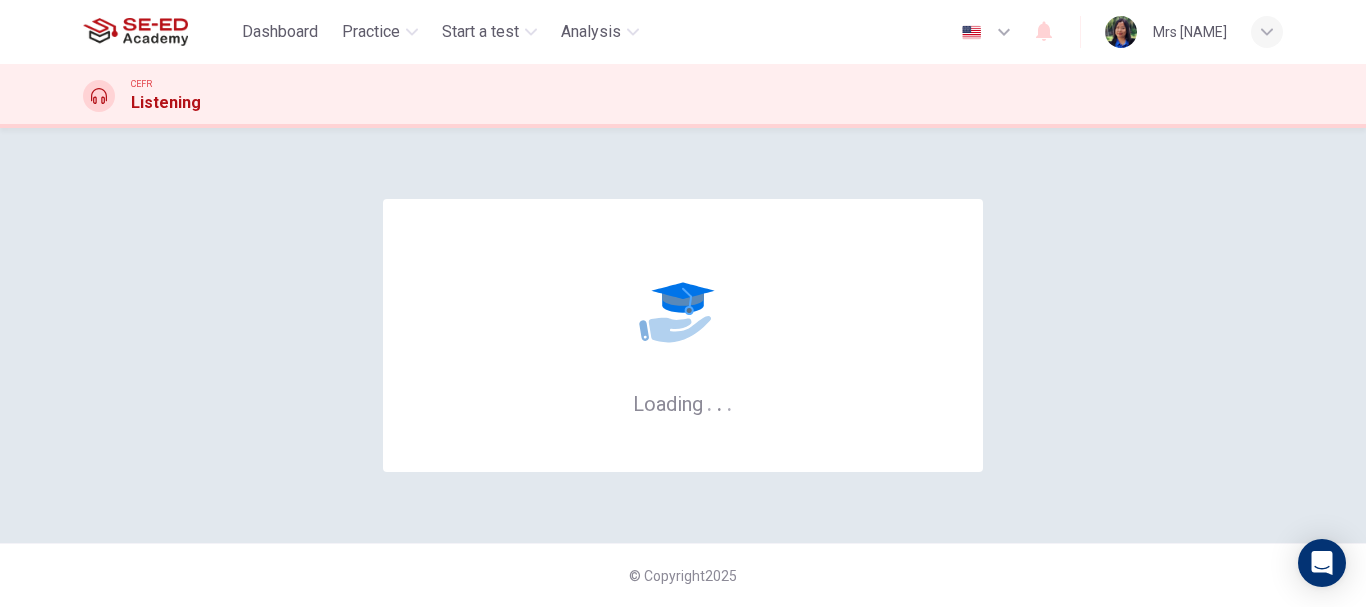 scroll, scrollTop: 0, scrollLeft: 0, axis: both 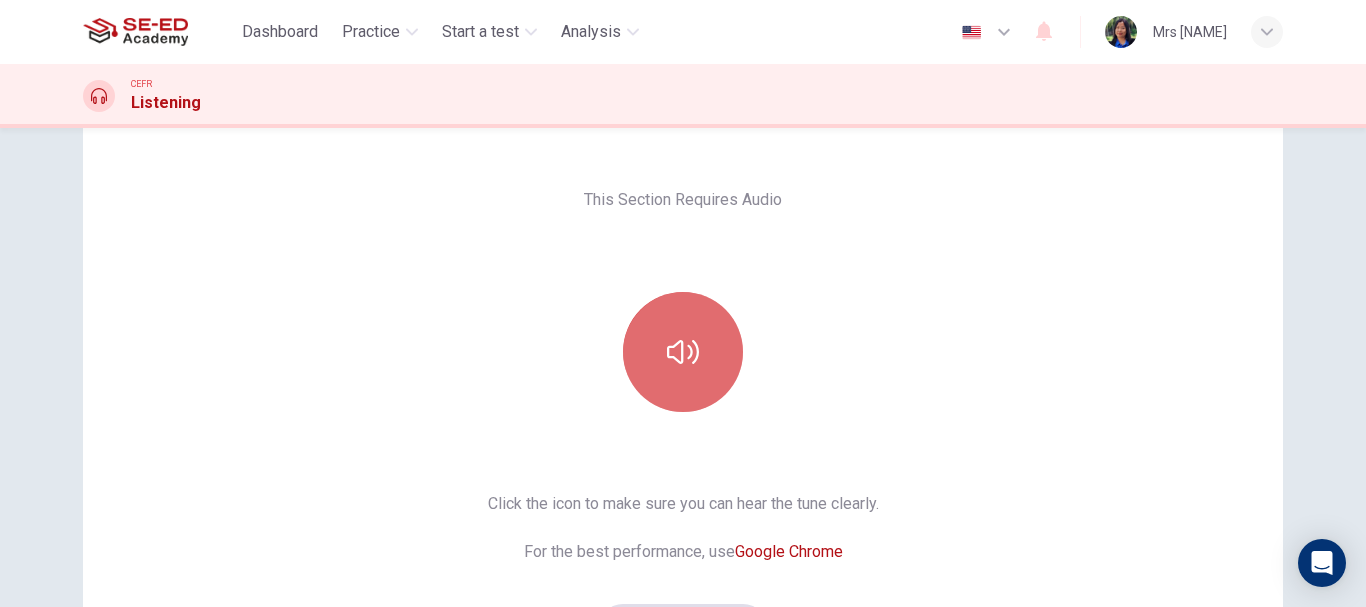 click 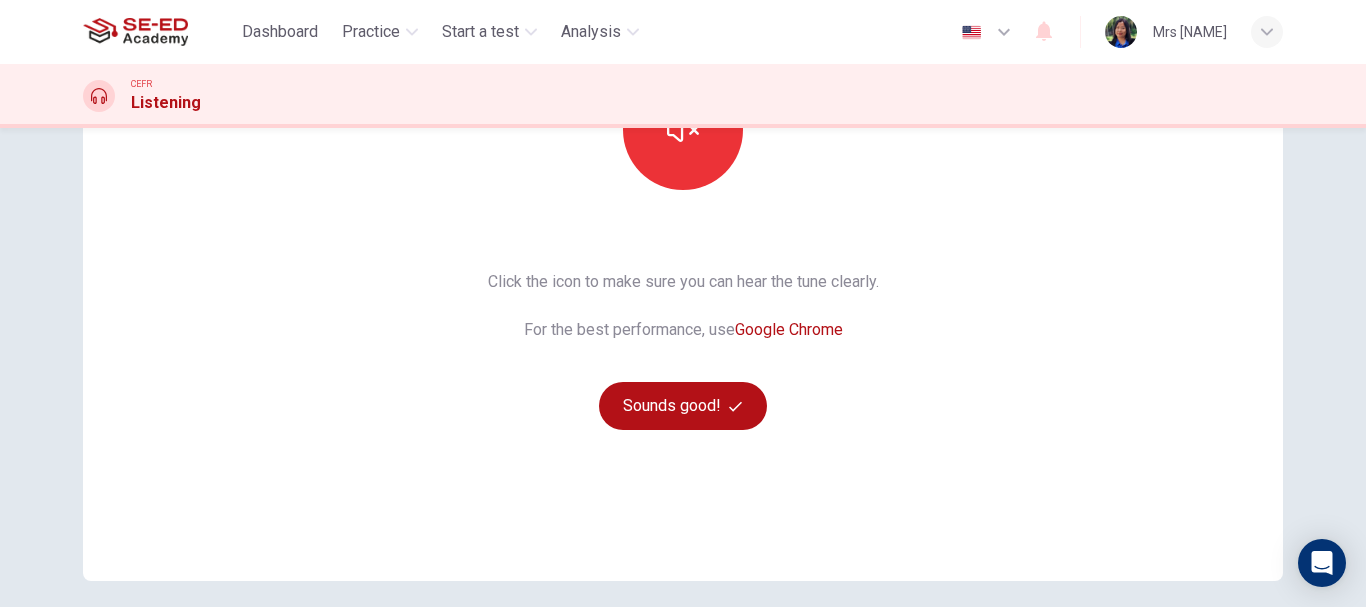 scroll, scrollTop: 360, scrollLeft: 0, axis: vertical 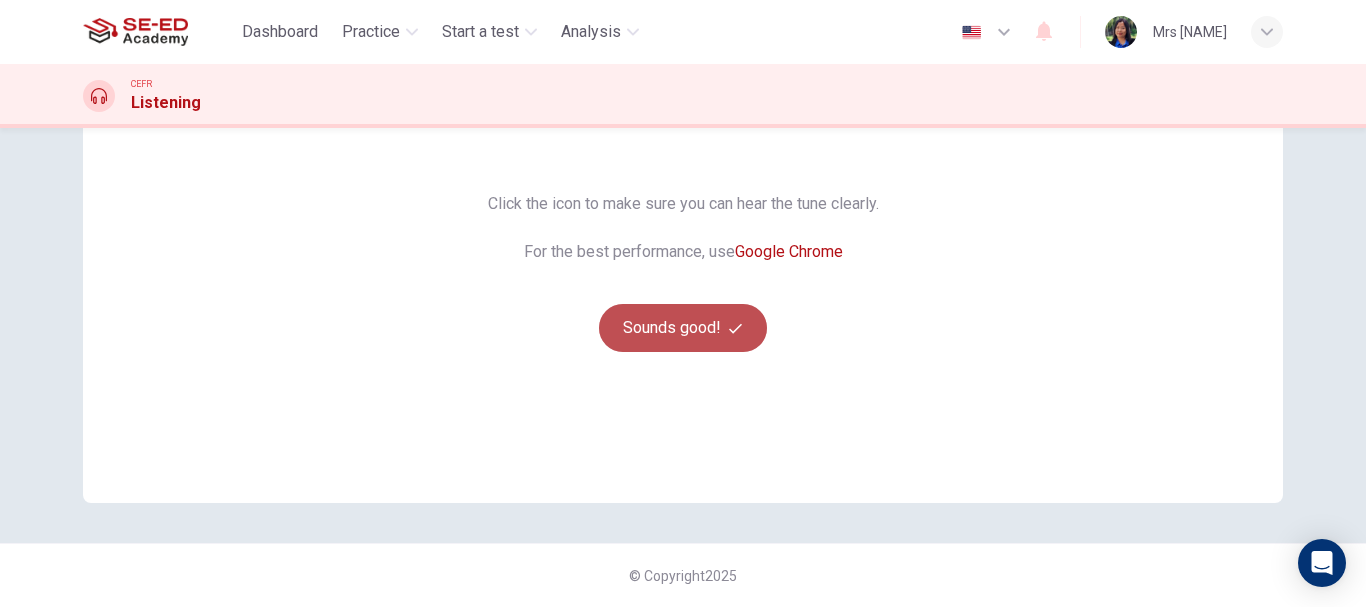 click on "Sounds good!" at bounding box center (683, 328) 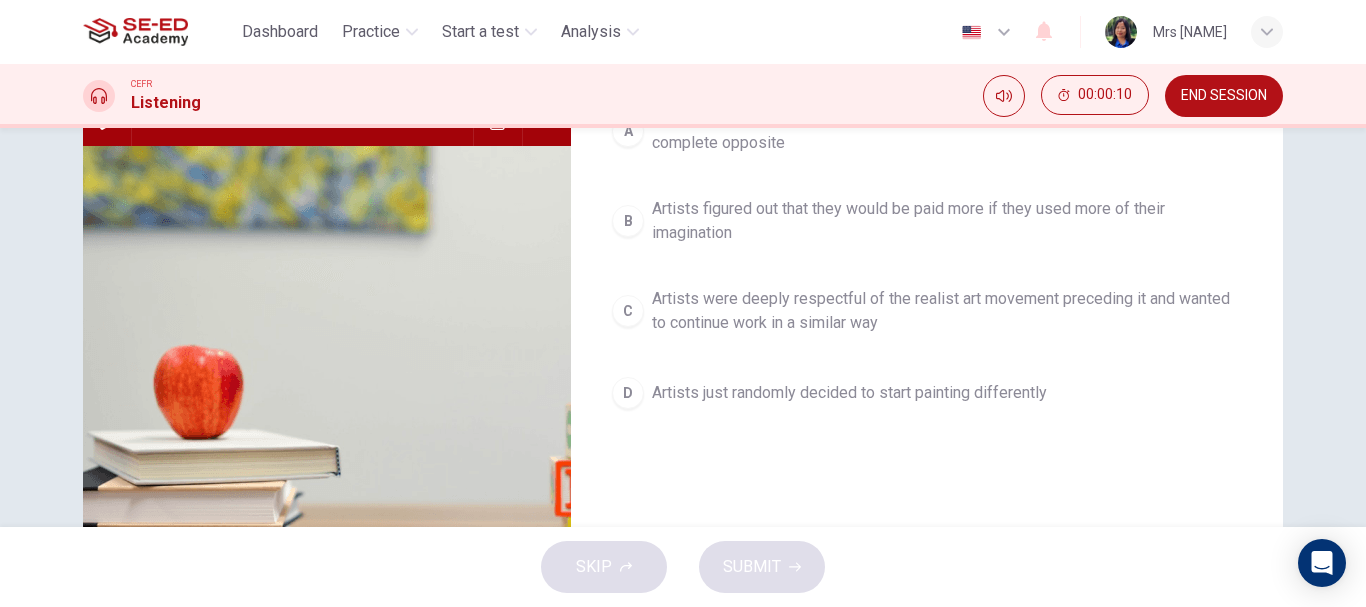 scroll, scrollTop: 0, scrollLeft: 0, axis: both 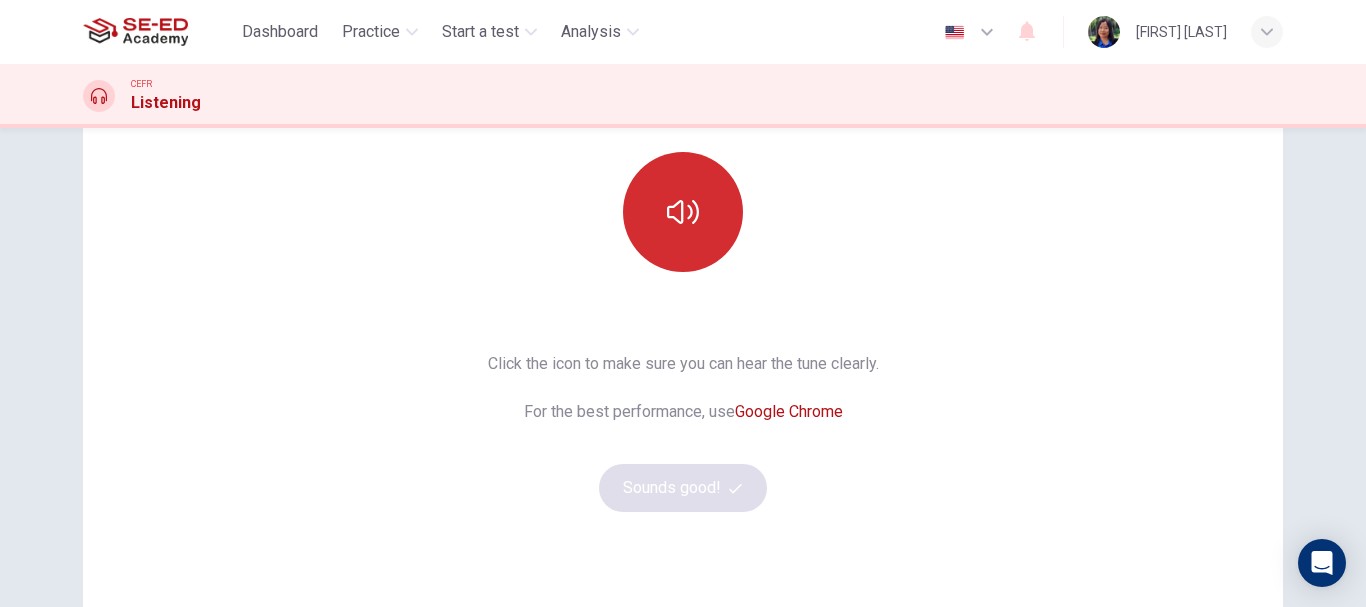 click at bounding box center [683, 212] 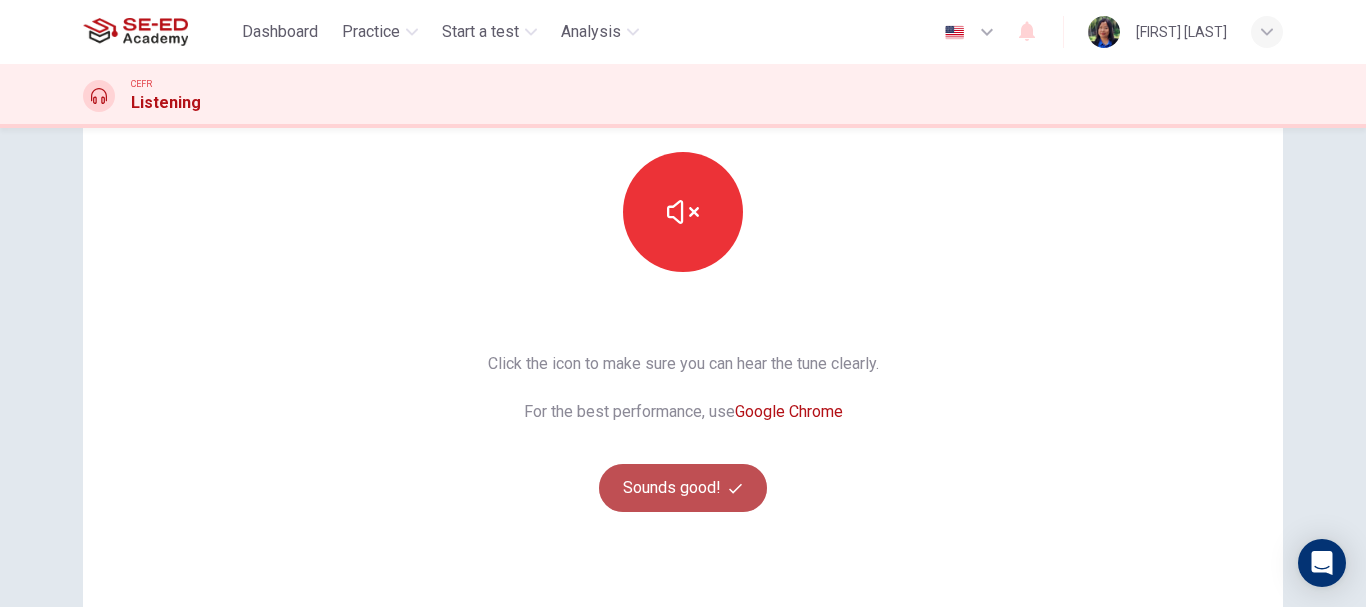 click on "Sounds good!" at bounding box center [683, 488] 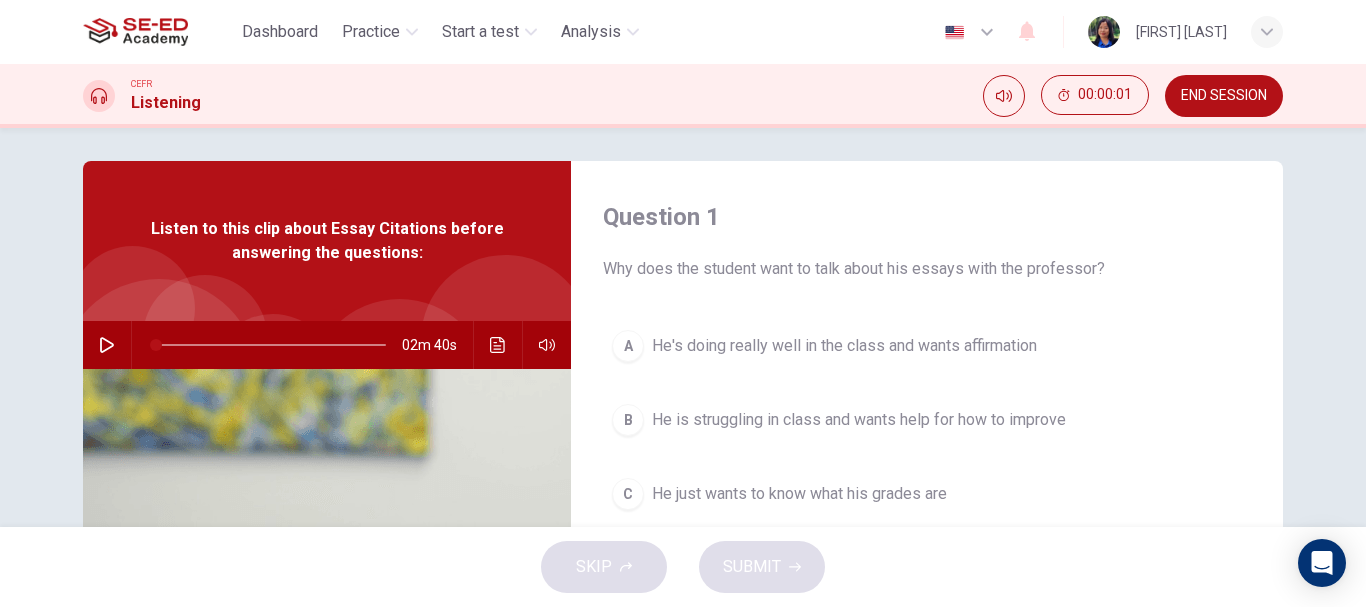 scroll, scrollTop: 0, scrollLeft: 0, axis: both 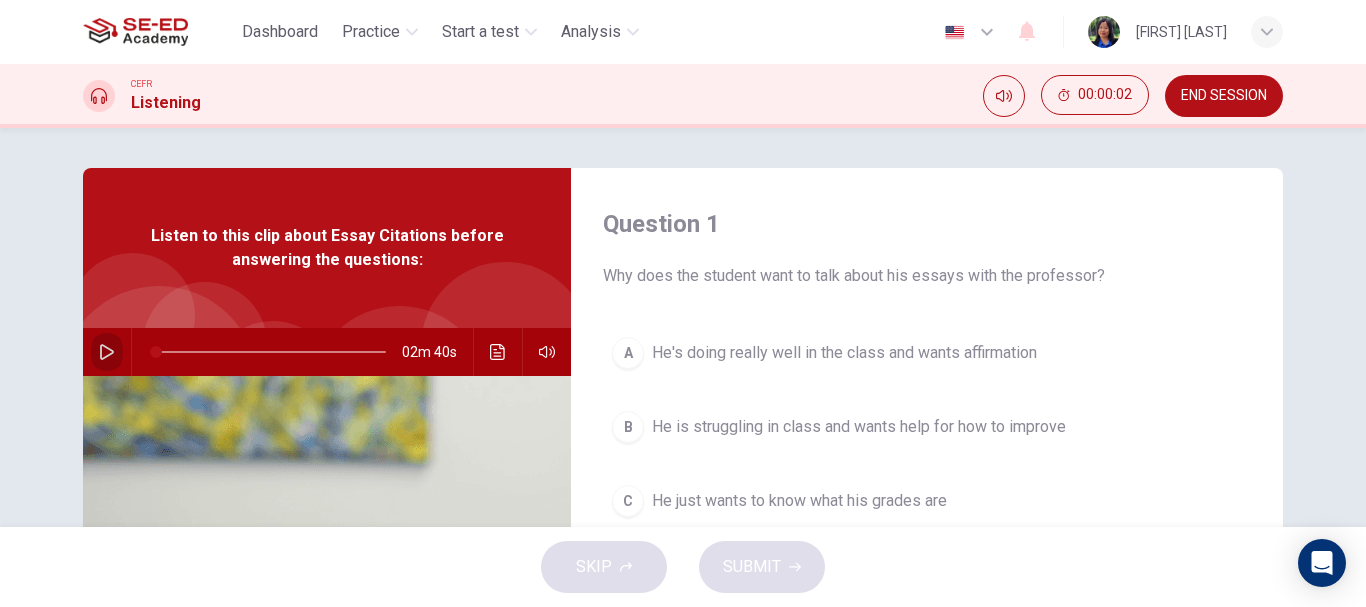 click 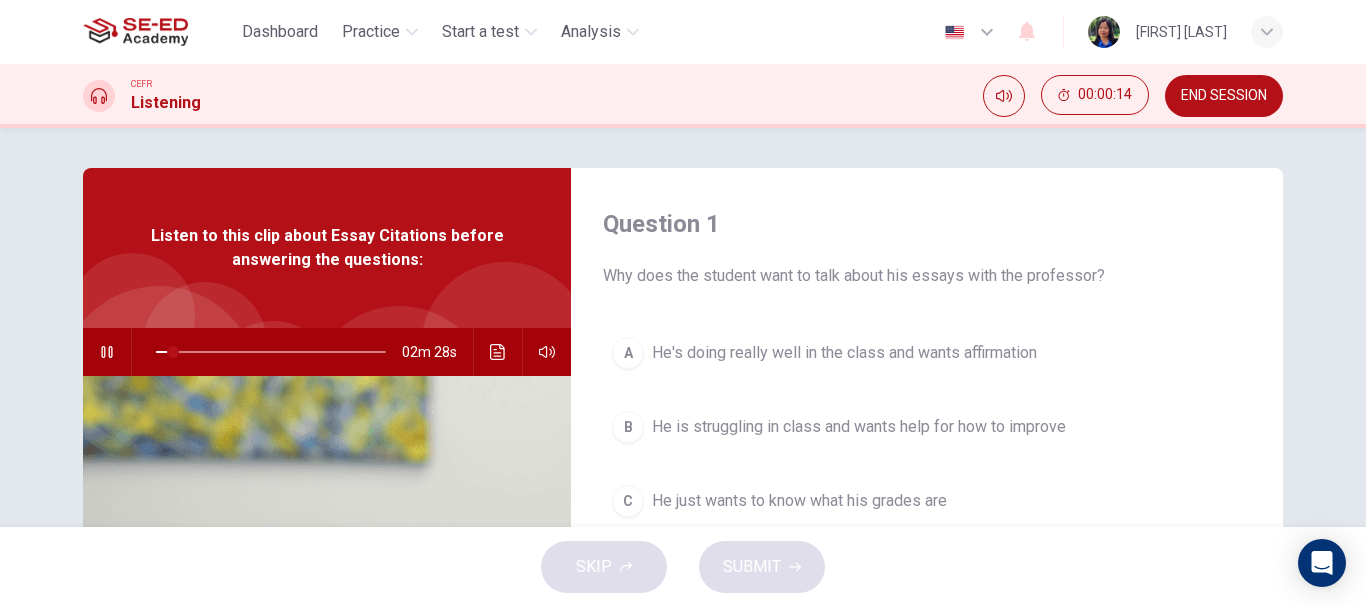 click on "Question 1 Why does the student want to talk about his essays with the professor? A He's doing really well in the class and wants affirmation B He is struggling in class and wants help for how to improve C He just wants to know what his grades are D He wants an extension on an upcoming assignment Listen to this clip about Essay Citations before answering the questions: 02m 28s" at bounding box center [683, 515] 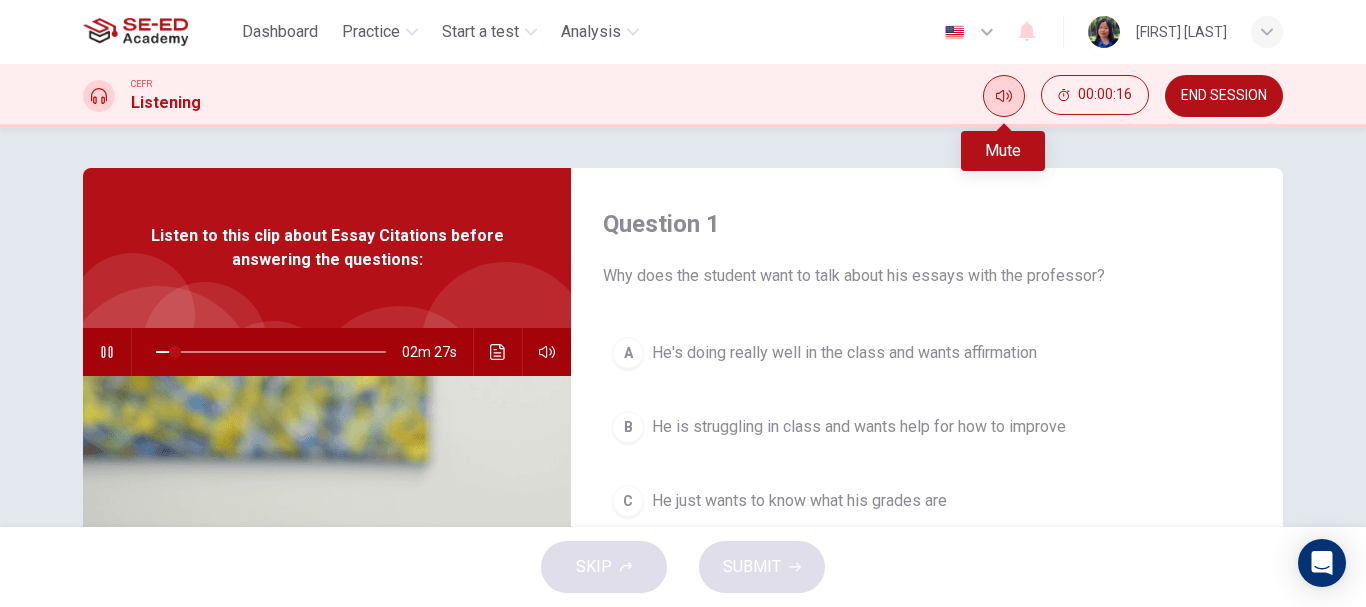 click at bounding box center [1004, 96] 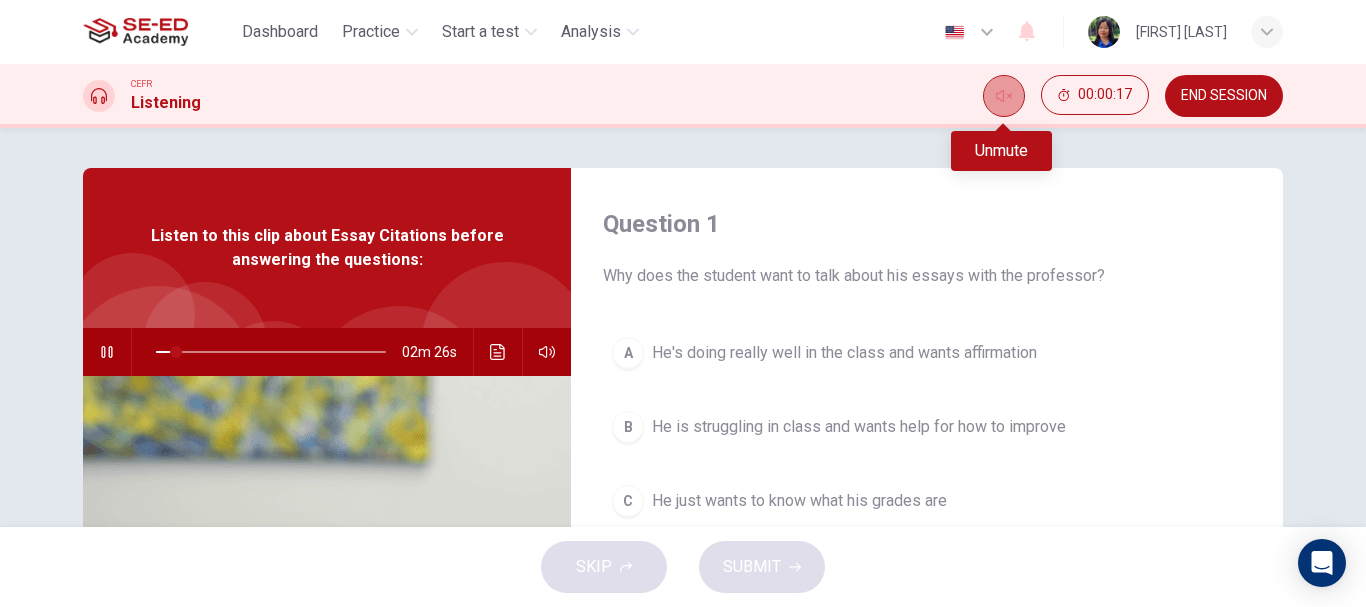 click at bounding box center (1004, 96) 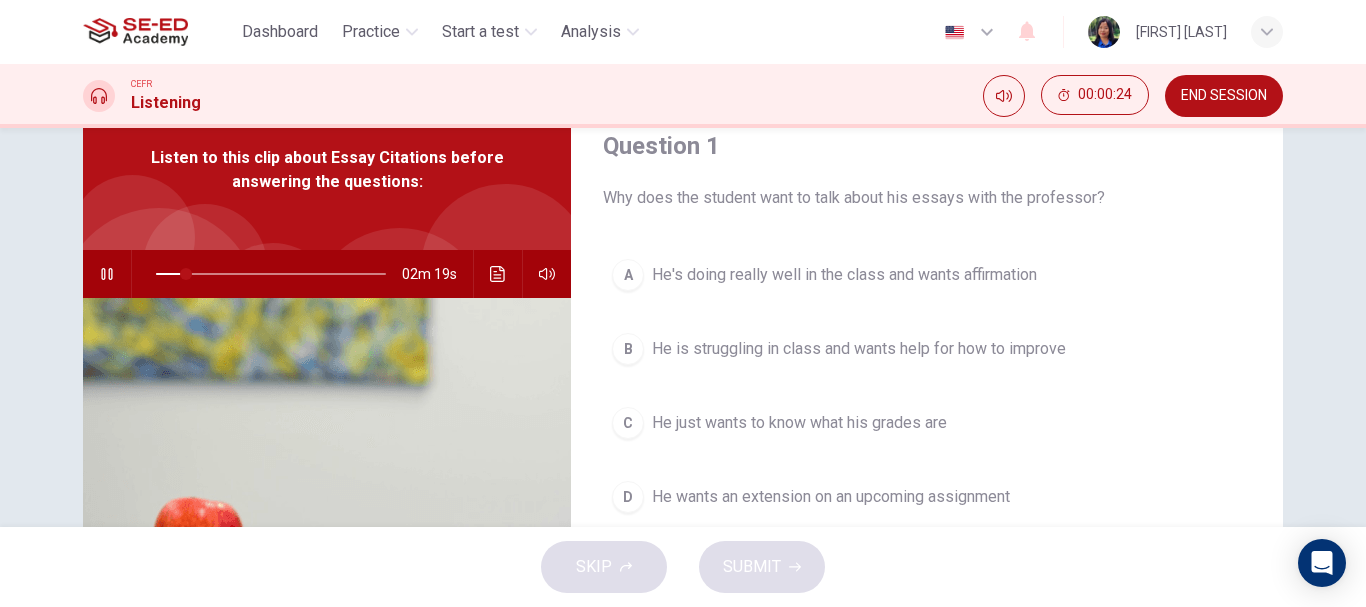 scroll, scrollTop: 100, scrollLeft: 0, axis: vertical 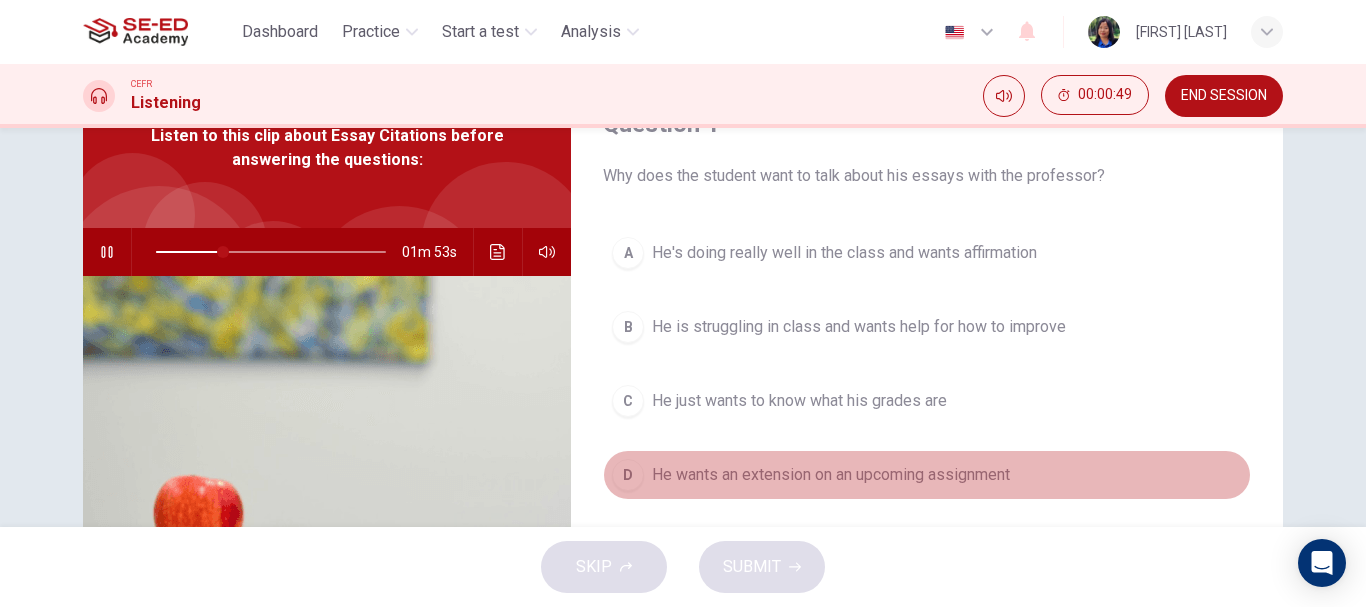 click on "He wants an extension on an upcoming assignment" at bounding box center (831, 475) 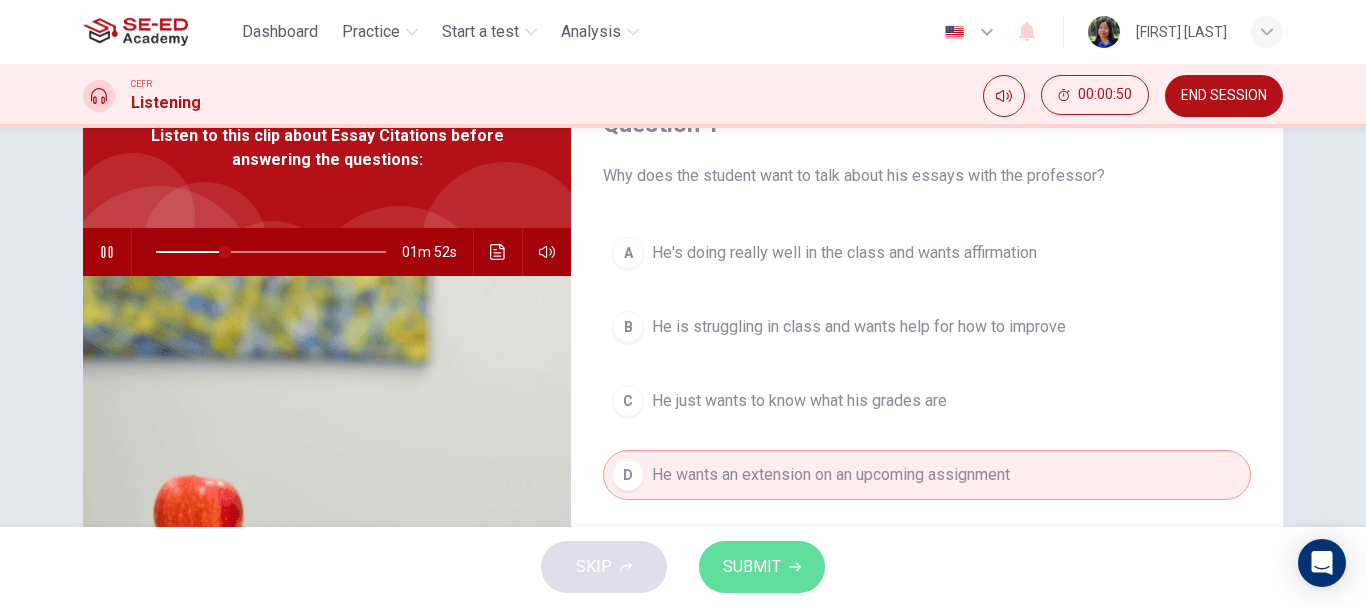 click 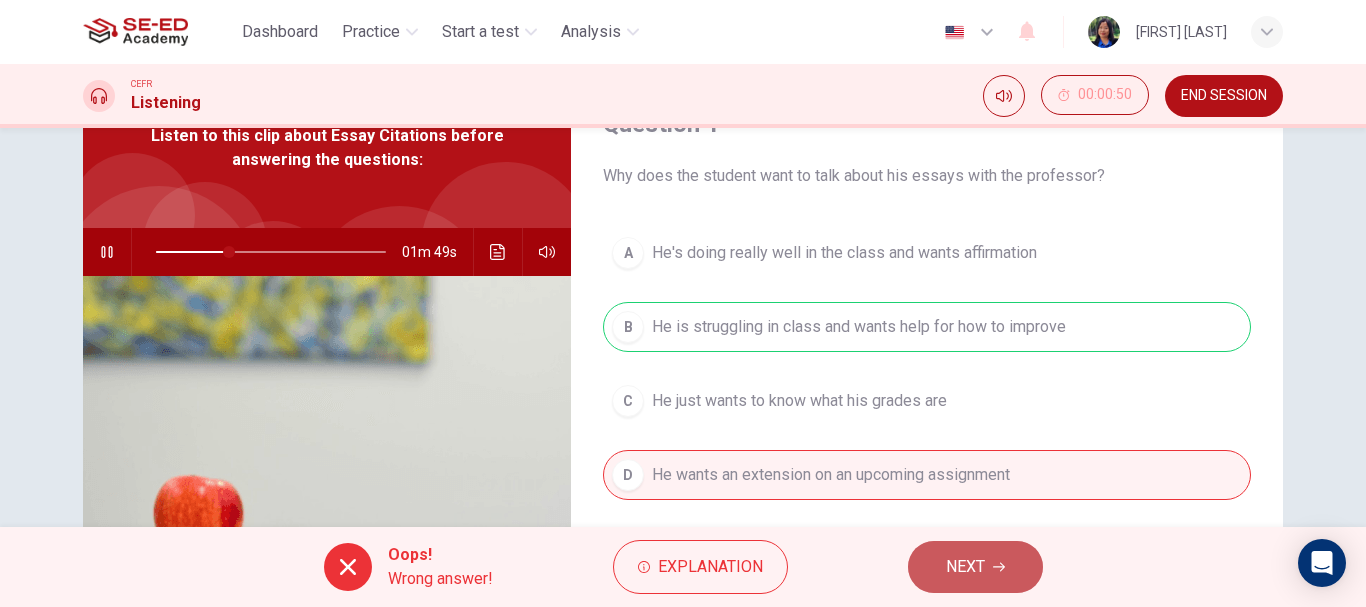 click on "NEXT" at bounding box center [965, 567] 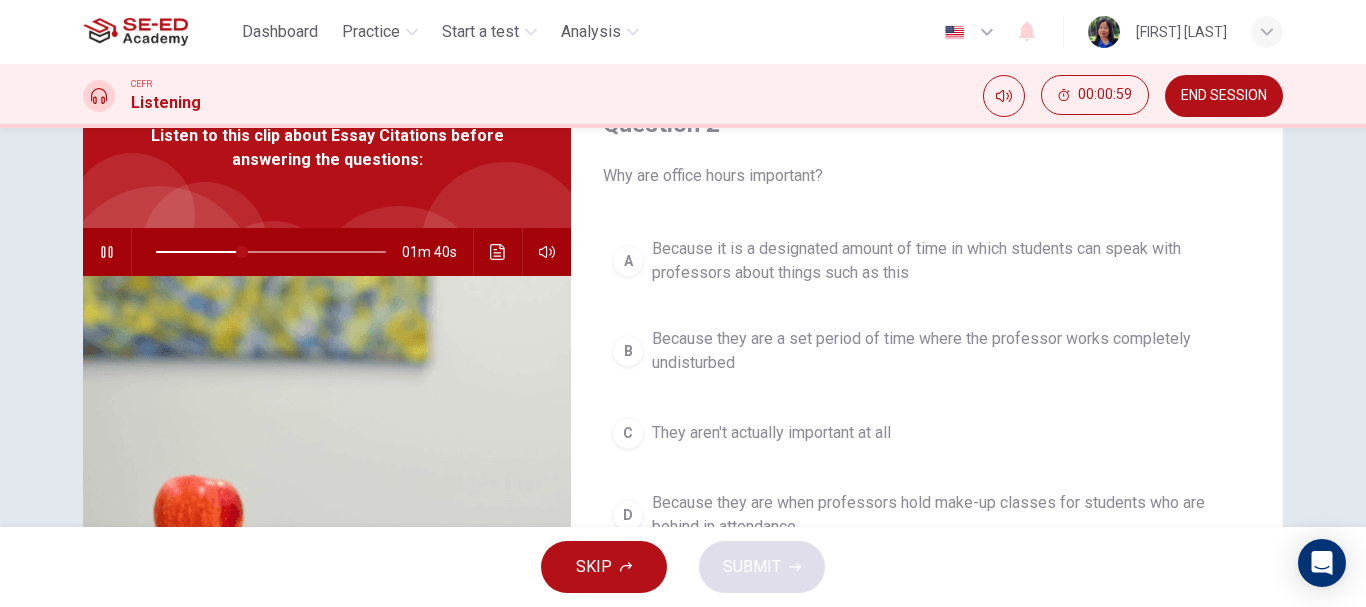 scroll, scrollTop: 200, scrollLeft: 0, axis: vertical 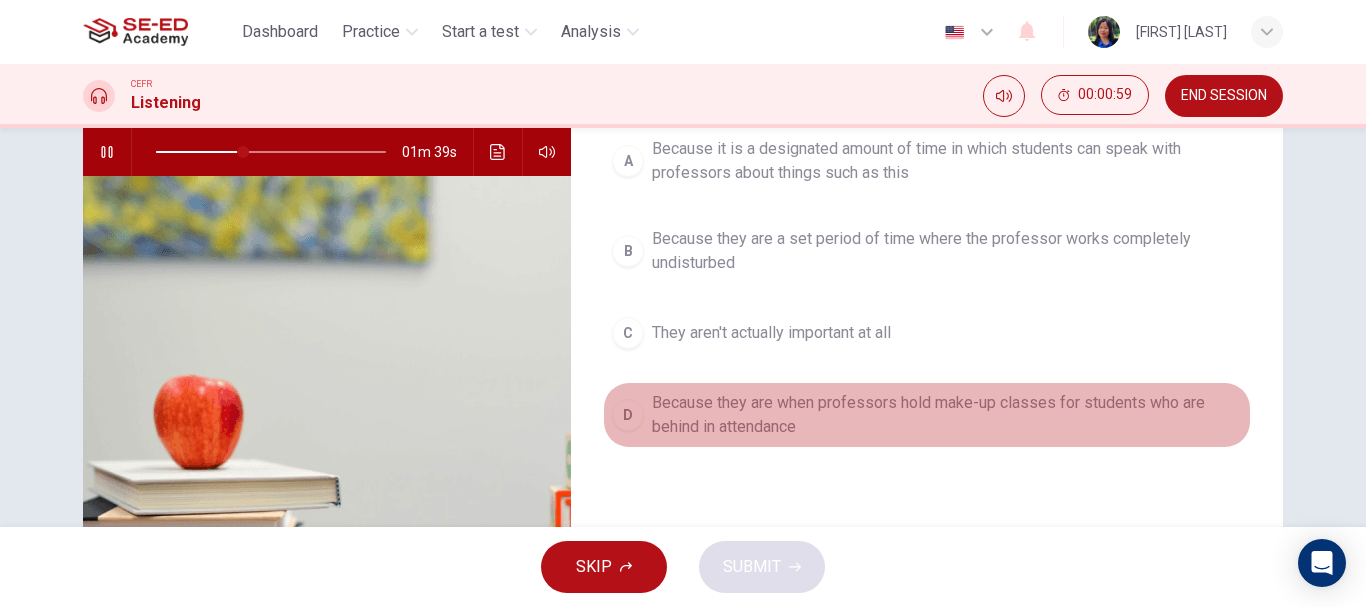click on "Because they are when professors hold make-up classes for students who are behind in attendance" at bounding box center [947, 415] 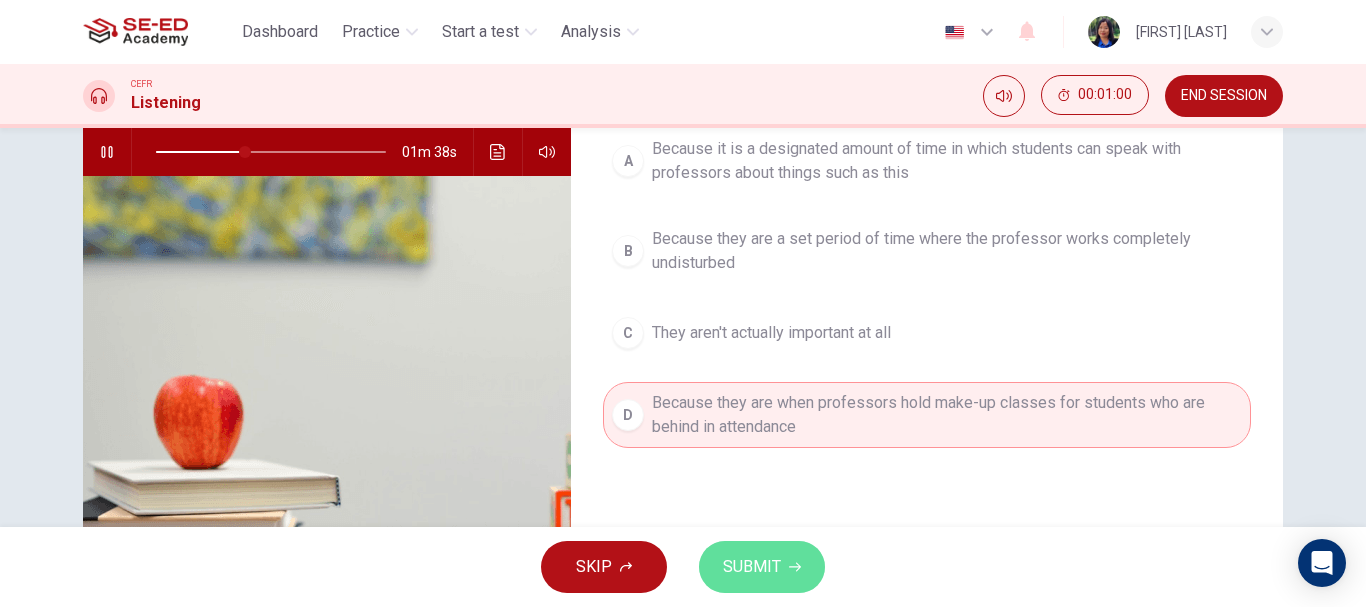 click on "SUBMIT" at bounding box center [762, 567] 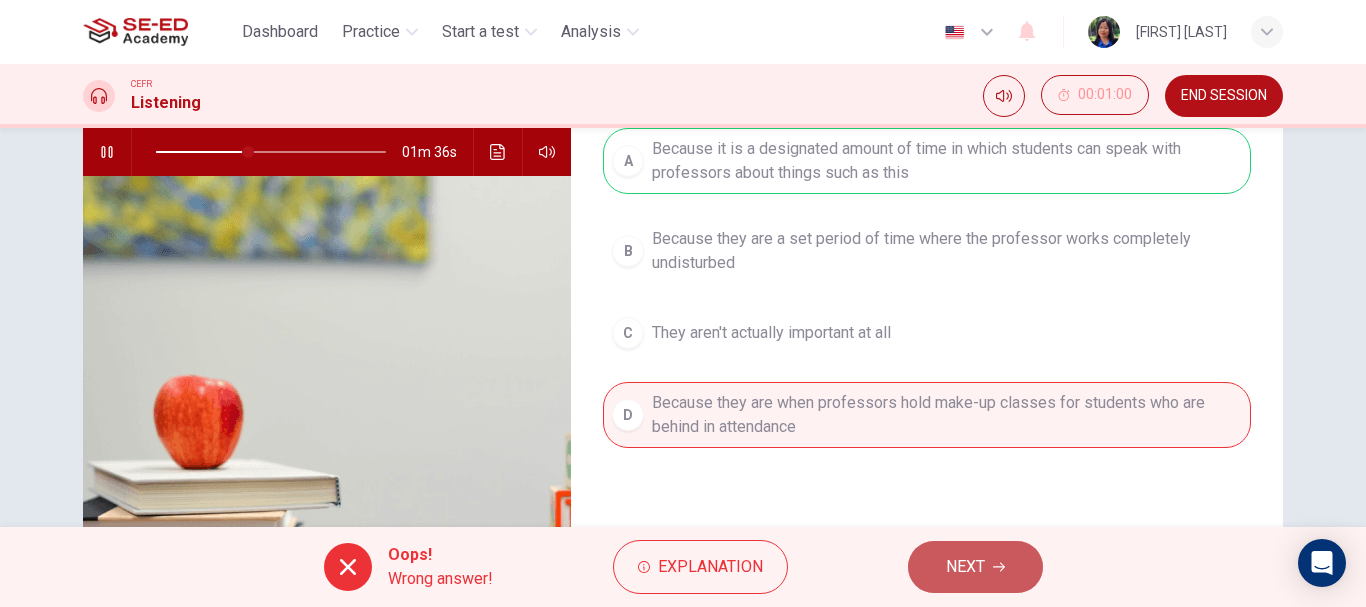 click on "NEXT" at bounding box center (975, 567) 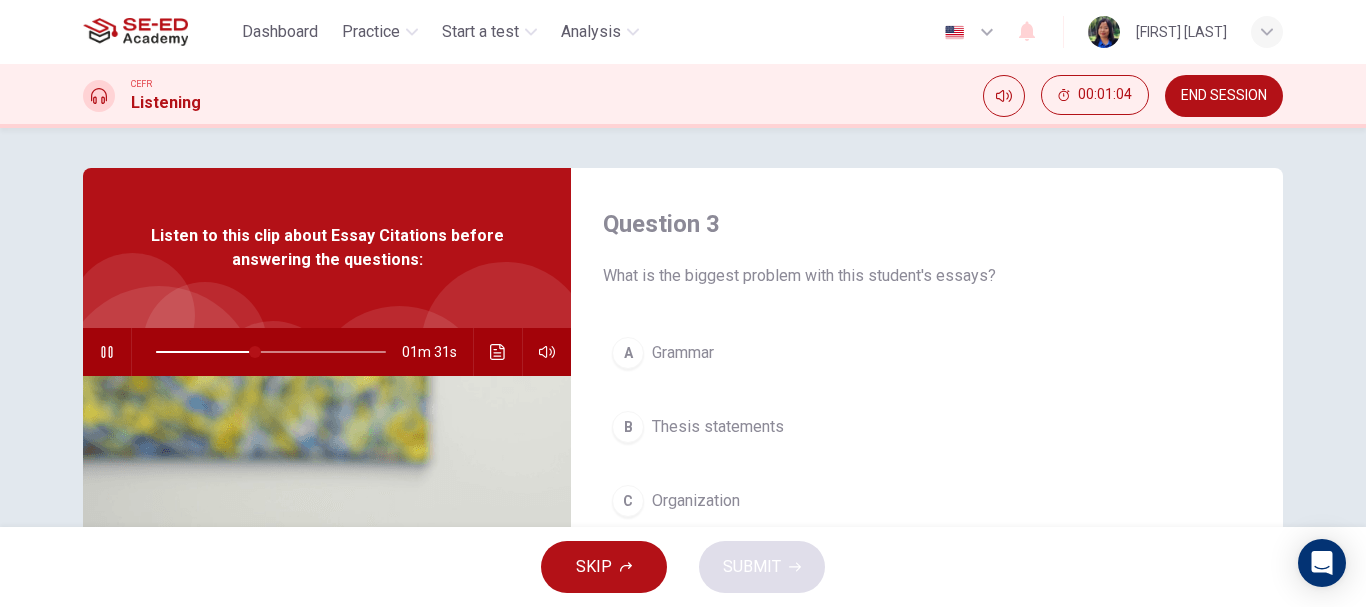 scroll, scrollTop: 100, scrollLeft: 0, axis: vertical 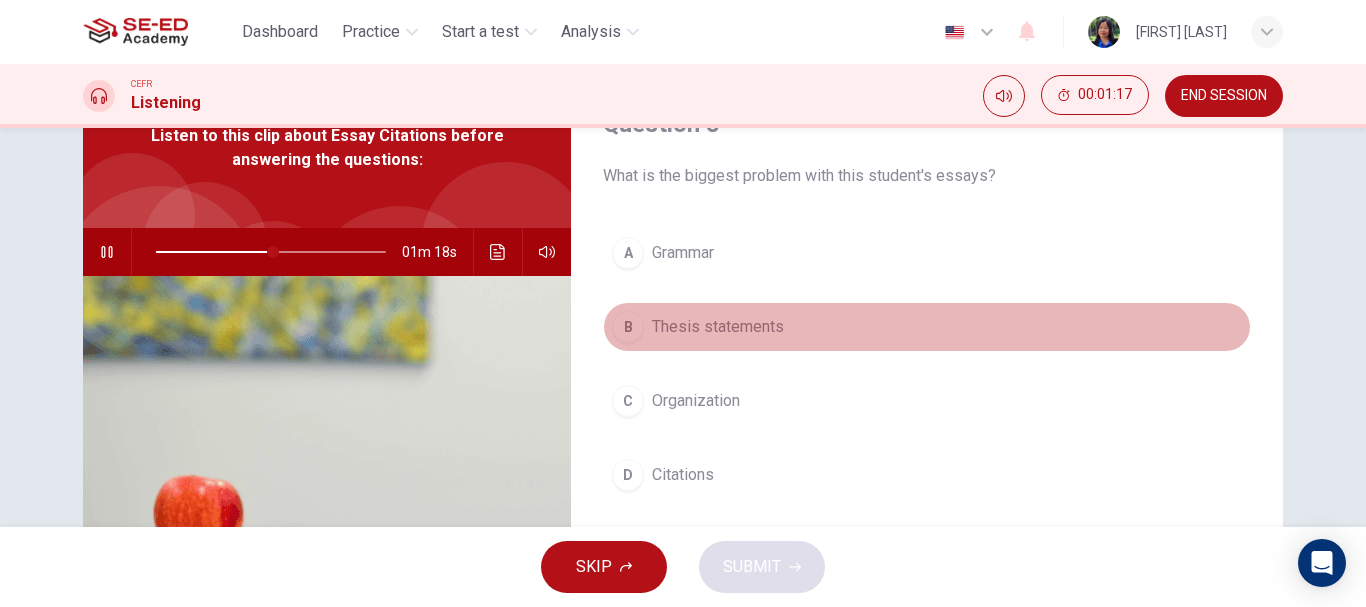 click on "Thesis statements" at bounding box center (718, 327) 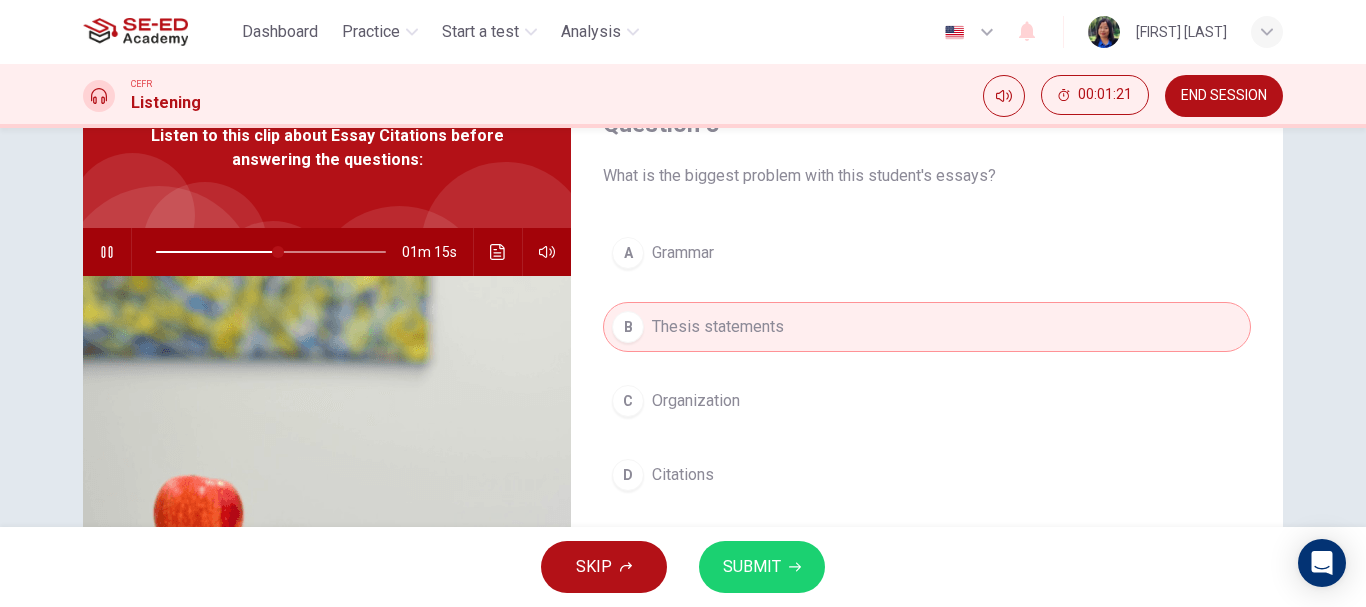 click on "SUBMIT" at bounding box center [762, 567] 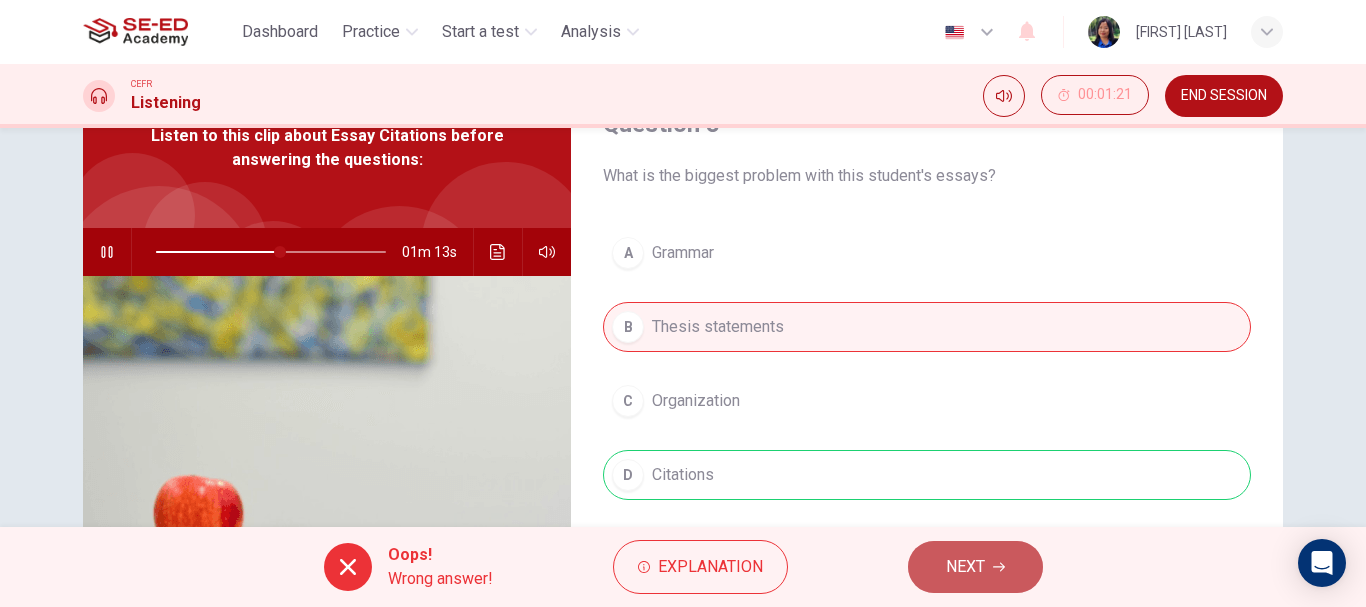 click on "NEXT" at bounding box center [975, 567] 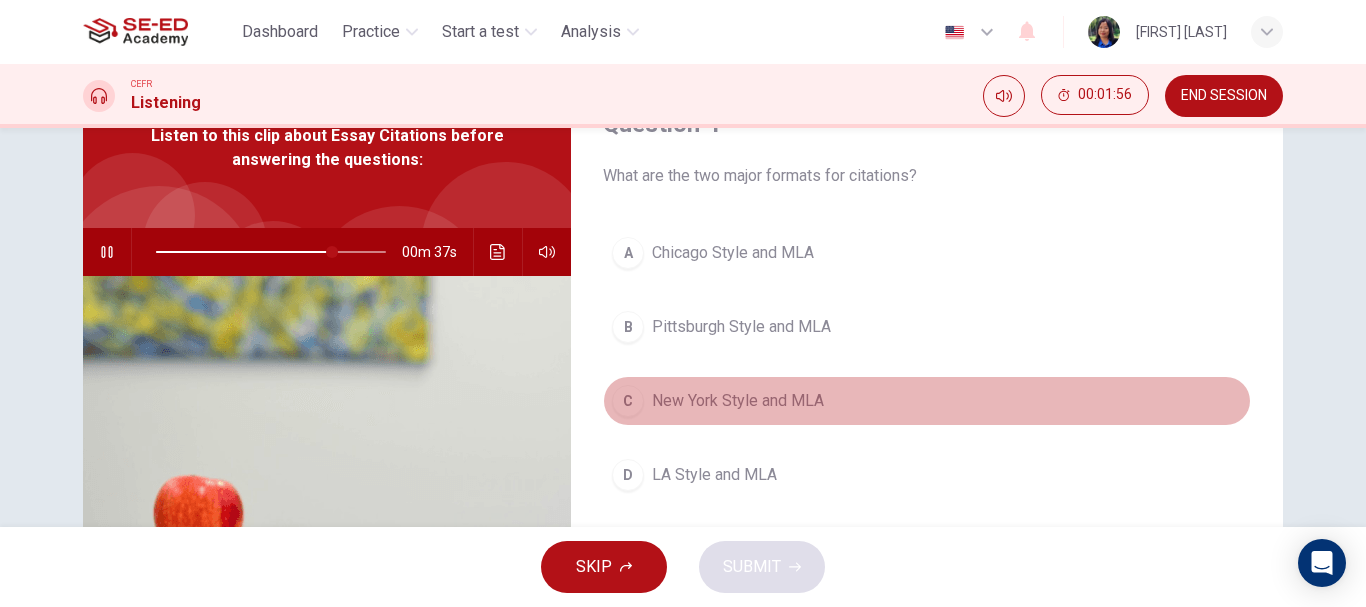 click on "New York Style and MLA" at bounding box center (738, 401) 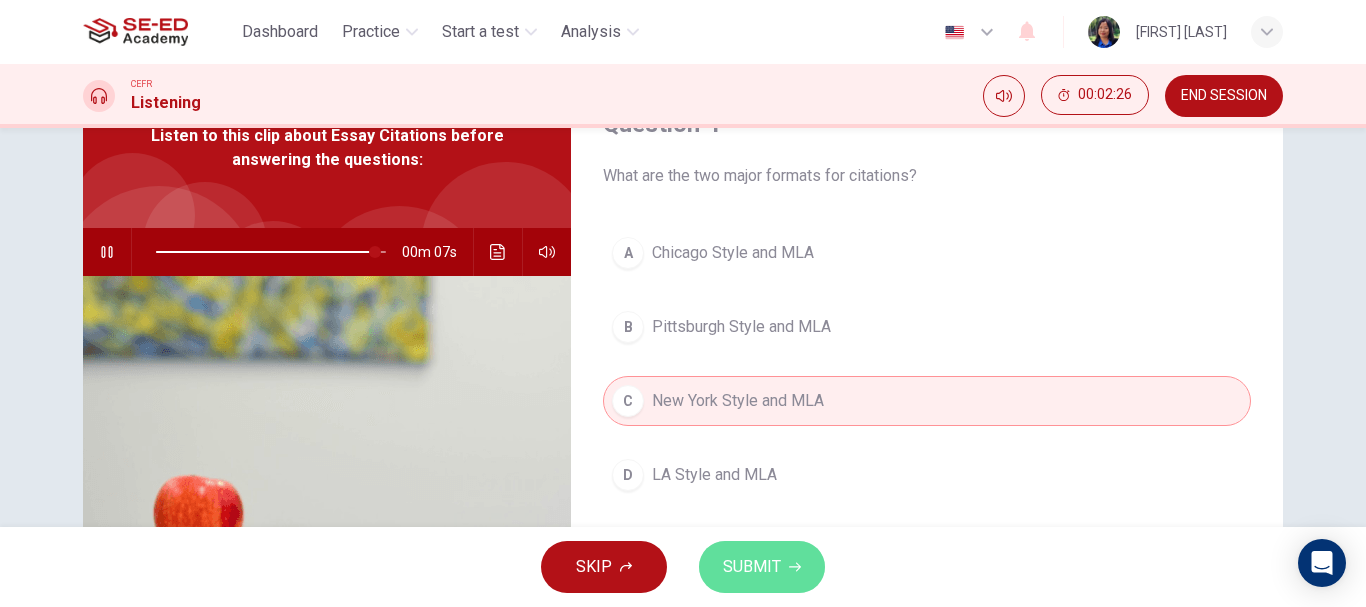 click on "SUBMIT" at bounding box center [752, 567] 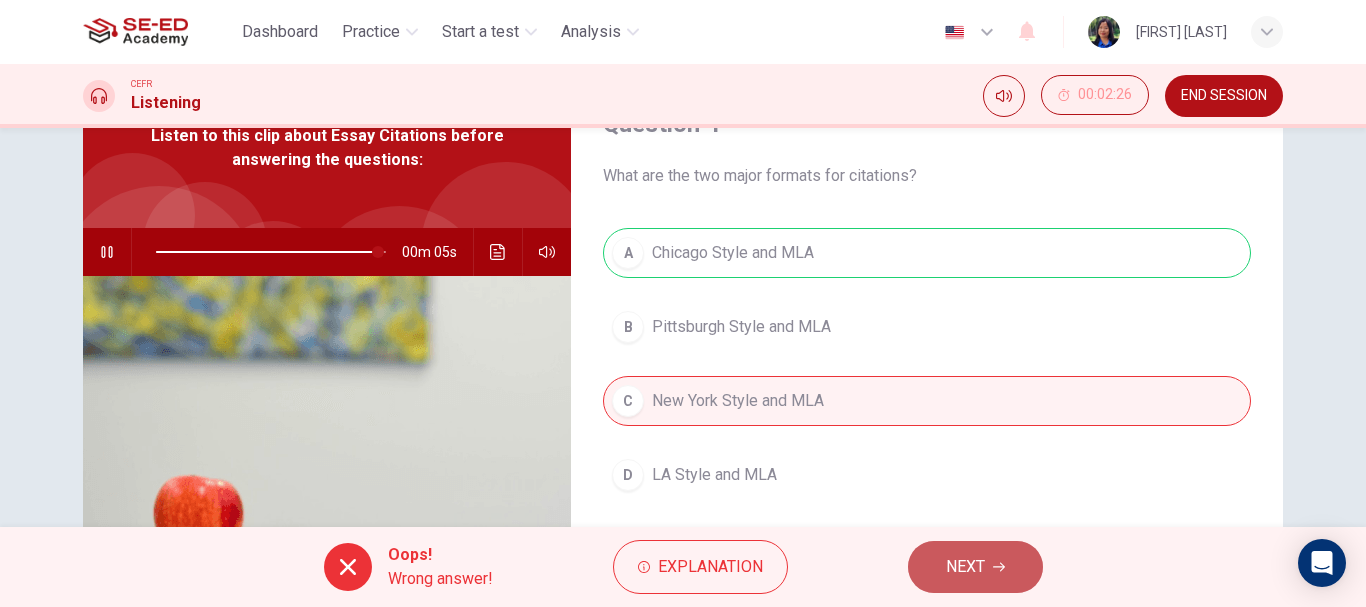 click on "NEXT" at bounding box center (965, 567) 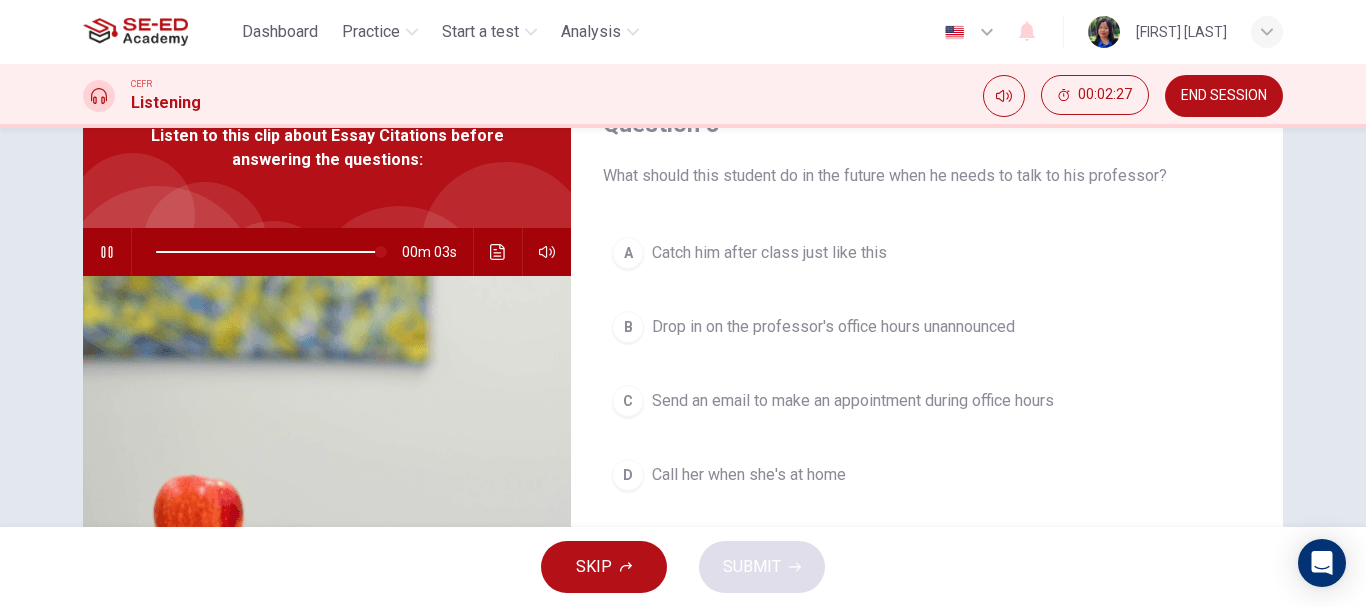 scroll, scrollTop: 0, scrollLeft: 0, axis: both 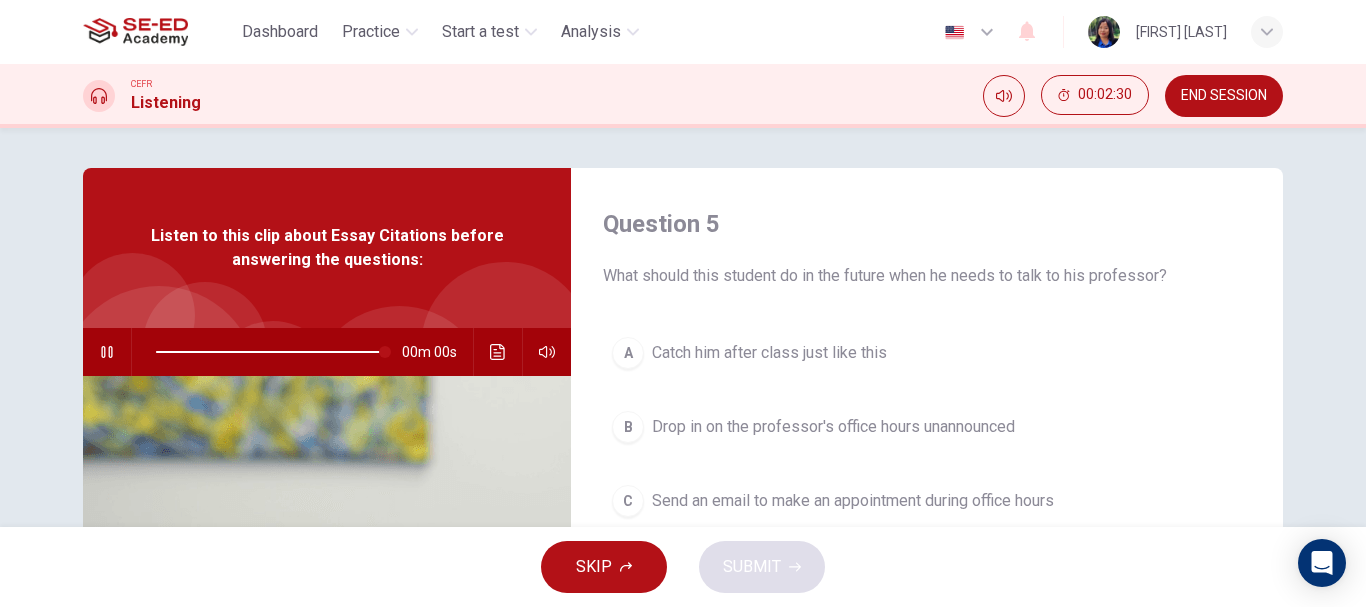 type on "0" 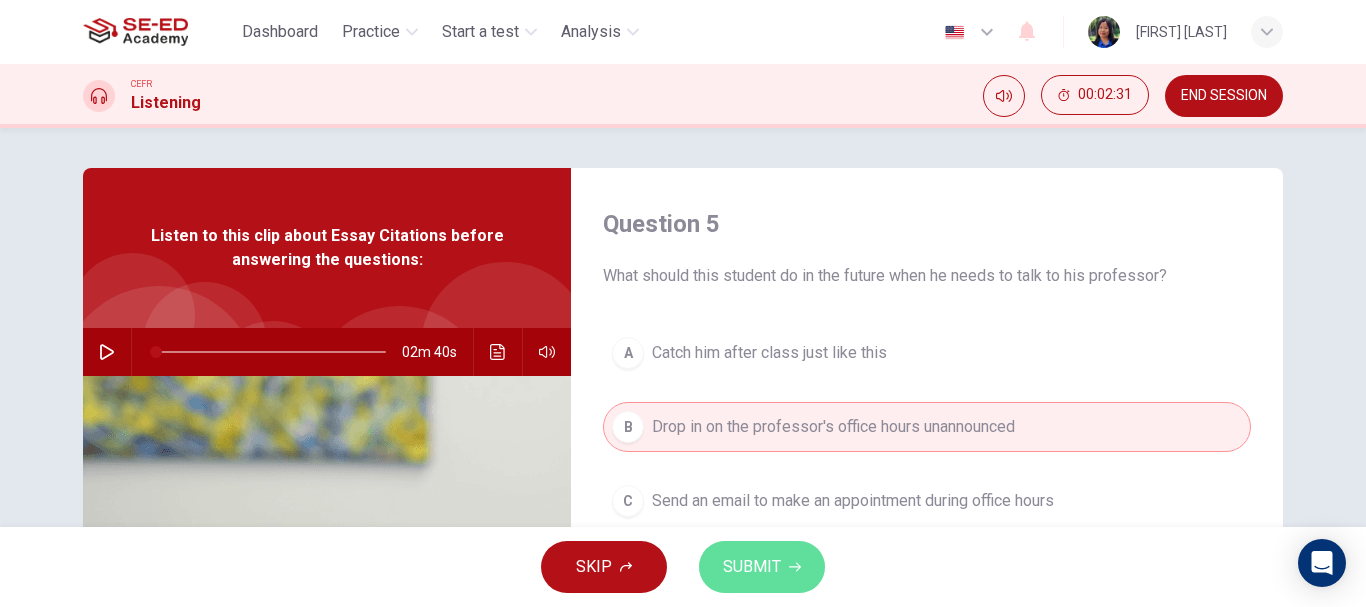 click on "SUBMIT" at bounding box center (762, 567) 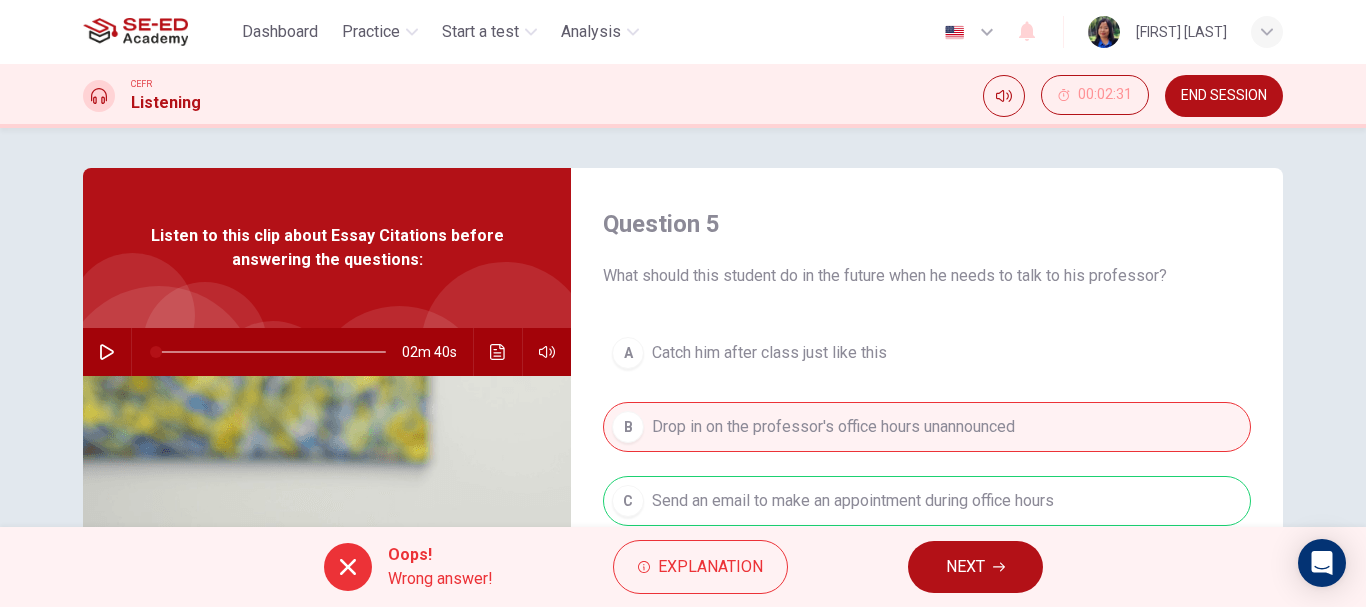 click on "NEXT" at bounding box center [975, 567] 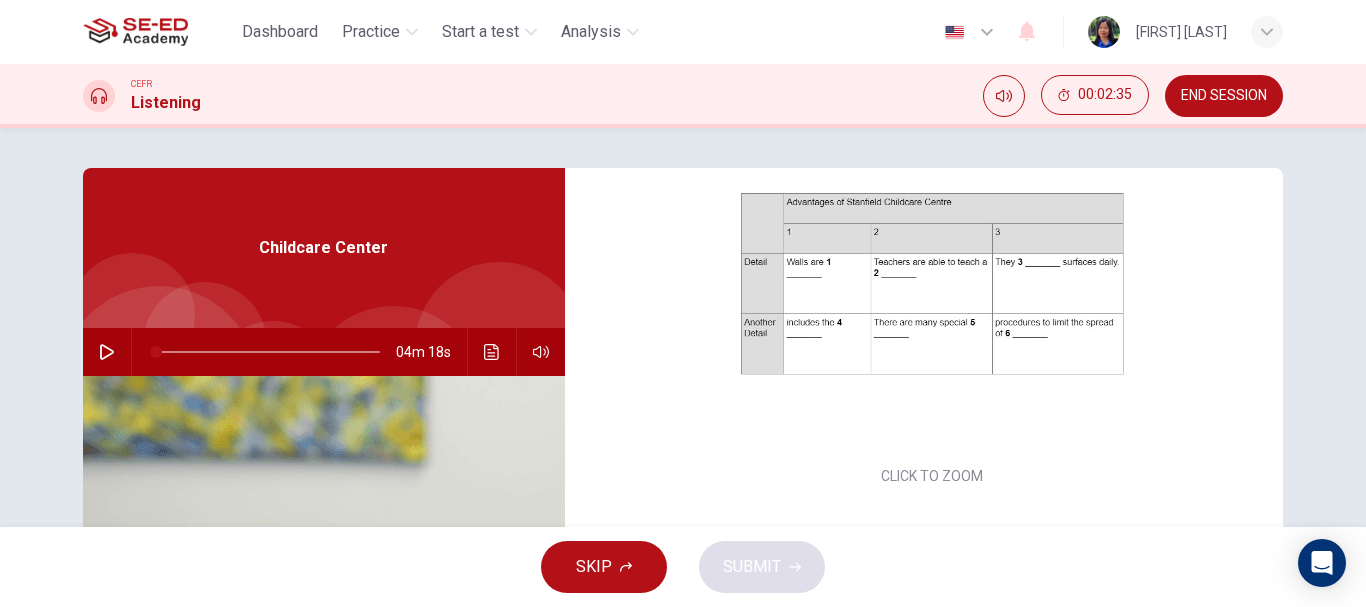 scroll, scrollTop: 286, scrollLeft: 0, axis: vertical 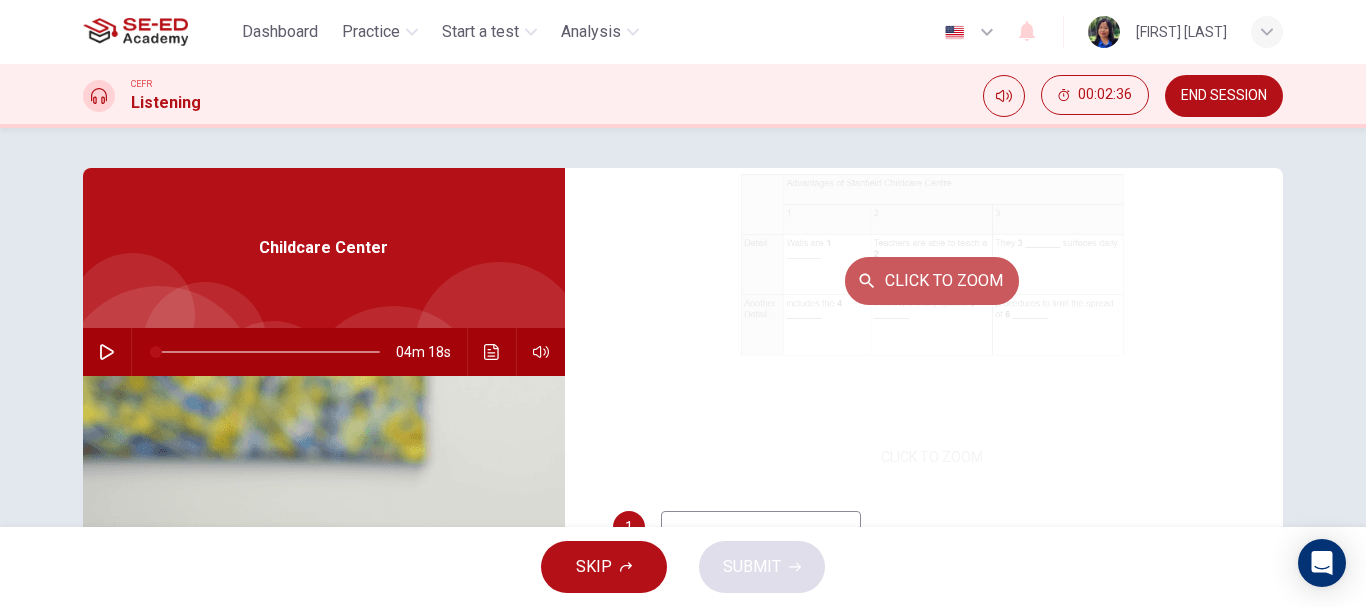 click on "Click to Zoom" at bounding box center [932, 281] 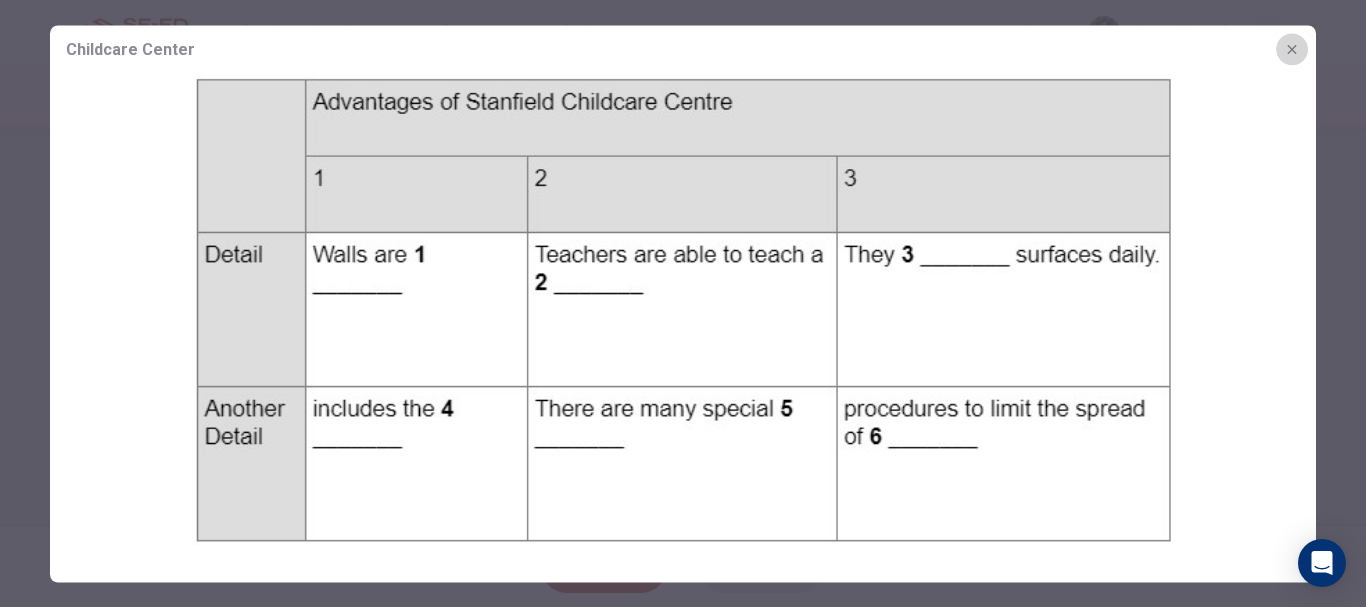 click 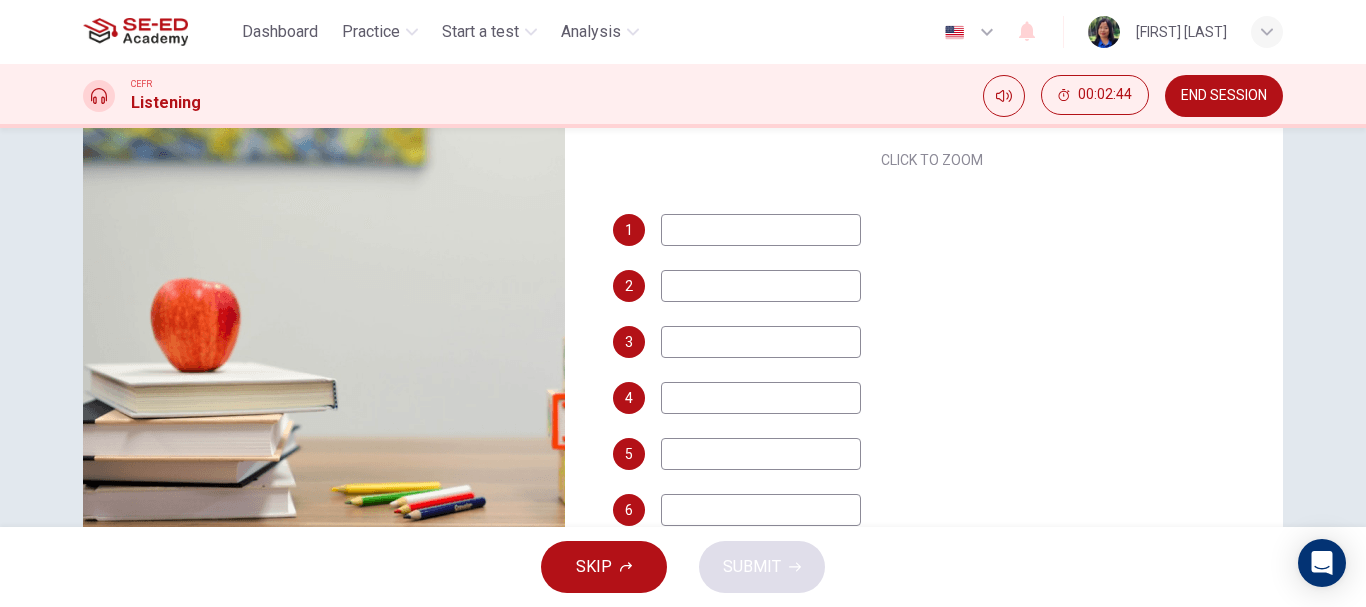 scroll, scrollTop: 300, scrollLeft: 0, axis: vertical 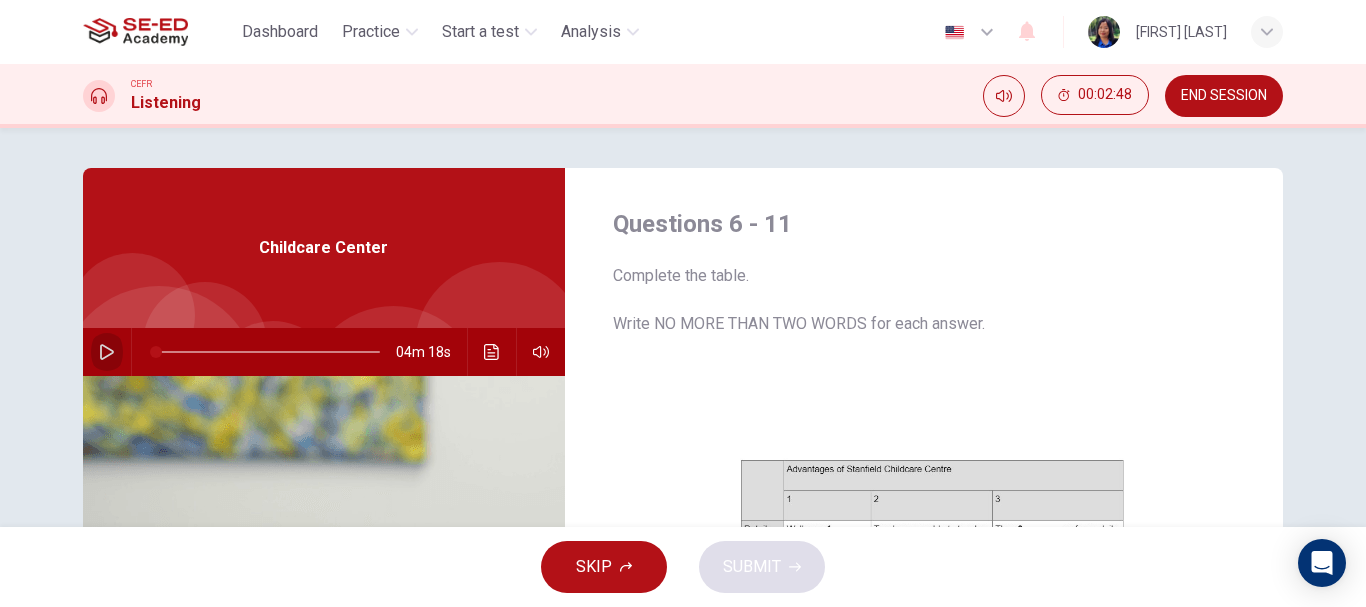 click 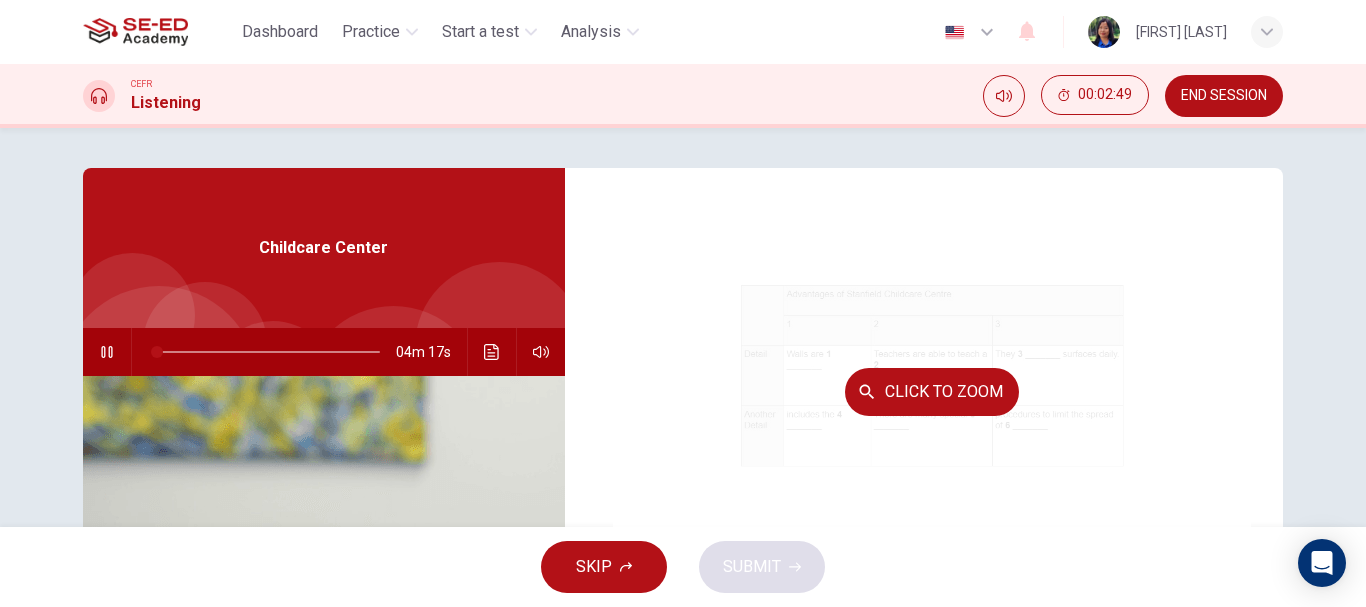 scroll, scrollTop: 200, scrollLeft: 0, axis: vertical 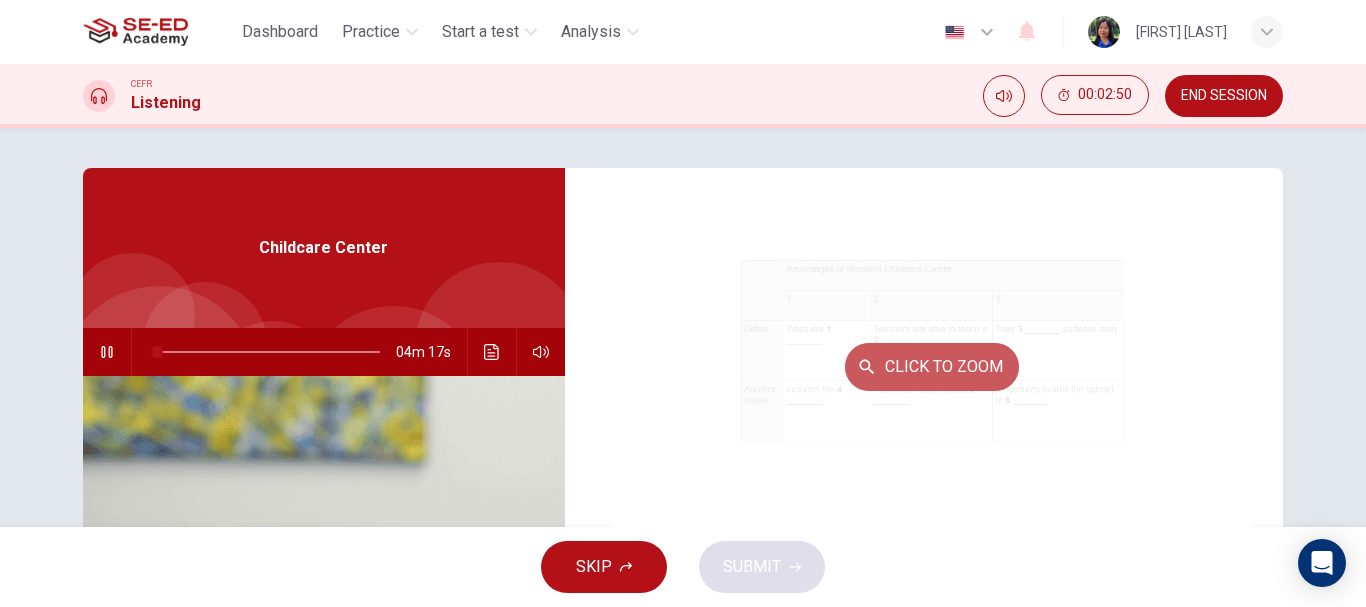 click on "Click to Zoom" at bounding box center (932, 367) 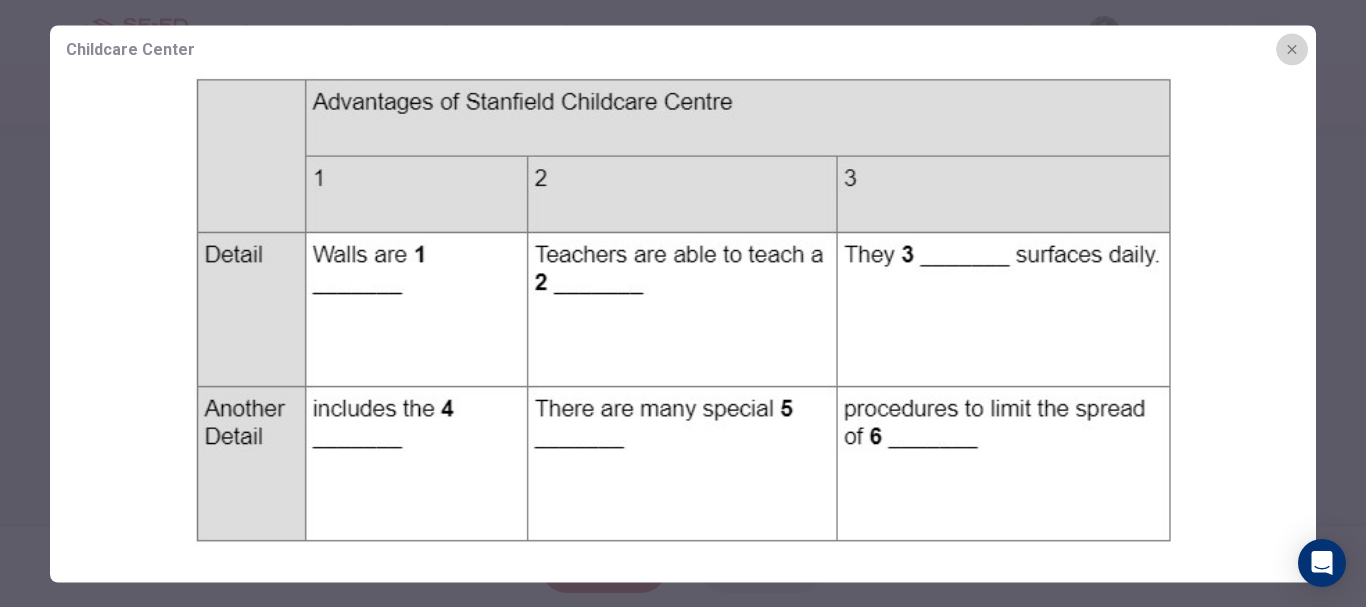 click at bounding box center (1292, 49) 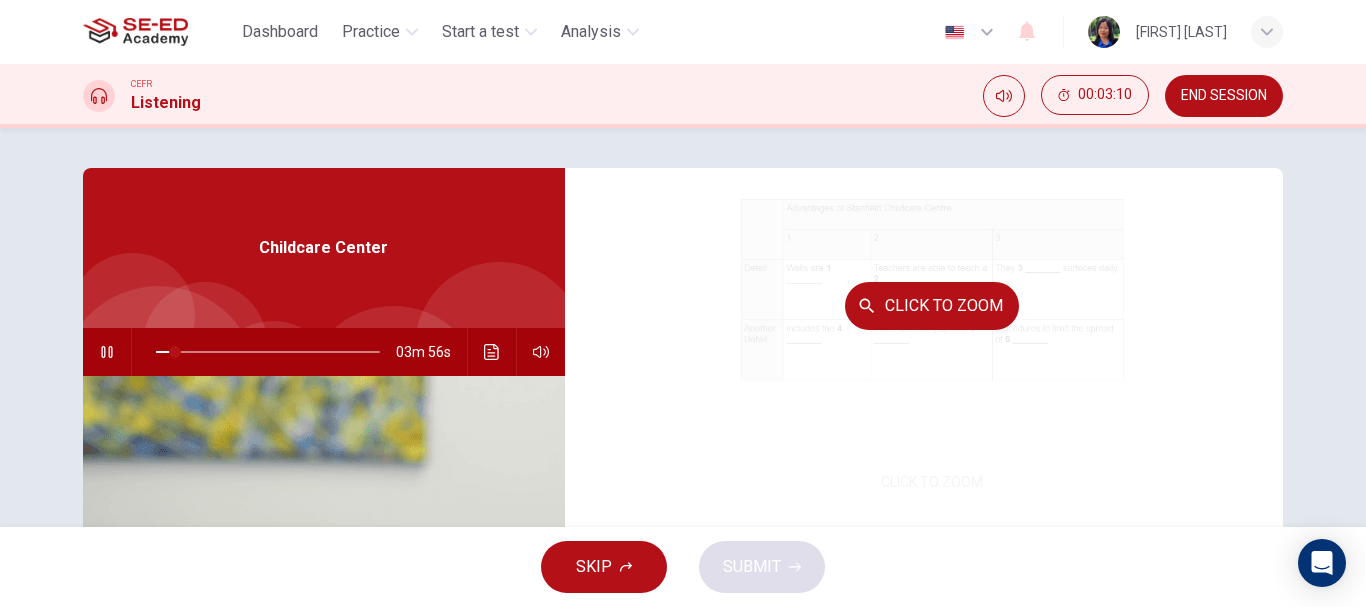 scroll, scrollTop: 286, scrollLeft: 0, axis: vertical 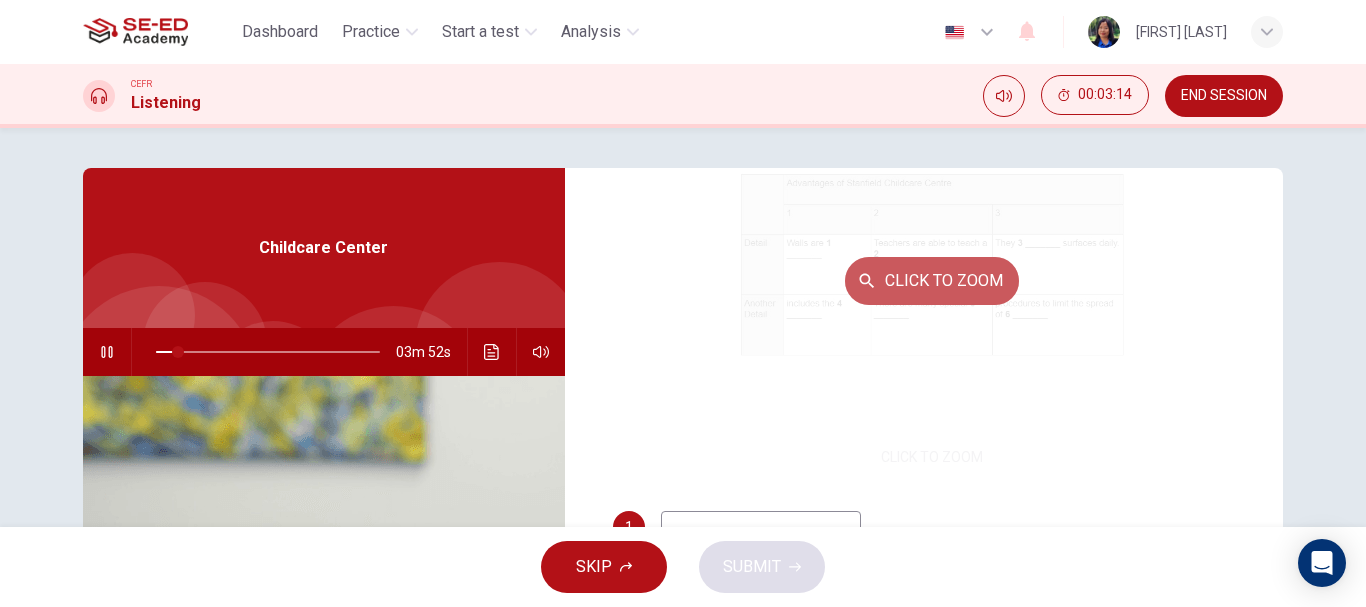 click on "Click to Zoom" at bounding box center (932, 281) 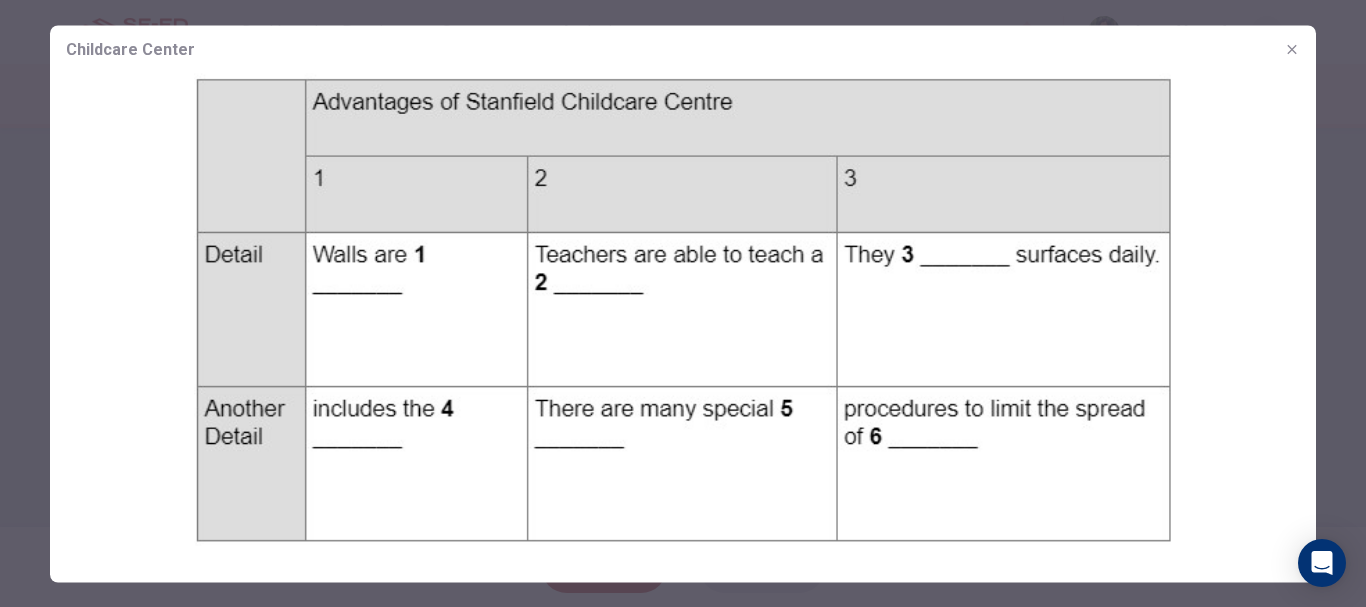click 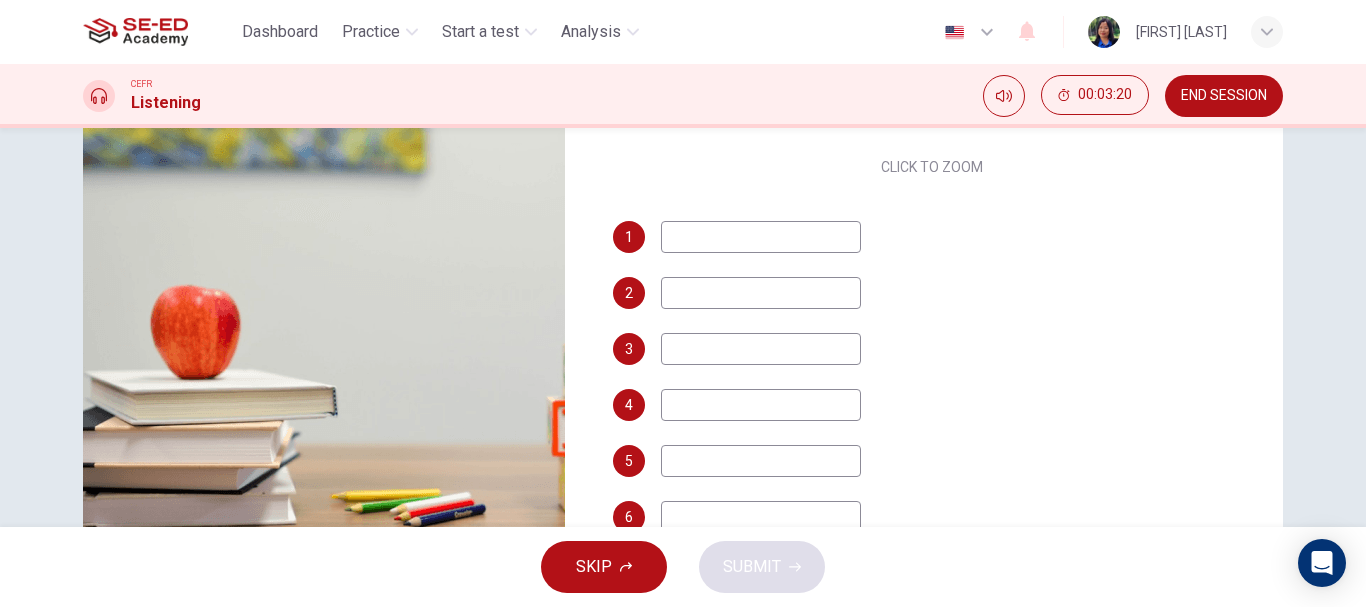 scroll, scrollTop: 300, scrollLeft: 0, axis: vertical 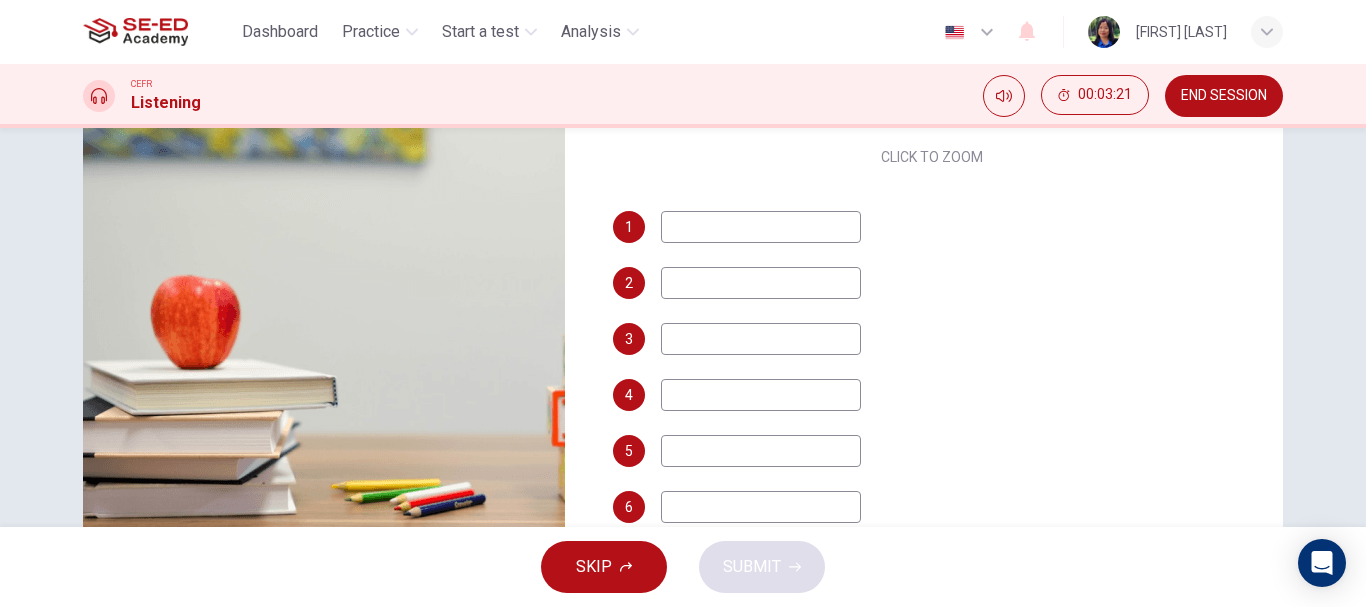 click at bounding box center [761, 227] 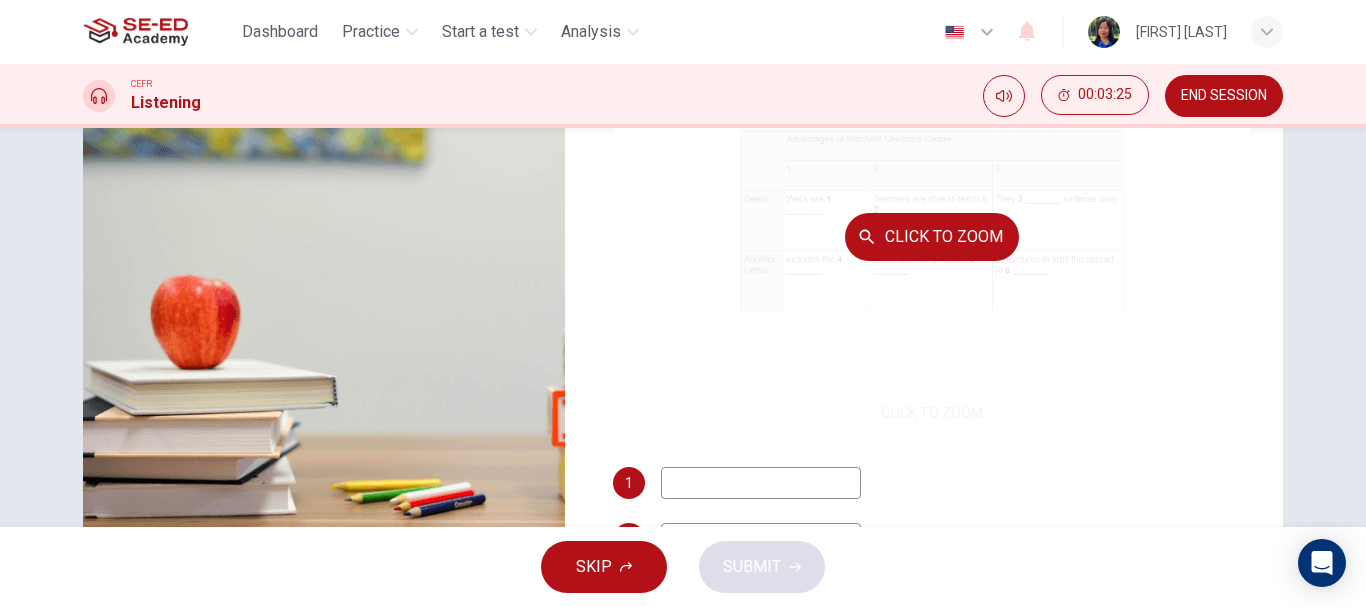 scroll, scrollTop: 0, scrollLeft: 0, axis: both 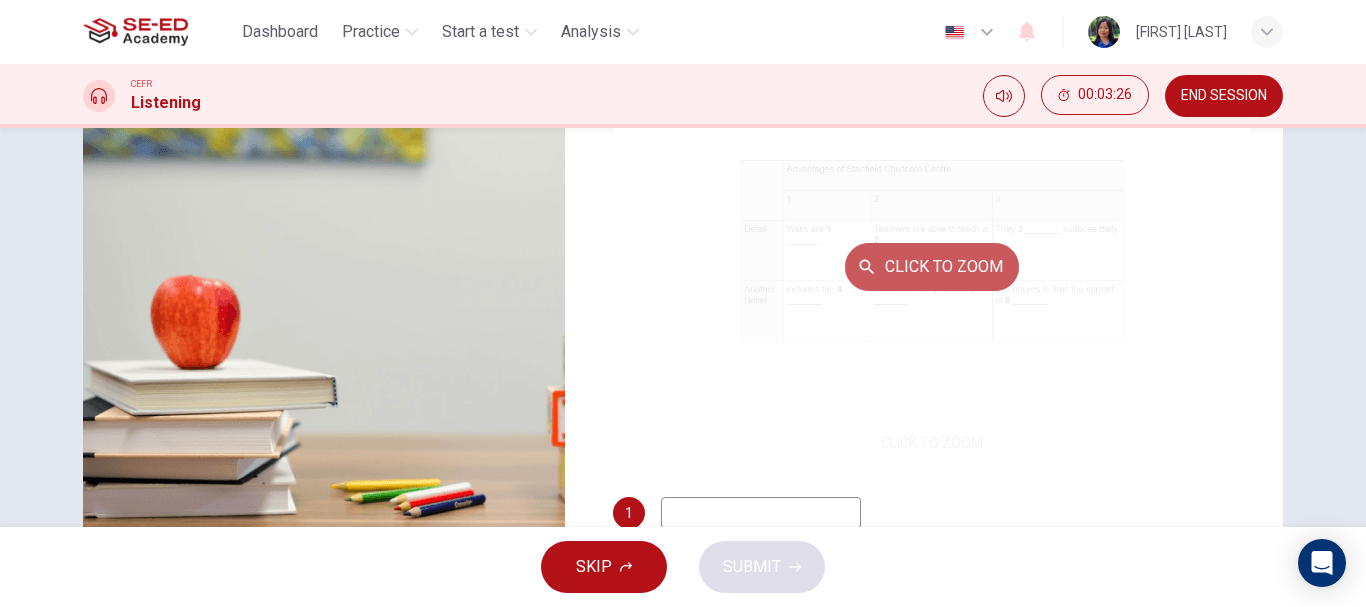 click on "Click to Zoom" at bounding box center [932, 267] 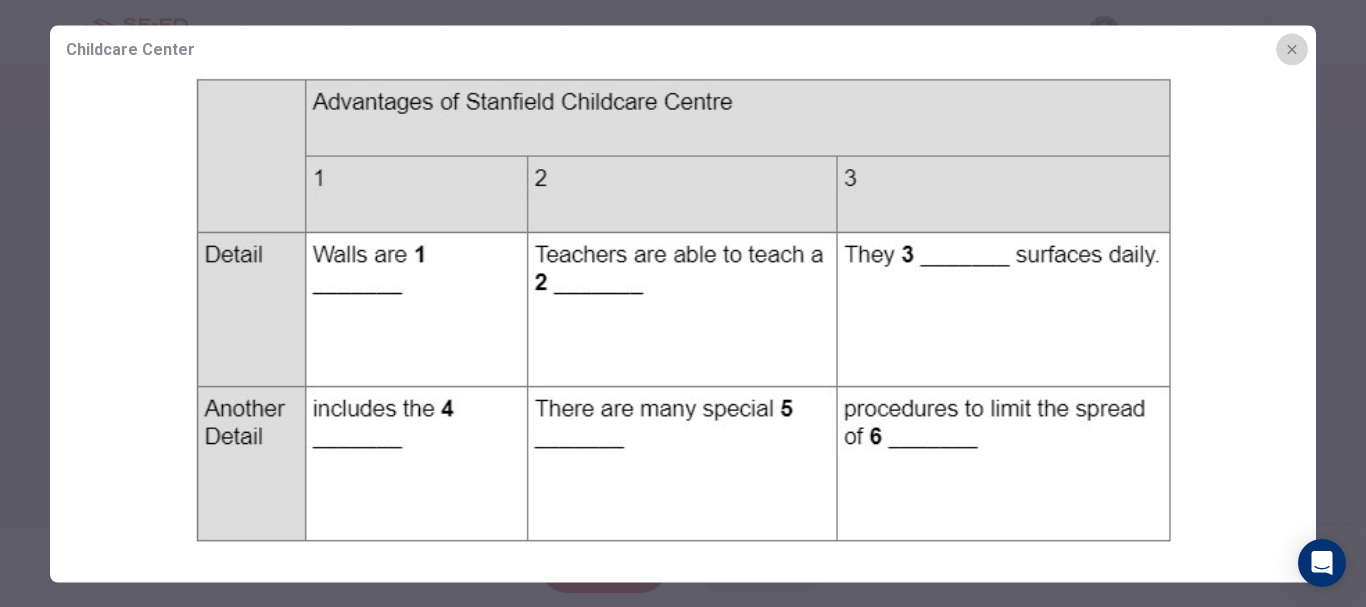 click 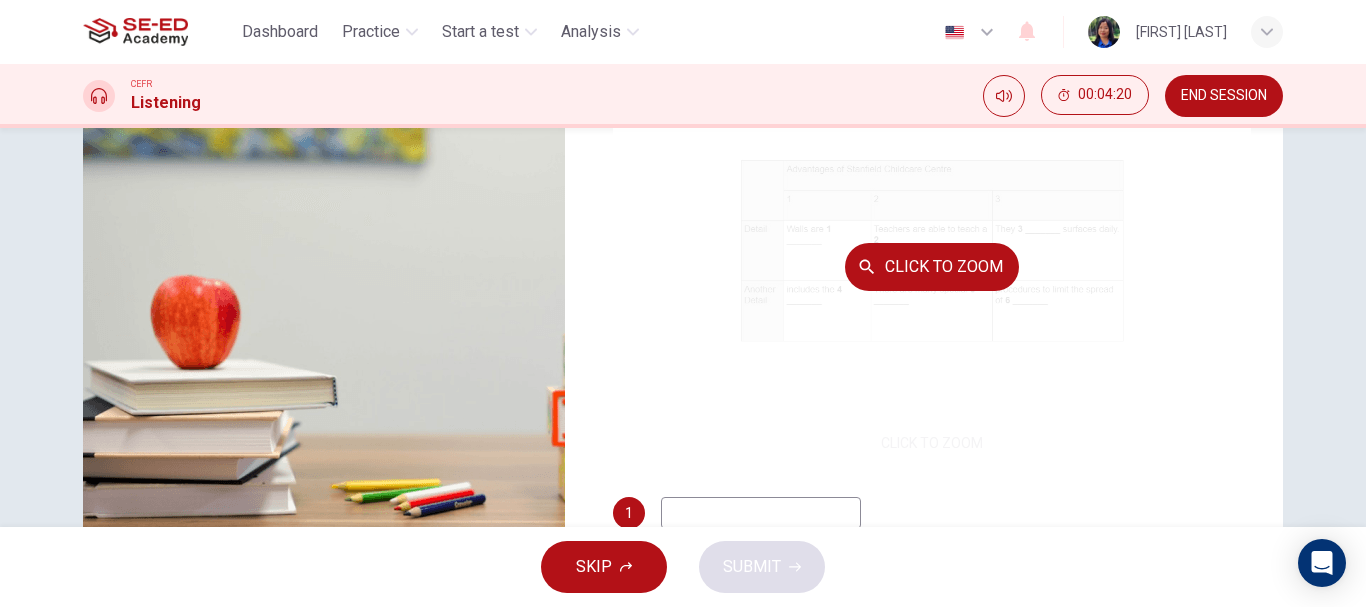 scroll, scrollTop: 100, scrollLeft: 0, axis: vertical 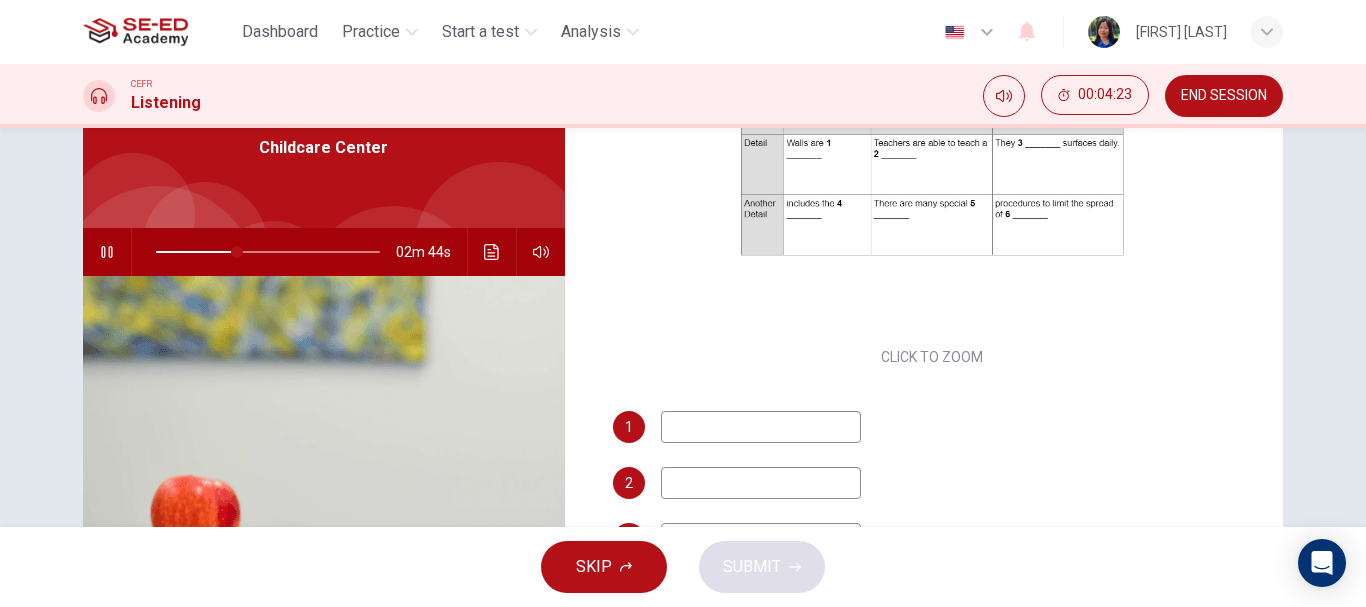 click at bounding box center (761, 427) 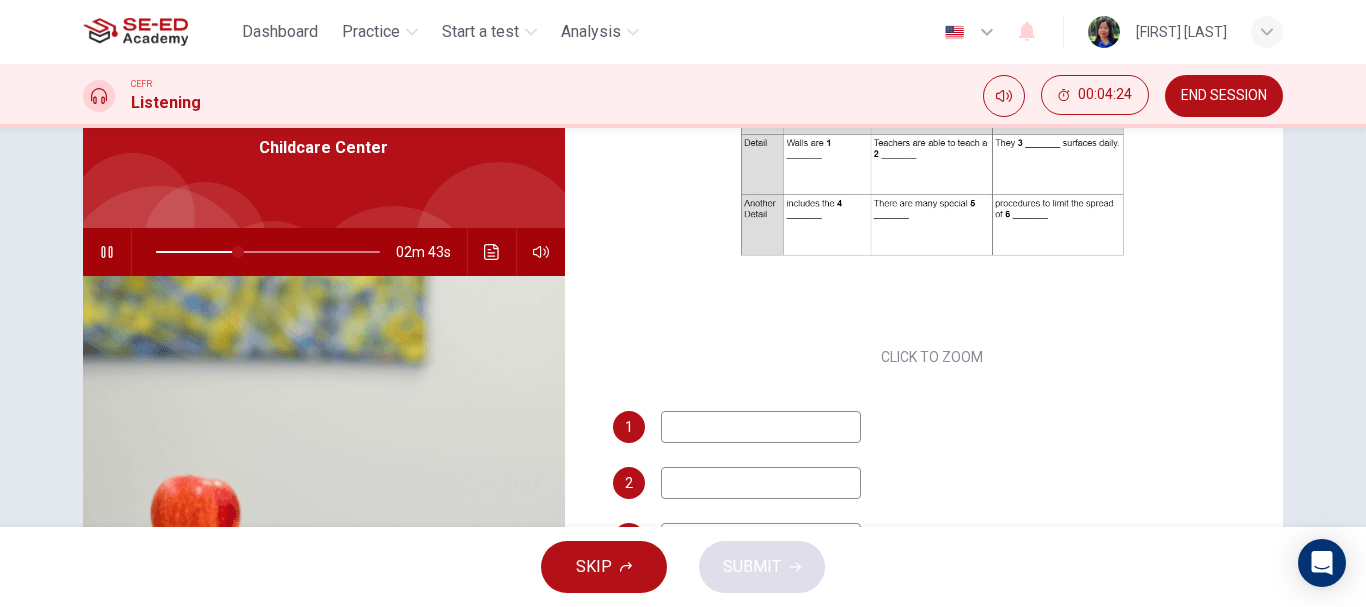 type on "s" 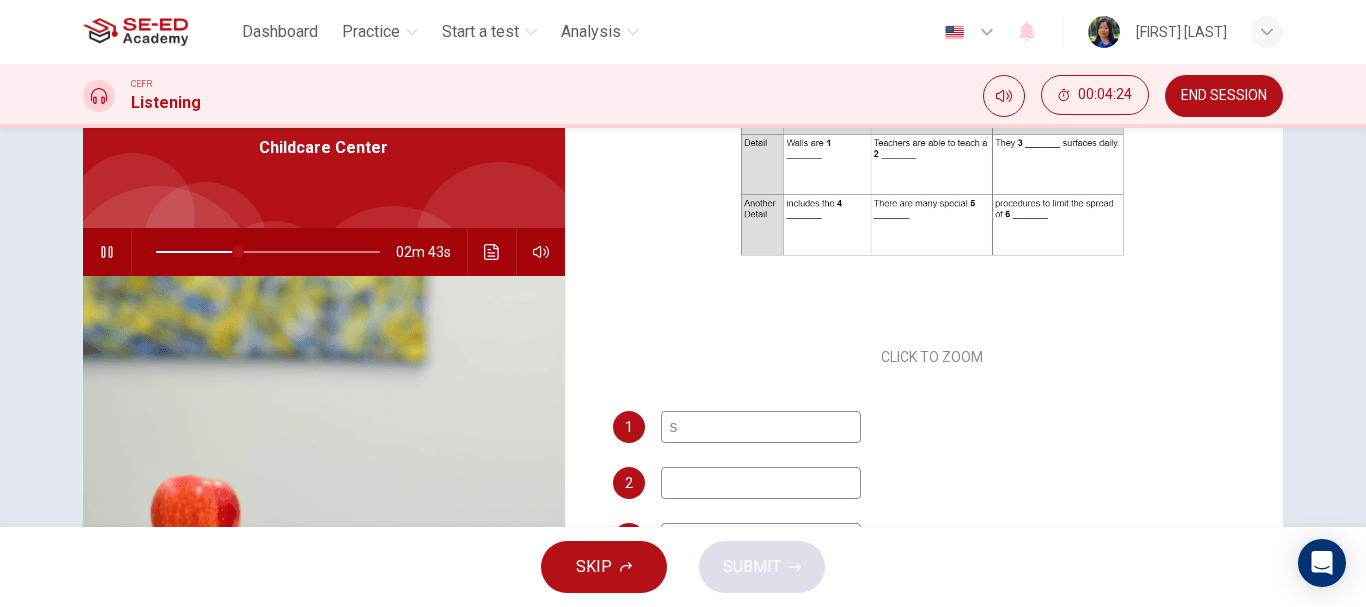 type on "37" 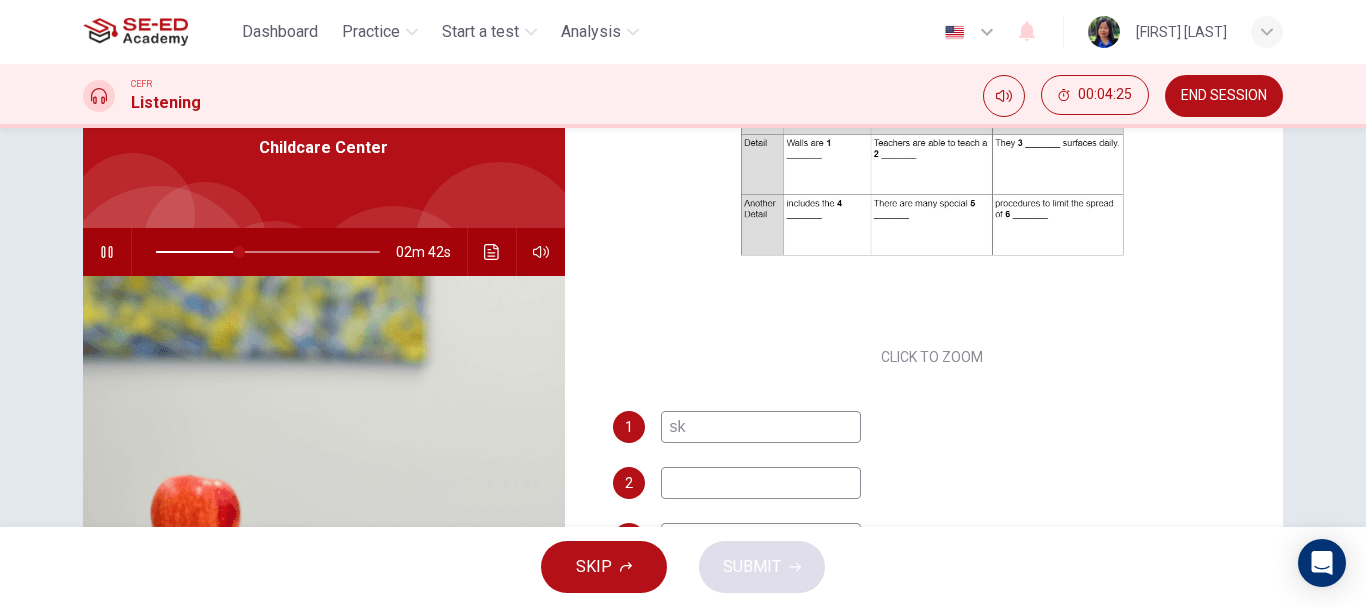 type on "ski" 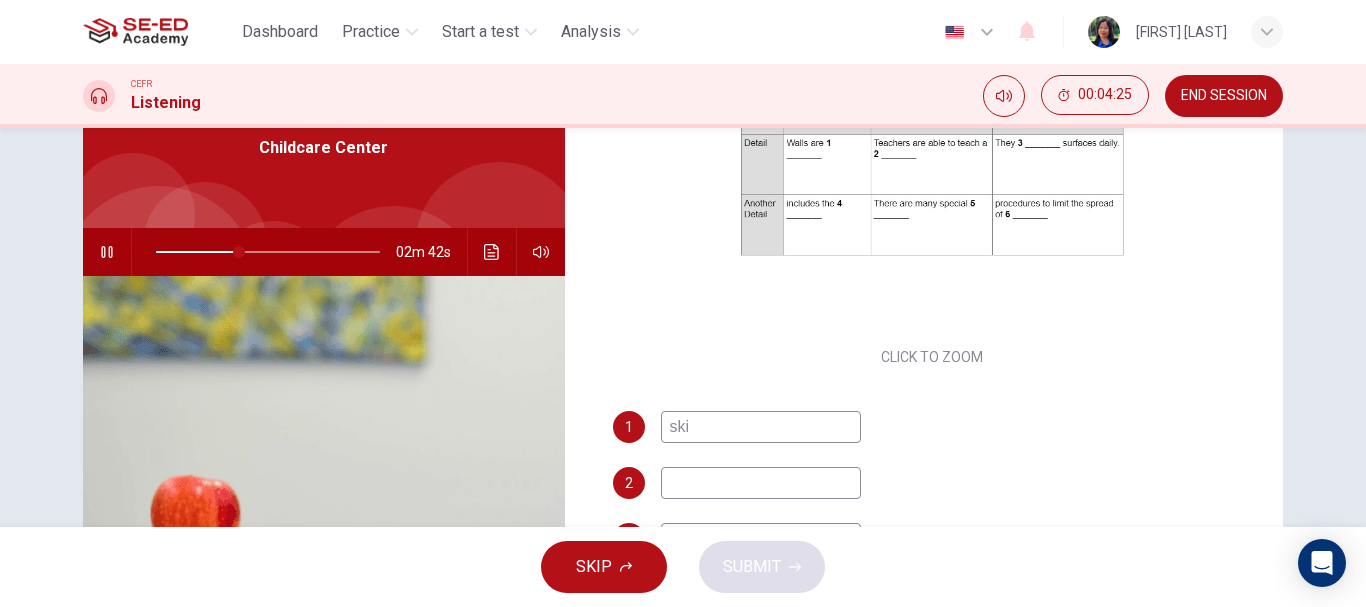 type on "37" 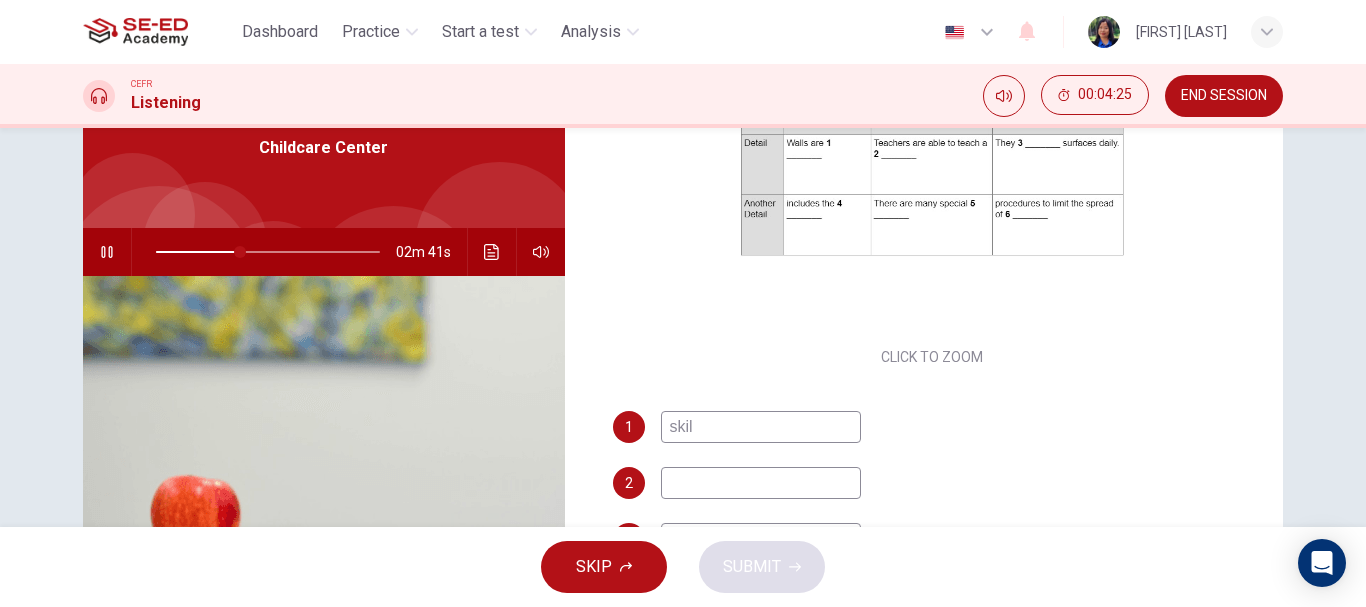 type on "skill" 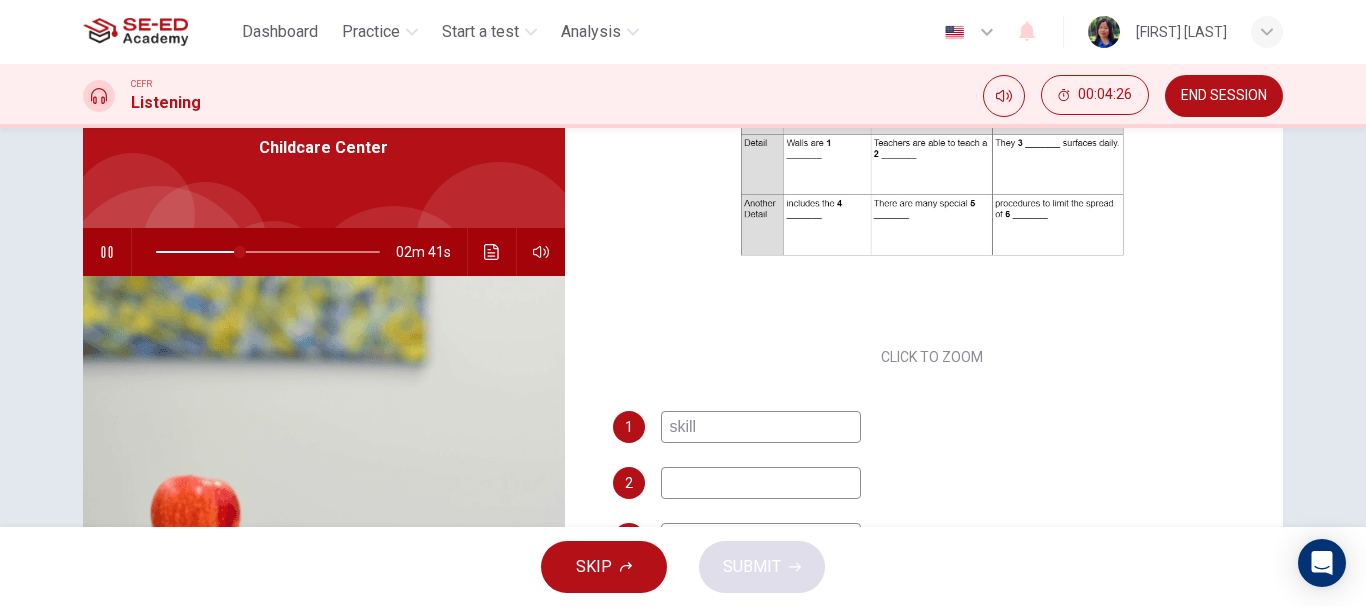 type on "38" 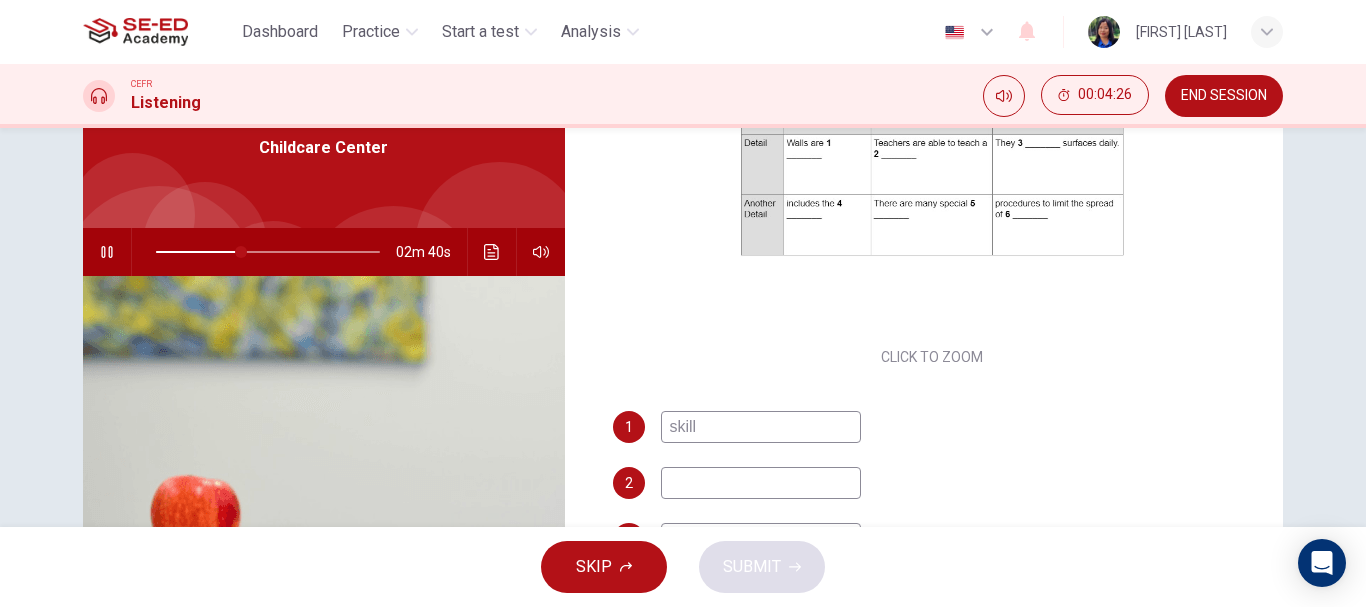 type on "skills" 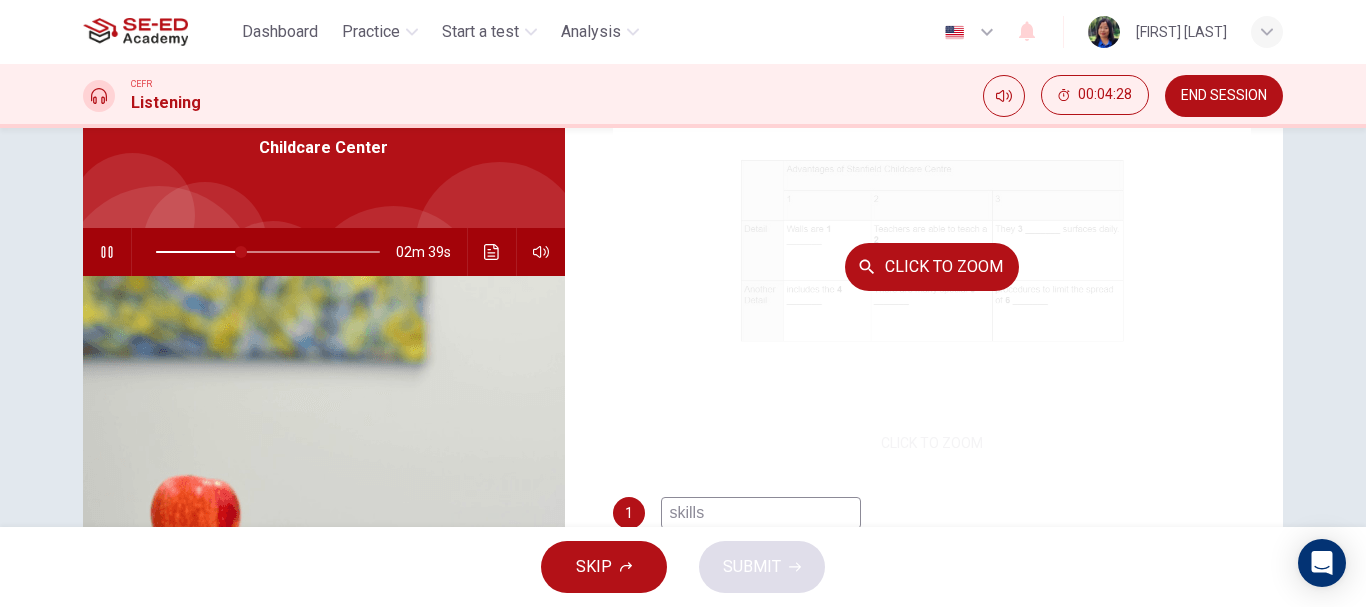 scroll, scrollTop: 0, scrollLeft: 0, axis: both 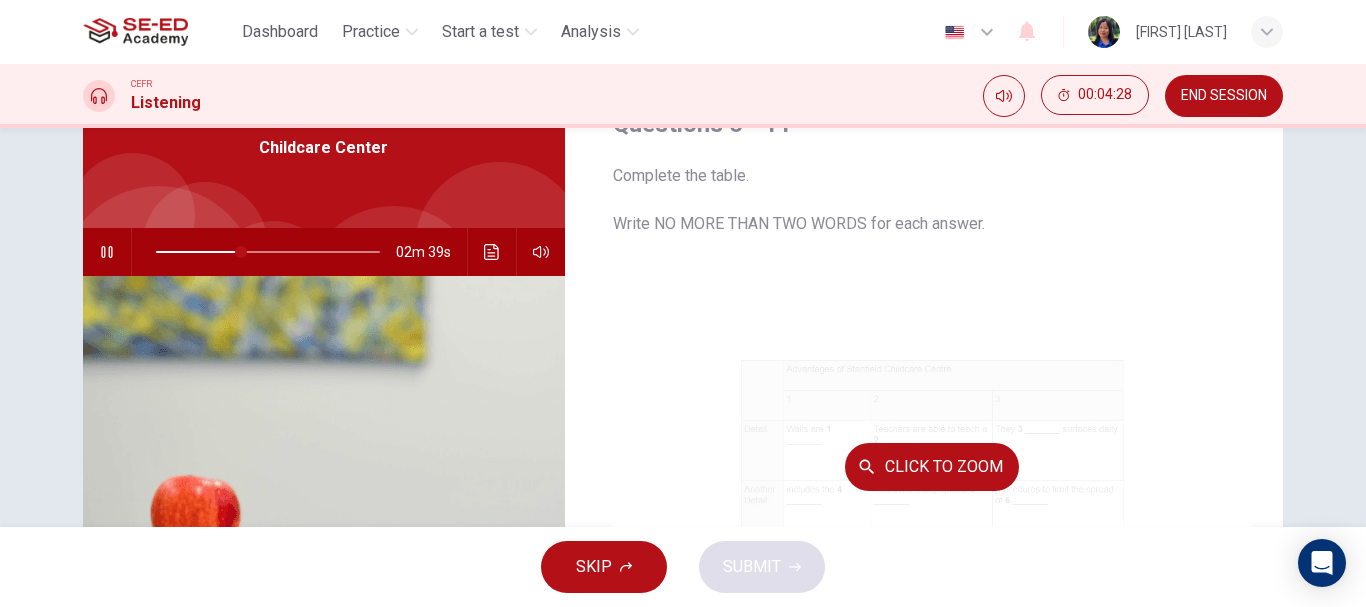 type on "39" 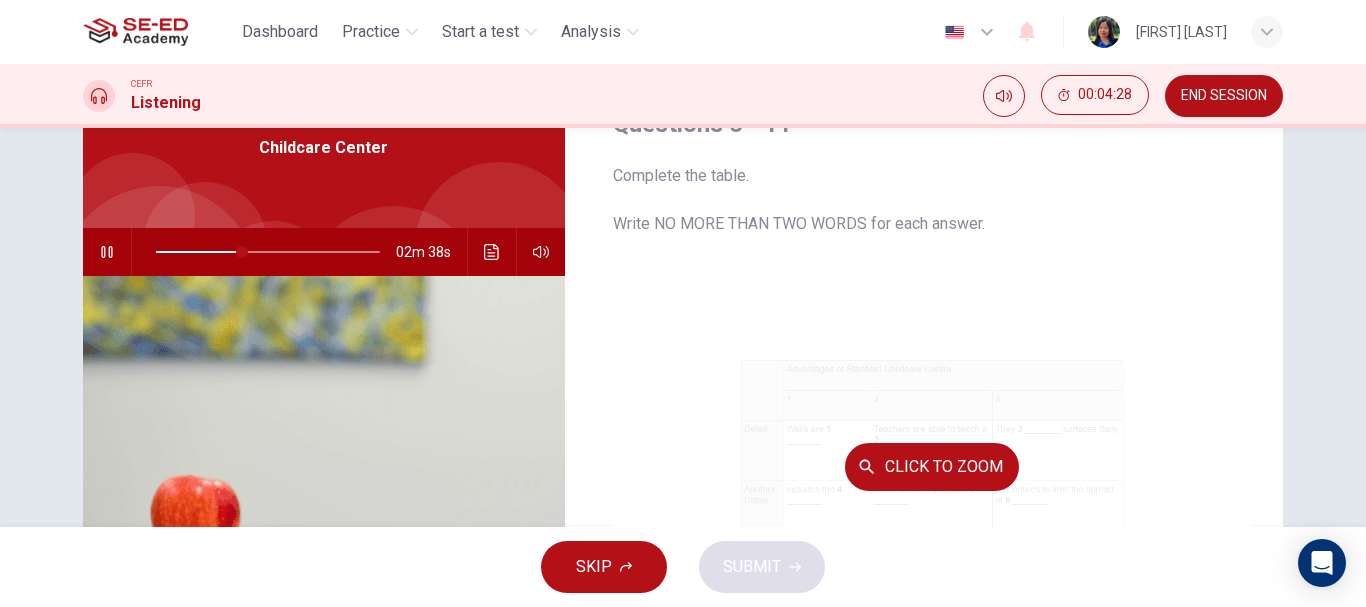 type on "skills" 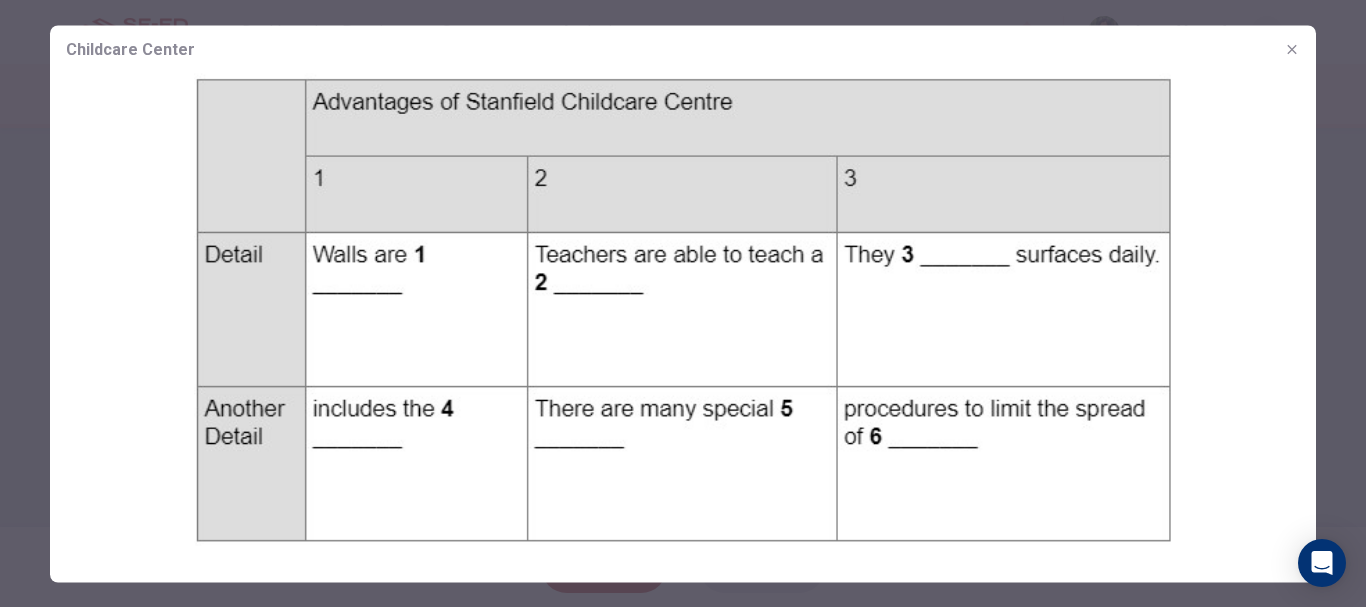 click 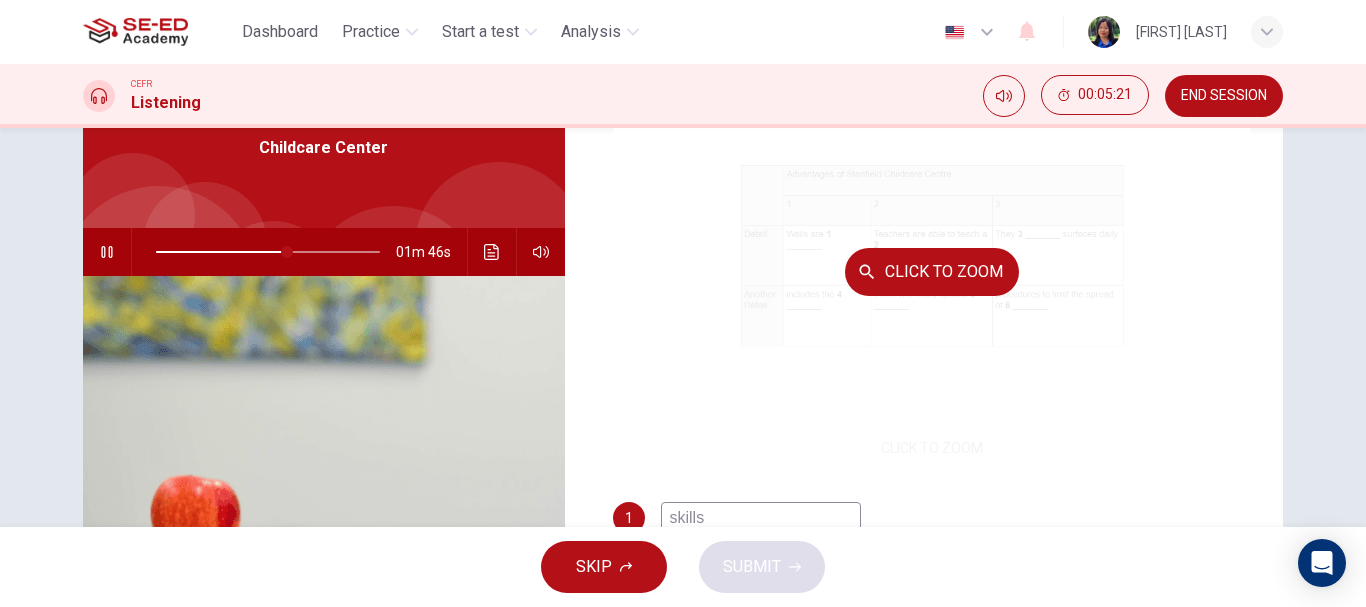 scroll, scrollTop: 286, scrollLeft: 0, axis: vertical 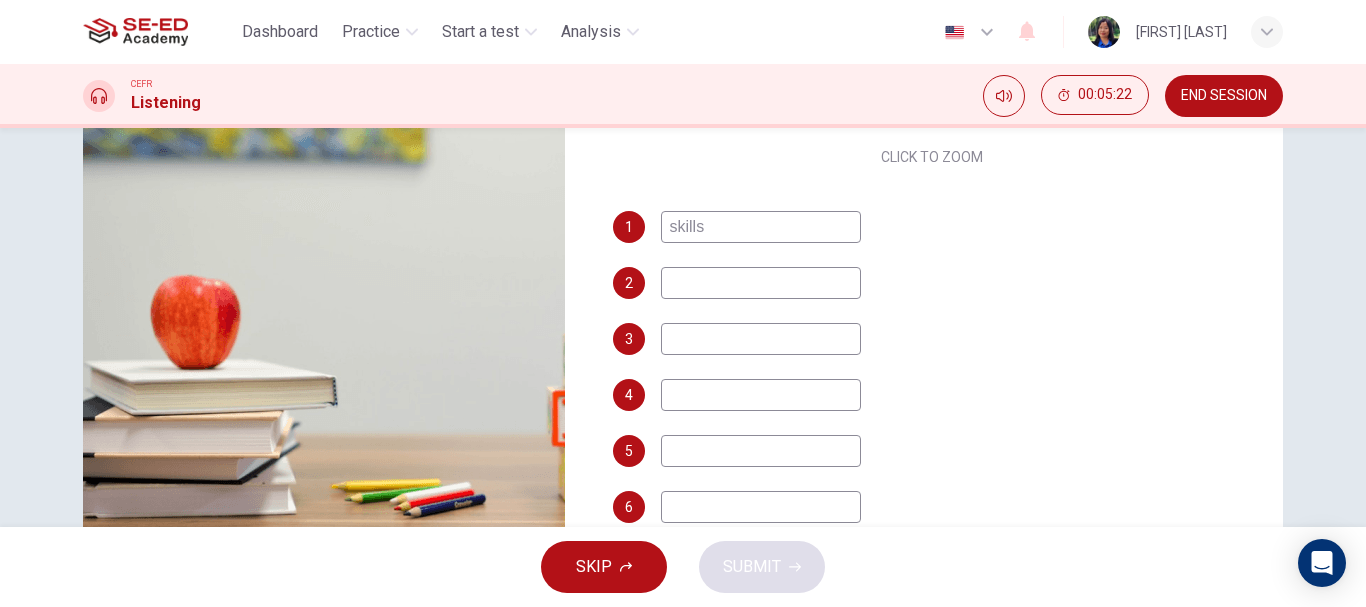type on "59" 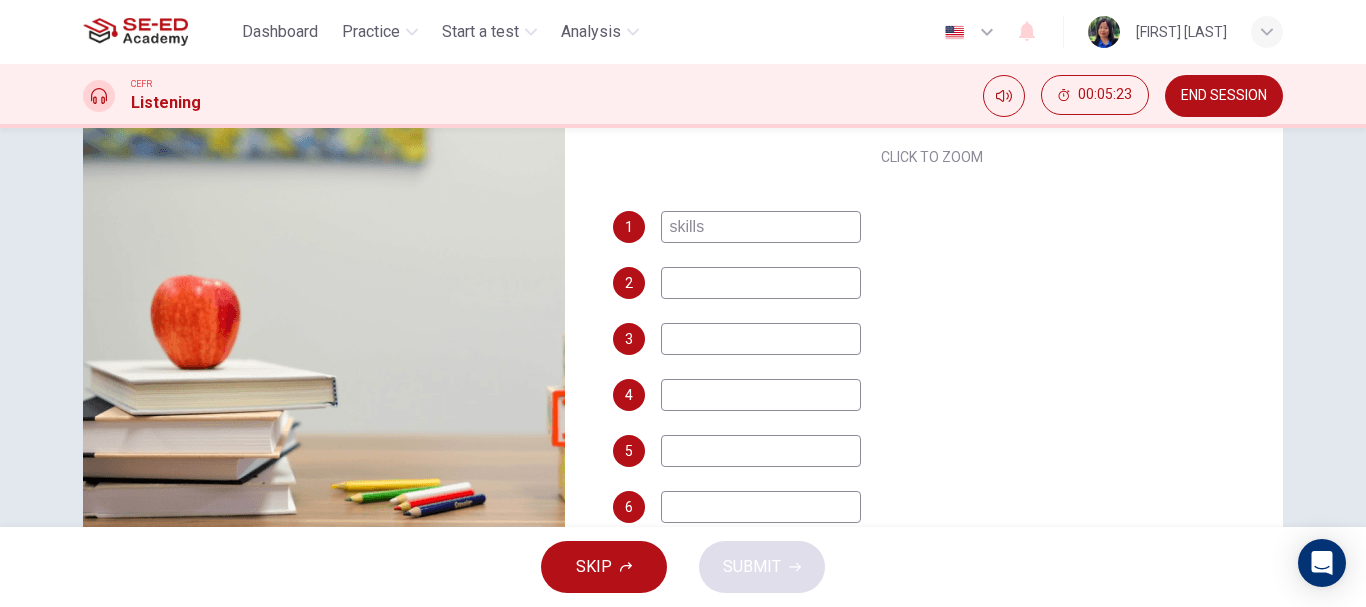 type on "a" 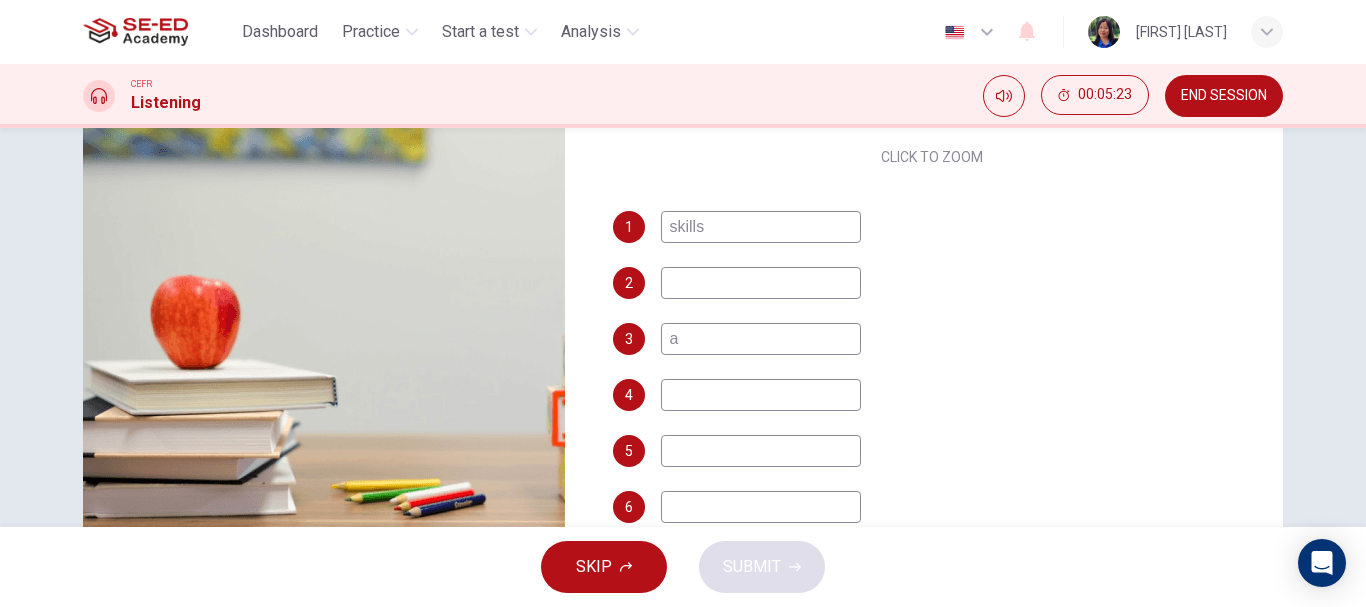 type on "60" 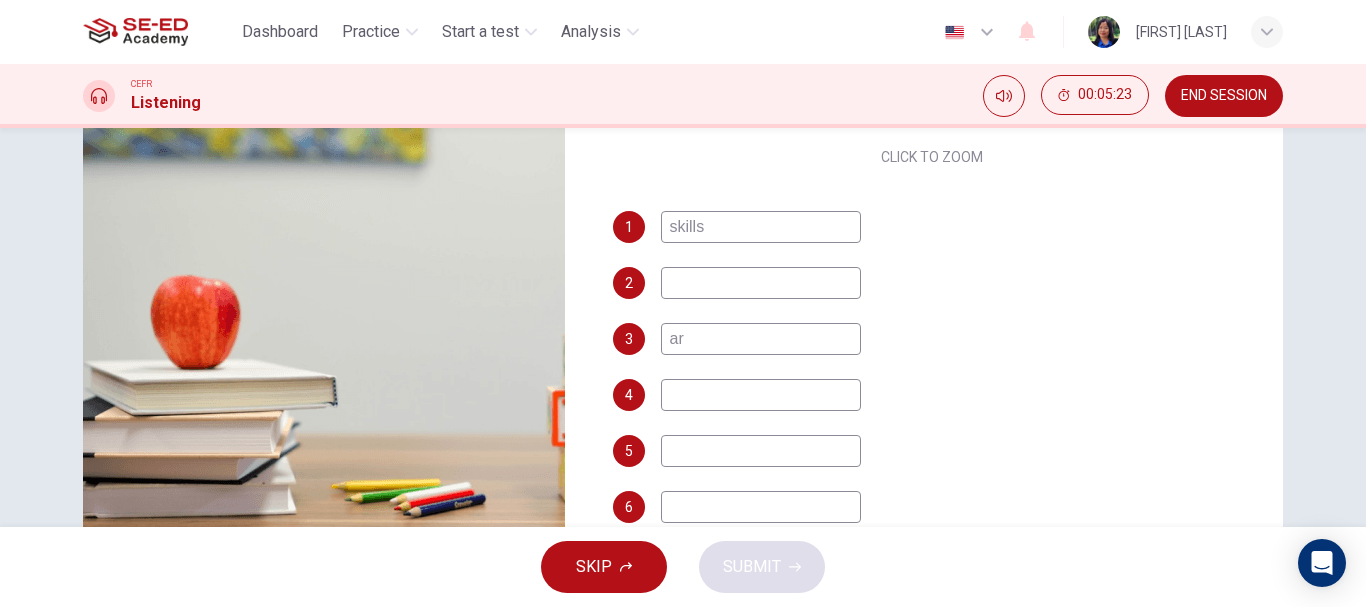 type on "are" 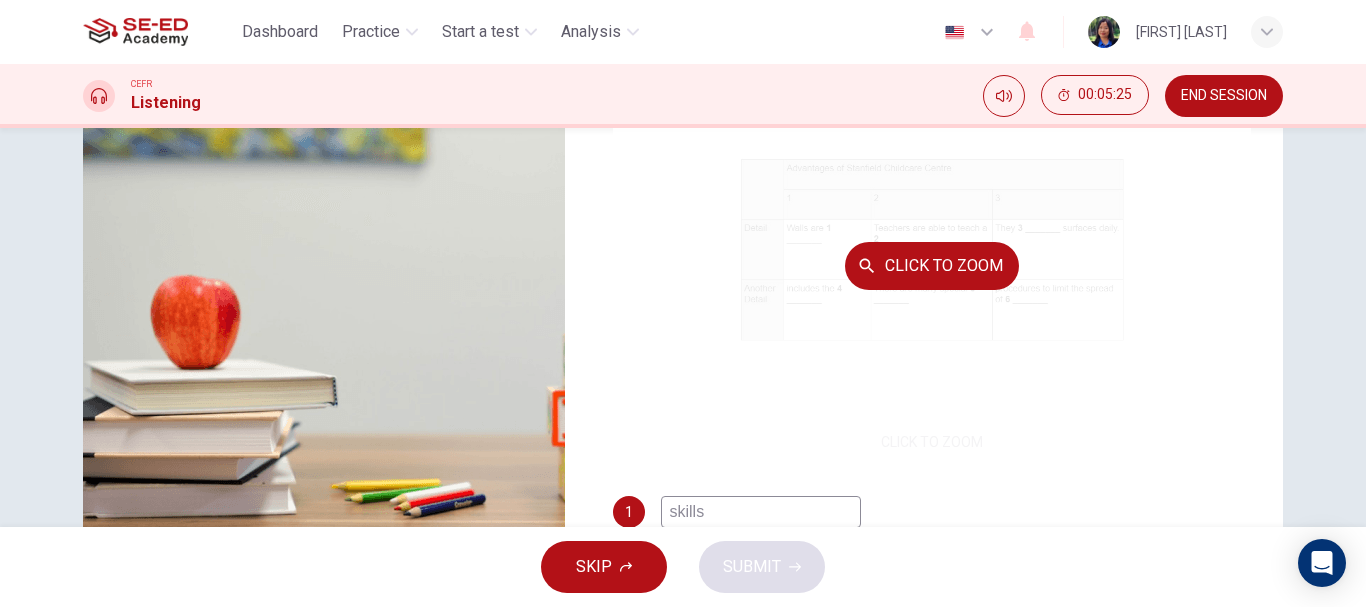 scroll, scrollTop: 0, scrollLeft: 0, axis: both 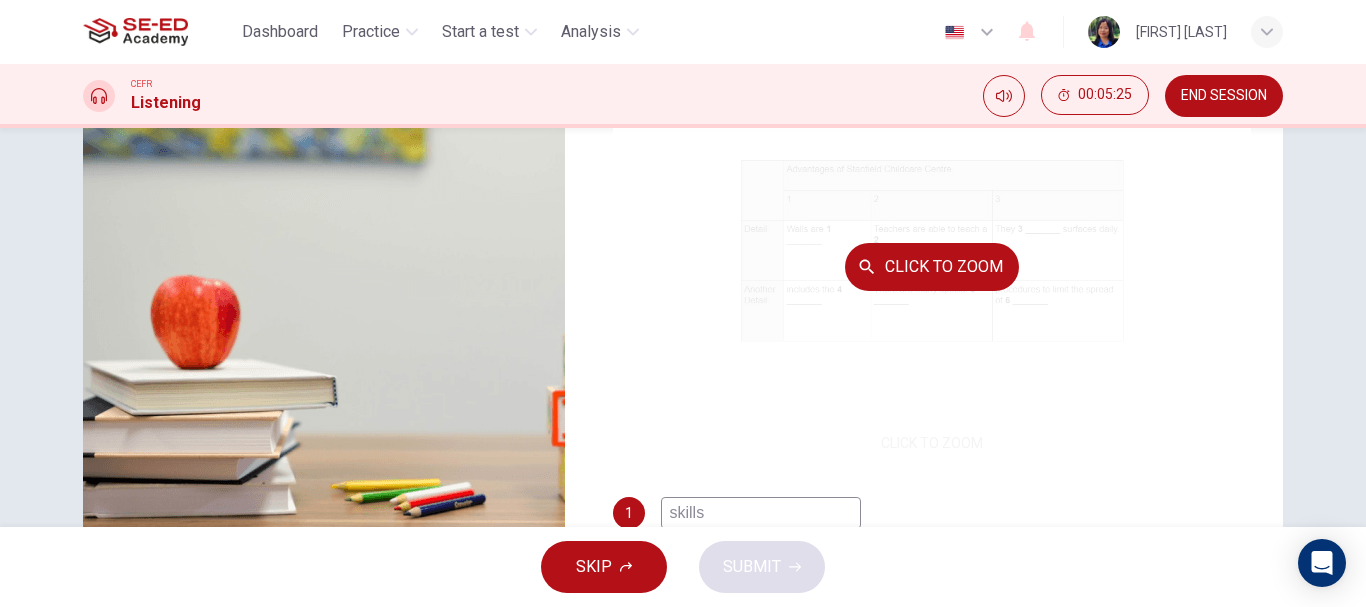 type on "61" 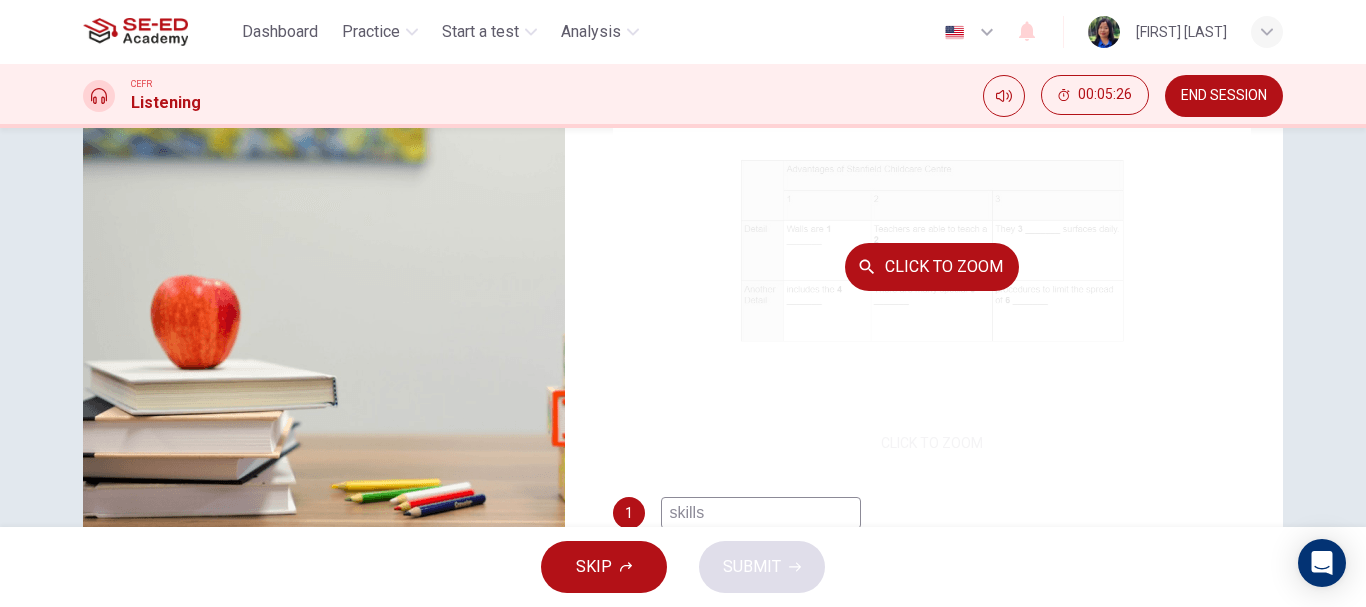type on "are" 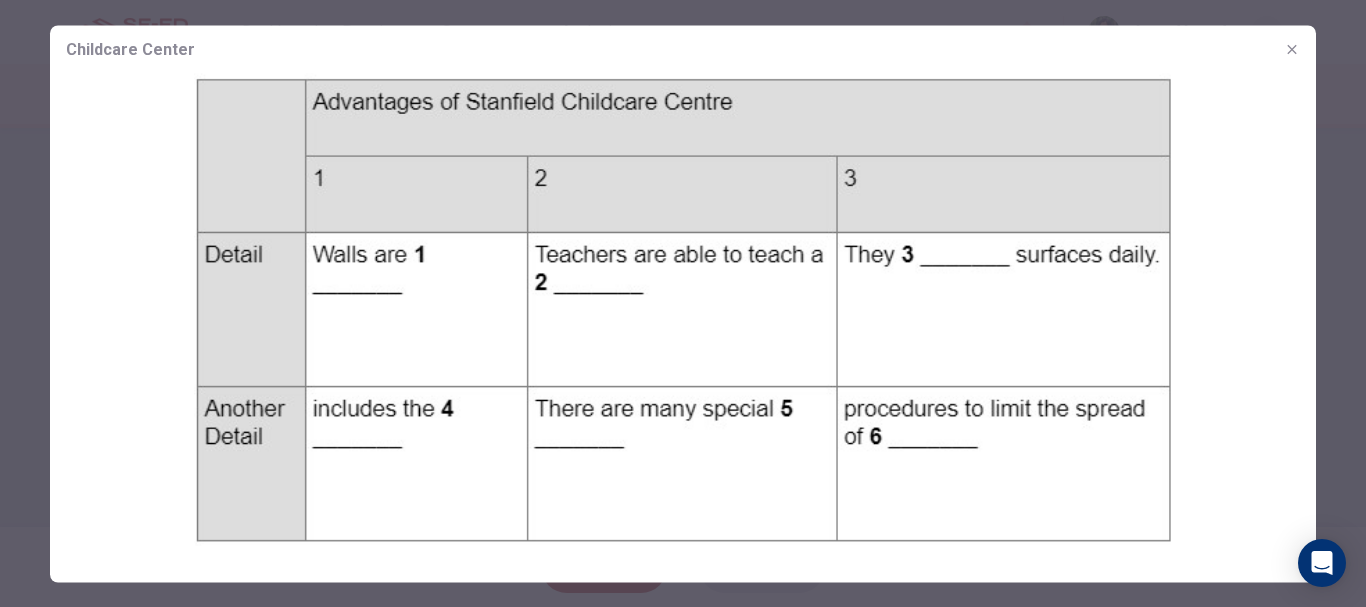 drag, startPoint x: 1293, startPoint y: 53, endPoint x: 1284, endPoint y: 65, distance: 15 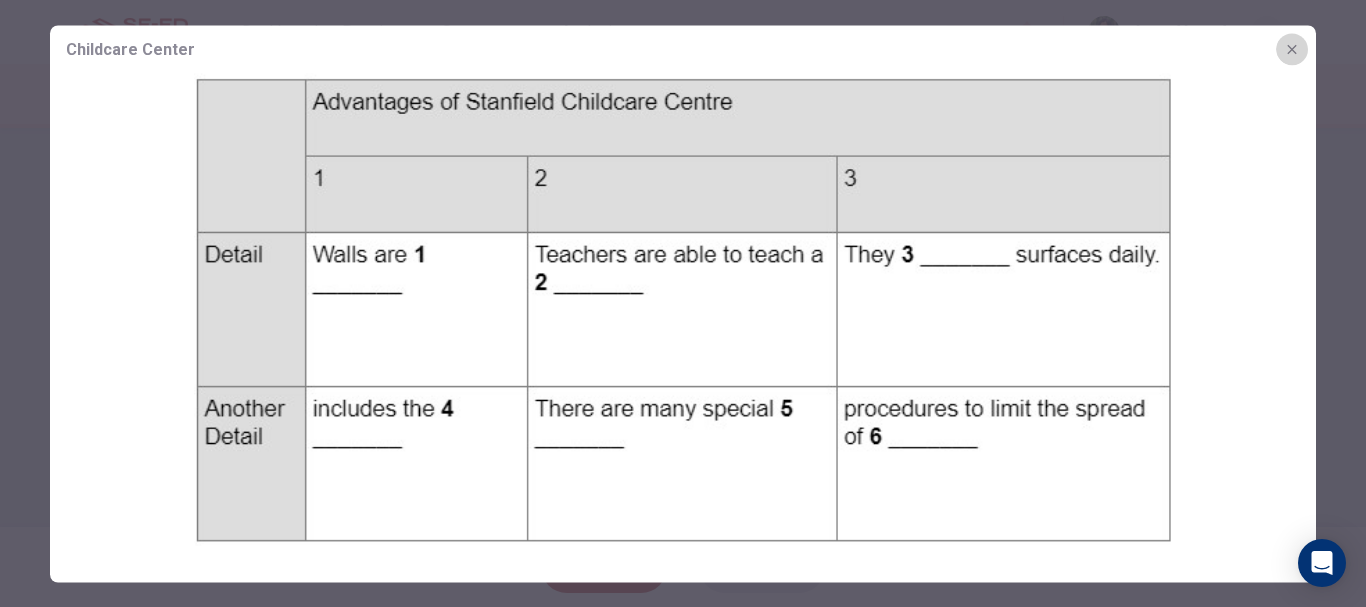 click 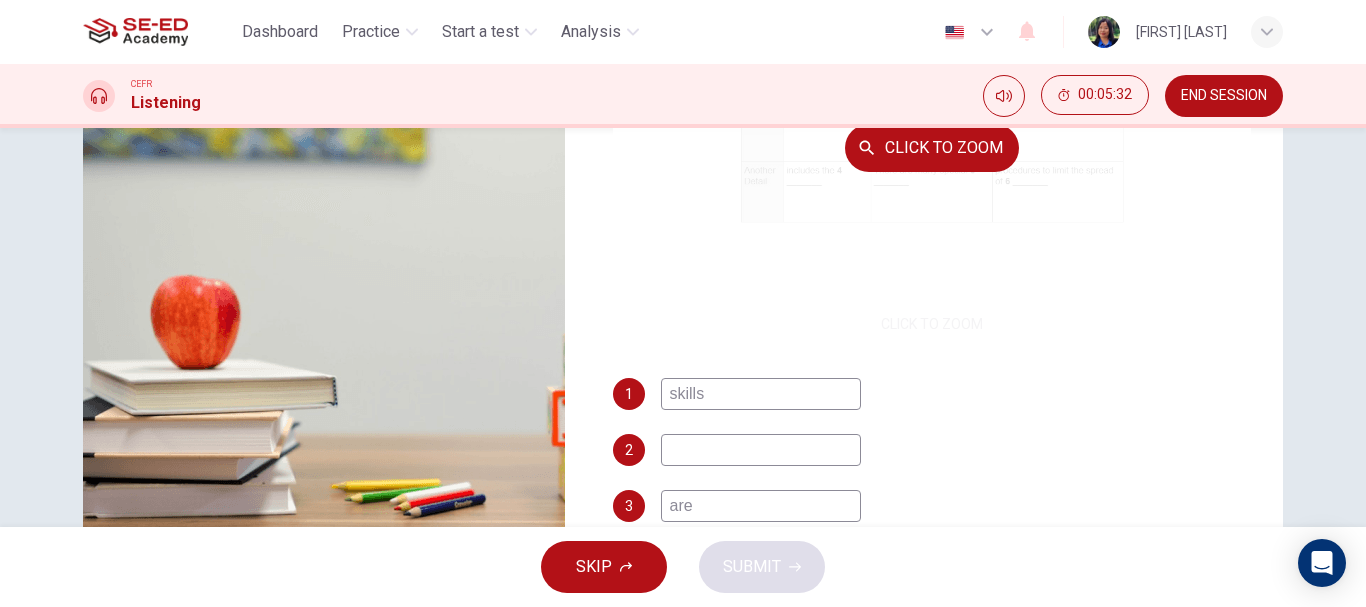 scroll, scrollTop: 286, scrollLeft: 0, axis: vertical 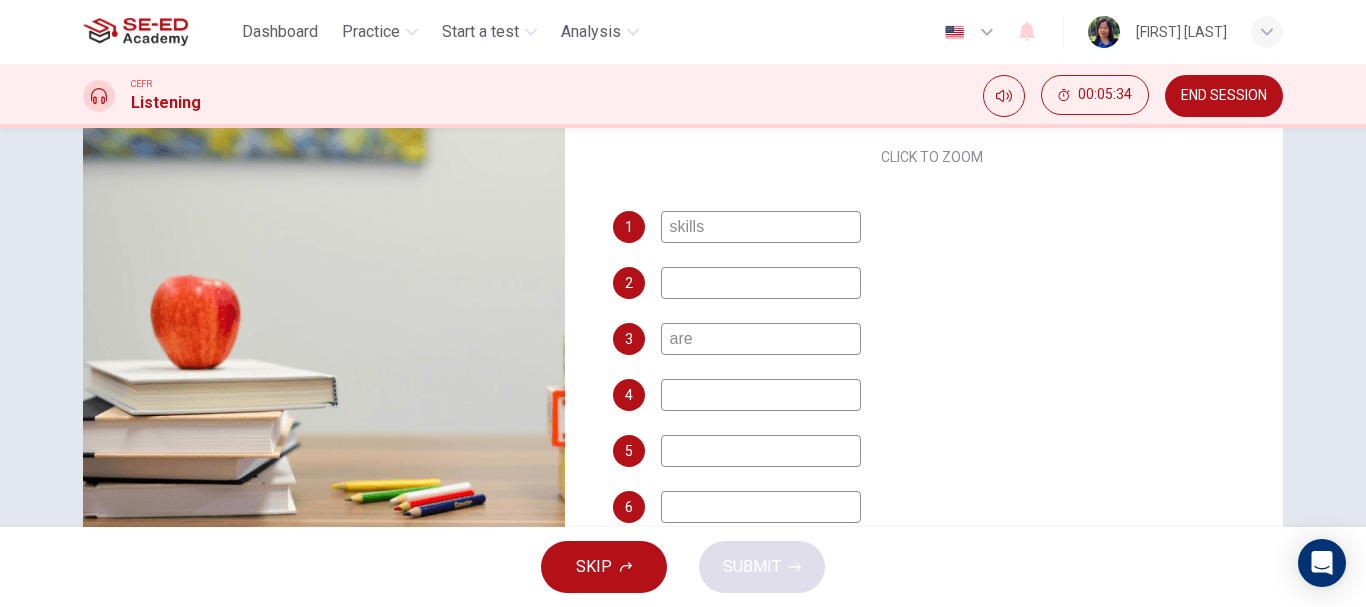 click at bounding box center (761, 283) 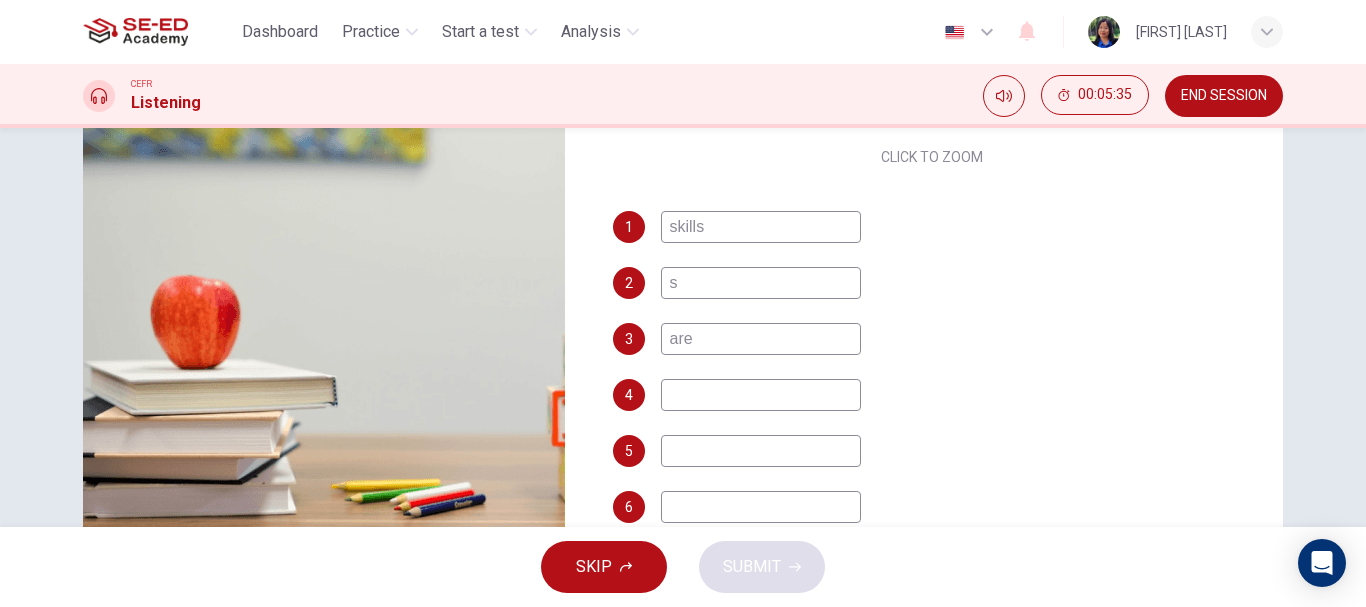 type on "65" 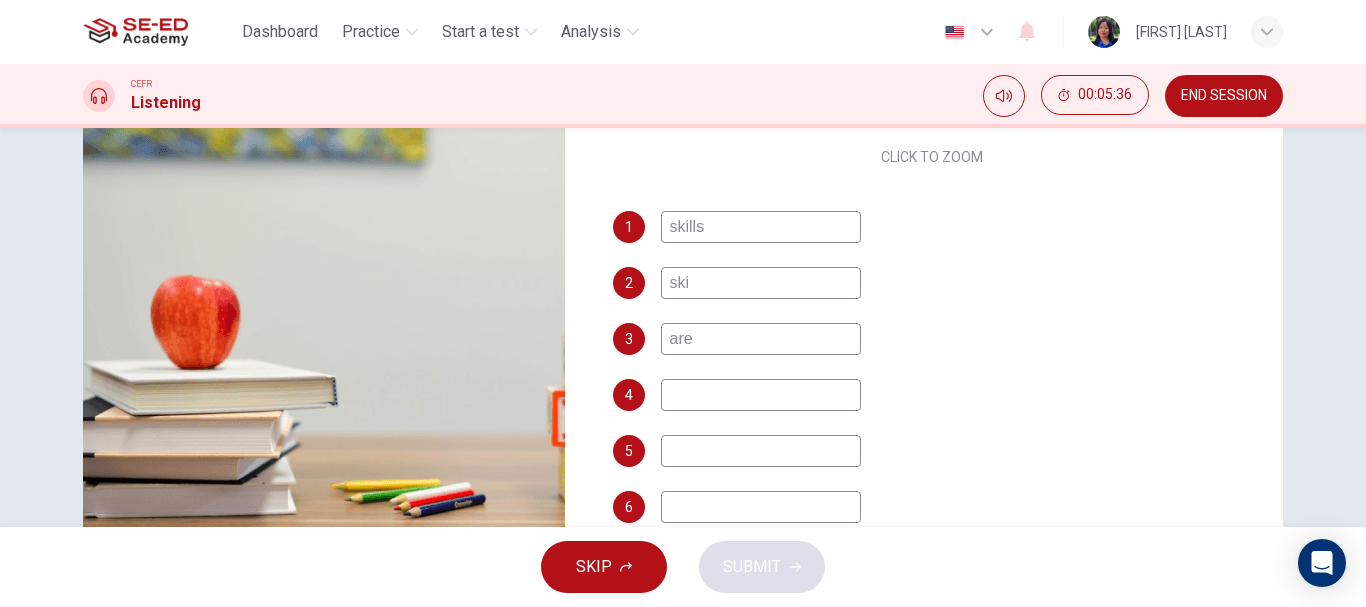 type on "skil" 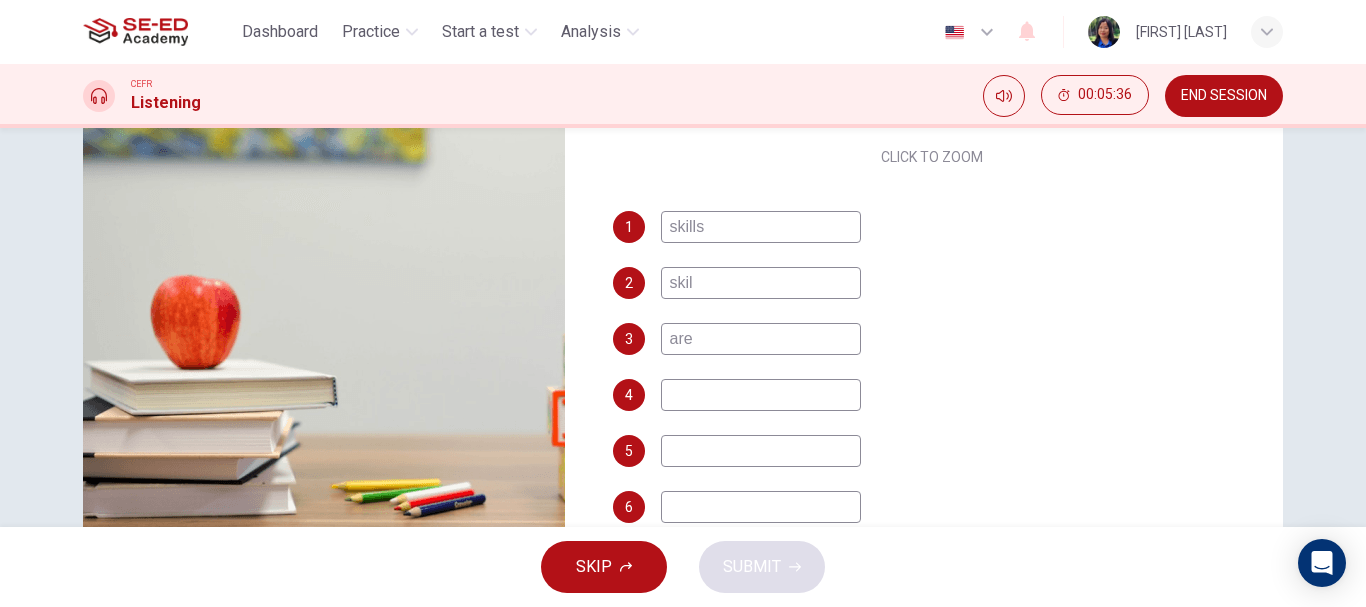 type on "65" 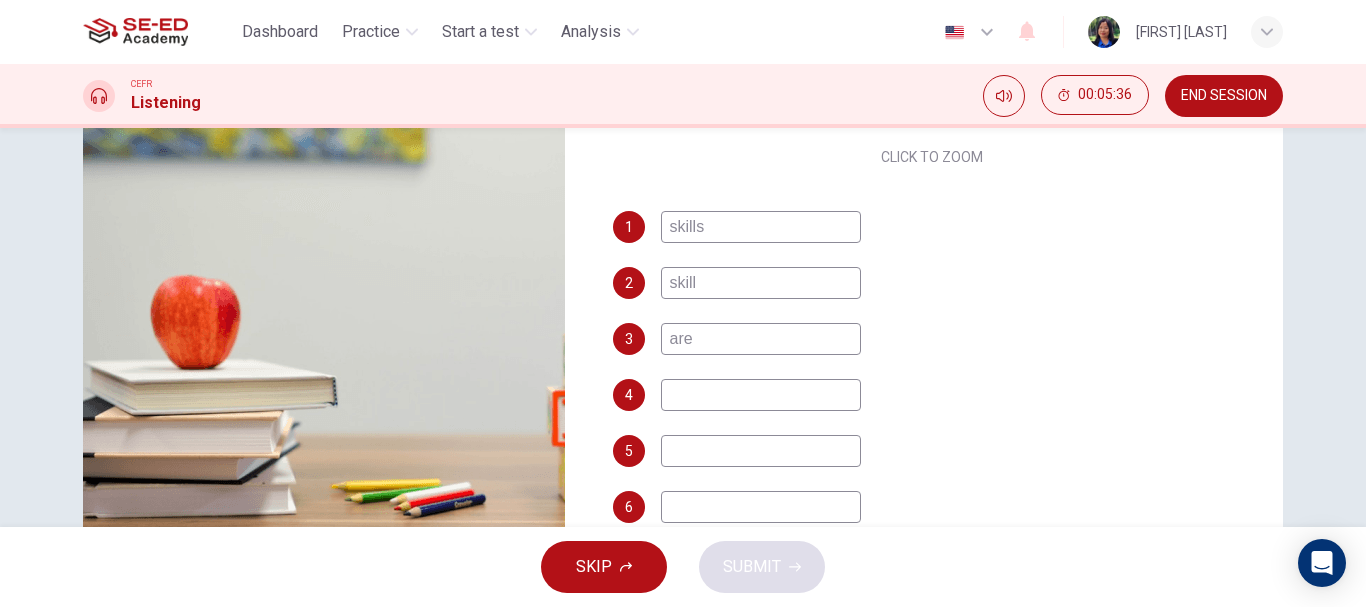 type on "skills" 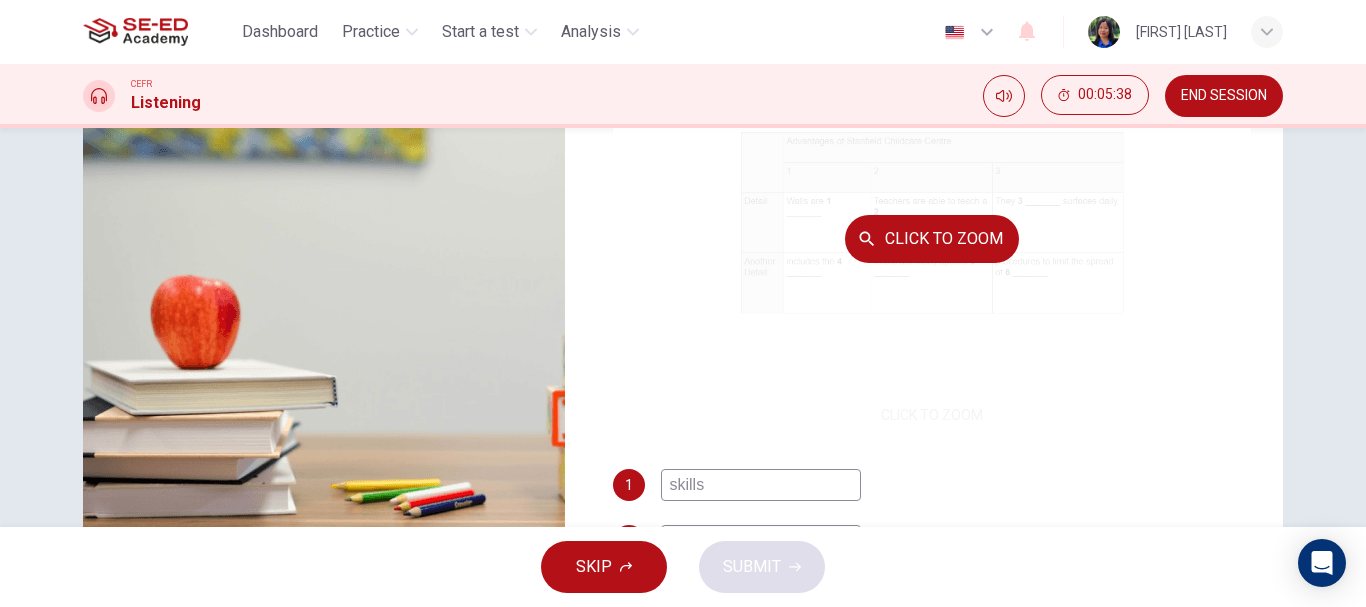 scroll, scrollTop: 0, scrollLeft: 0, axis: both 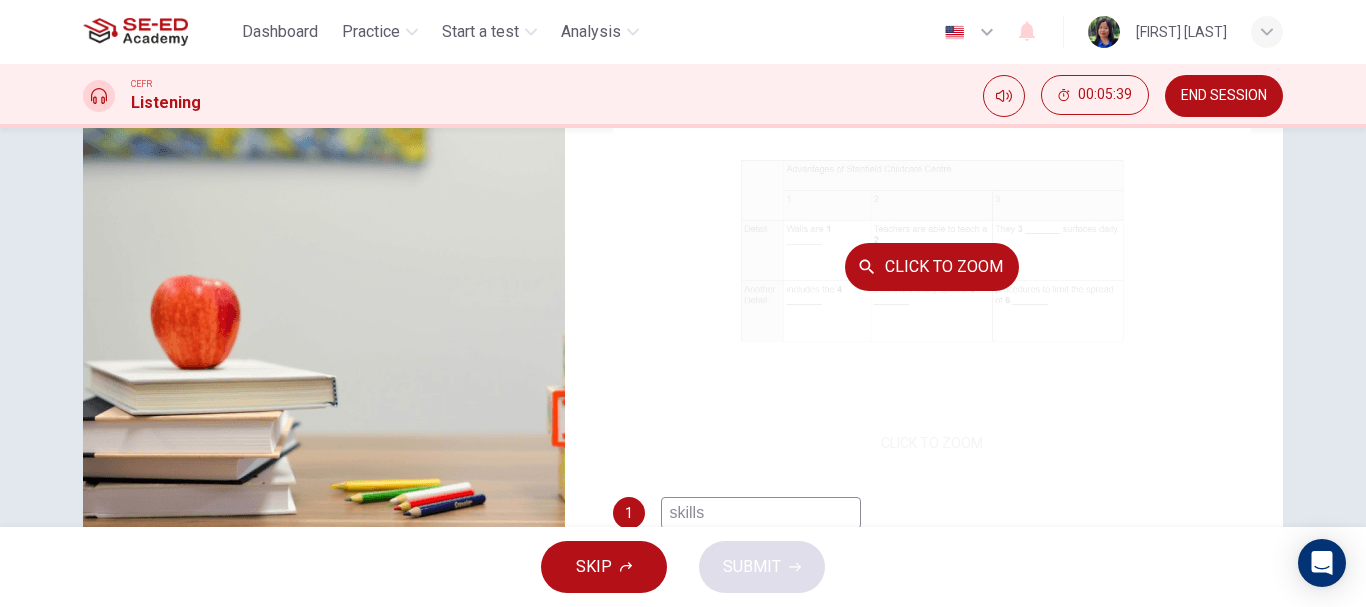 type on "66" 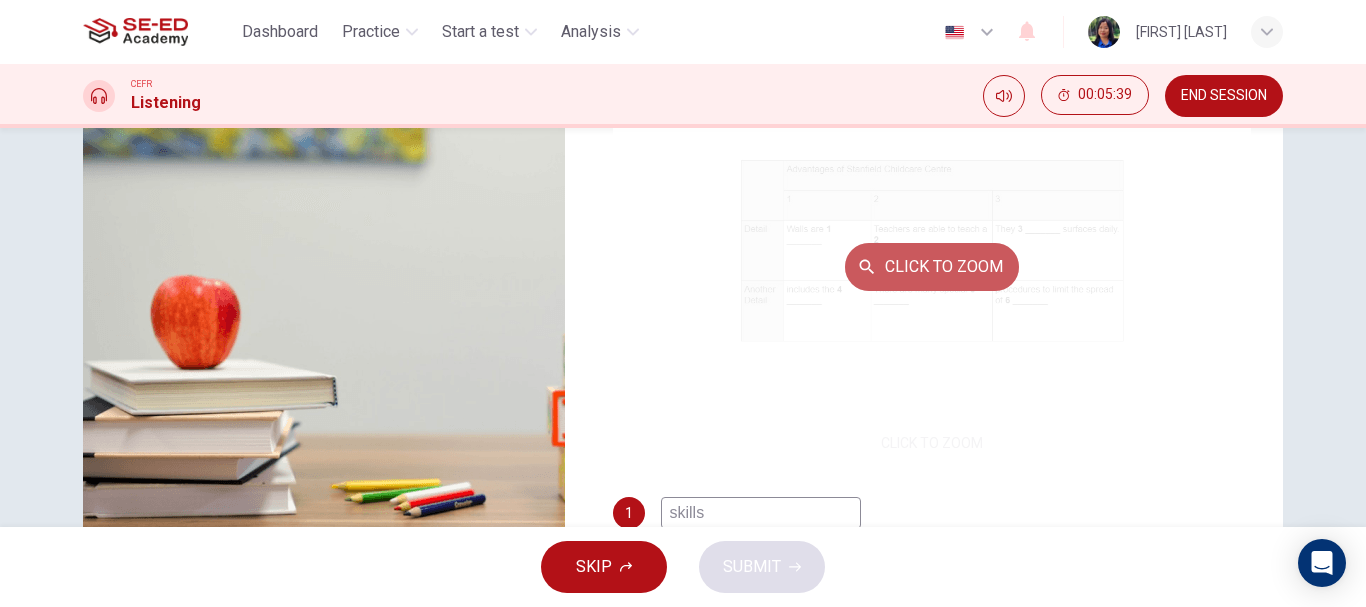 click on "Click to Zoom" at bounding box center [932, 267] 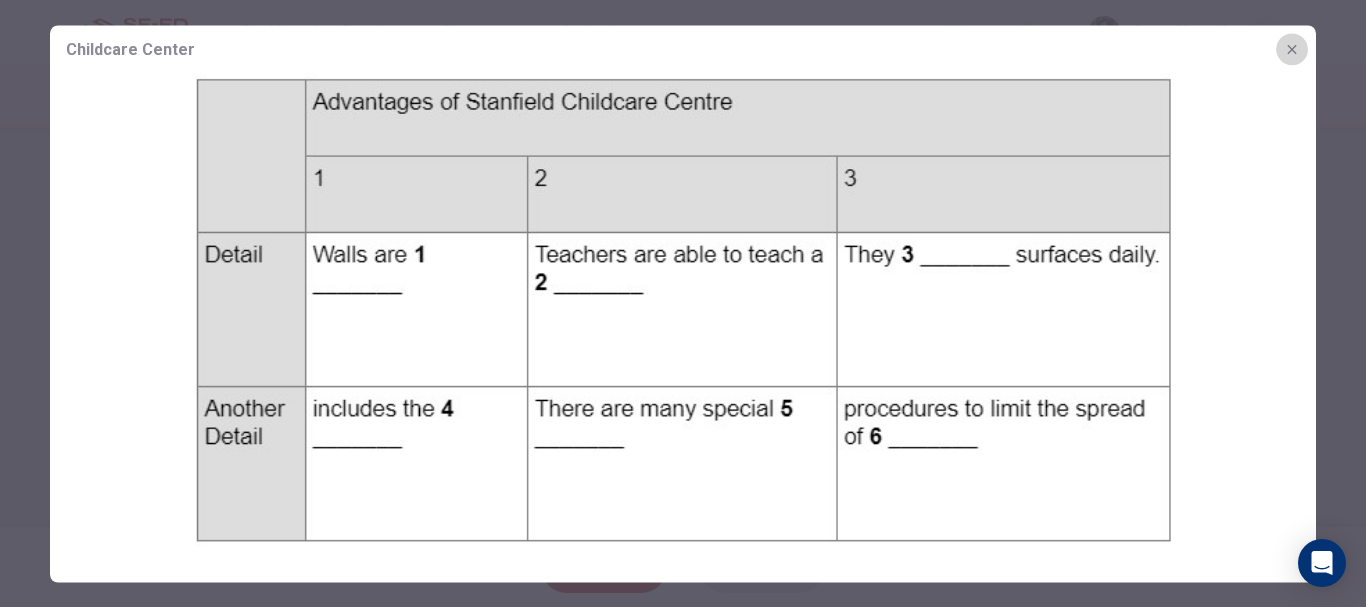 click 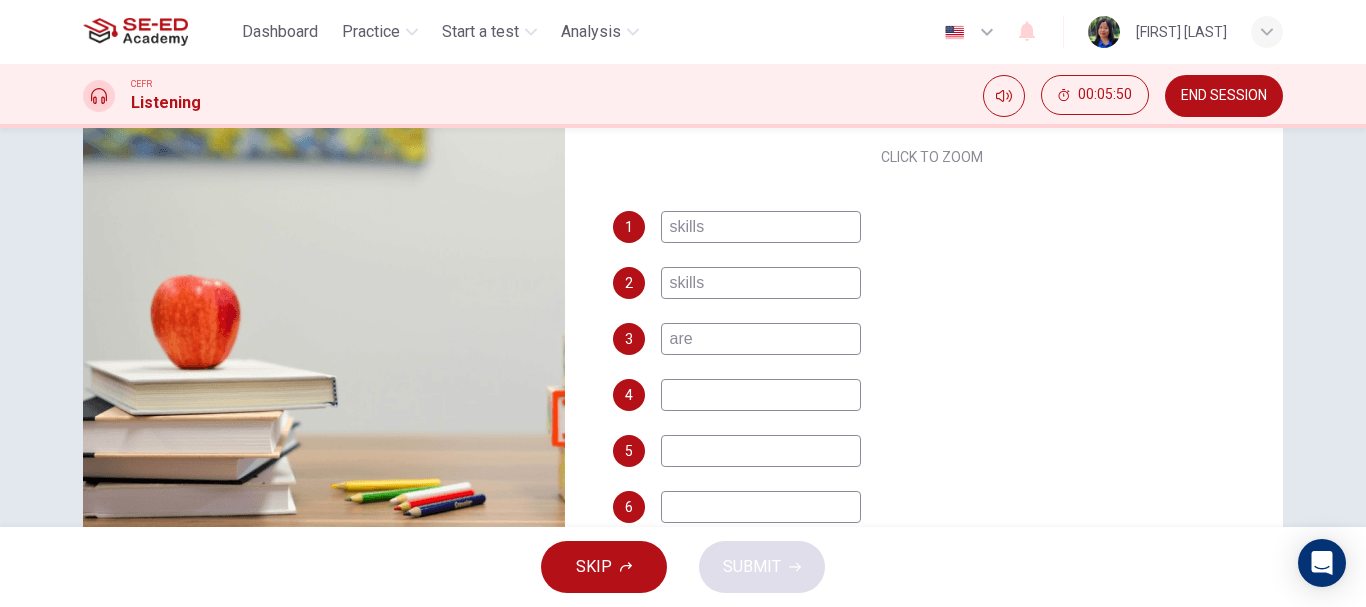 scroll, scrollTop: 0, scrollLeft: 0, axis: both 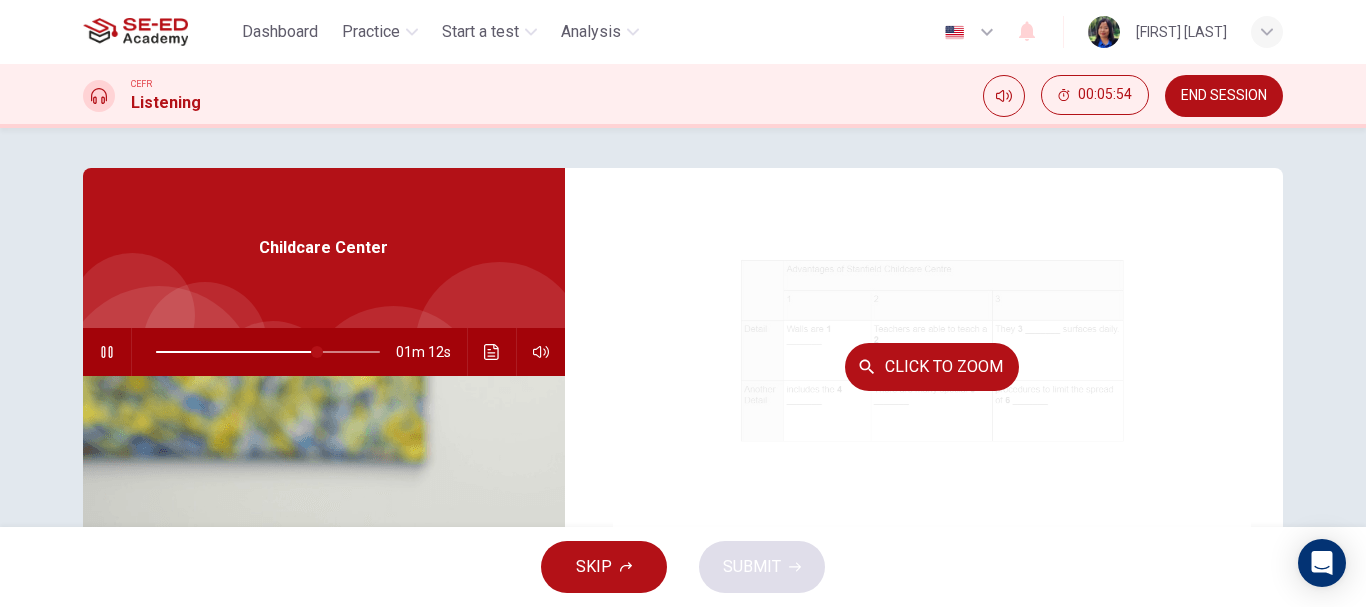 click on "Click to Zoom" at bounding box center (932, 367) 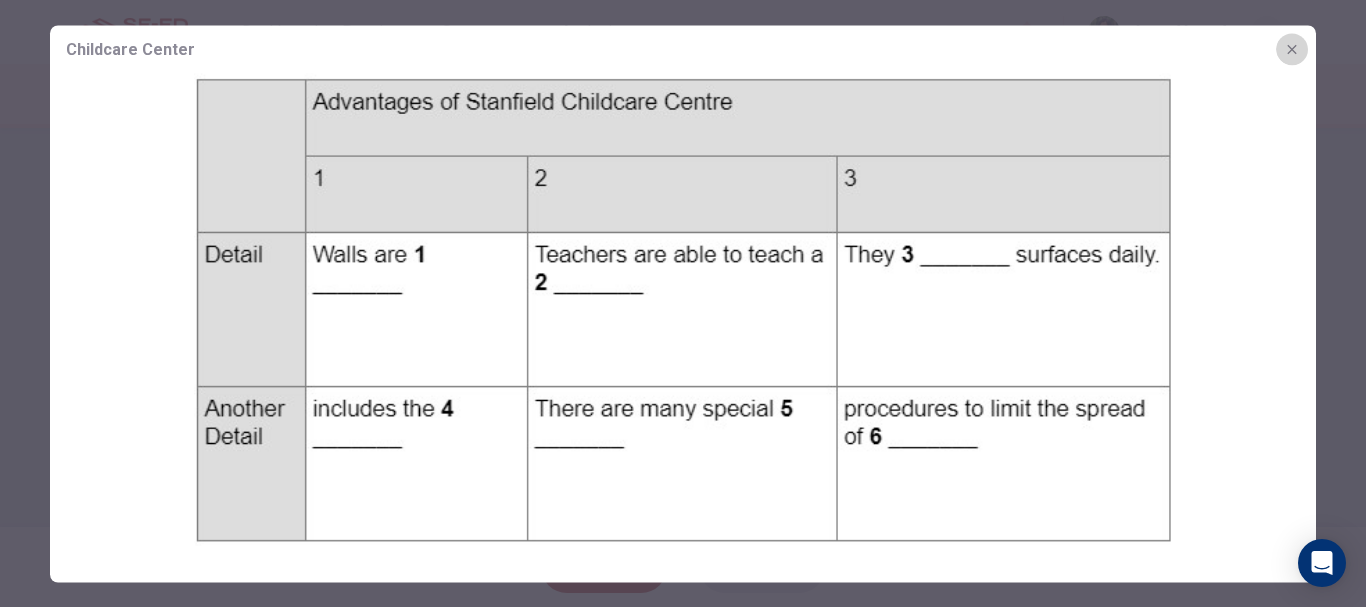 click 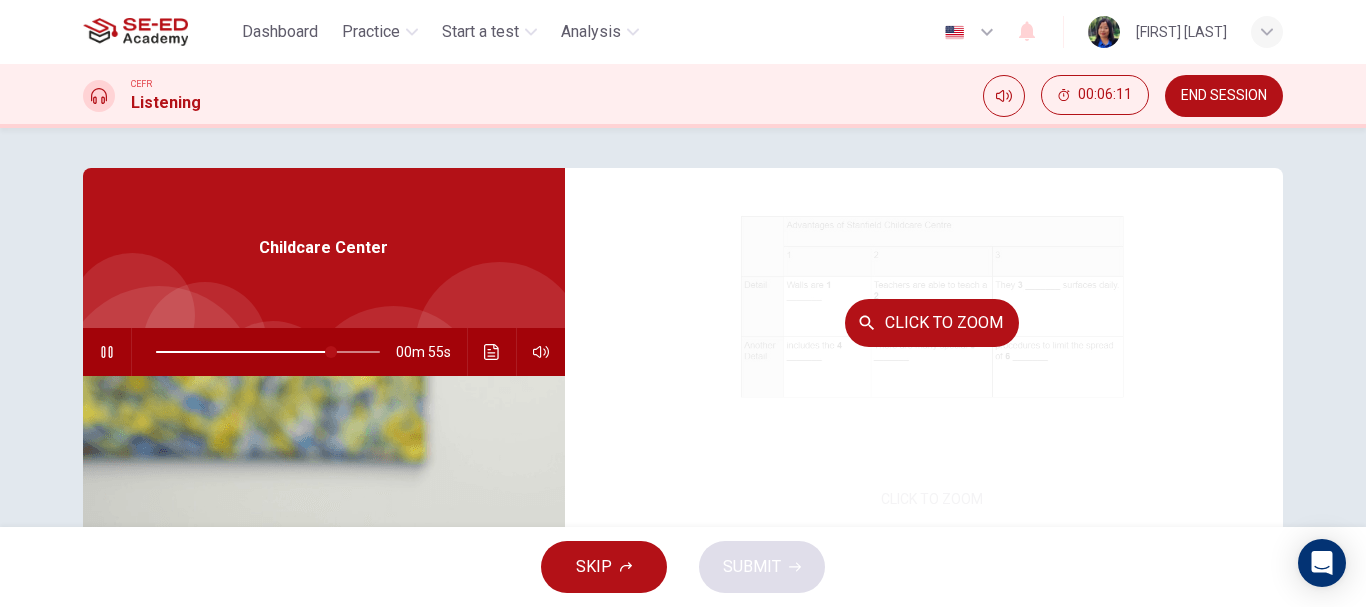 scroll, scrollTop: 286, scrollLeft: 0, axis: vertical 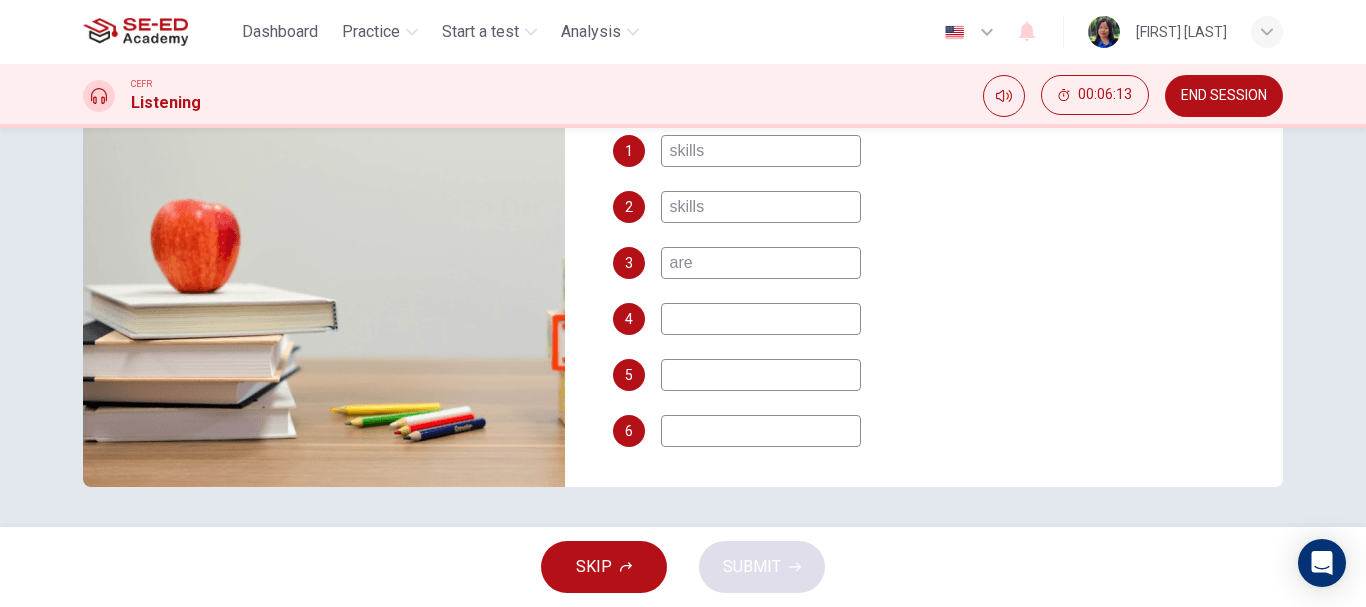 drag, startPoint x: 745, startPoint y: 208, endPoint x: 657, endPoint y: 207, distance: 88.005684 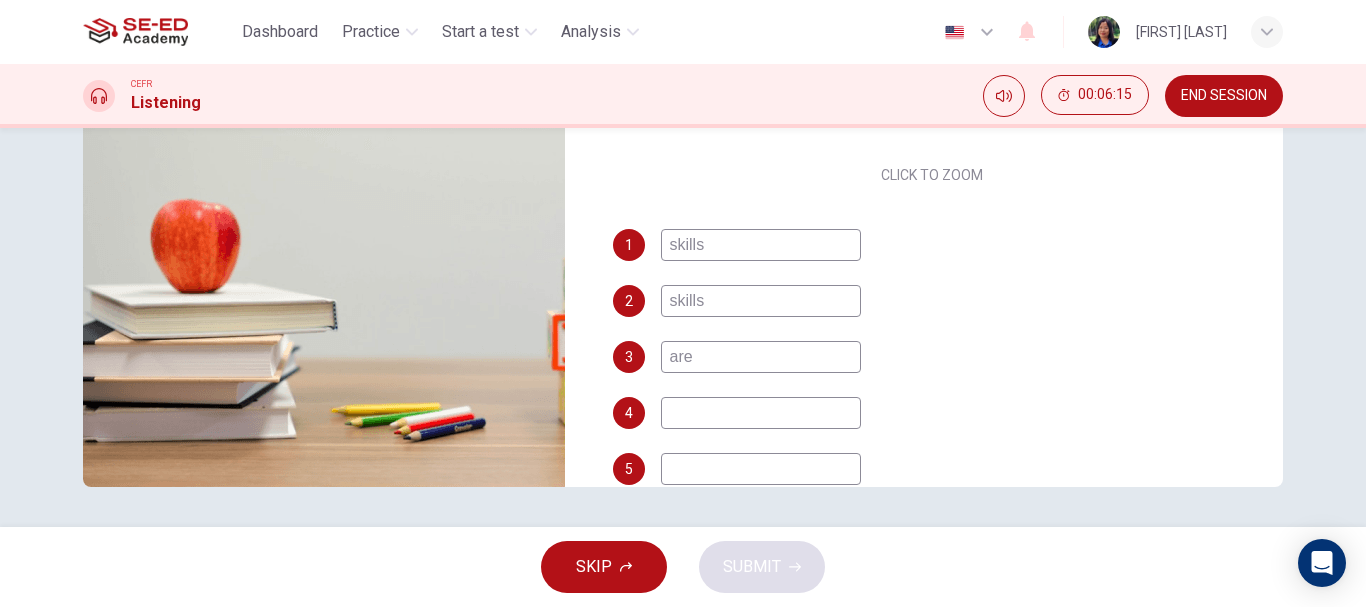 scroll, scrollTop: 0, scrollLeft: 0, axis: both 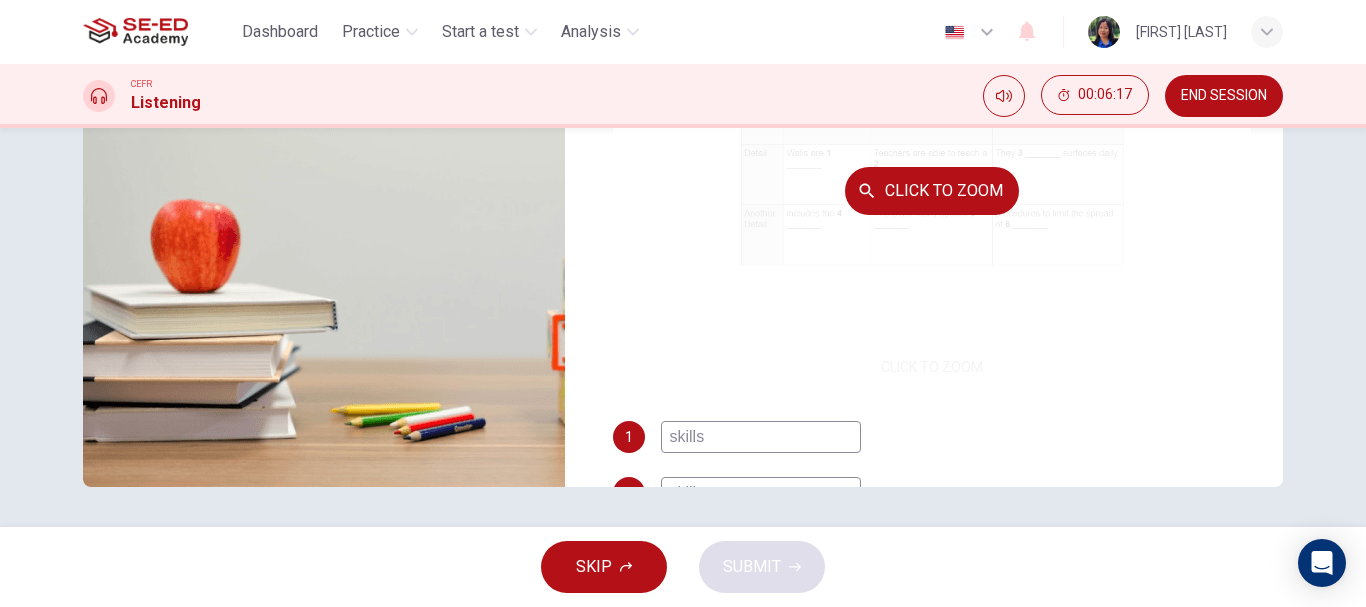 click on "Click to Zoom" at bounding box center [932, 191] 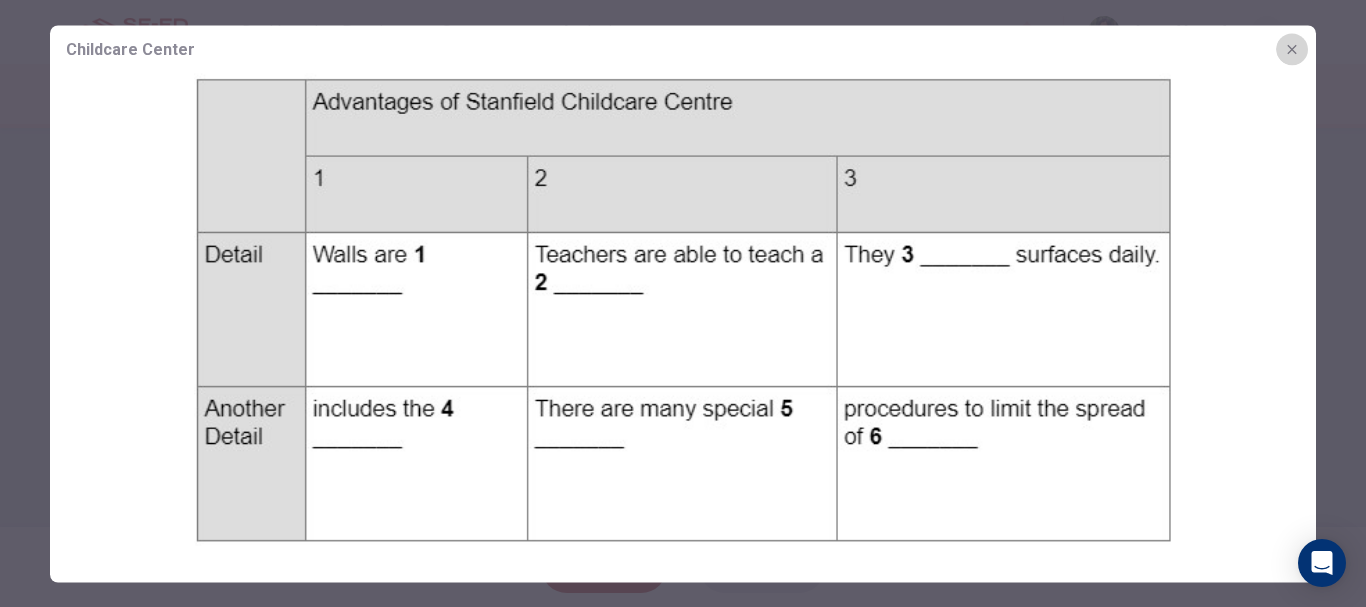 click 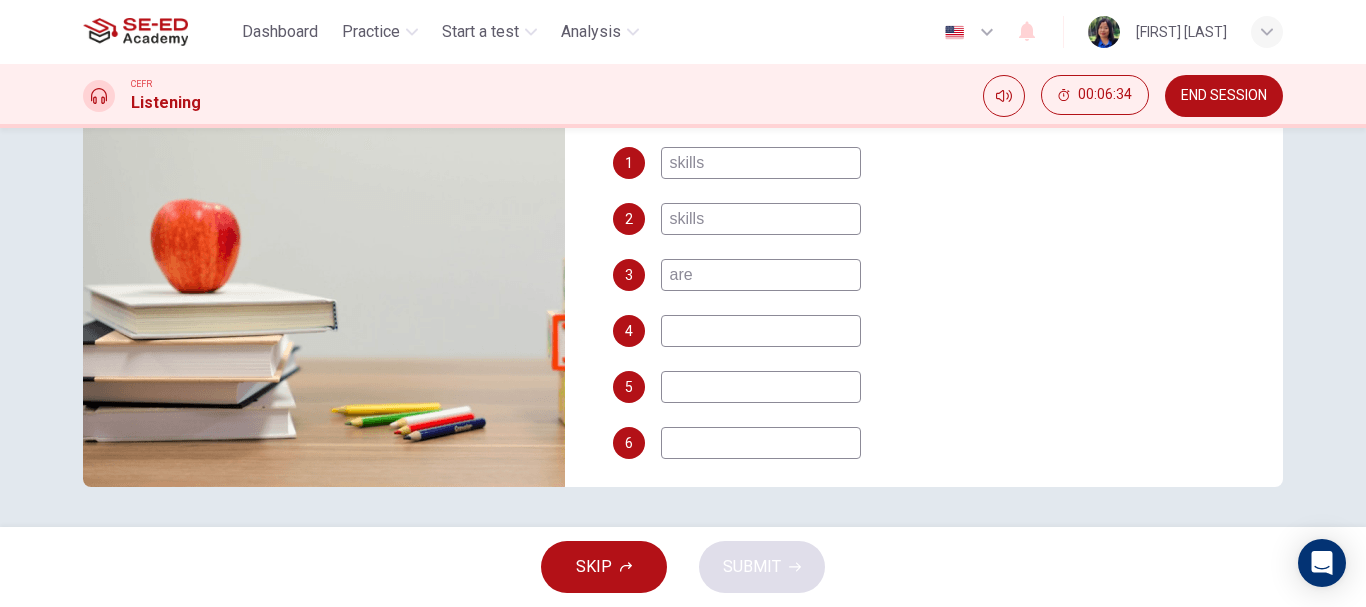 scroll, scrollTop: 286, scrollLeft: 0, axis: vertical 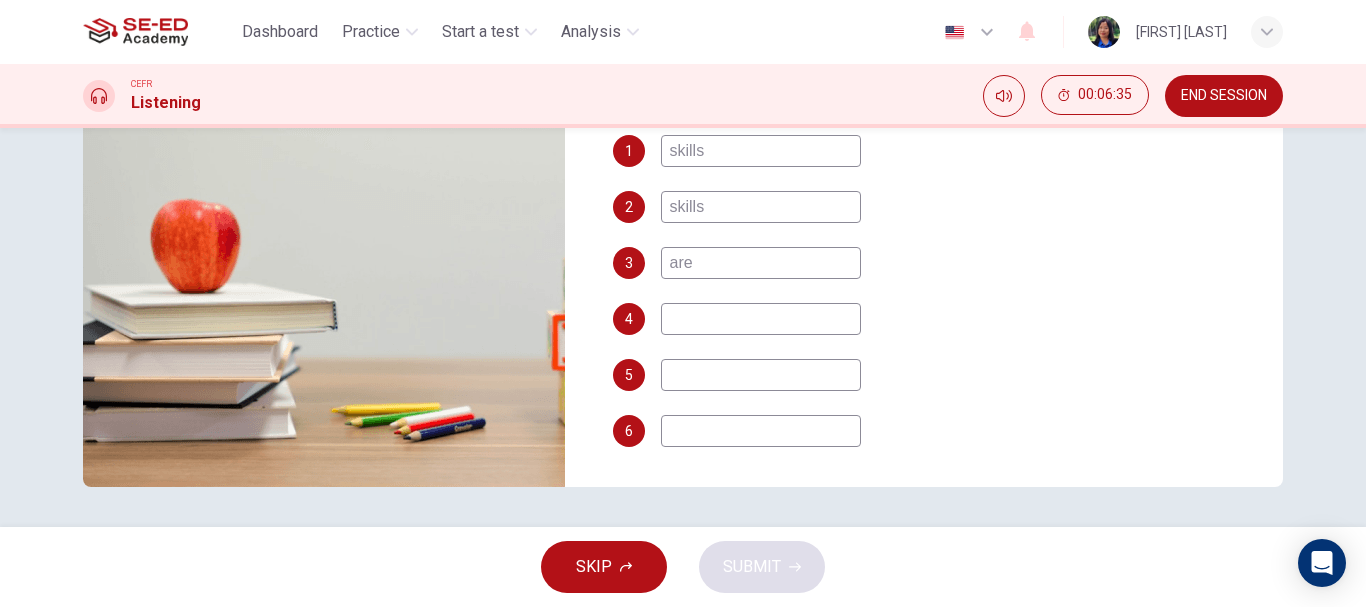 click at bounding box center (761, 319) 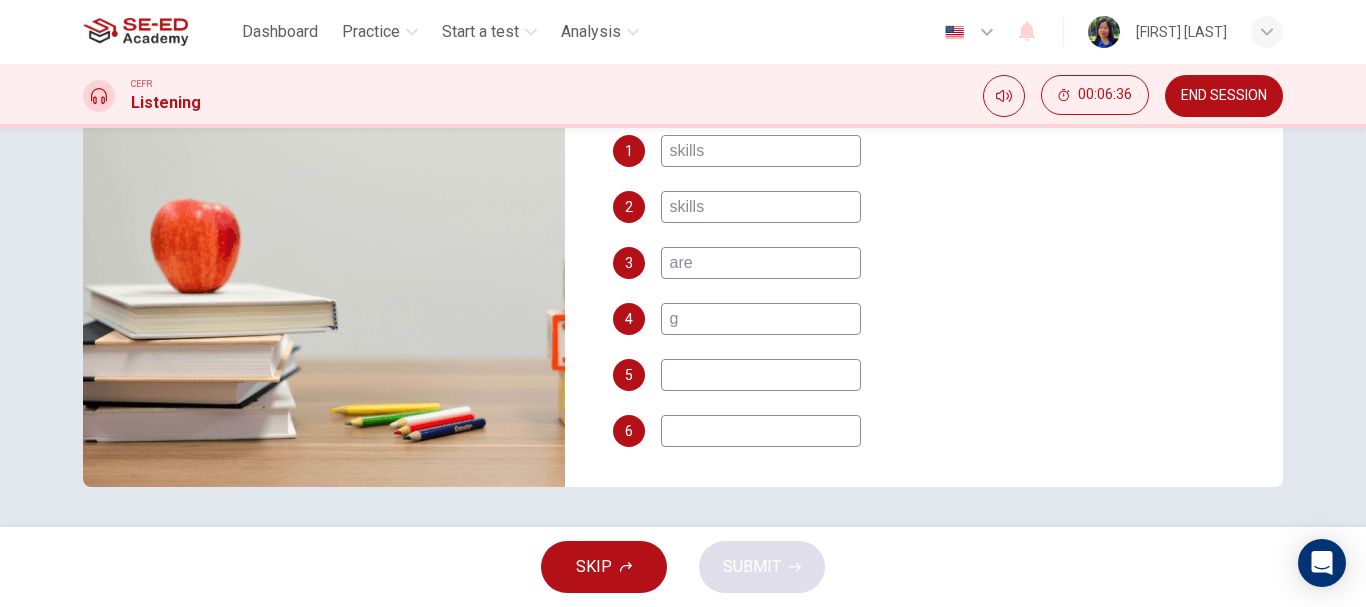 type on "gr" 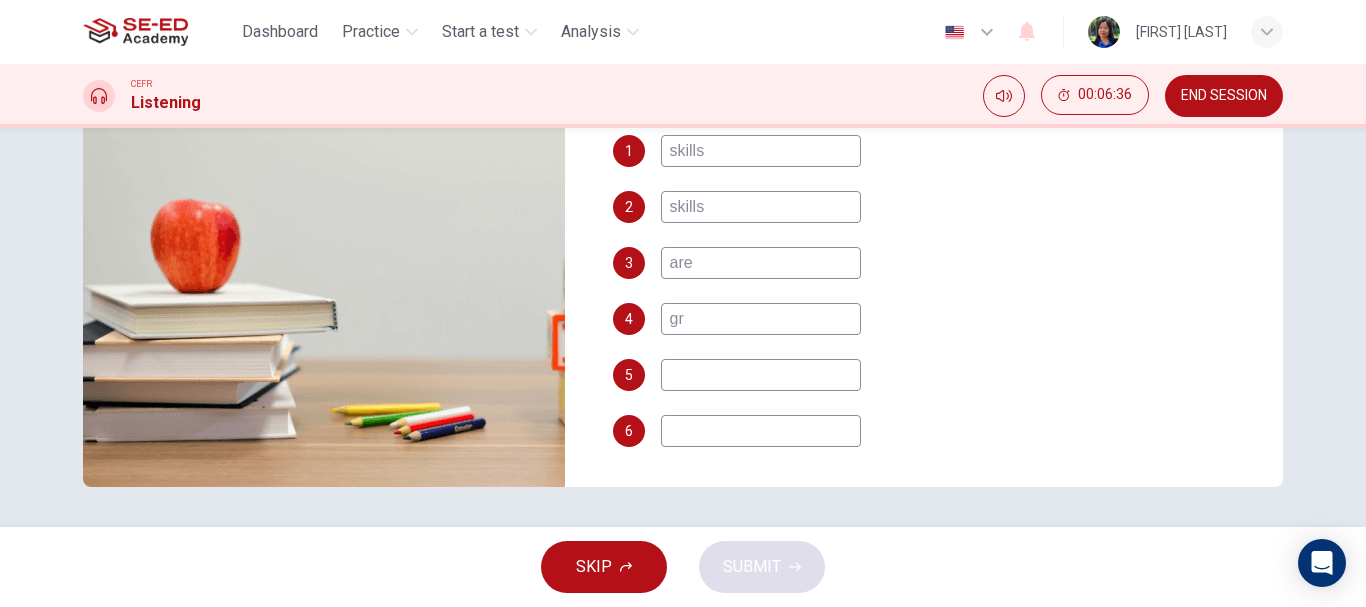 type on "88" 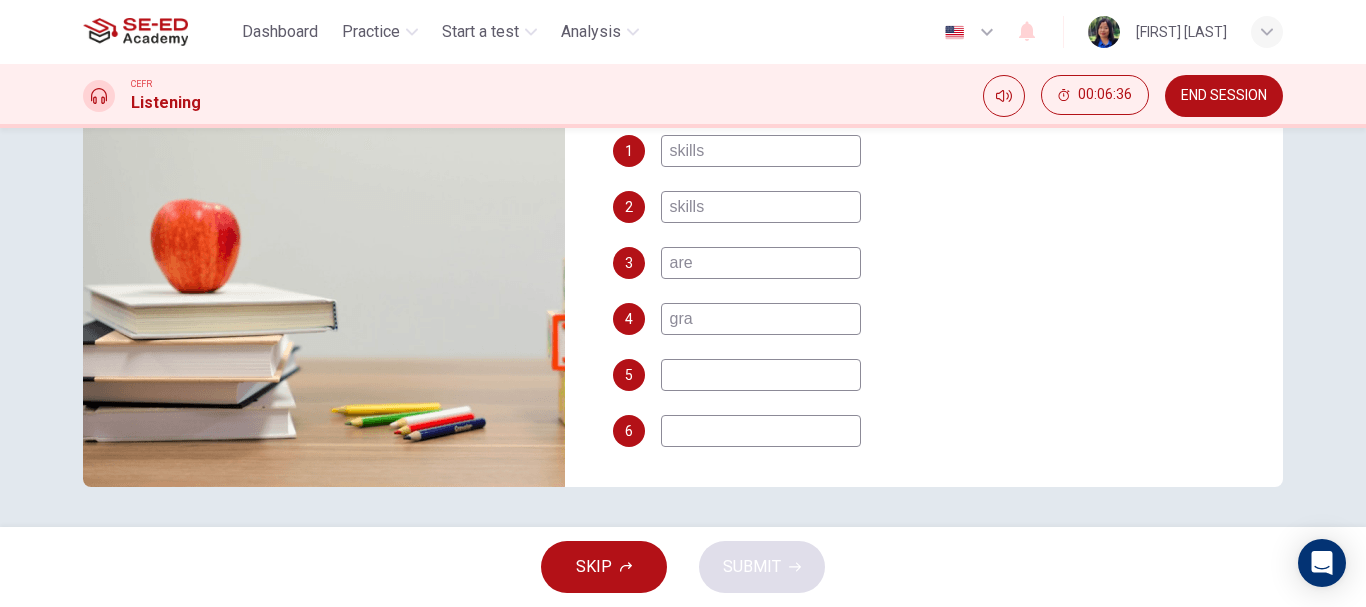 type on "grat" 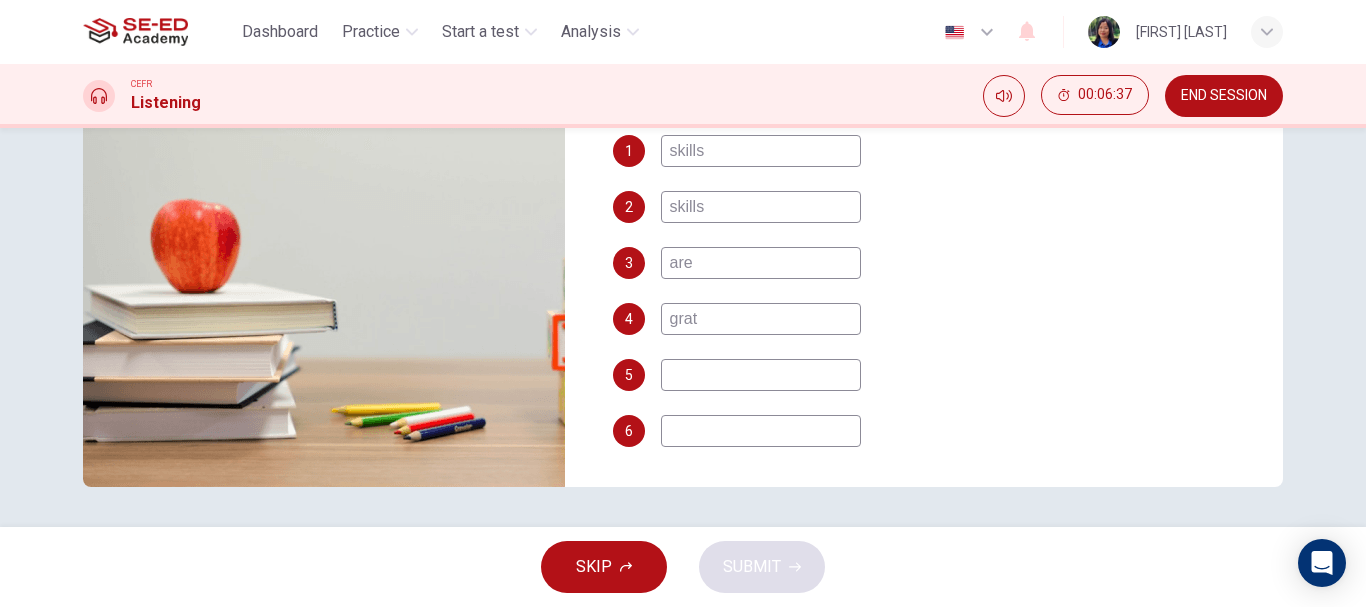 type on "88" 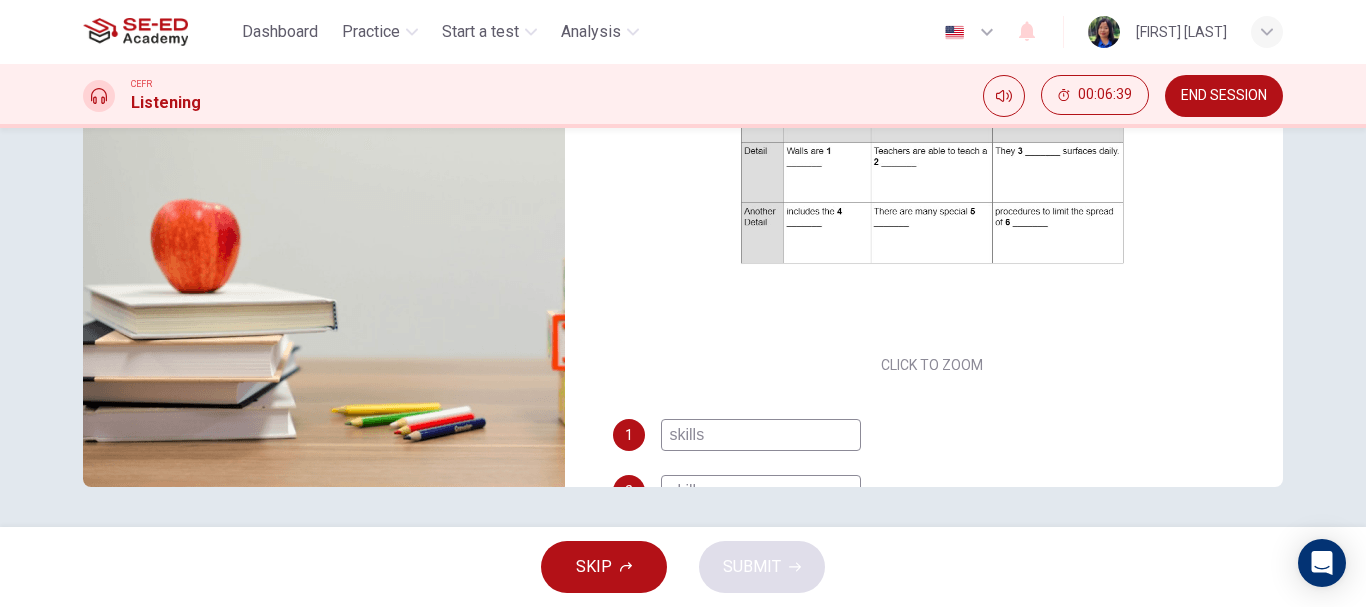 scroll, scrollTop: 0, scrollLeft: 0, axis: both 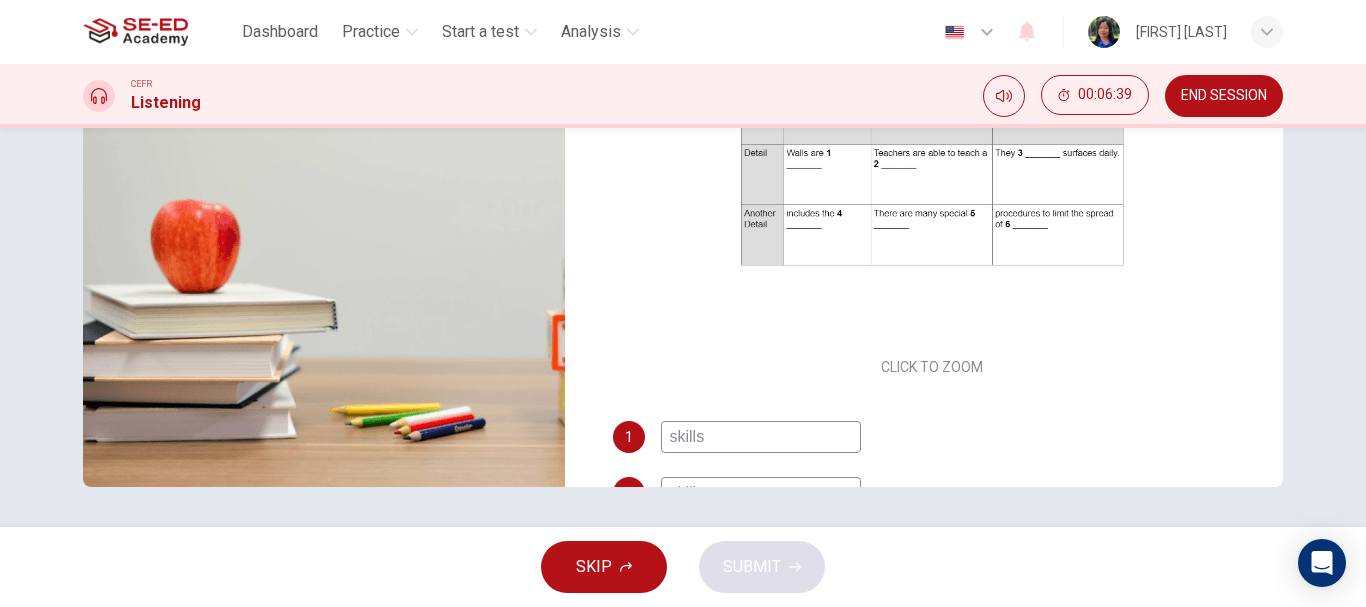 type on "89" 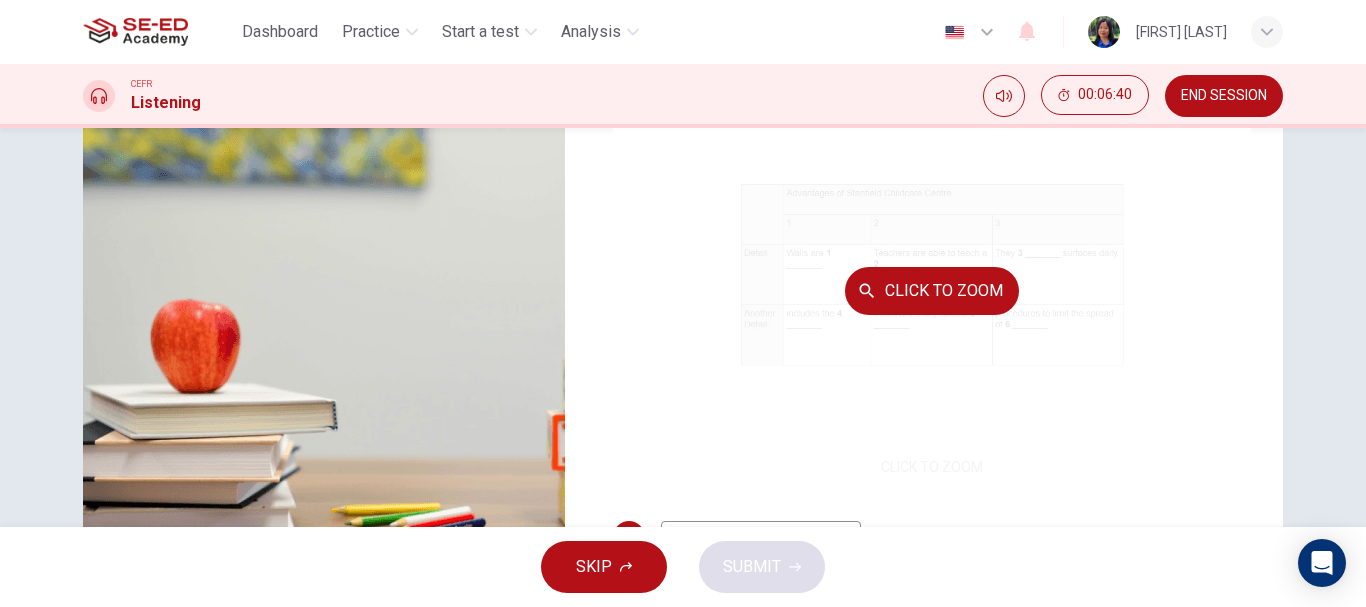 type on "grate" 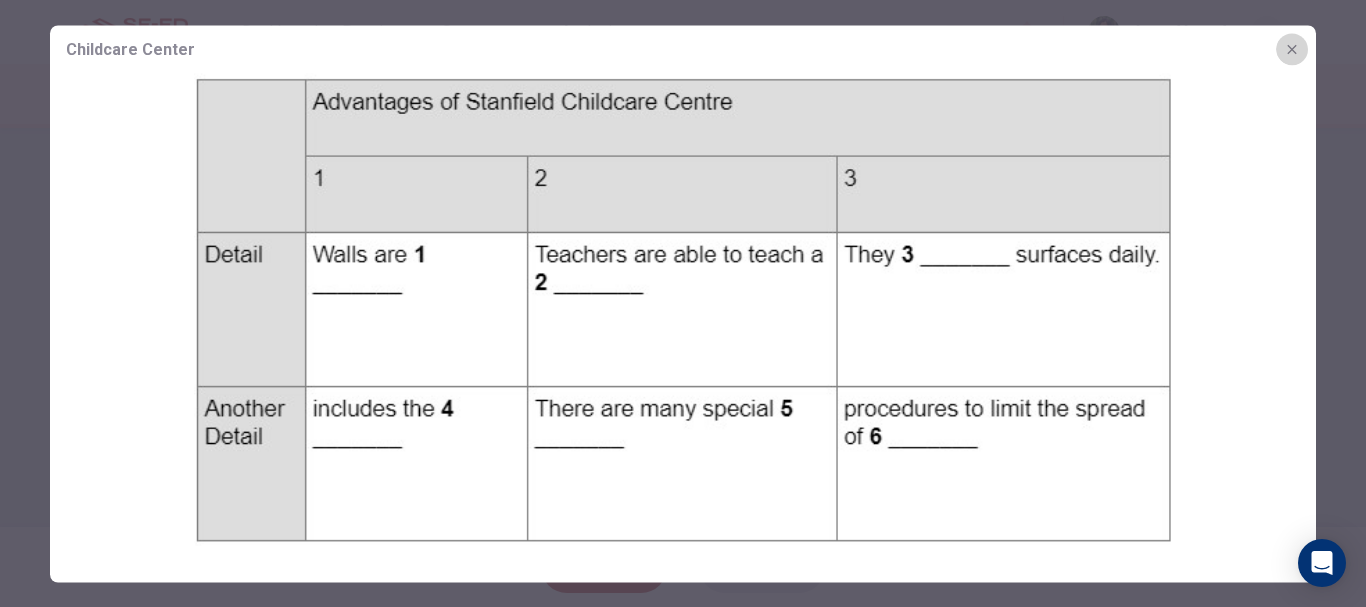 click 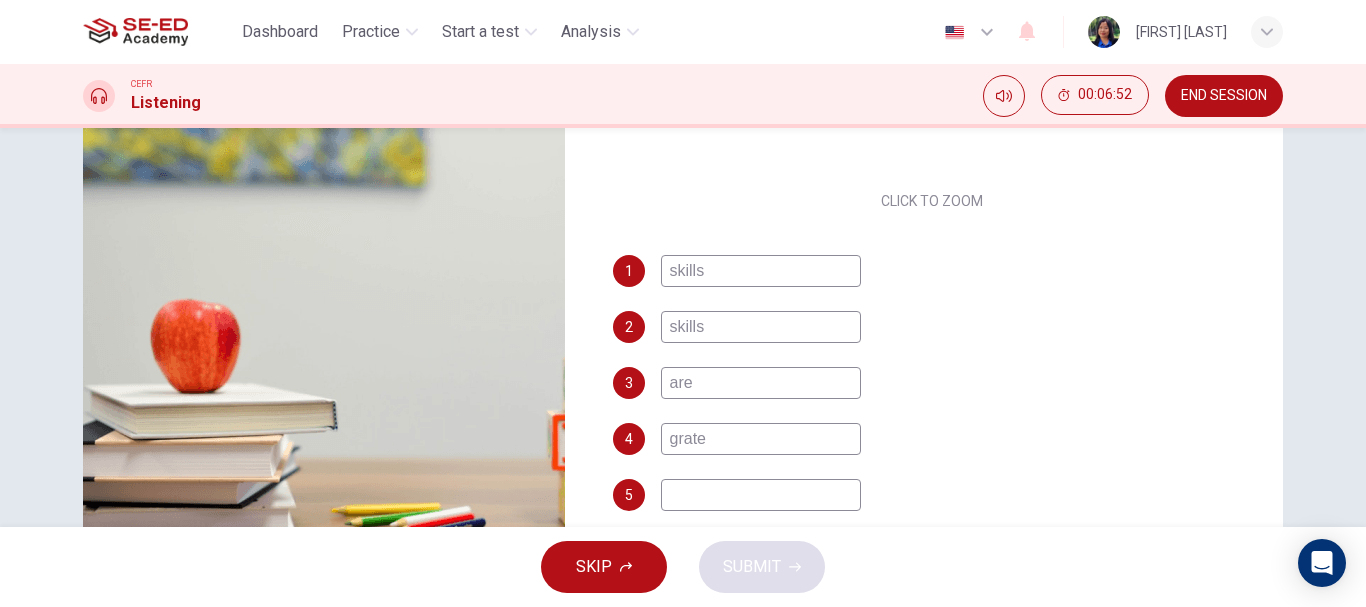 scroll, scrollTop: 286, scrollLeft: 0, axis: vertical 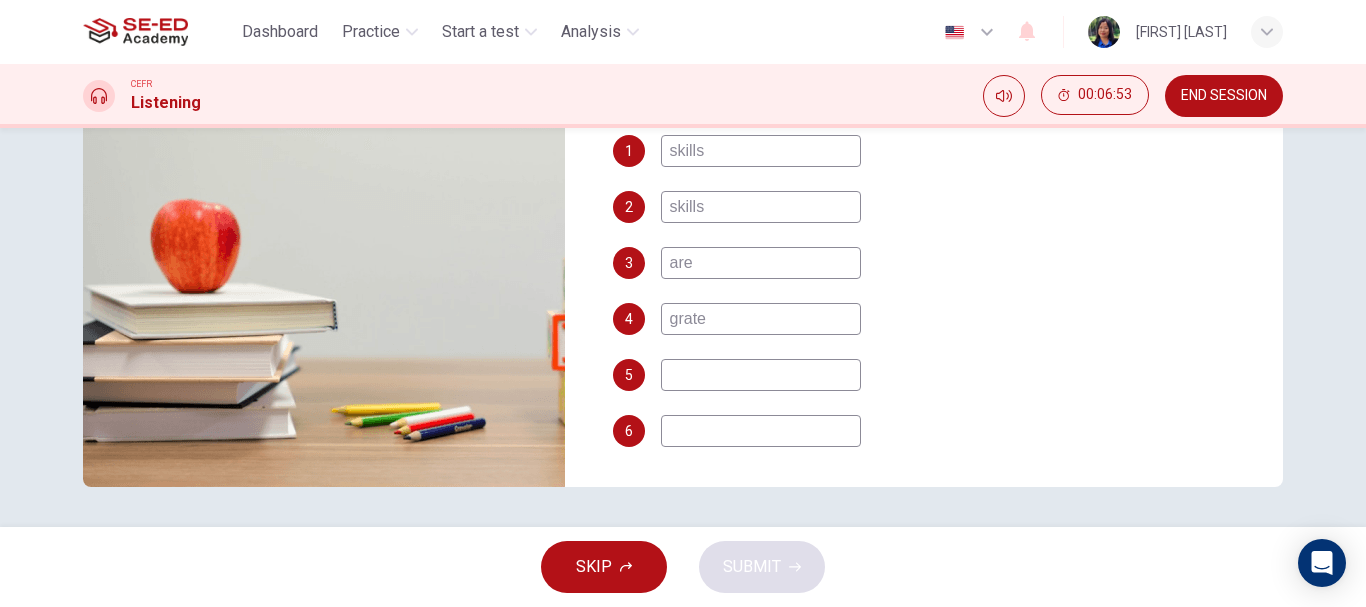 click at bounding box center (761, 431) 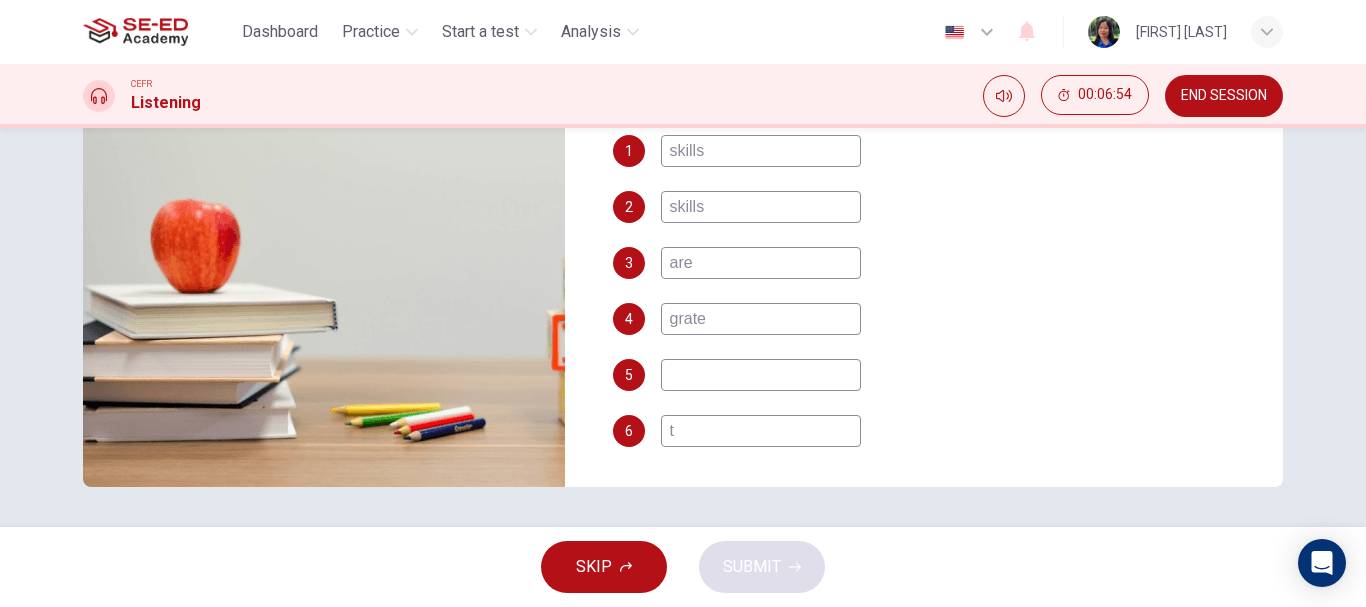 type on "95" 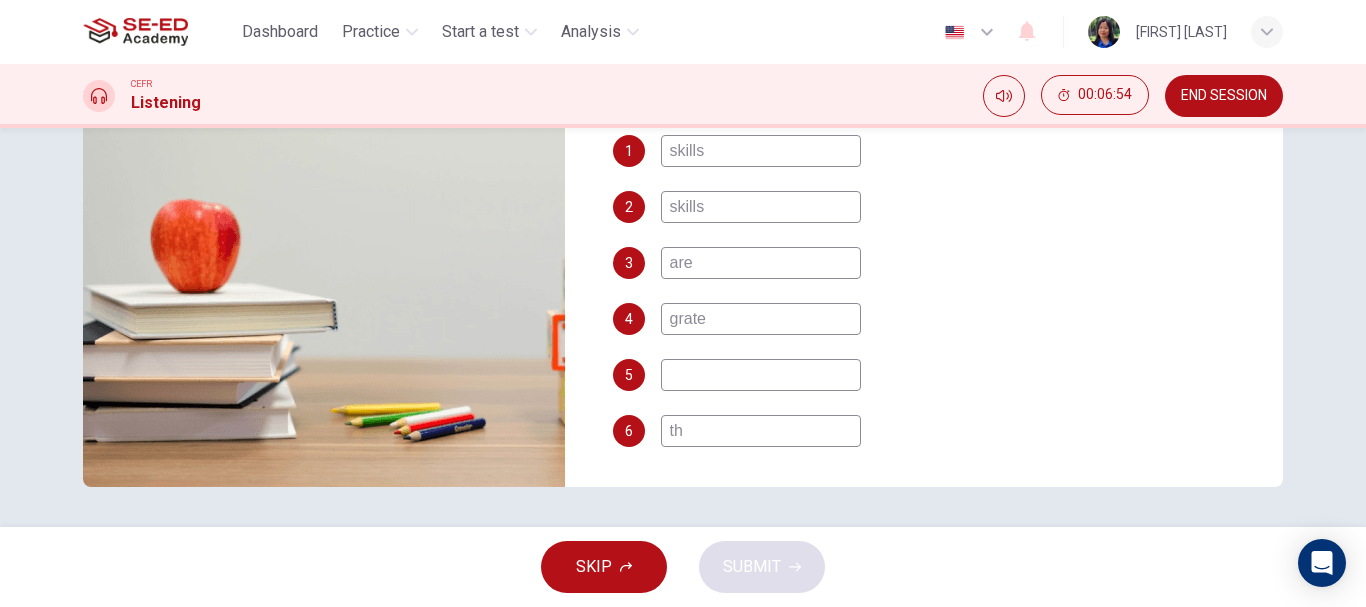 type on "the" 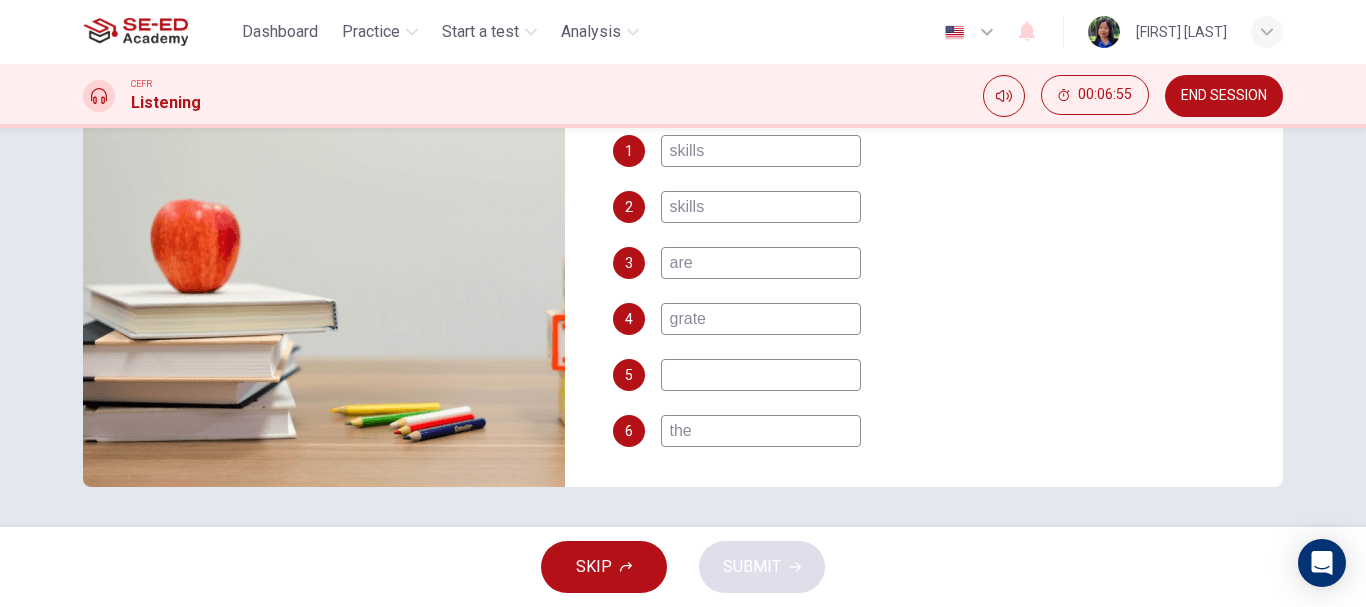 type on "95" 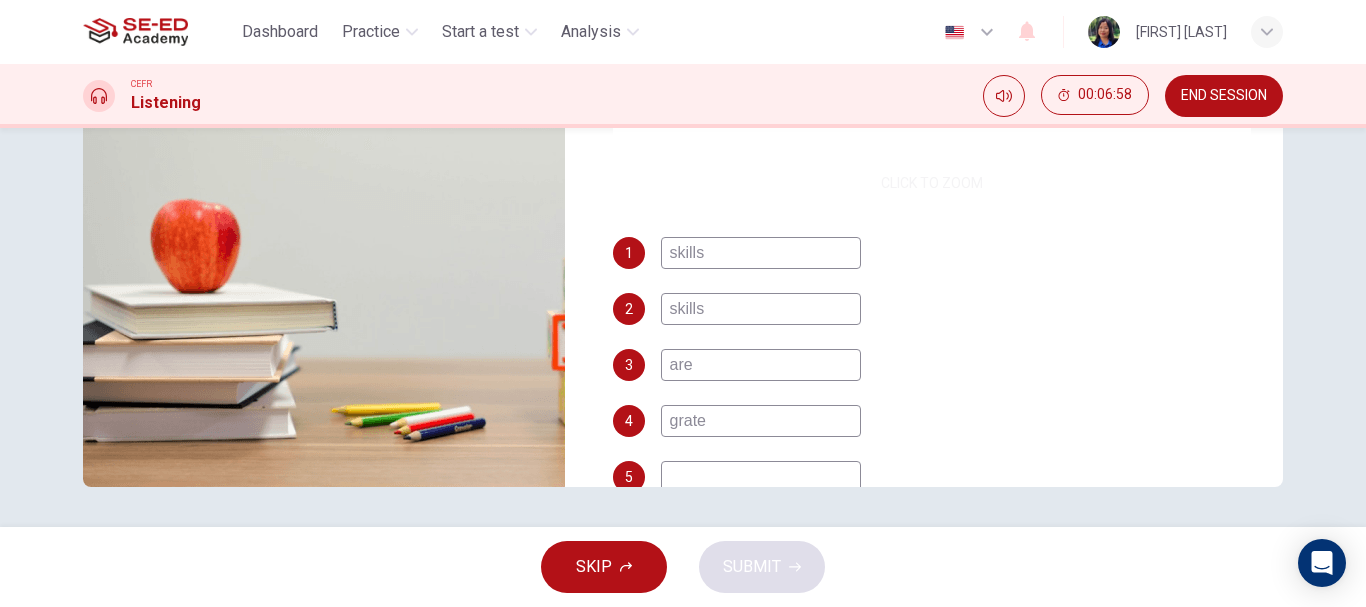 scroll, scrollTop: 0, scrollLeft: 0, axis: both 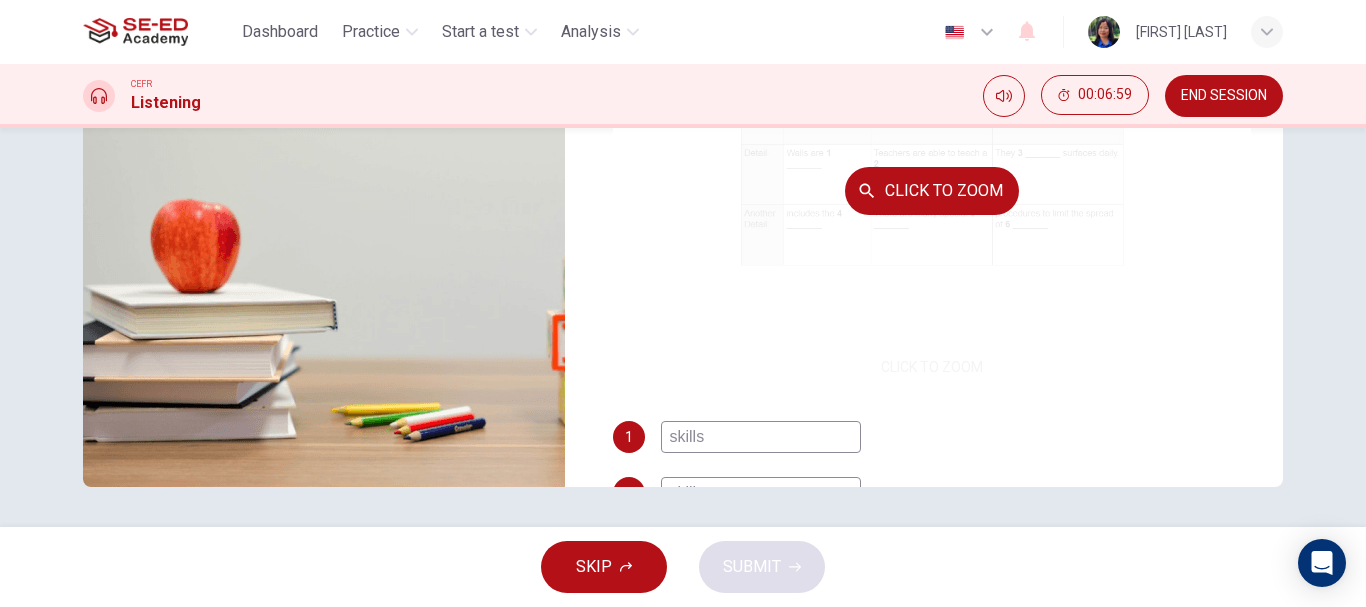 type on "97" 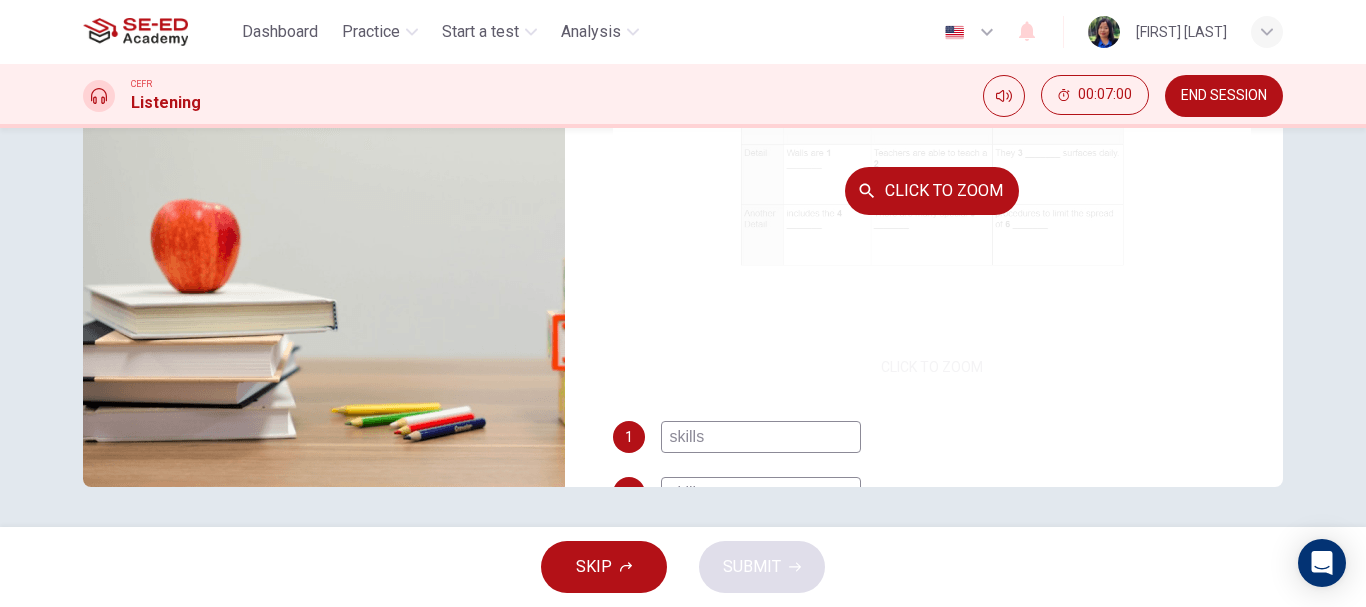 click on "Click to Zoom" at bounding box center [932, 190] 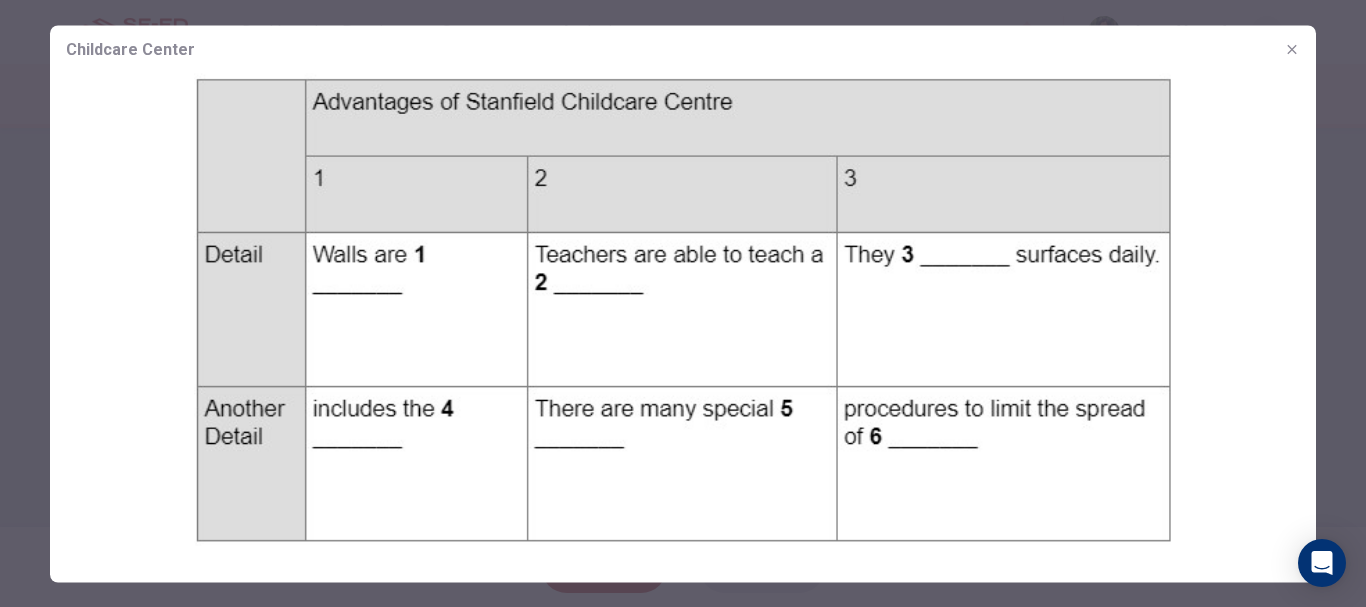 type on "0" 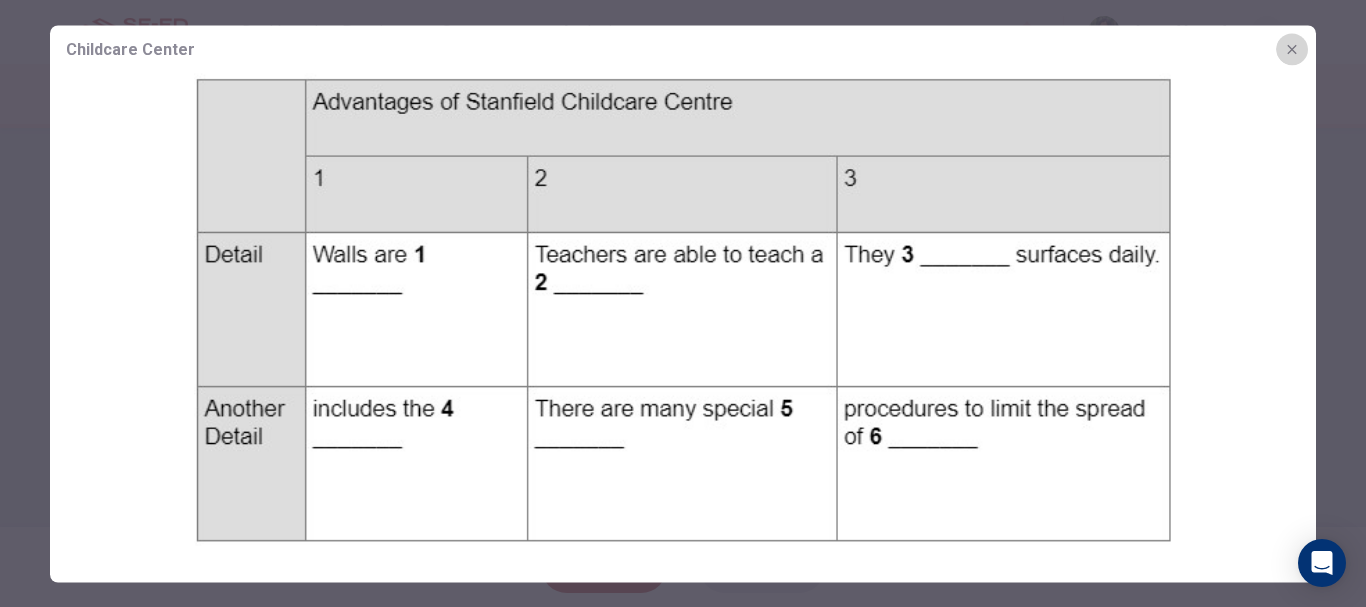 click 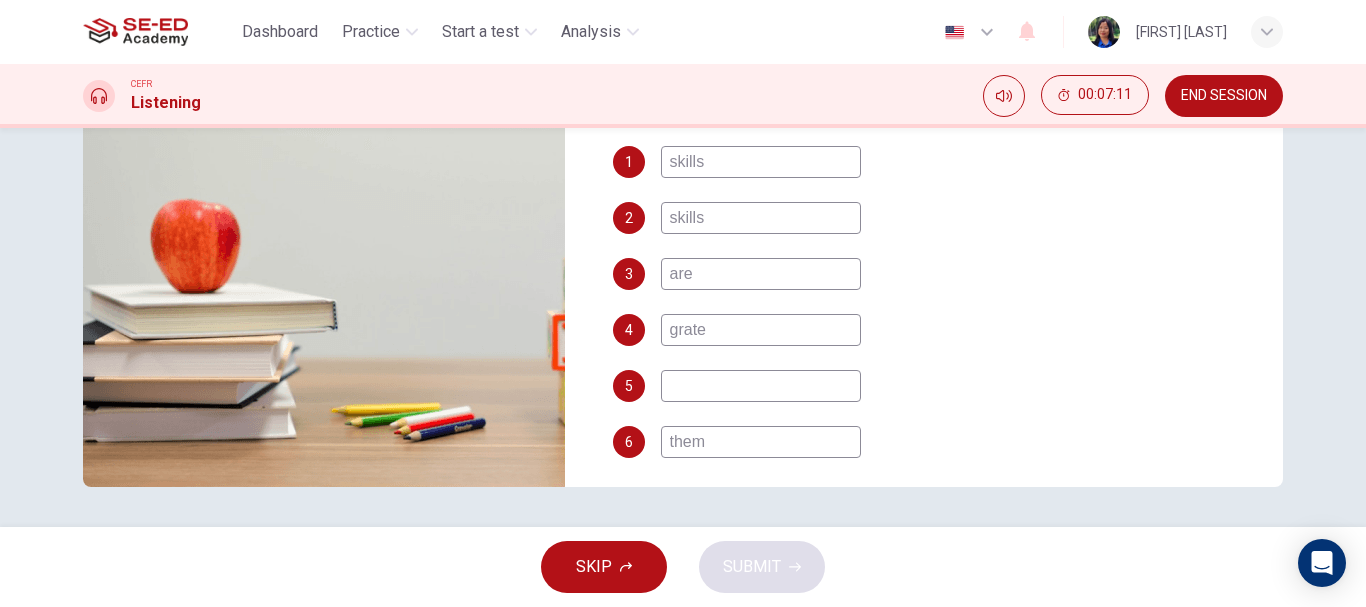 scroll, scrollTop: 286, scrollLeft: 0, axis: vertical 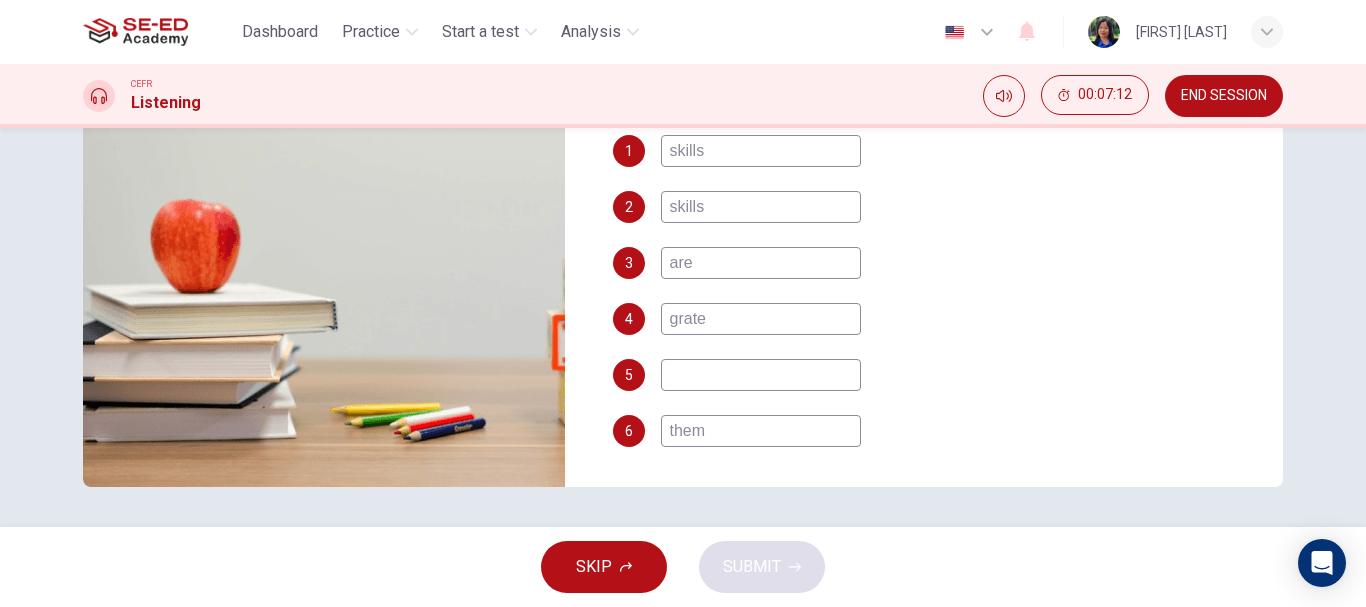 click at bounding box center (761, 375) 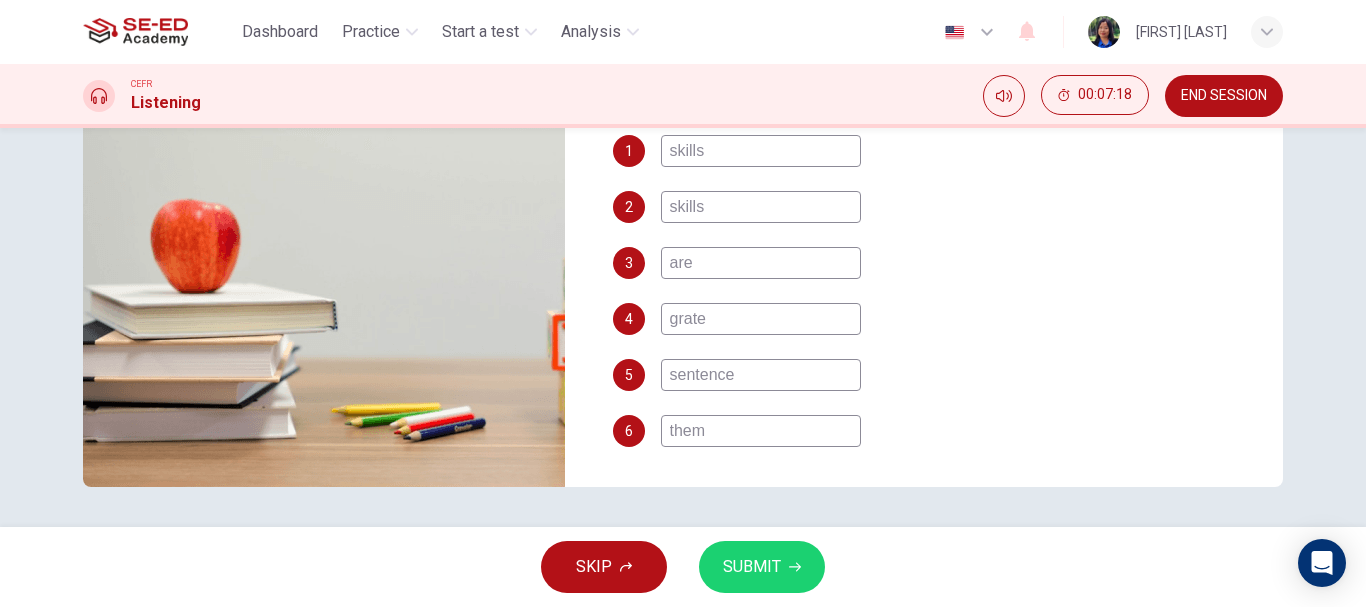 type on "sentence" 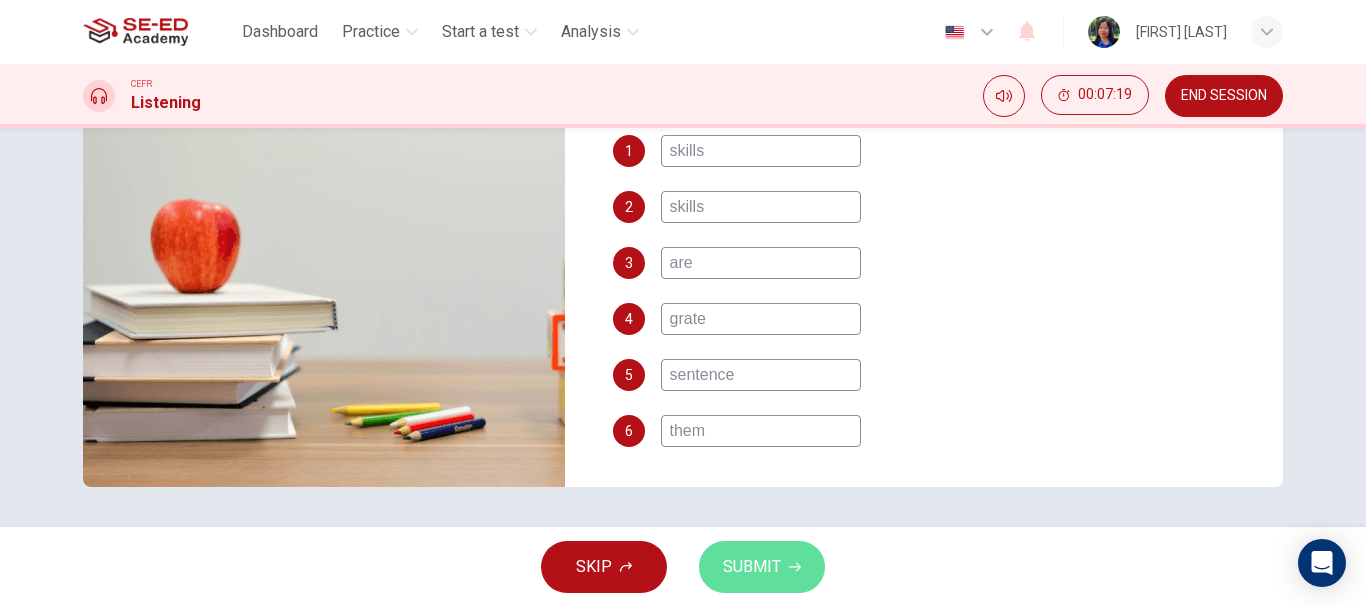 click on "SUBMIT" at bounding box center (752, 567) 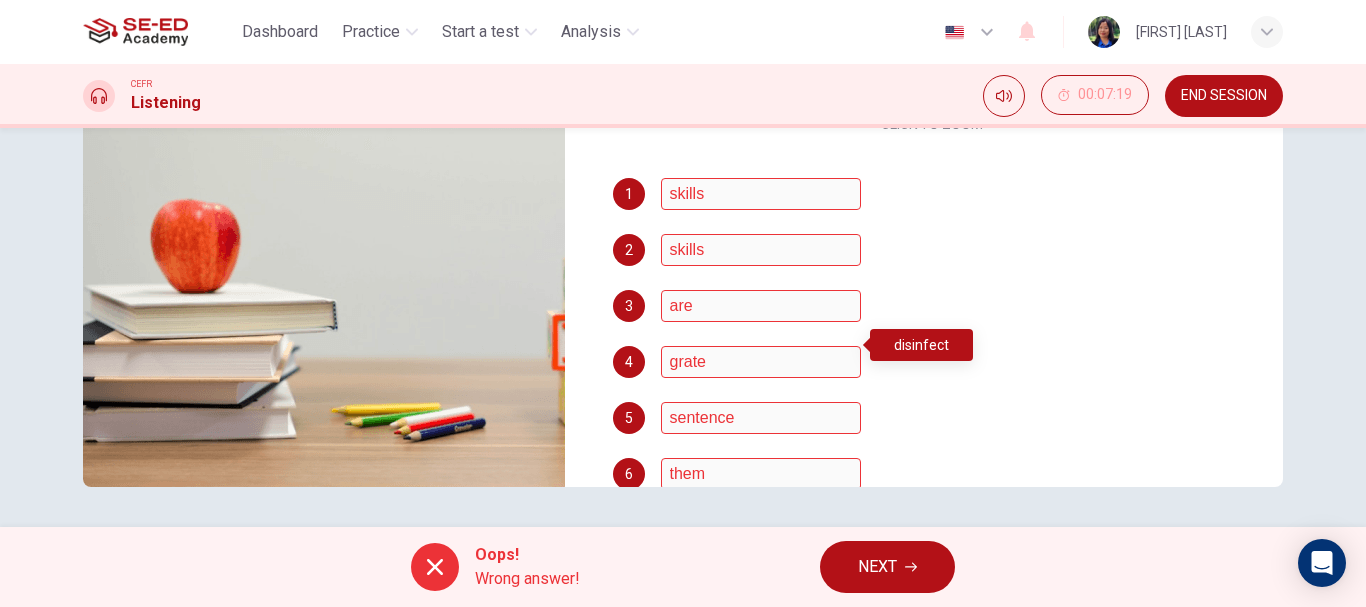scroll, scrollTop: 286, scrollLeft: 0, axis: vertical 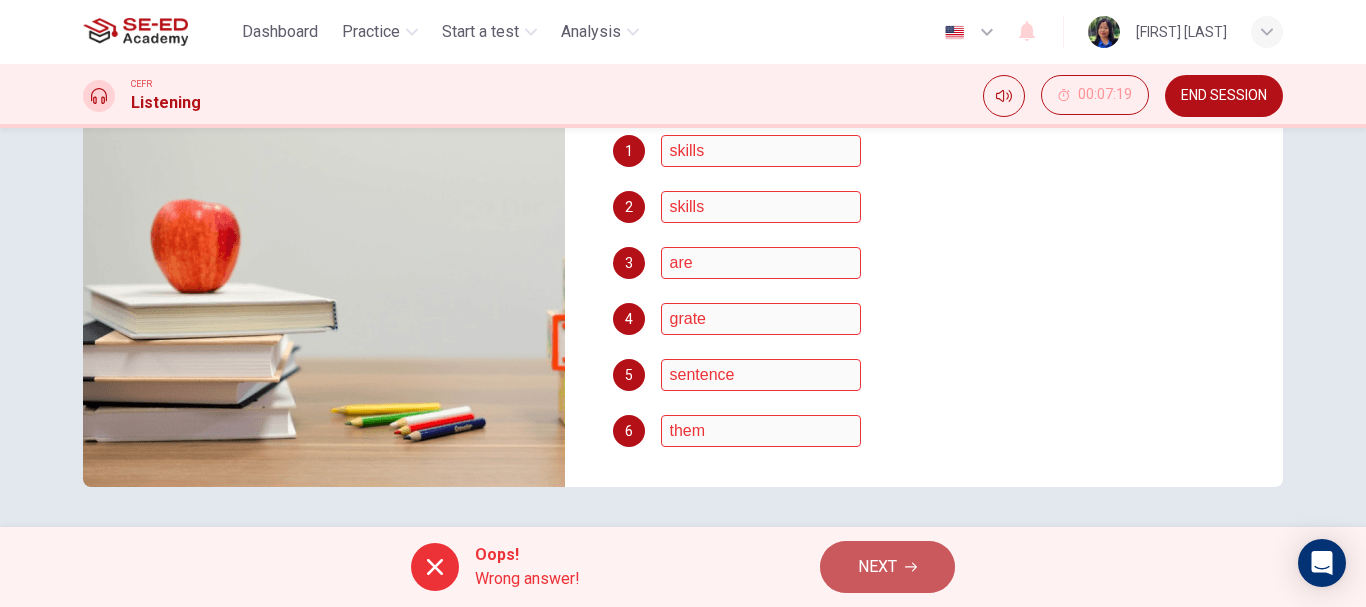 click on "NEXT" at bounding box center (887, 567) 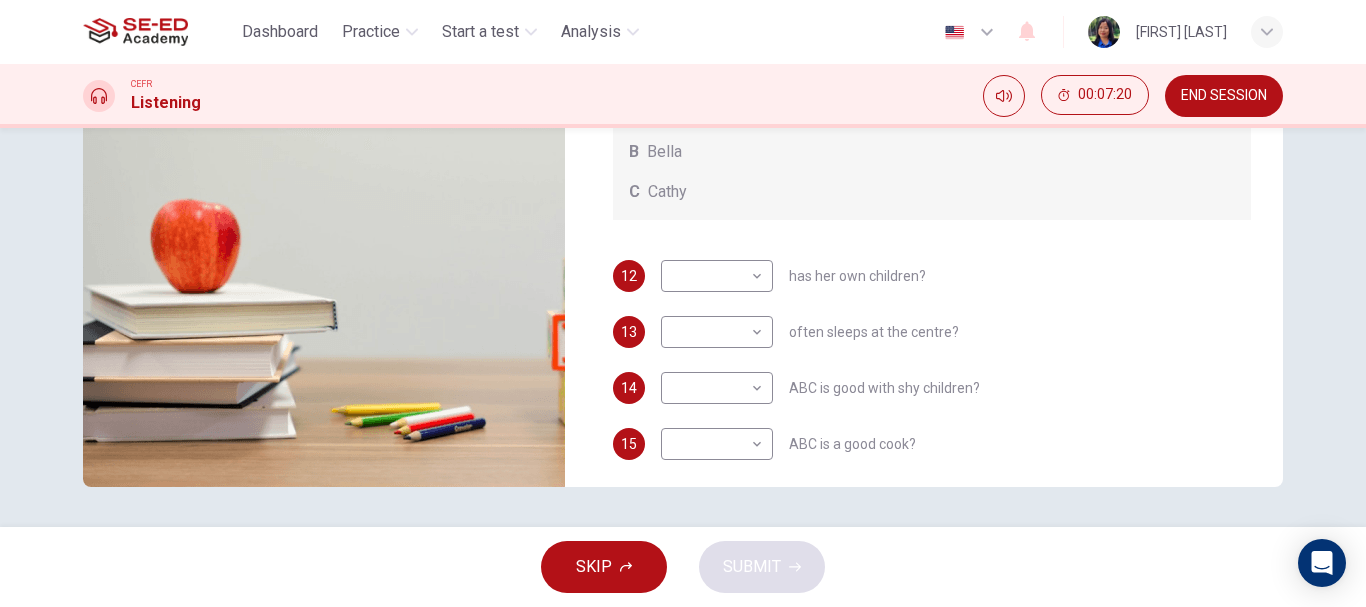 scroll, scrollTop: 0, scrollLeft: 0, axis: both 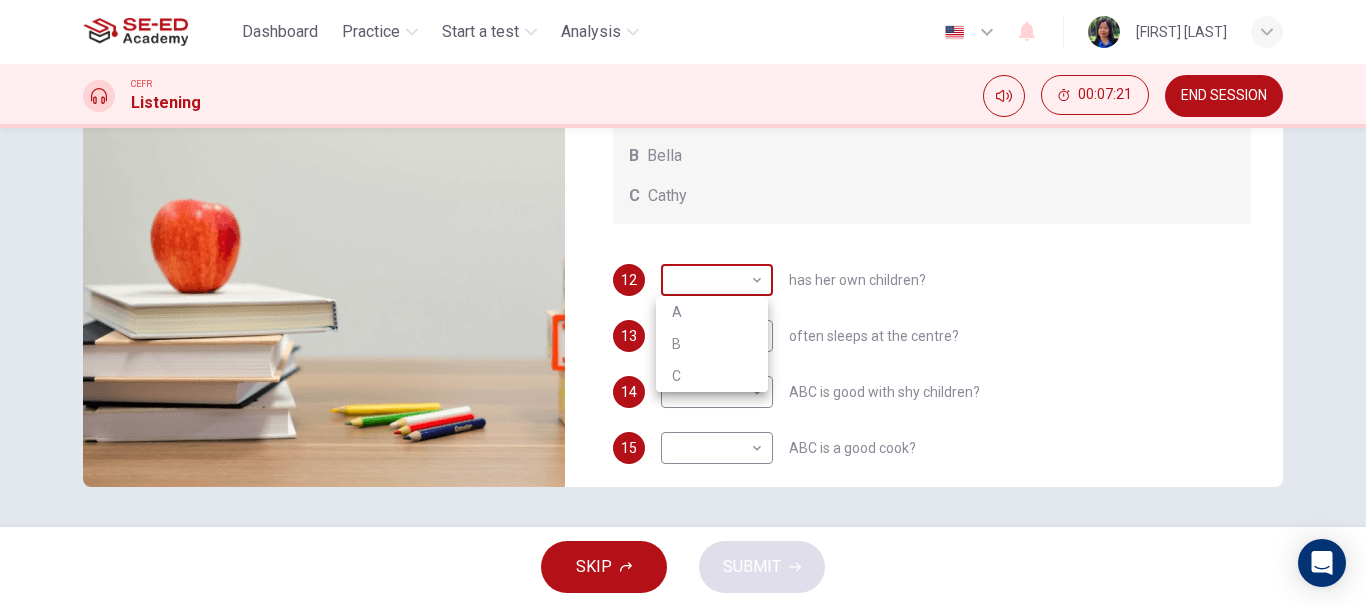 click on "This site uses cookies, as explained in our Privacy Policy . If you agree to the use of cookies, please click the Accept button and continue to browse our site. Privacy Policy Accept Dashboard Practice Start a test Analysis English en ​ Mrs Wasana Prabut CEFR Listening 00:07:21 END SESSION Questions 12 - 15 Choose the correct letter, A, B, or C. You may use a letter more than once. Which childcare worker: Childcare Workers A Andrea B Bella C Cathy 12 ​ ​ has her own children? 13 ​ ​ often sleeps at the centre? 14 ​ ​ ABC is good with shy children? 15 ​ ​ ABC is a good cook? Childcare Center 04m 18s SKIP SUBMIT SE-ED Academy - Online Testing Platform Dashboard Practice Start a test Analysis Notifications © Copyright 2025 A B C" at bounding box center (683, 303) 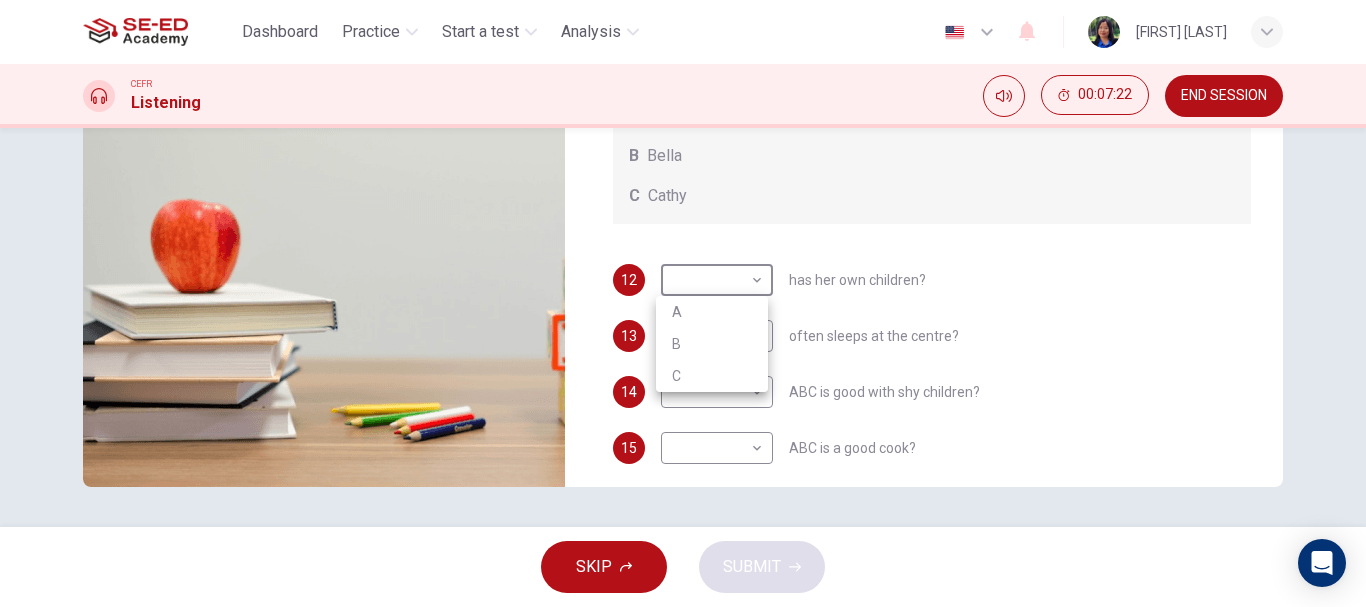 click at bounding box center [683, 303] 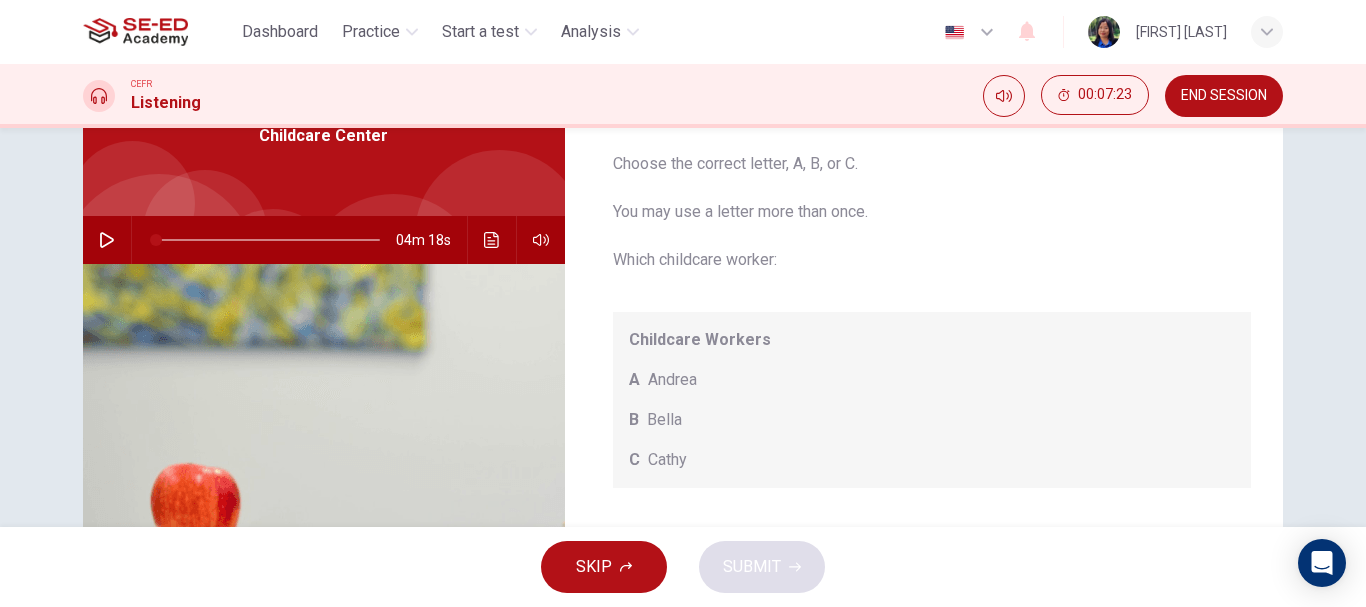 scroll, scrollTop: 76, scrollLeft: 0, axis: vertical 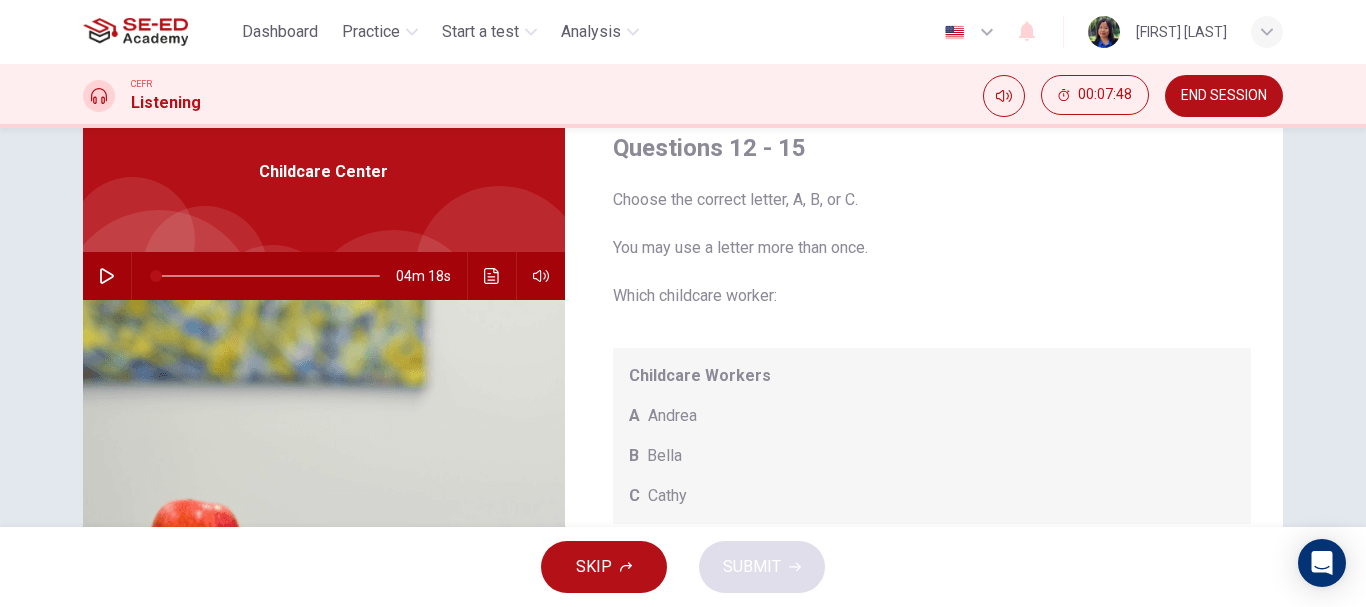 click 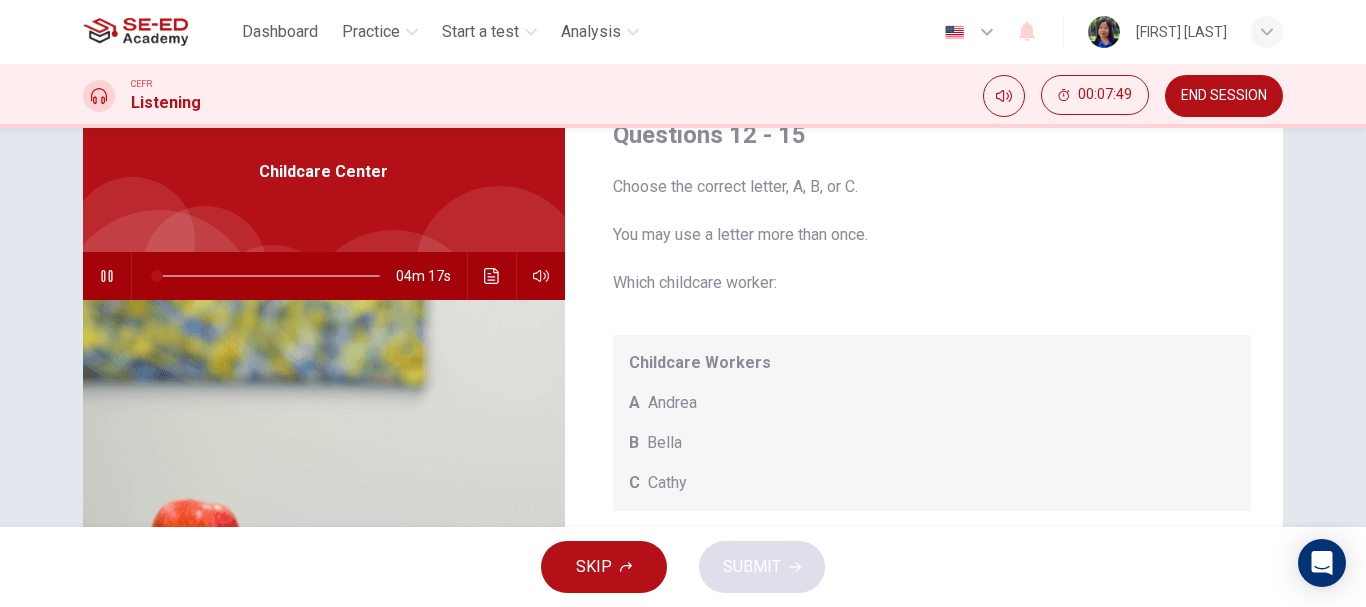scroll, scrollTop: 17, scrollLeft: 0, axis: vertical 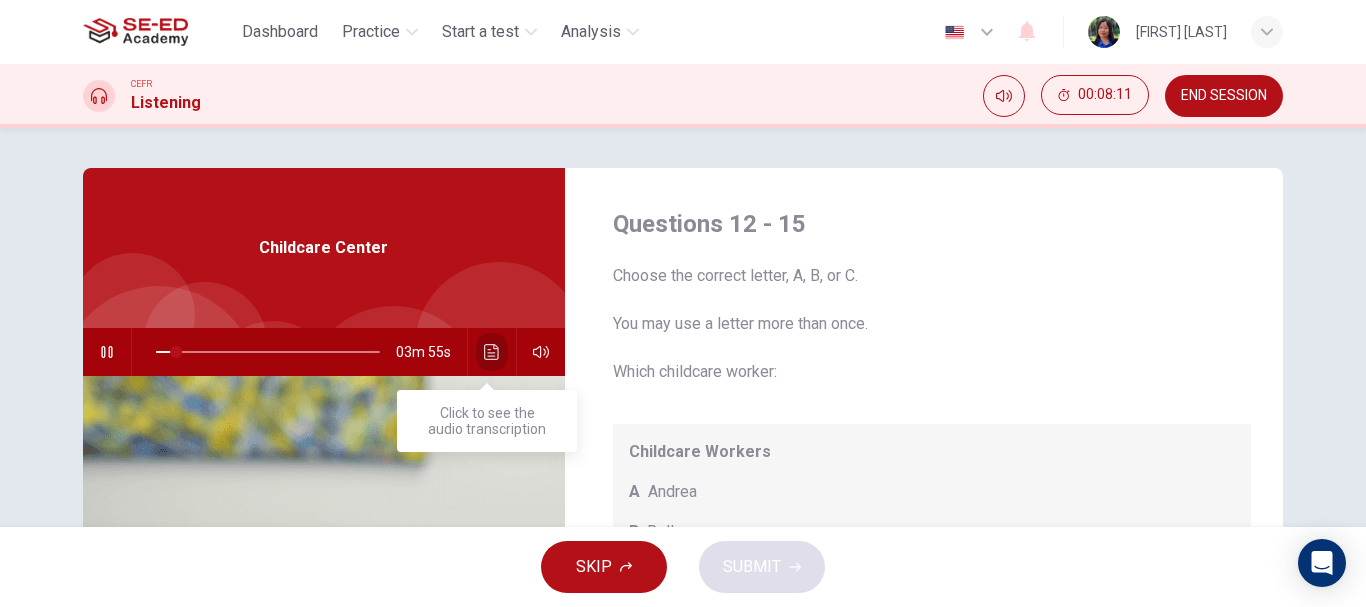click 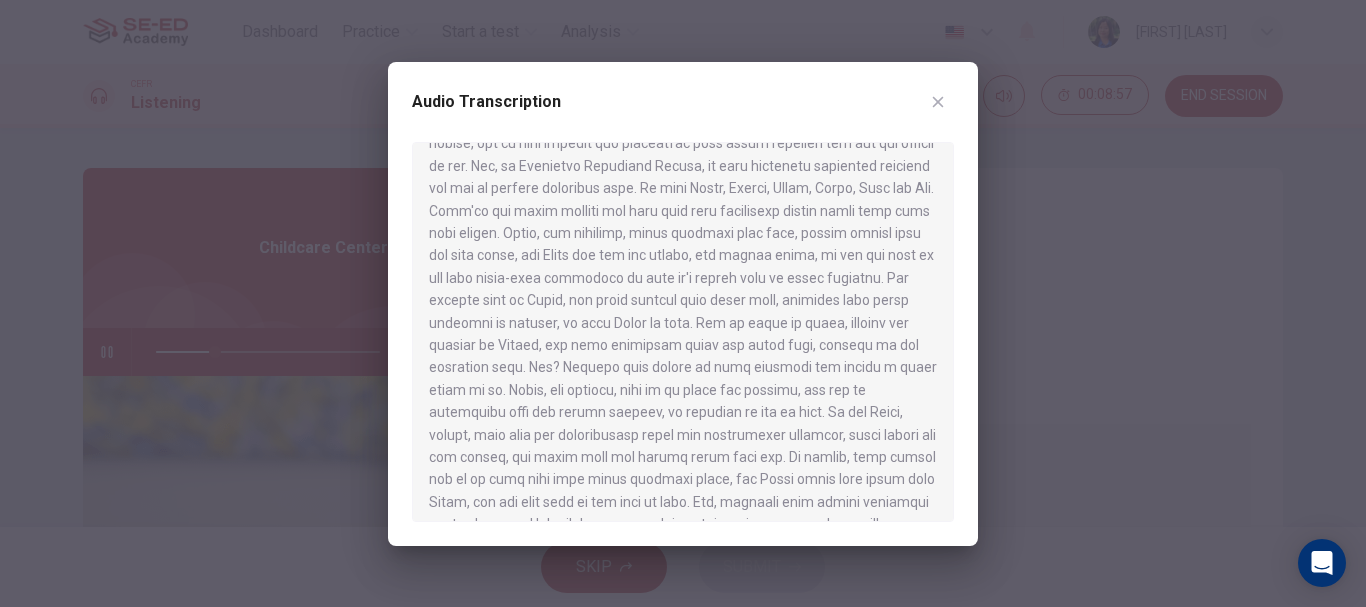 scroll, scrollTop: 606, scrollLeft: 0, axis: vertical 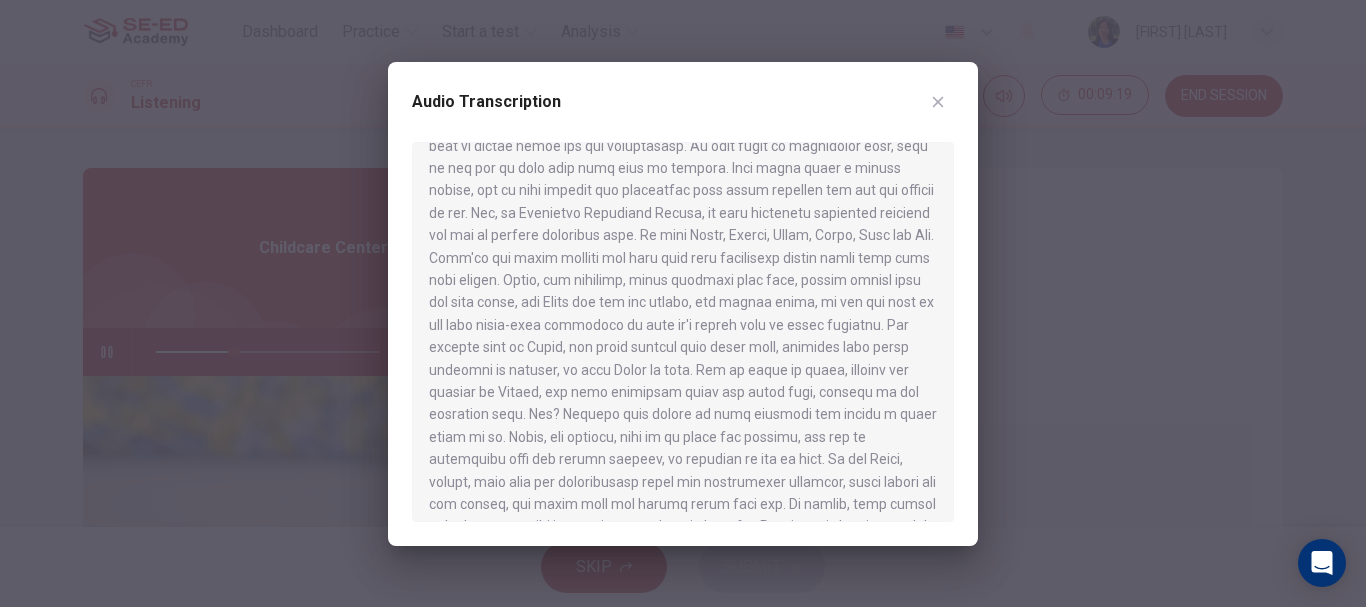 drag, startPoint x: 837, startPoint y: 76, endPoint x: 812, endPoint y: 156, distance: 83.81527 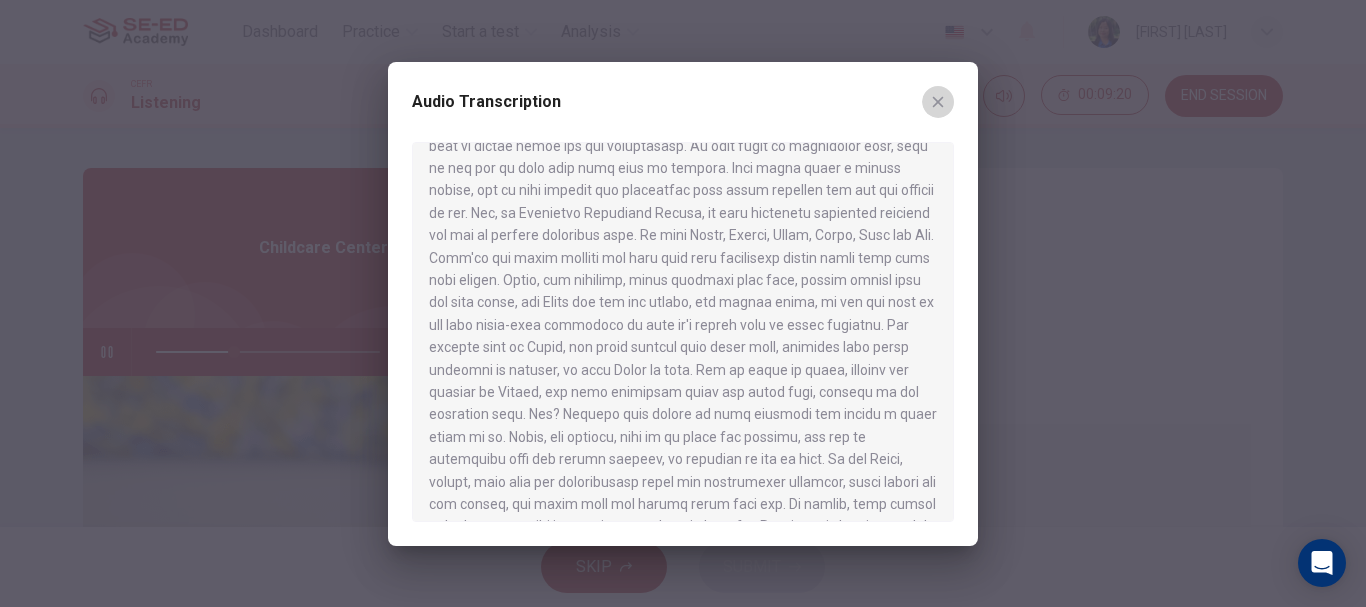 click 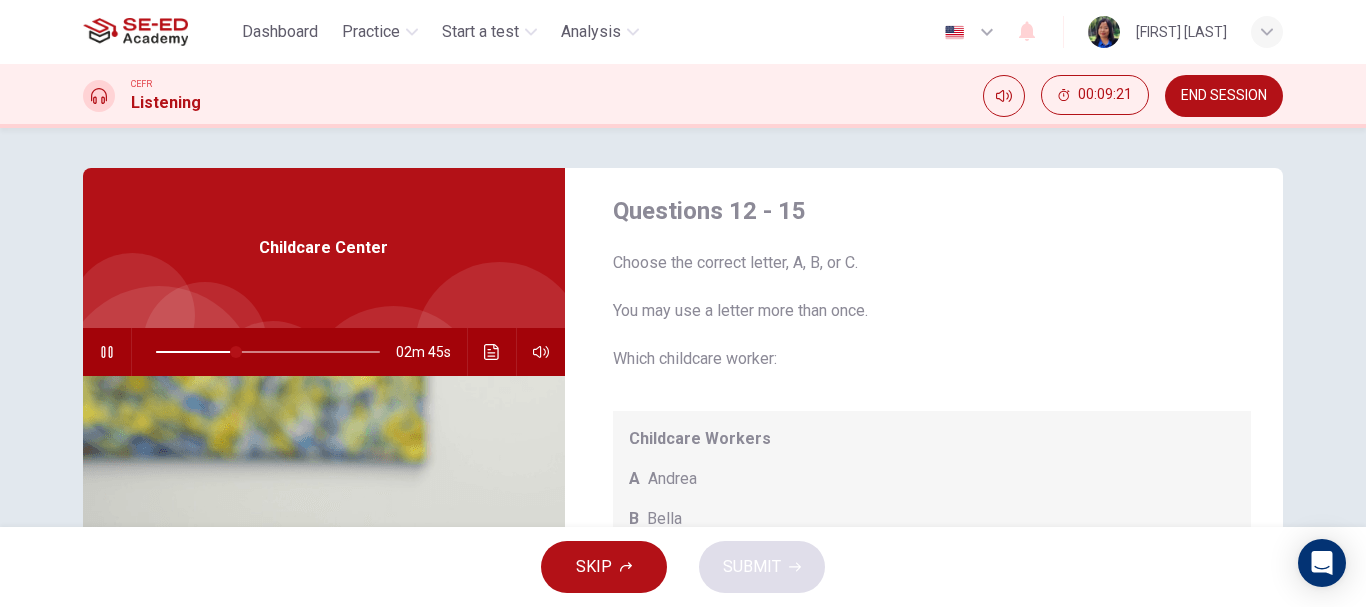 scroll, scrollTop: 17, scrollLeft: 0, axis: vertical 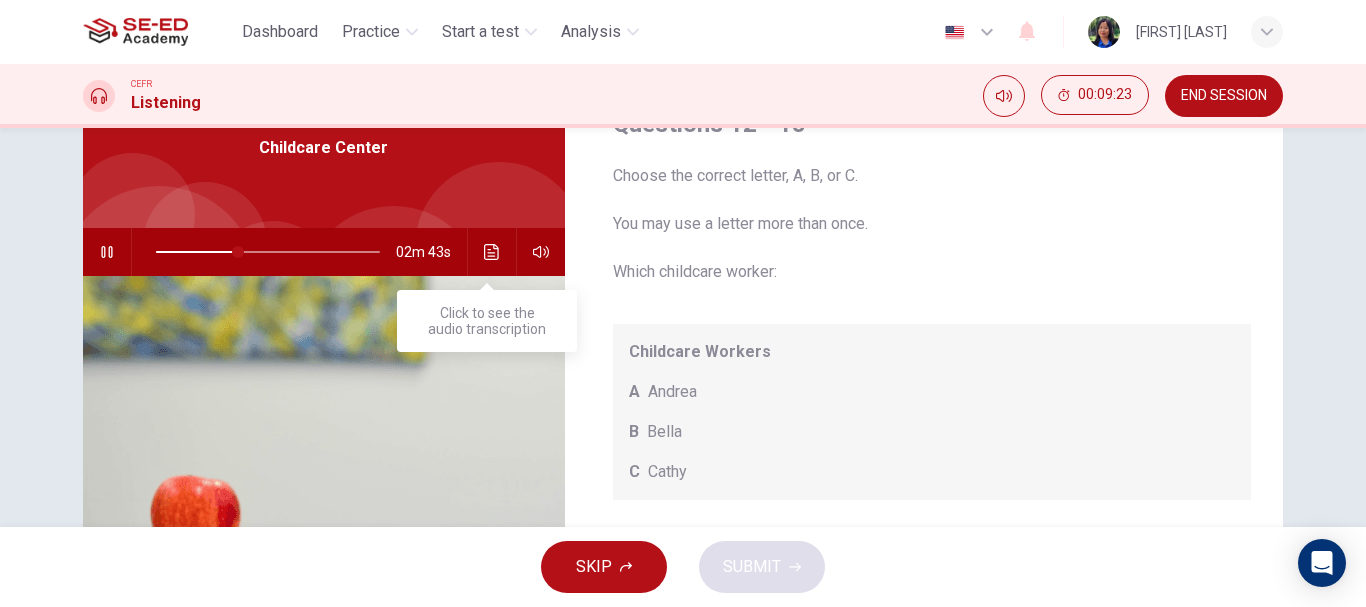click at bounding box center [492, 252] 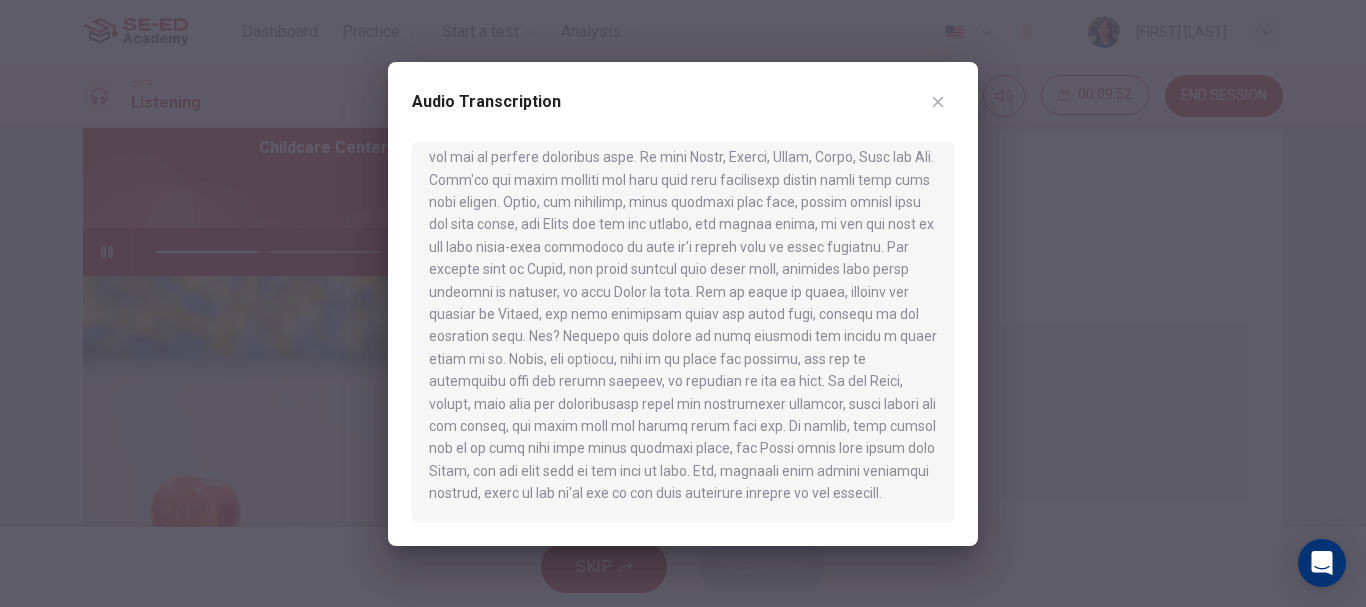 scroll, scrollTop: 606, scrollLeft: 0, axis: vertical 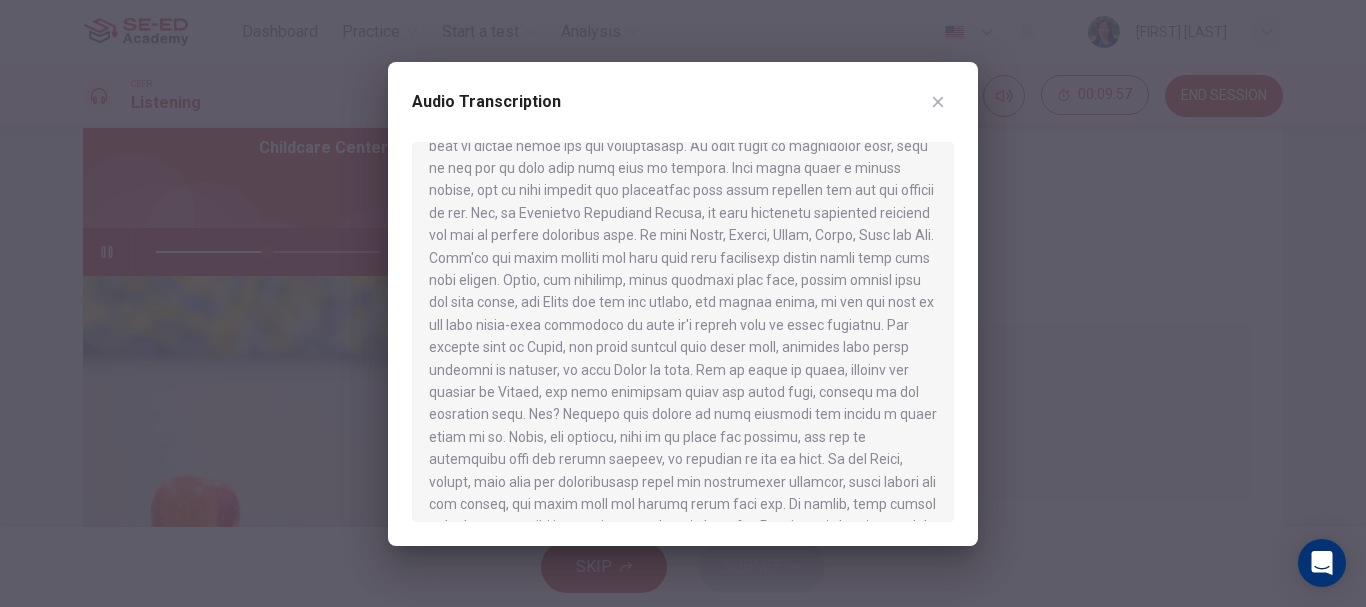 drag, startPoint x: 513, startPoint y: 254, endPoint x: 818, endPoint y: 300, distance: 308.44934 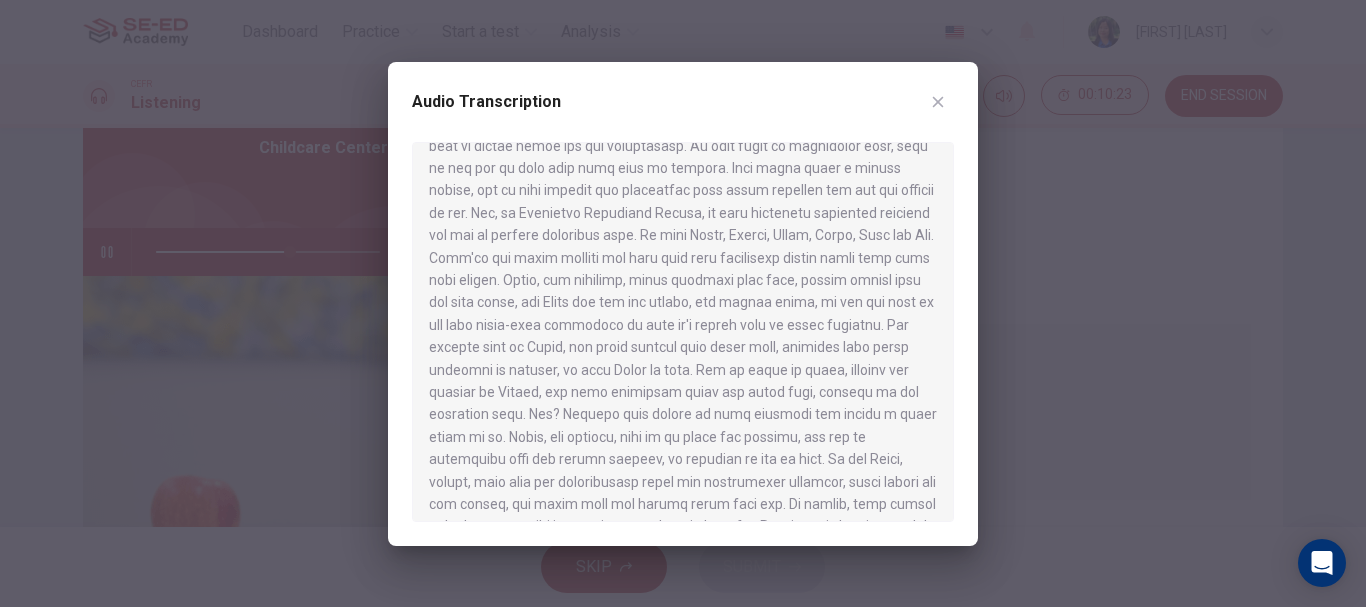 click at bounding box center [683, 303] 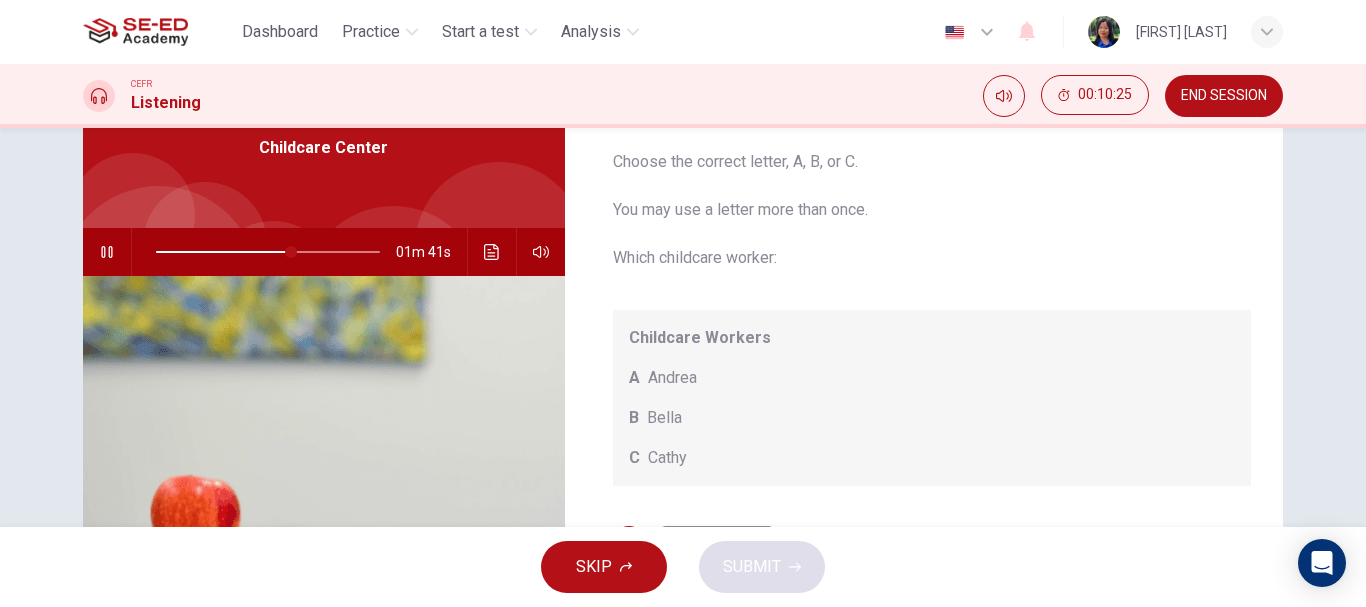 scroll, scrollTop: 17, scrollLeft: 0, axis: vertical 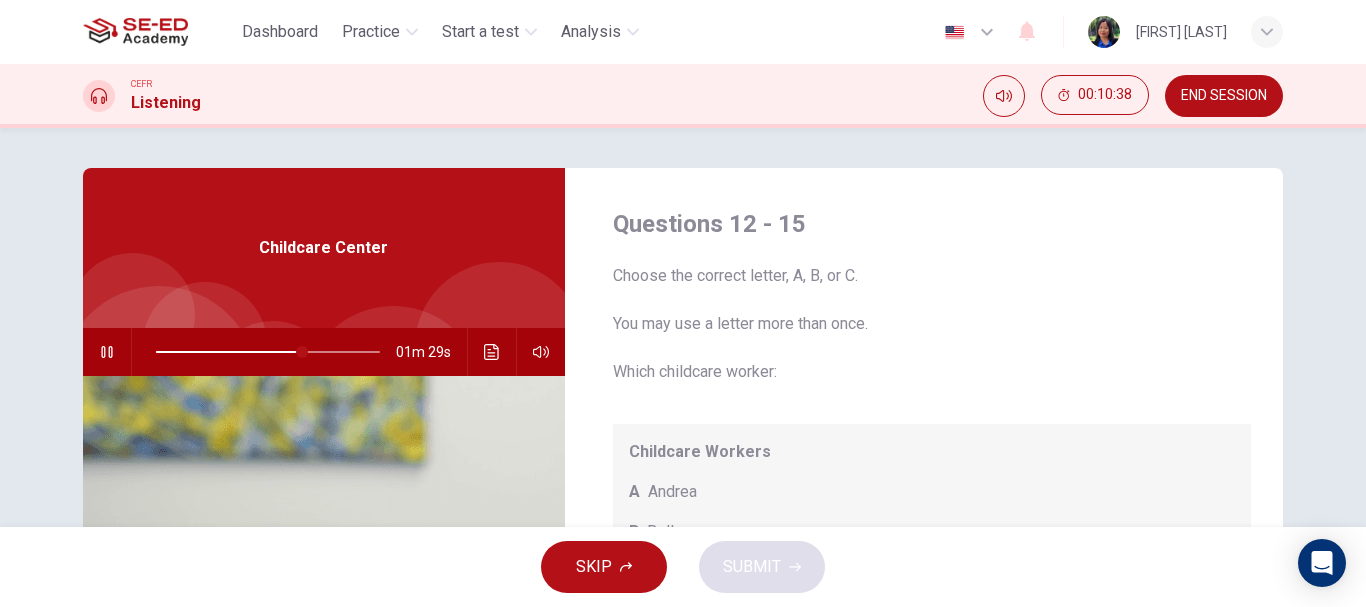 click 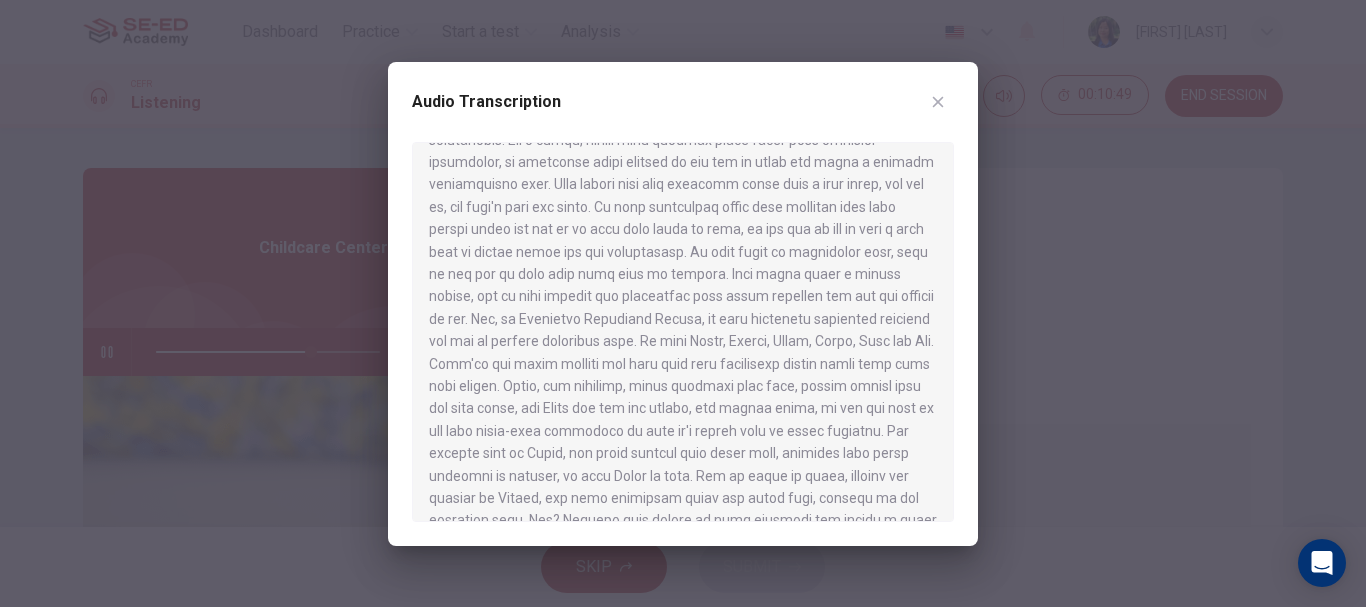 scroll, scrollTop: 600, scrollLeft: 0, axis: vertical 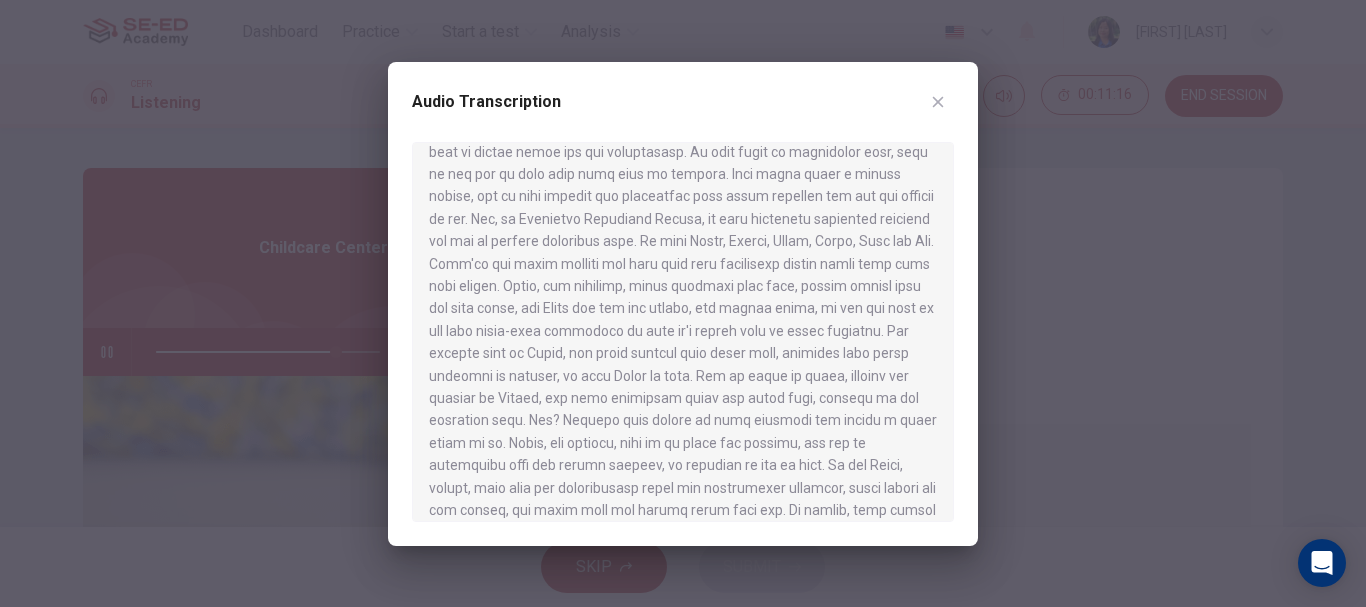 click at bounding box center (683, 303) 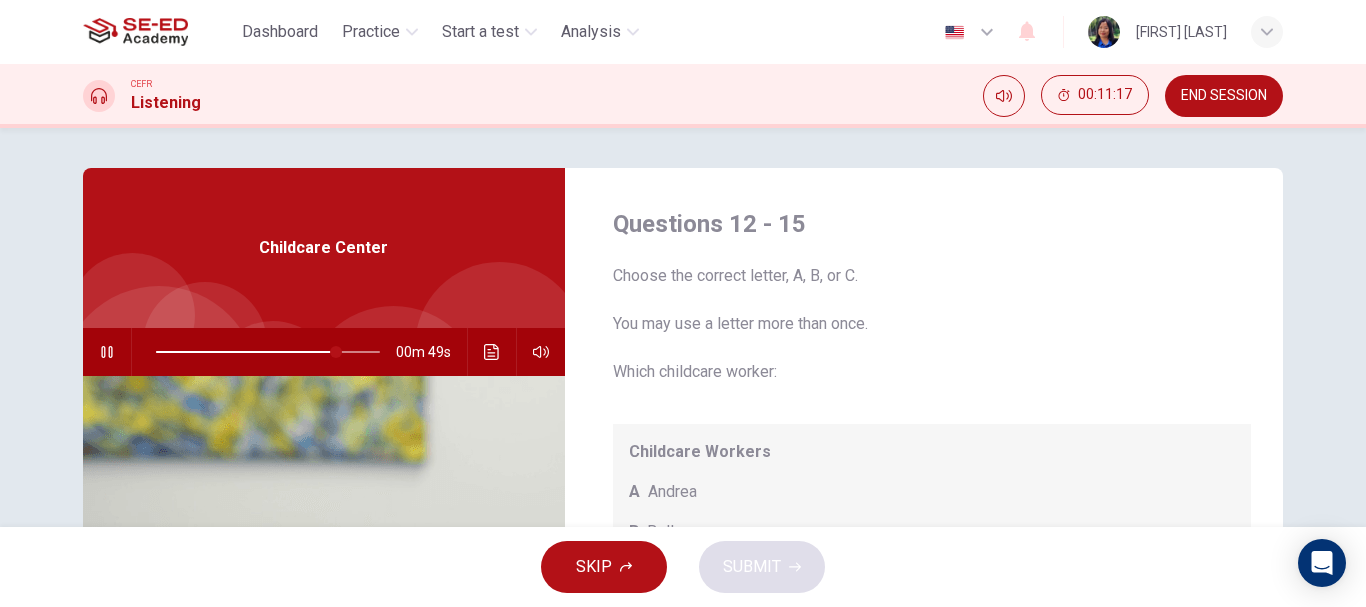 scroll, scrollTop: 17, scrollLeft: 0, axis: vertical 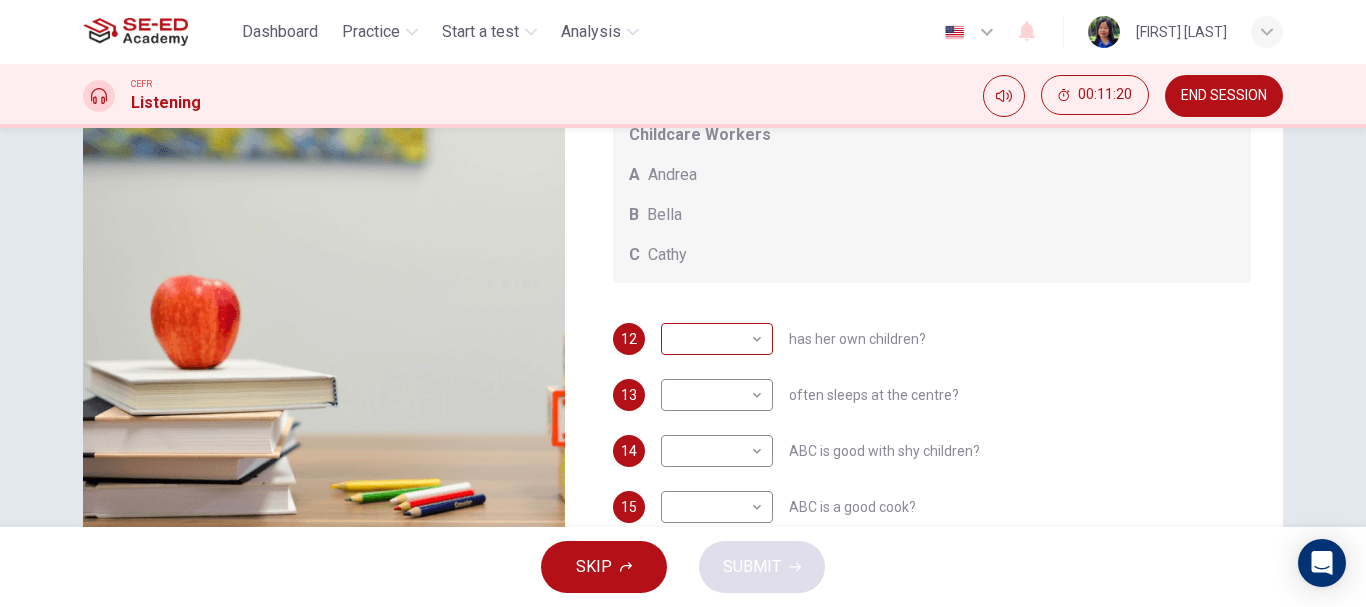 click on "This site uses cookies, as explained in our Privacy Policy . If you agree to the use of cookies, please click the Accept button and continue to browse our site. Privacy Policy Accept Dashboard Practice Start a test Analysis English en ​ Mrs Wasana Prabut CEFR Listening 00:11:20 END SESSION Questions 12 - 15 Choose the correct letter, A, B, or C. You may use a letter more than once. Which childcare worker: Childcare Workers A Andrea B Bella C Cathy 12 ​ ​ has her own children? 13 ​ ​ often sleeps at the centre? 14 ​ ​ ABC is good with shy children? 15 ​ ​ ABC is a good cook? Childcare Center 00m 47s SKIP SUBMIT SE-ED Academy - Online Testing Platform Dashboard Practice Start a test Analysis Notifications © Copyright 2025" at bounding box center [683, 303] 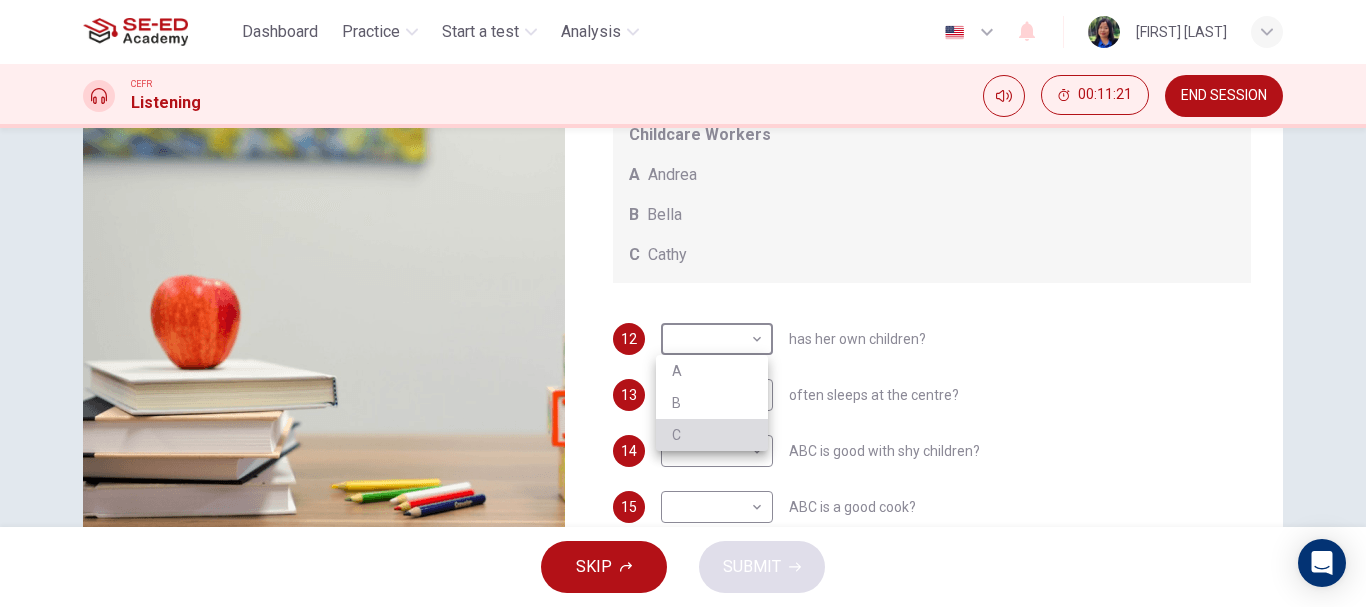 click on "C" at bounding box center [712, 435] 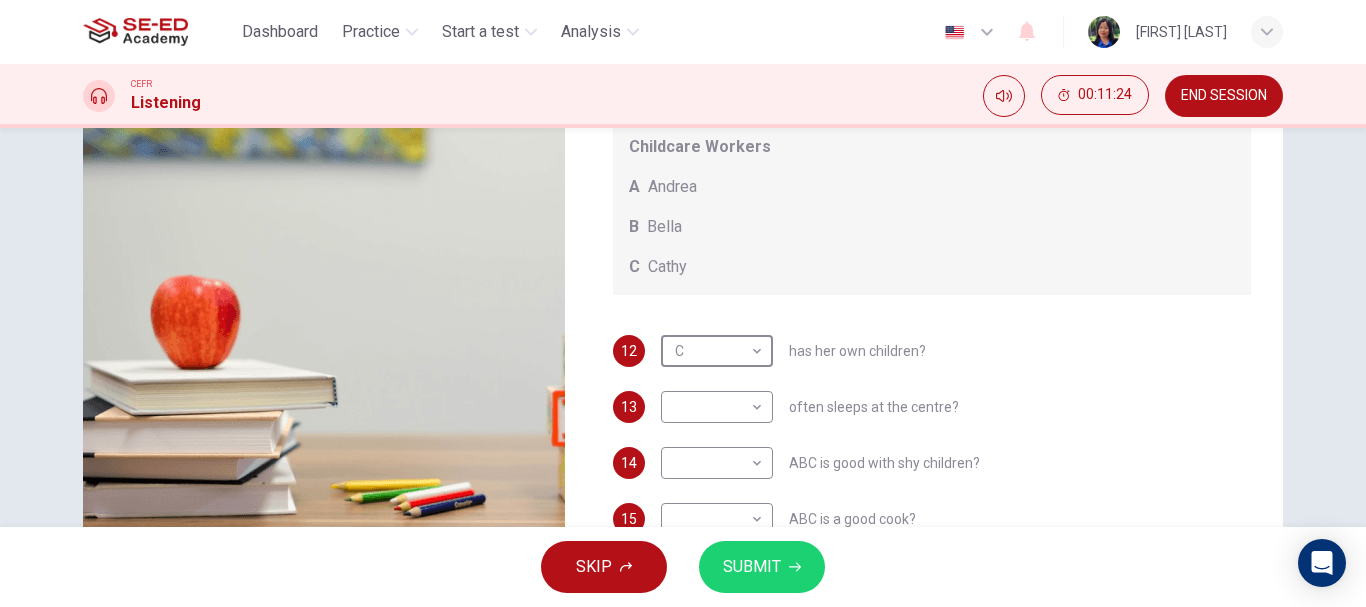scroll, scrollTop: 0, scrollLeft: 0, axis: both 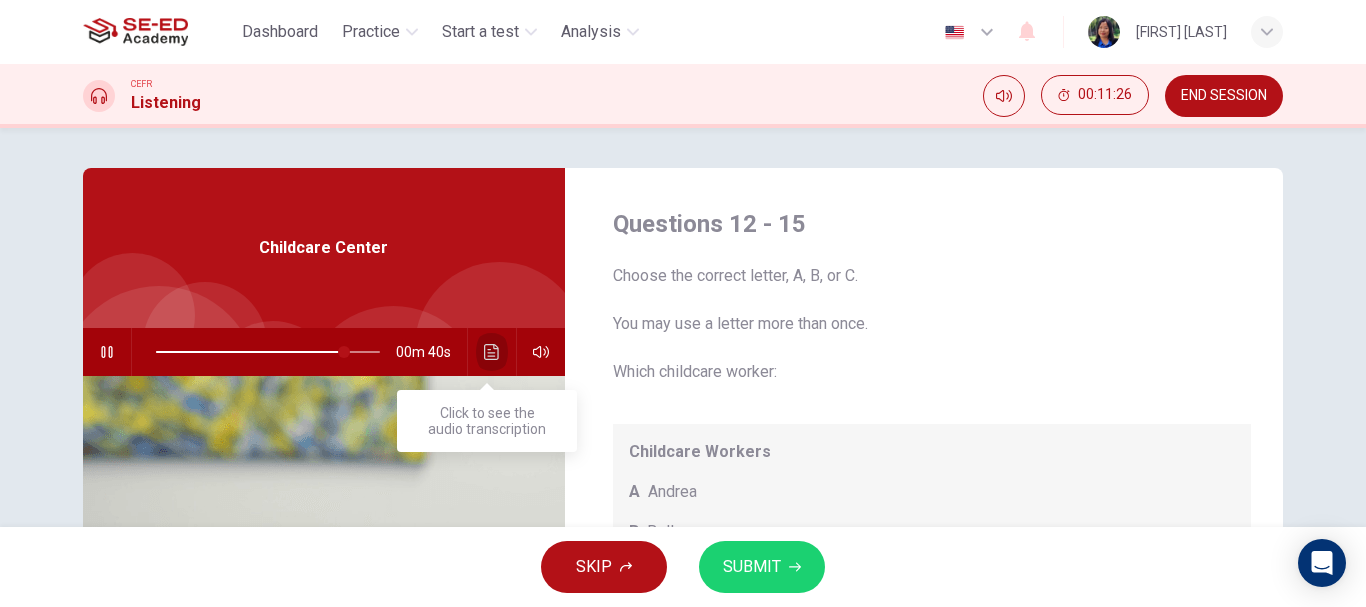 click 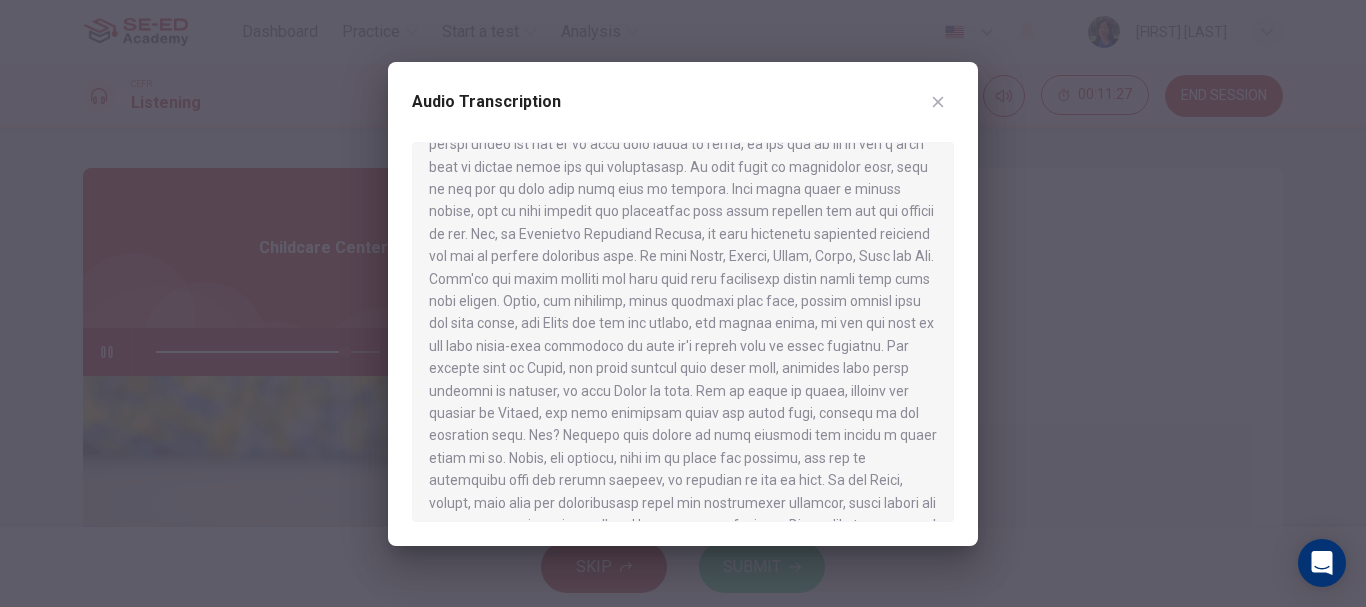 scroll, scrollTop: 706, scrollLeft: 0, axis: vertical 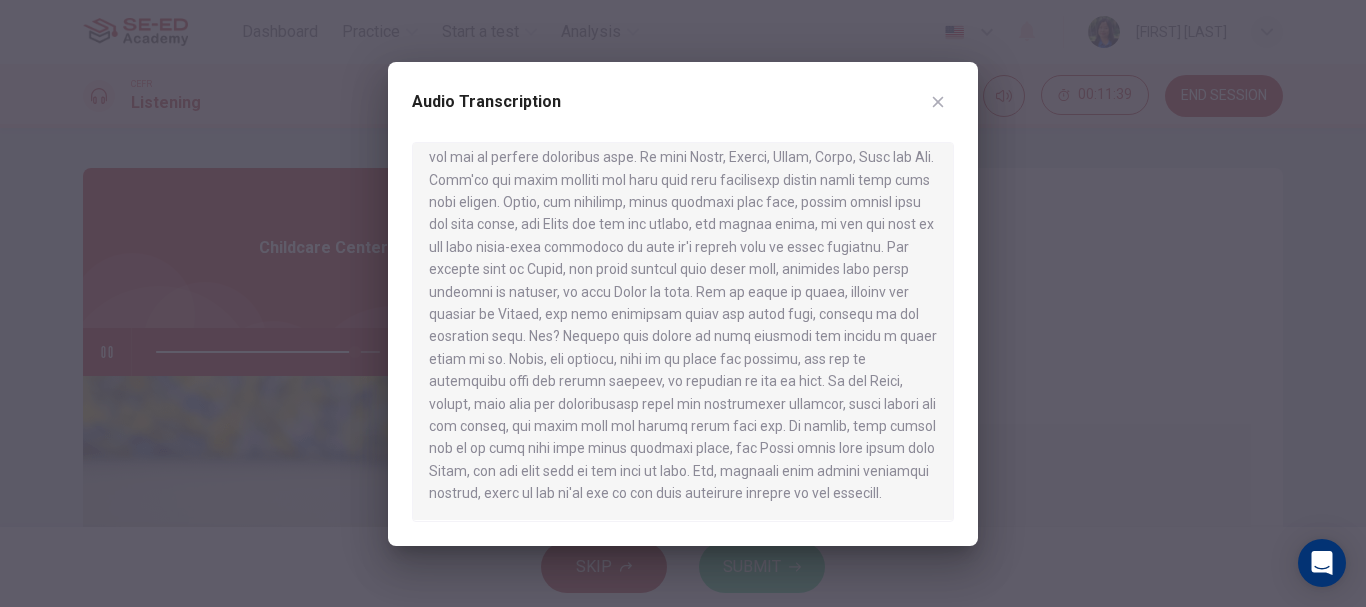 click at bounding box center [683, 303] 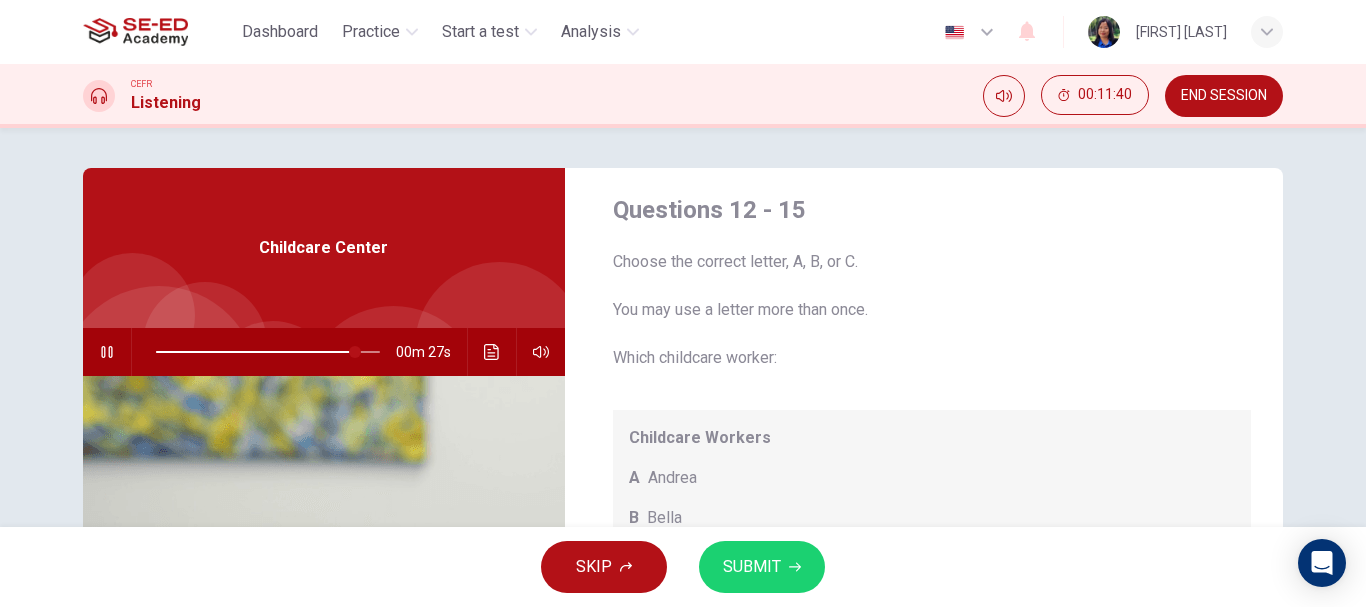 scroll, scrollTop: 17, scrollLeft: 0, axis: vertical 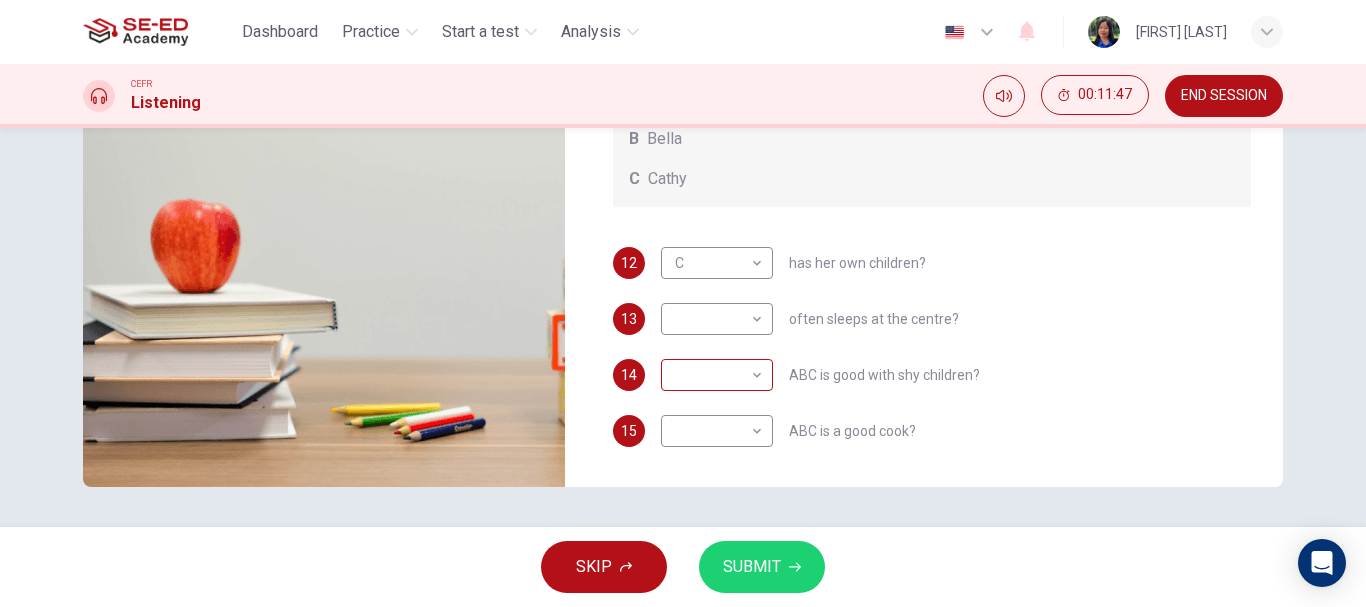 click on "This site uses cookies, as explained in our  Privacy Policy . If you agree to the use of cookies, please click the Accept button and continue to browse our site.   Privacy Policy Accept Dashboard Practice Start a test Analysis English en ​ [FIRST] [LAST] CEFR Listening 00:11:47 END SESSION Questions 12 - 15 Choose the correct letter, A, B, or C. You may use a letter more than once. Which childcare worker:
Childcare Workers A Andrea B Bella C Cathy 12 C C ​ has her own children? 13 ​ ​ often sleeps at the centre? 14 ​ ​ ABC is good with shy children? 15 ​ ​ ABC is a good cook?
Childcare Center 00m 19s SKIP SUBMIT SE-ED Academy - Online Testing Platform
Dashboard Practice Start a test Analysis Notifications © Copyright  2025" at bounding box center [683, 303] 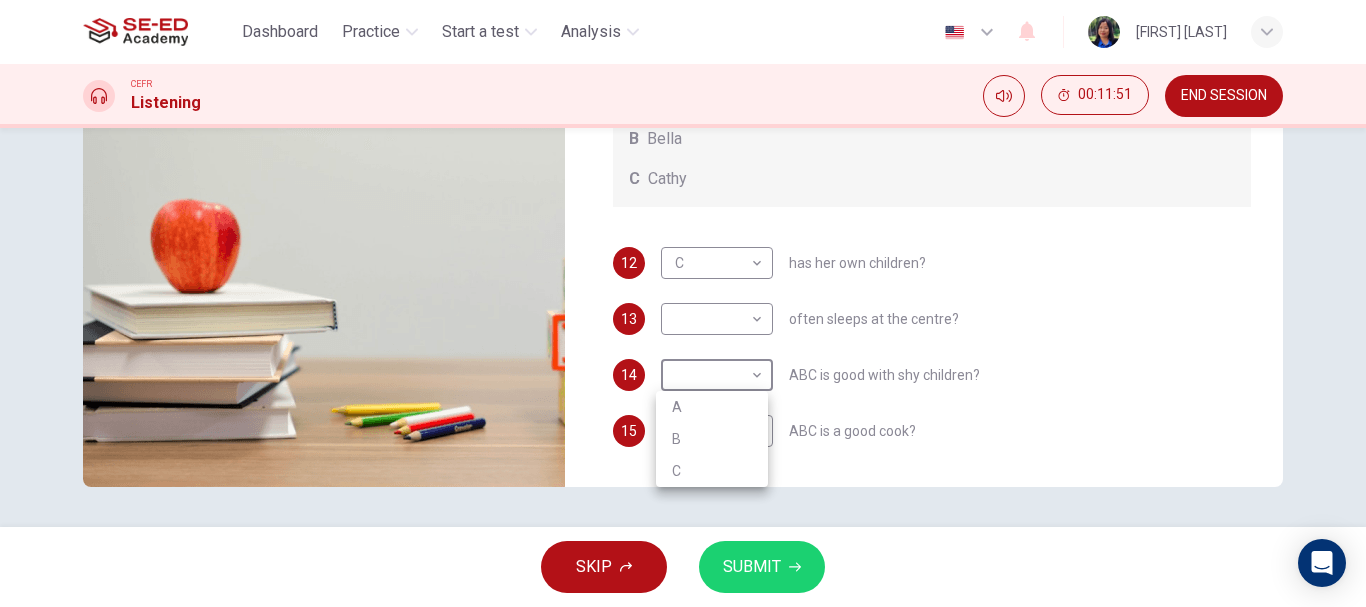 click at bounding box center (683, 303) 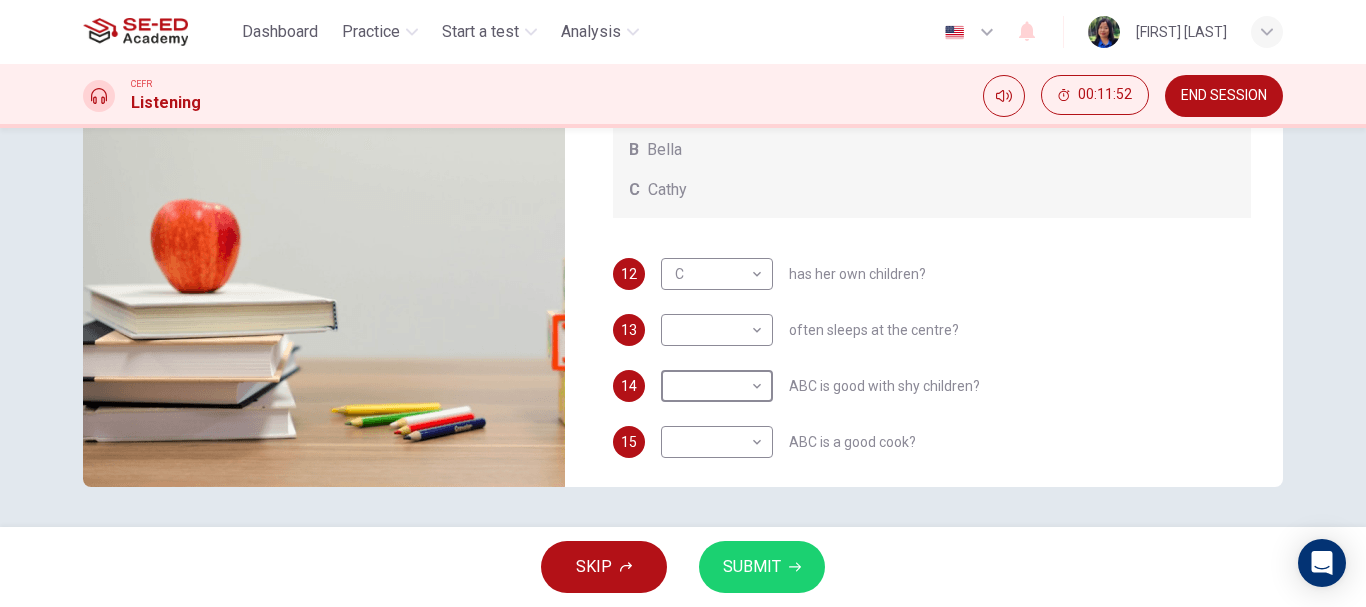 scroll, scrollTop: 0, scrollLeft: 0, axis: both 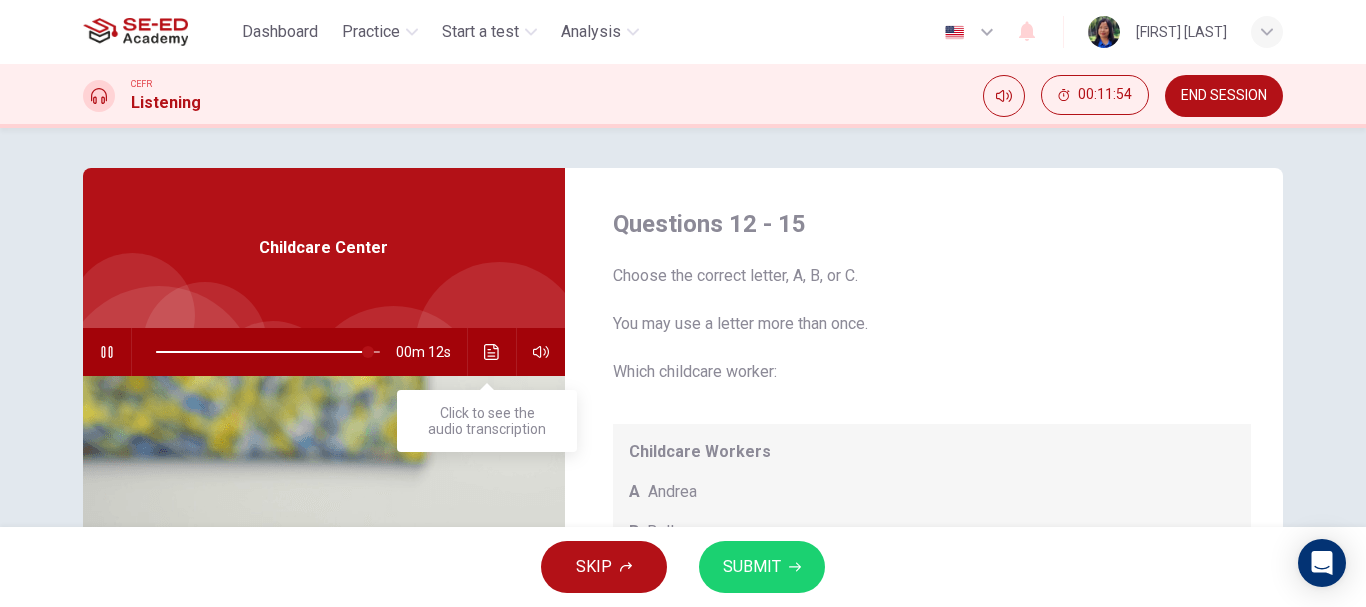click 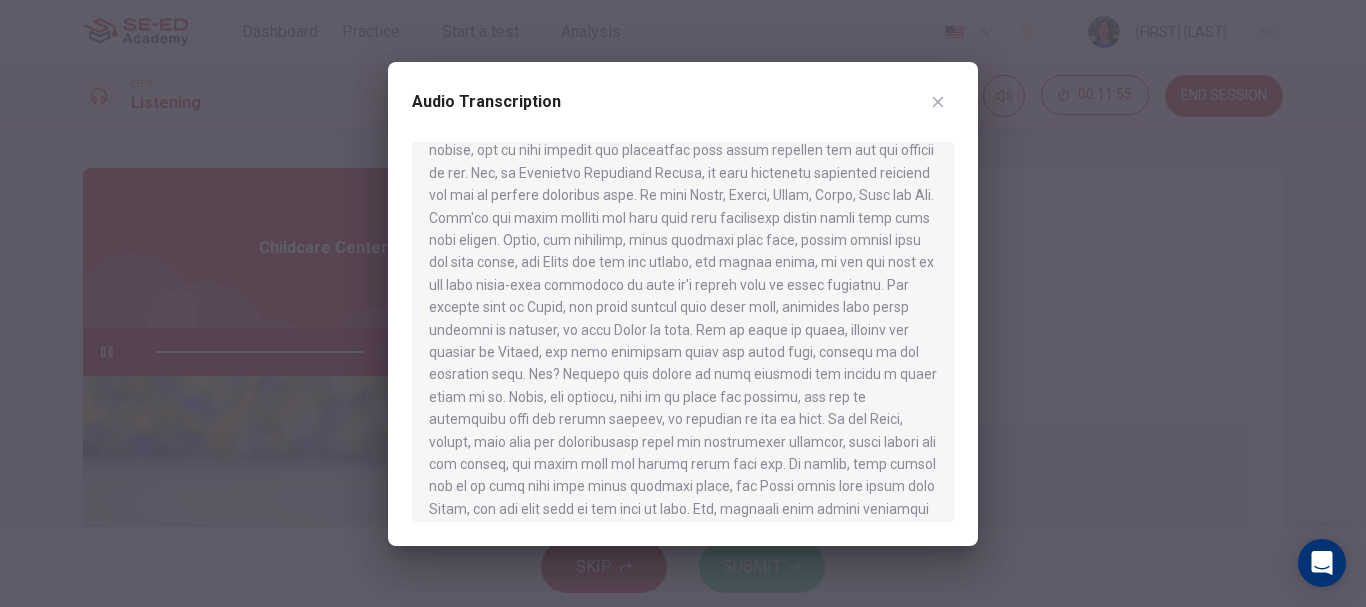 scroll, scrollTop: 706, scrollLeft: 0, axis: vertical 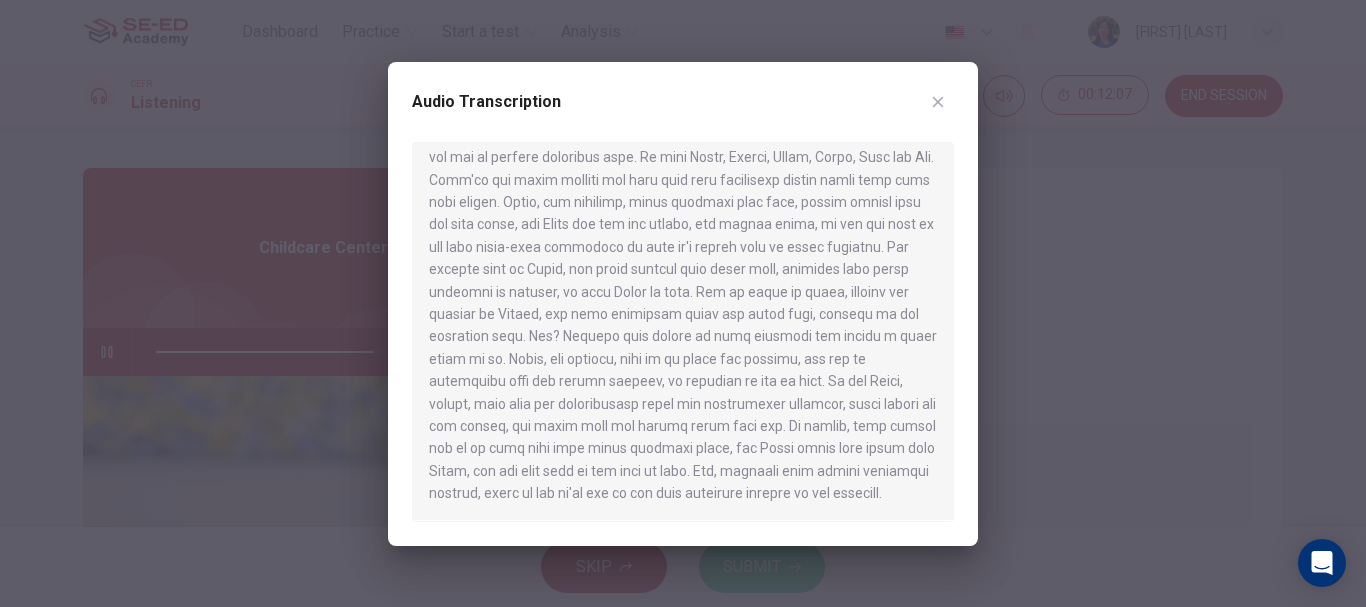 type on "0" 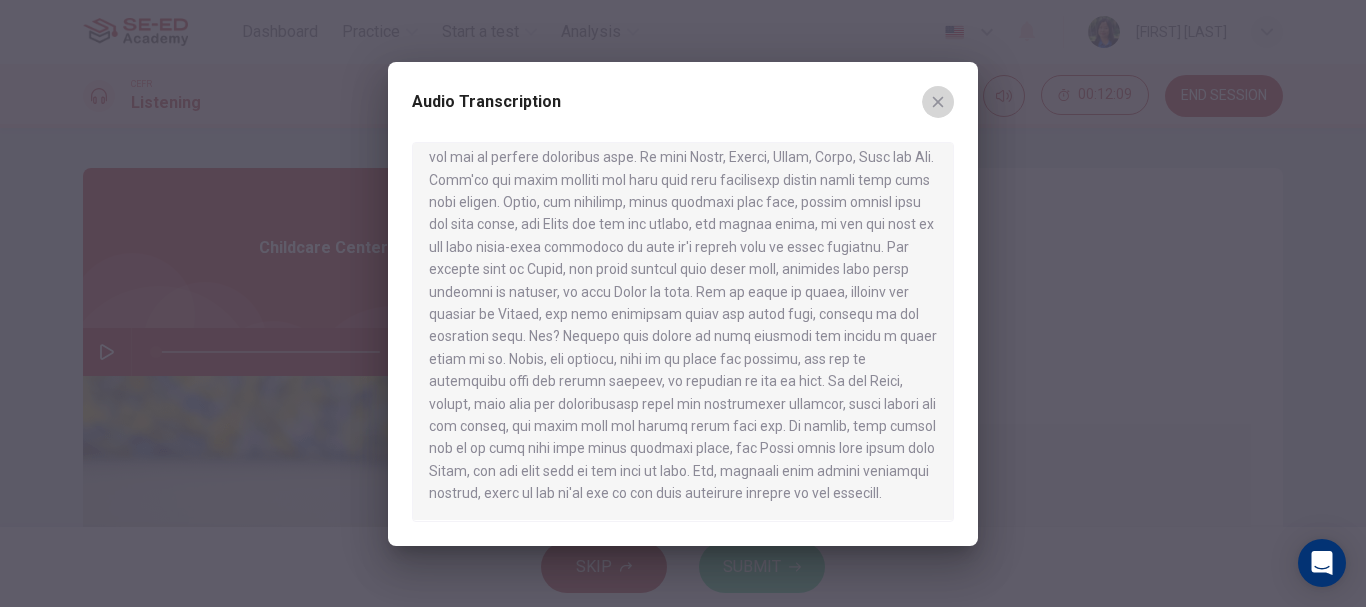 click 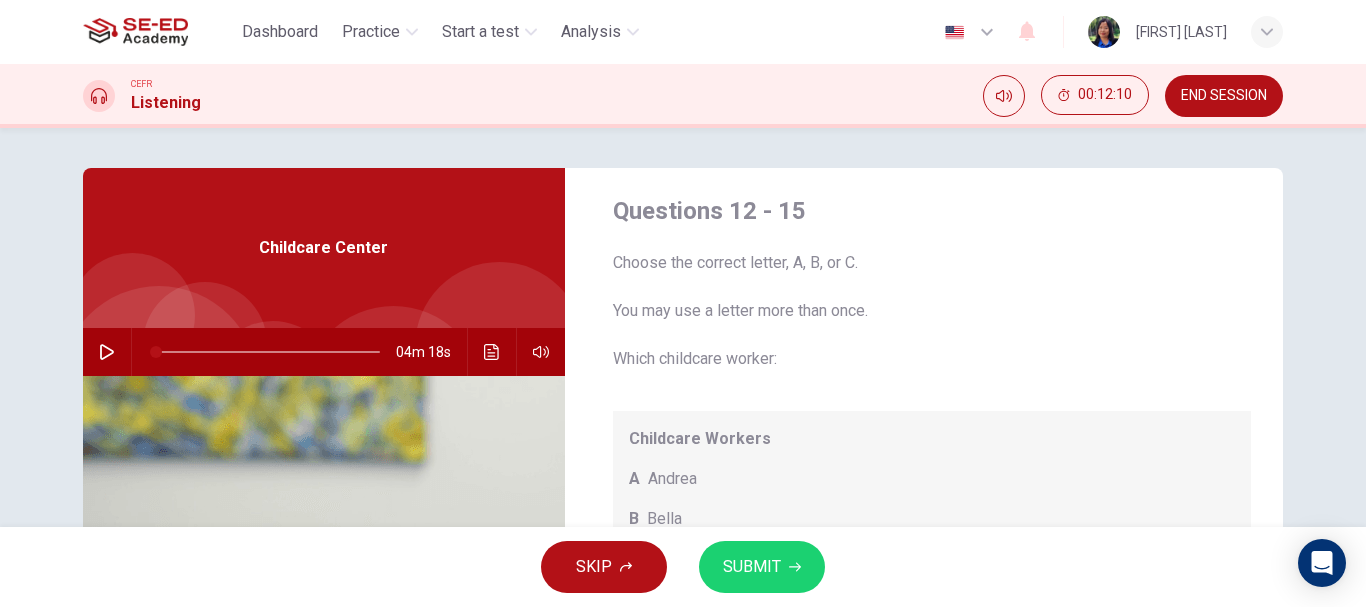scroll, scrollTop: 17, scrollLeft: 0, axis: vertical 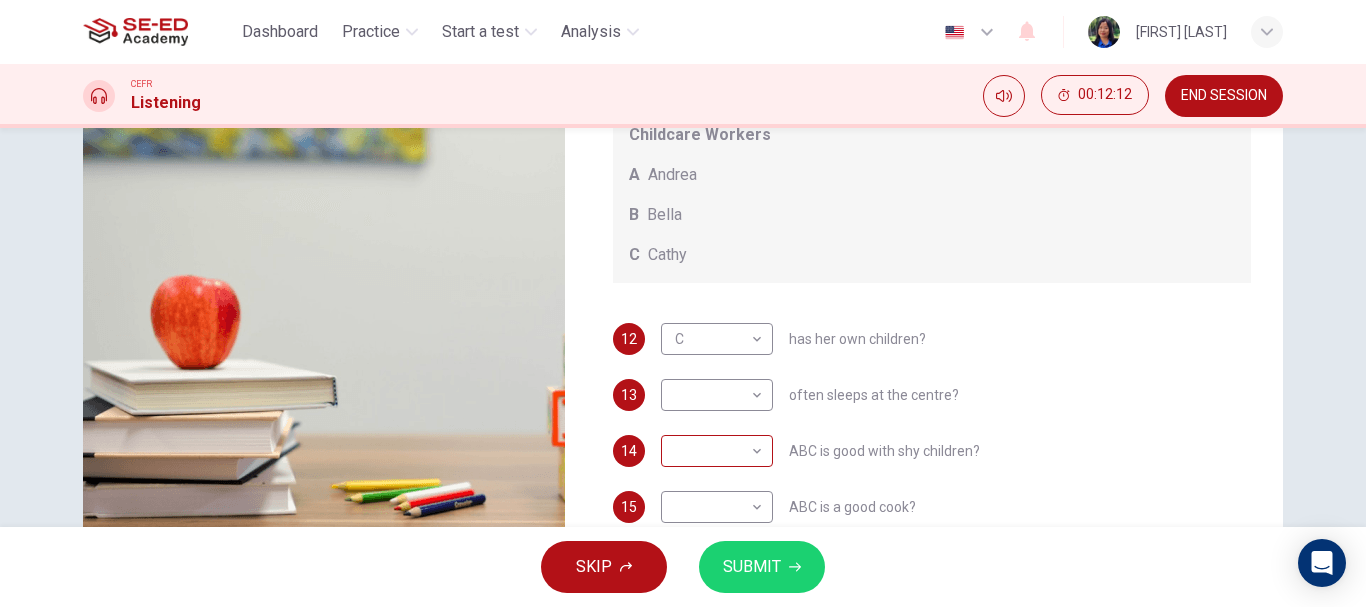 click on "This site uses cookies, as explained in our  Privacy Policy . If you agree to the use of cookies, please click the Accept button and continue to browse our site.   Privacy Policy Accept Dashboard Practice Start a test Analysis English en ​ [FIRST] [LAST] CEFR Listening 00:12:12 END SESSION Questions 12 - 15 Choose the correct letter, A, B, or C. You may use a letter more than once. Which childcare worker:
Childcare Workers A Andrea B Bella C Cathy 12 C C ​ has her own children? 13 ​ ​ often sleeps at the centre? 14 ​ ​ ABC is good with shy children? 15 ​ ​ ABC is a good cook?
Childcare Center 04m 18s SKIP SUBMIT SE-ED Academy - Online Testing Platform
Dashboard Practice Start a test Analysis Notifications © Copyright  2025" at bounding box center [683, 303] 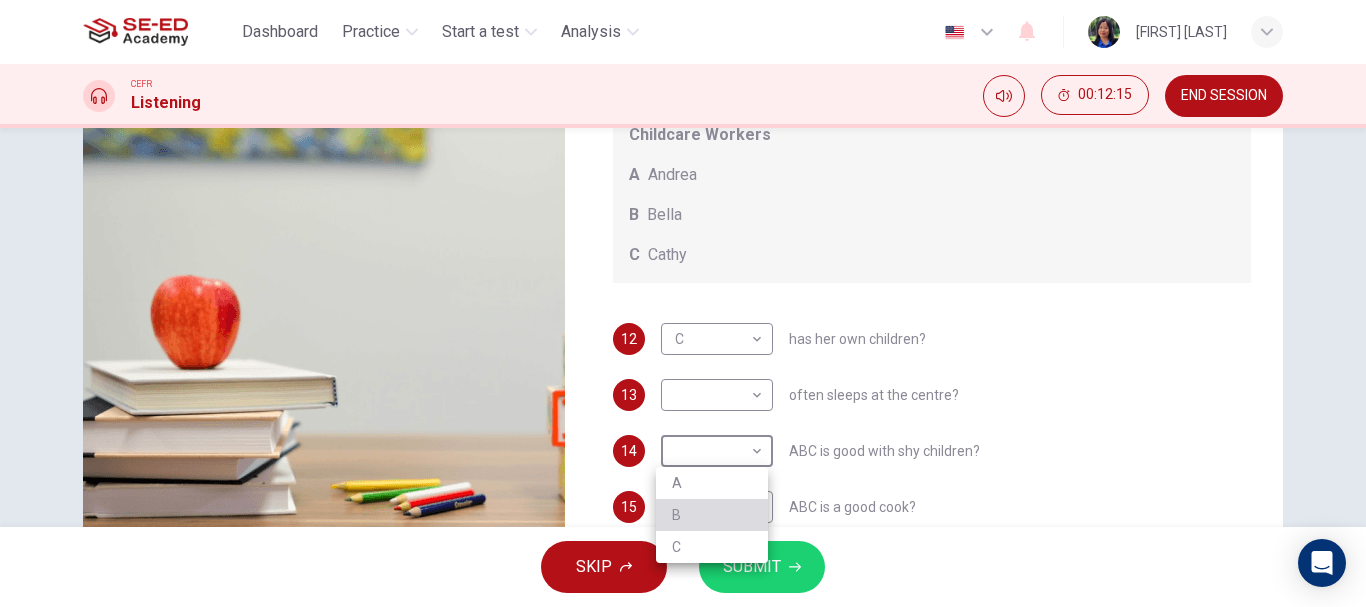 click on "B" at bounding box center (712, 515) 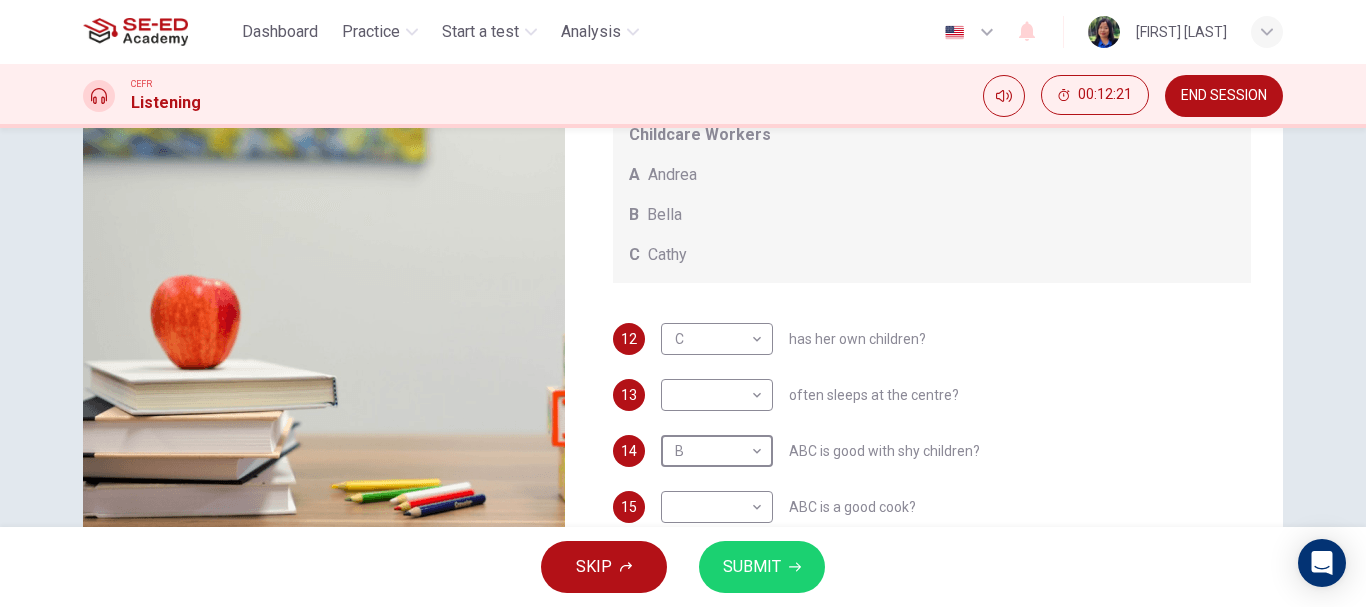 scroll, scrollTop: 0, scrollLeft: 0, axis: both 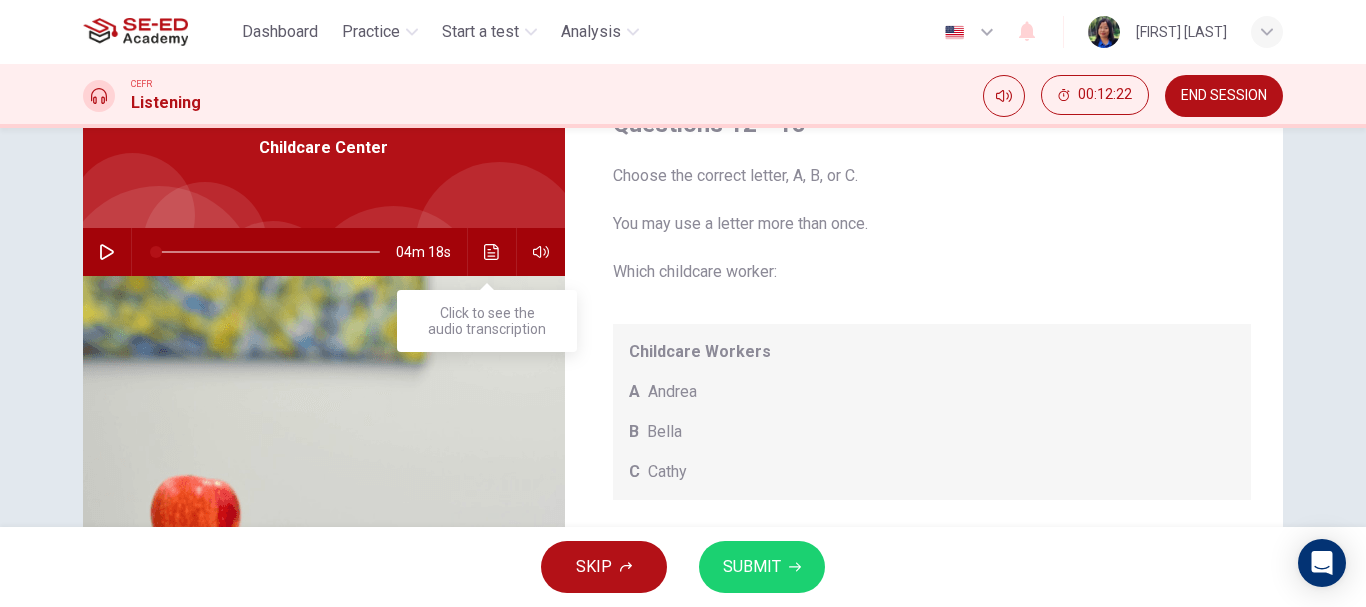click 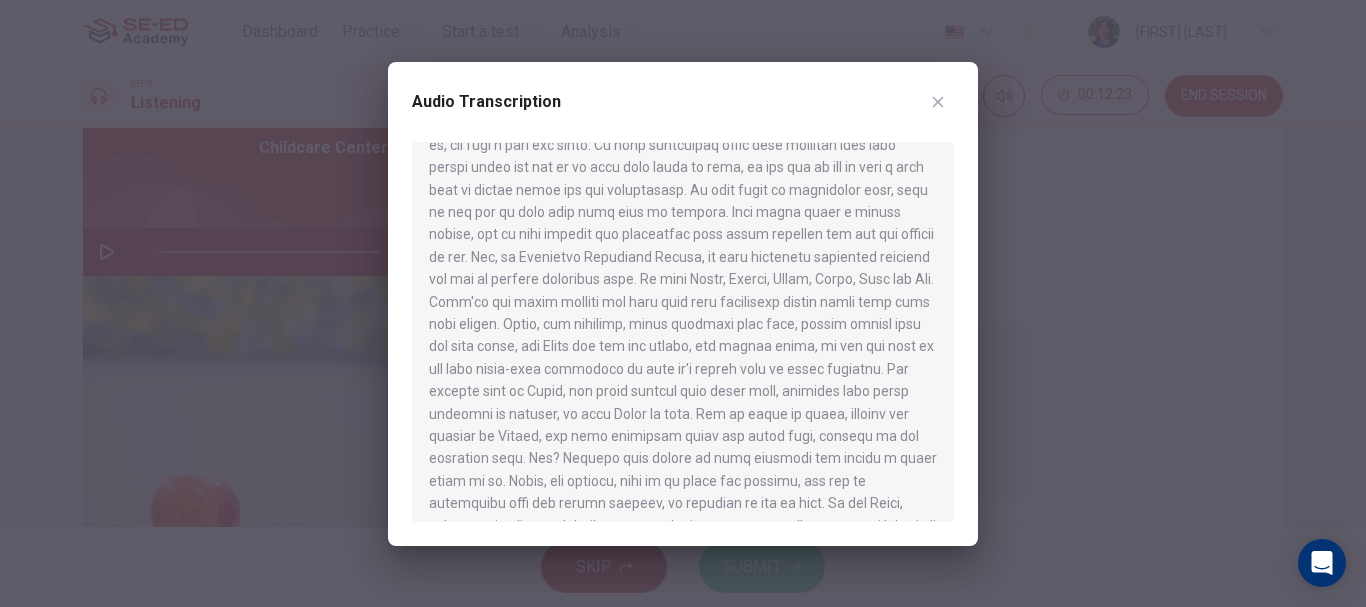scroll, scrollTop: 706, scrollLeft: 0, axis: vertical 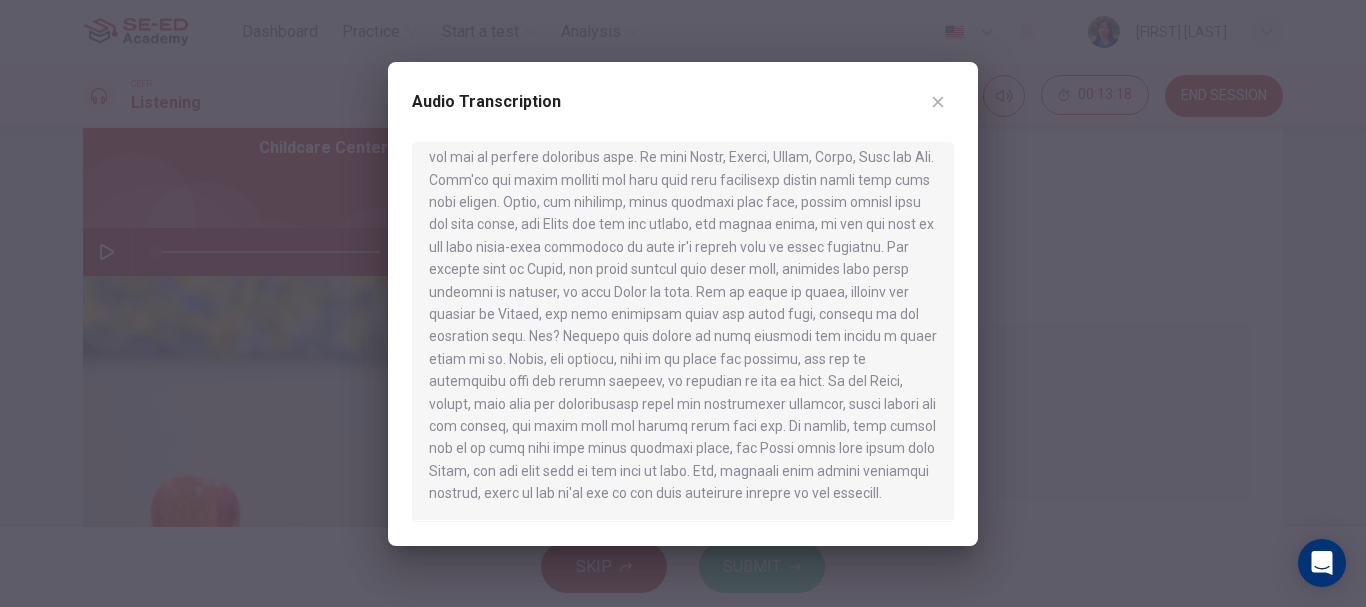 click at bounding box center (683, 303) 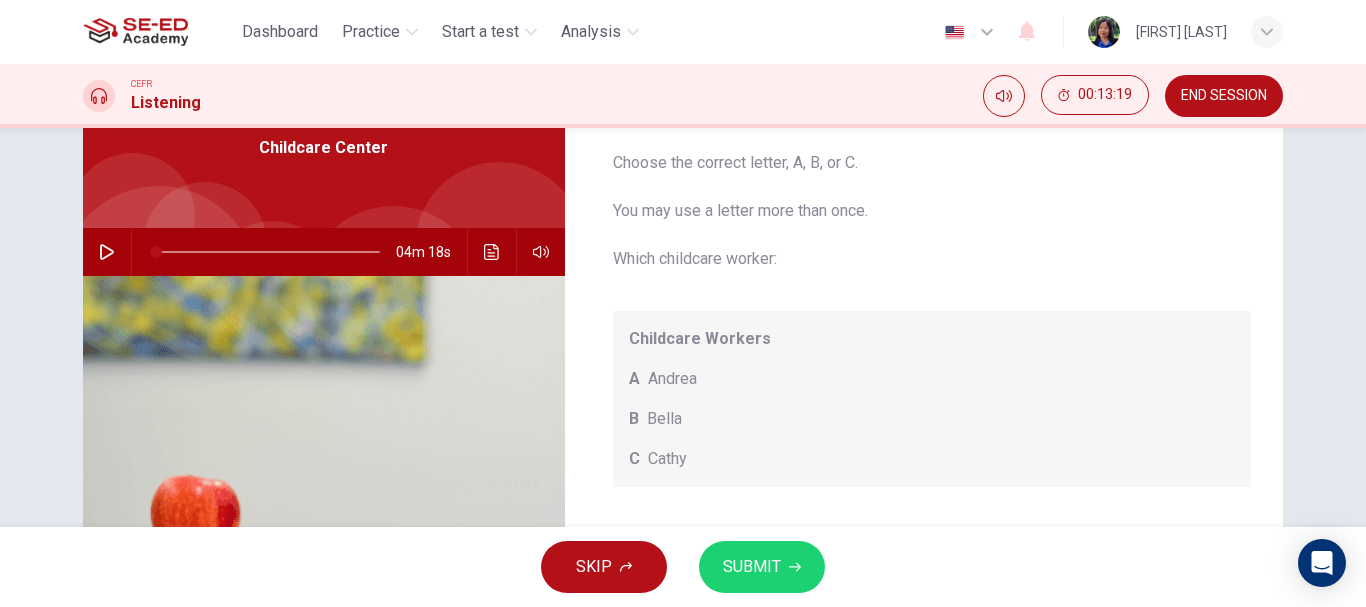 scroll, scrollTop: 17, scrollLeft: 0, axis: vertical 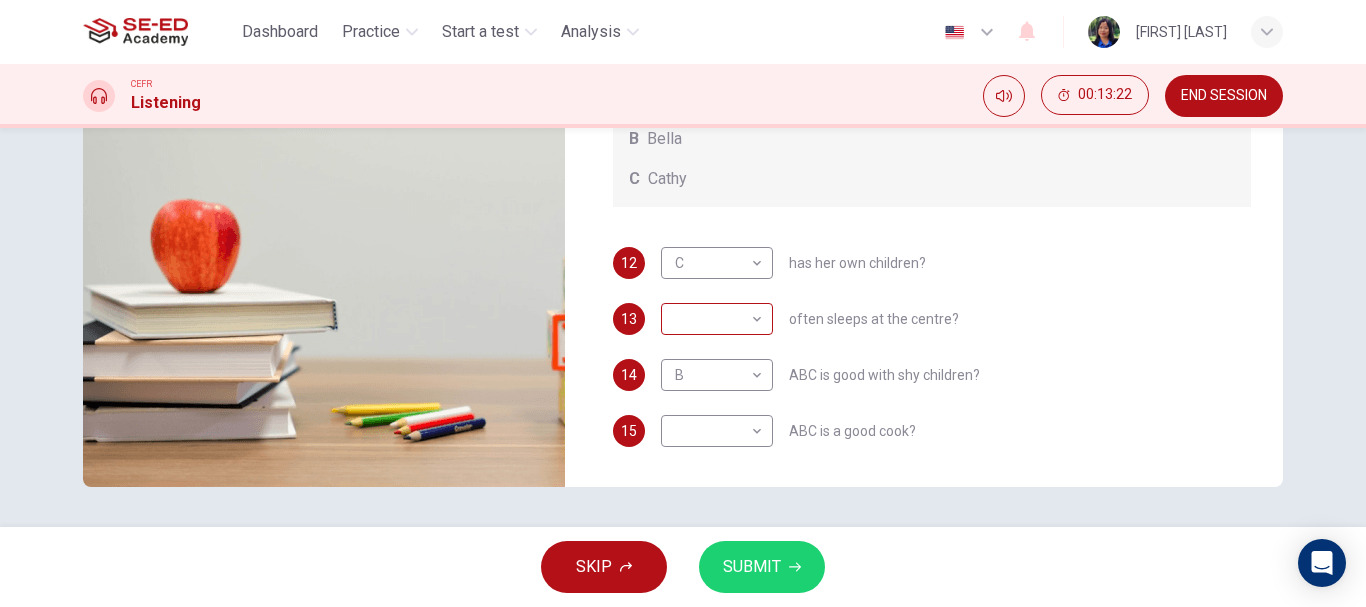 click on "This site uses cookies, as explained in our Privacy Policy . If you agree to the use of cookies, please click the Accept button and continue to browse our site. Privacy Policy Accept Dashboard Practice Start a test Analysis English en ​ Mrs Wasana Prabut CEFR Listening 00:13:22 END SESSION Questions 12 - 15 Choose the correct letter, A, B, or C. You may use a letter more than once. Which childcare worker: Childcare Workers A Andrea B Bella C Cathy 12 C C has her own children? 13 ​ ​ often sleeps at the centre? 14 B B ​ ABC is good with shy children? 15 ​ ​ ABC is a good cook? Childcare Center 04m 18s SKIP SUBMIT SE-ED Academy - Online Testing Platform Dashboard Practice Start a test Analysis Notifications © Copyright 2025" at bounding box center [683, 303] 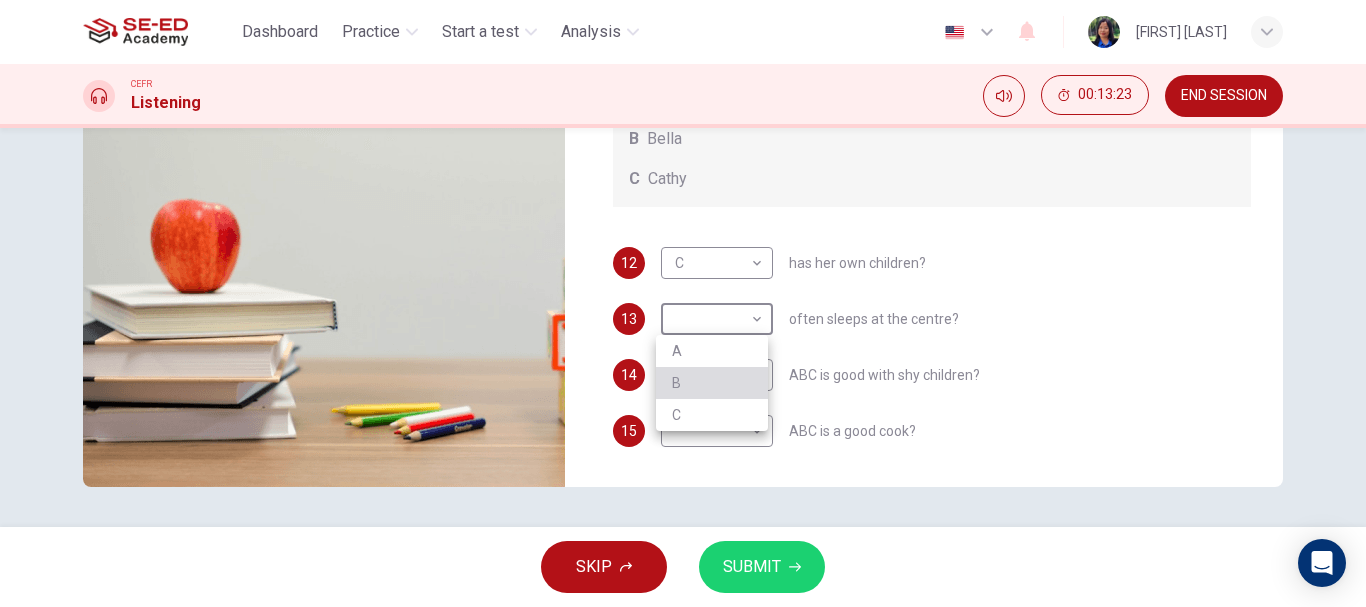 click on "B" at bounding box center [712, 383] 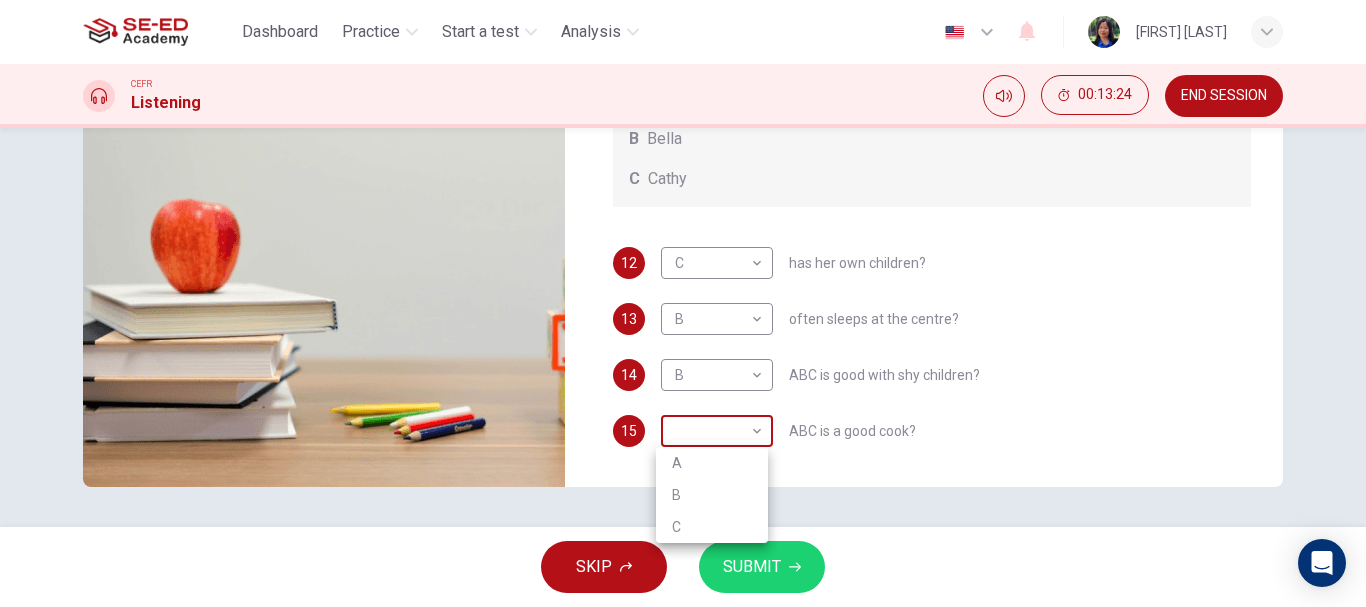 click on "This site uses cookies, as explained in our Privacy Policy . If you agree to the use of cookies, please click the Accept button and continue to browse our site. Privacy Policy Accept Dashboard Practice Start a test Analysis English en ​ Mrs Wasana Prabut CEFR Listening 00:13:24 END SESSION Questions 12 - 15 Choose the correct letter, A, B, or C. You may use a letter more than once. Which childcare worker: Childcare Workers A Andrea B Bella C Cathy 12 C C ​ has her own children? 13 B B ​ often sleeps at the centre? 14 B B ​ ABC is good with shy children? 15 ​ ​ ABC is a good cook? Childcare Center 04m 18s SKIP SUBMIT SE-ED Academy - Online Testing Platform Dashboard Practice Start a test Analysis Notifications © Copyright 2025 A B C" at bounding box center [683, 303] 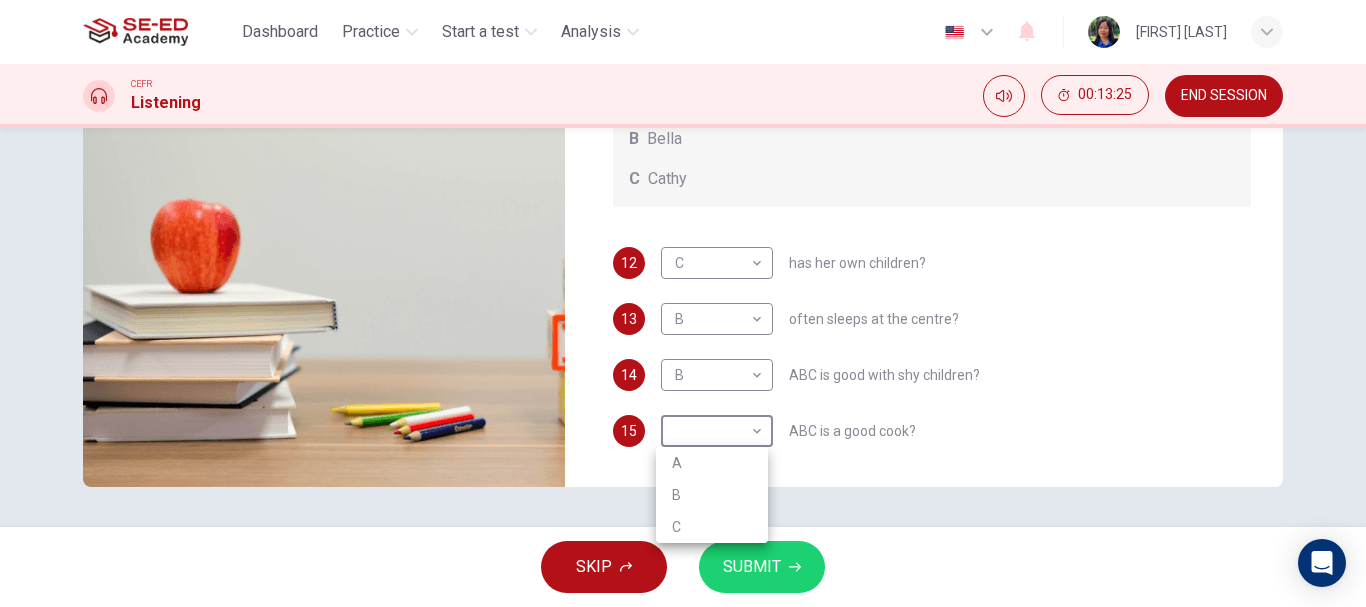 click on "B" at bounding box center (712, 495) 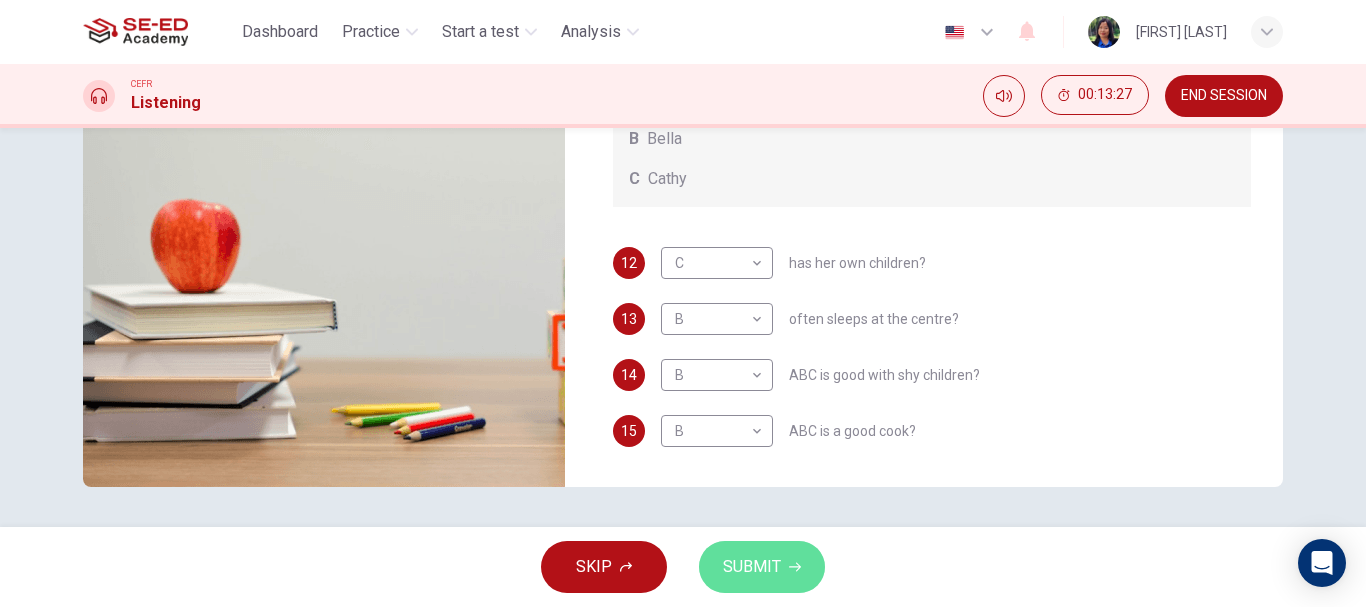 click on "SUBMIT" at bounding box center (752, 567) 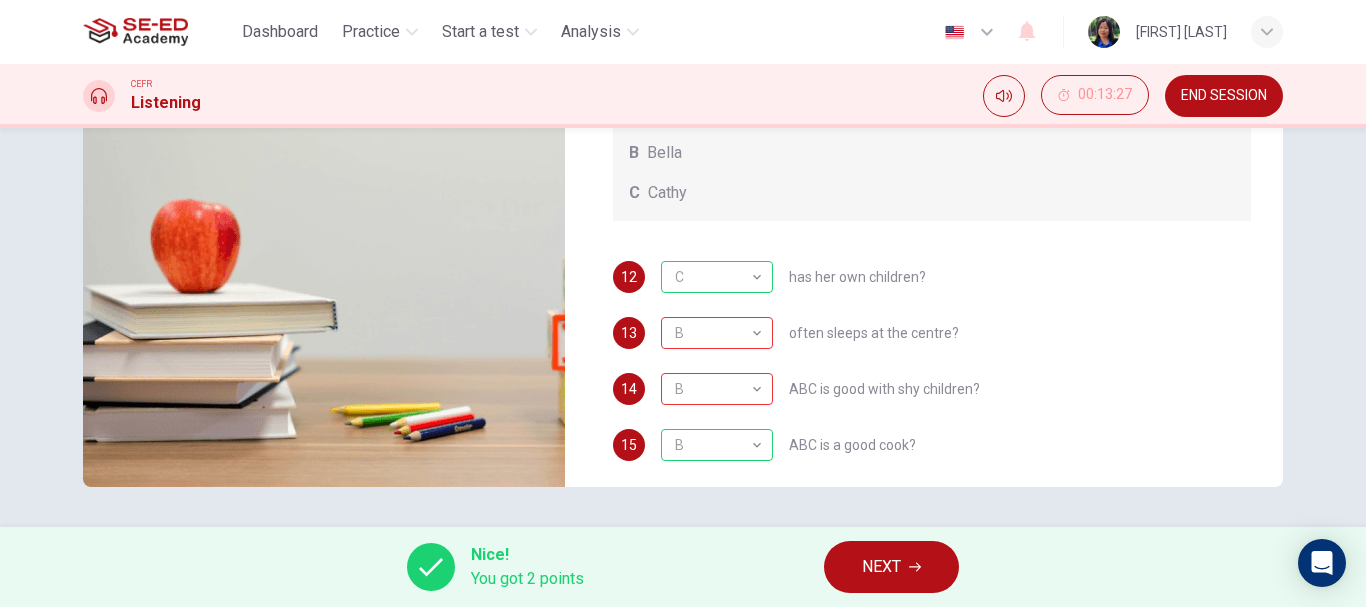 scroll, scrollTop: 0, scrollLeft: 0, axis: both 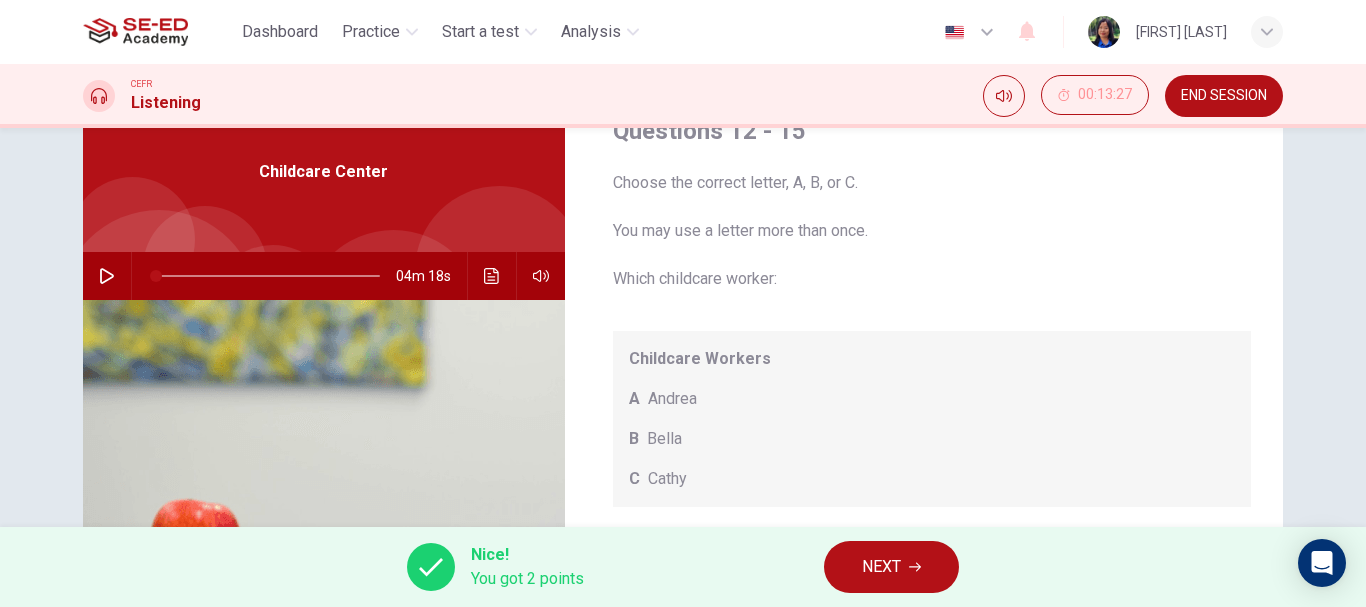 click on "NEXT" at bounding box center (881, 567) 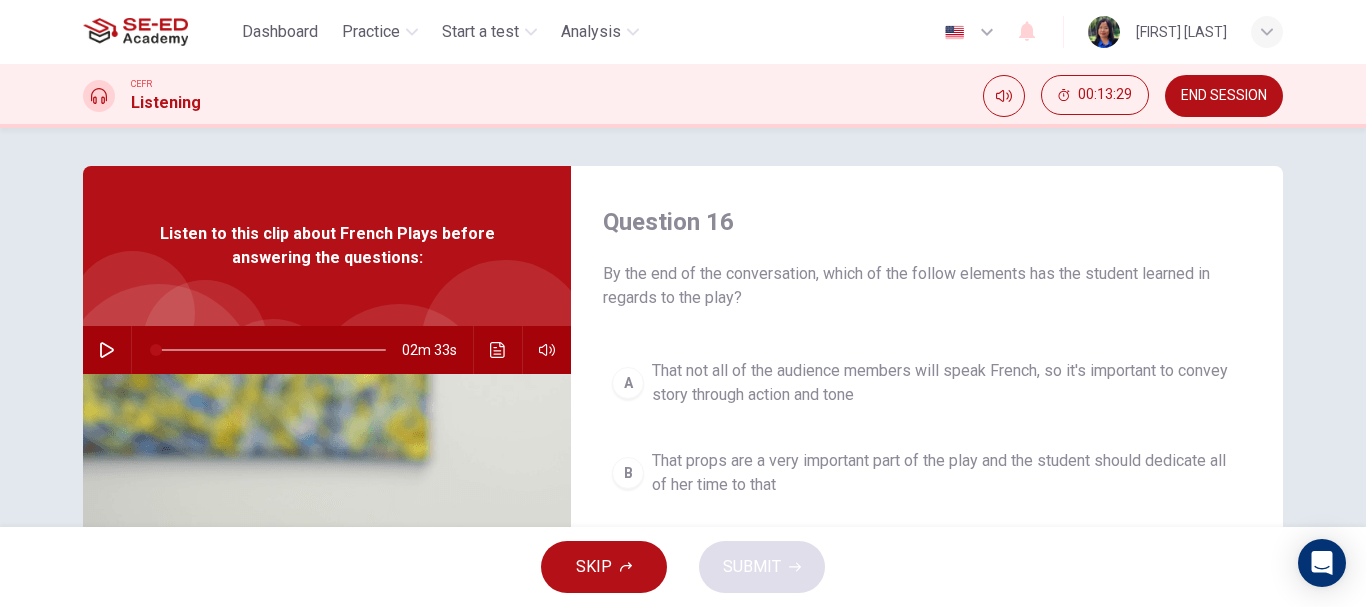 scroll, scrollTop: 0, scrollLeft: 0, axis: both 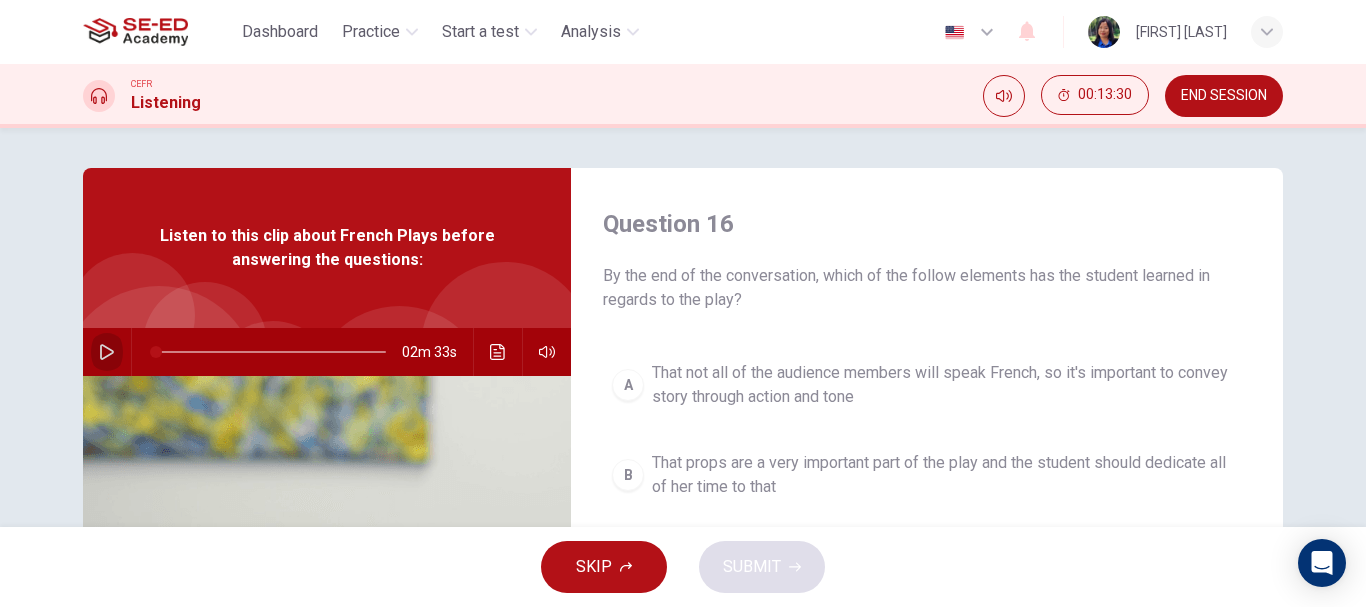 click at bounding box center [107, 352] 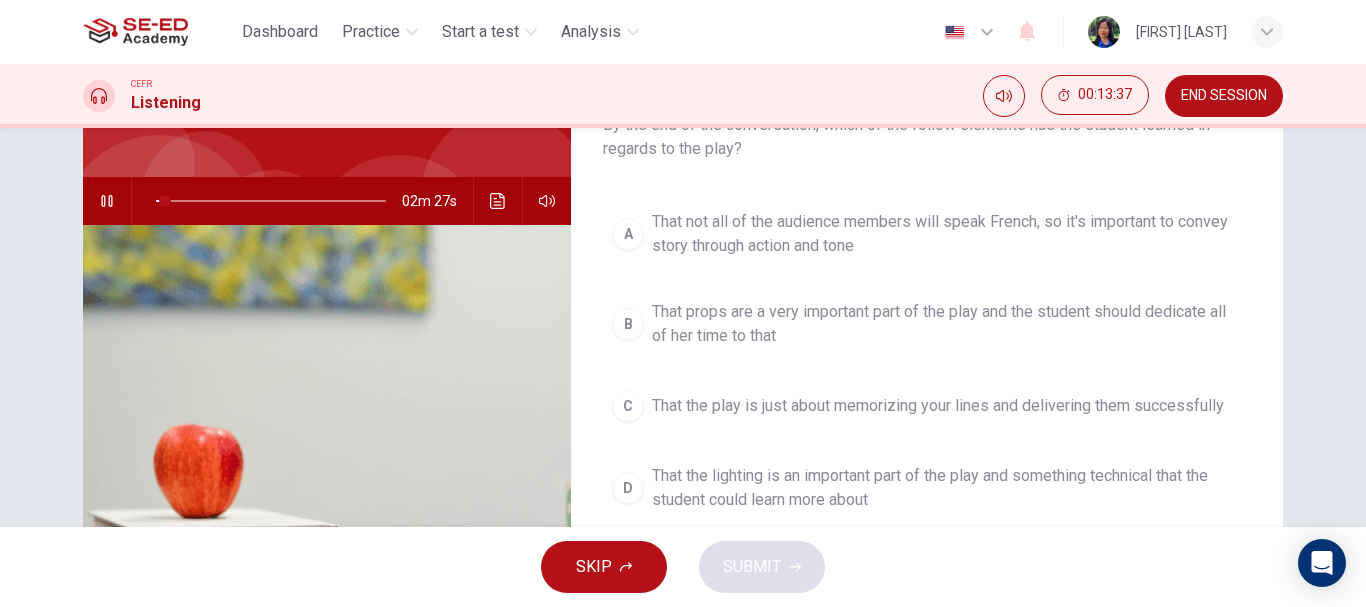 scroll, scrollTop: 200, scrollLeft: 0, axis: vertical 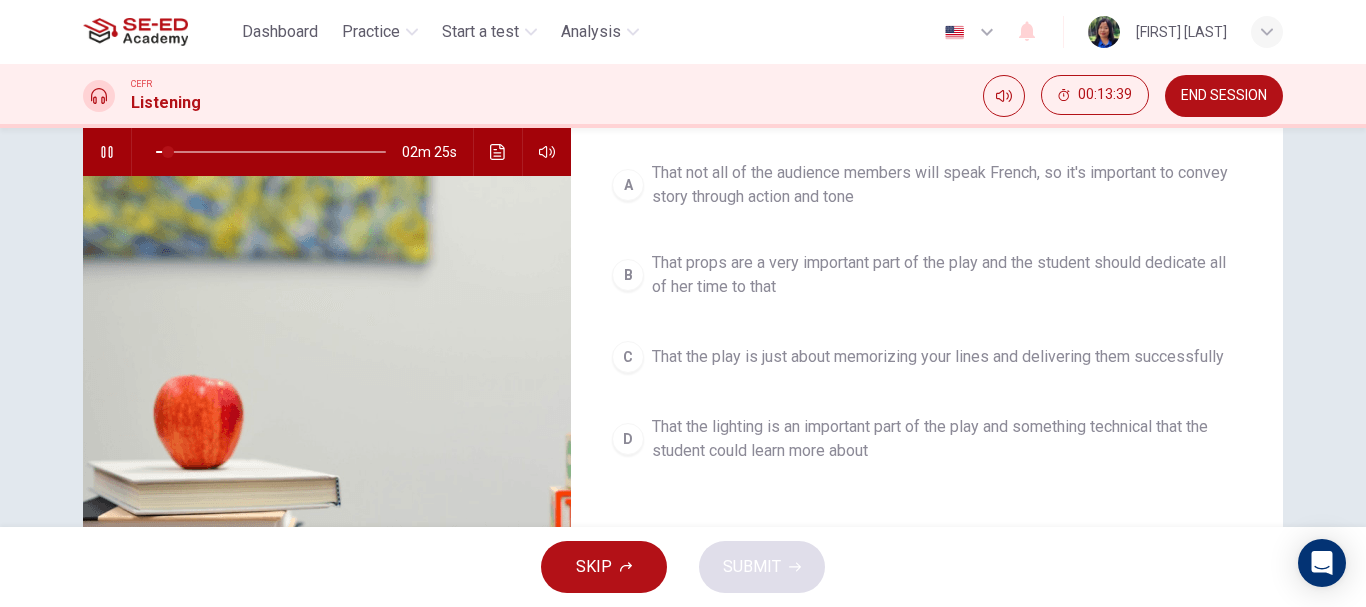 click on "That the lighting is an important part of the play and something technical that the student could learn more about" at bounding box center [947, 439] 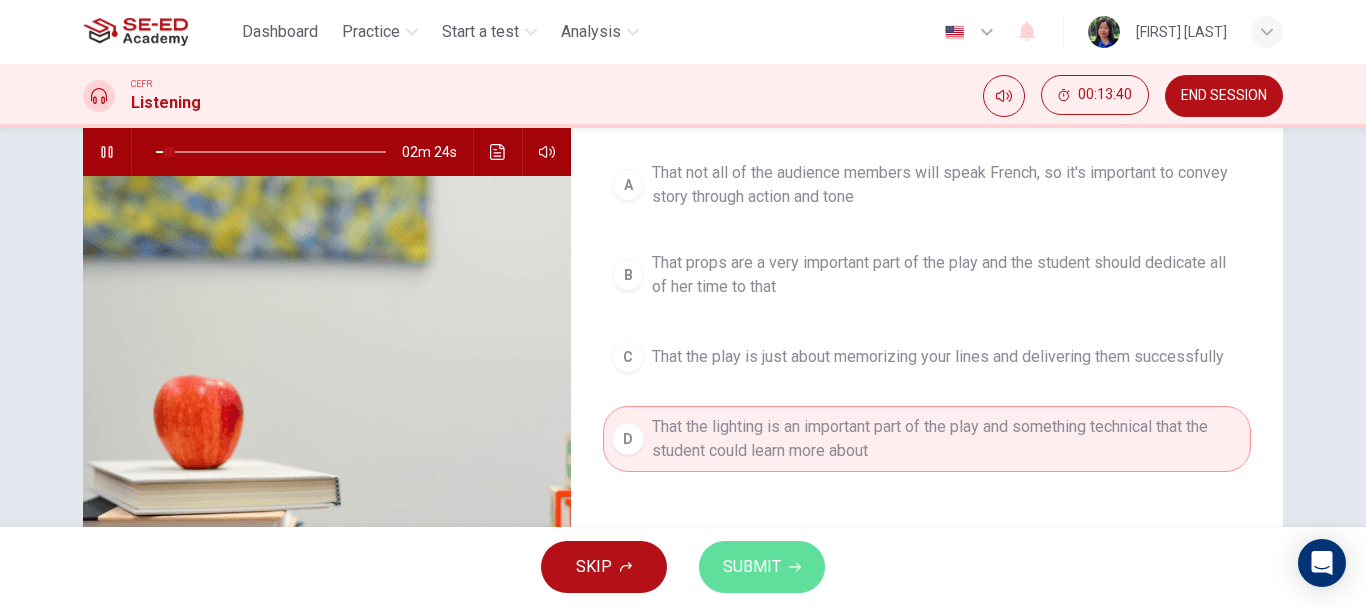 click 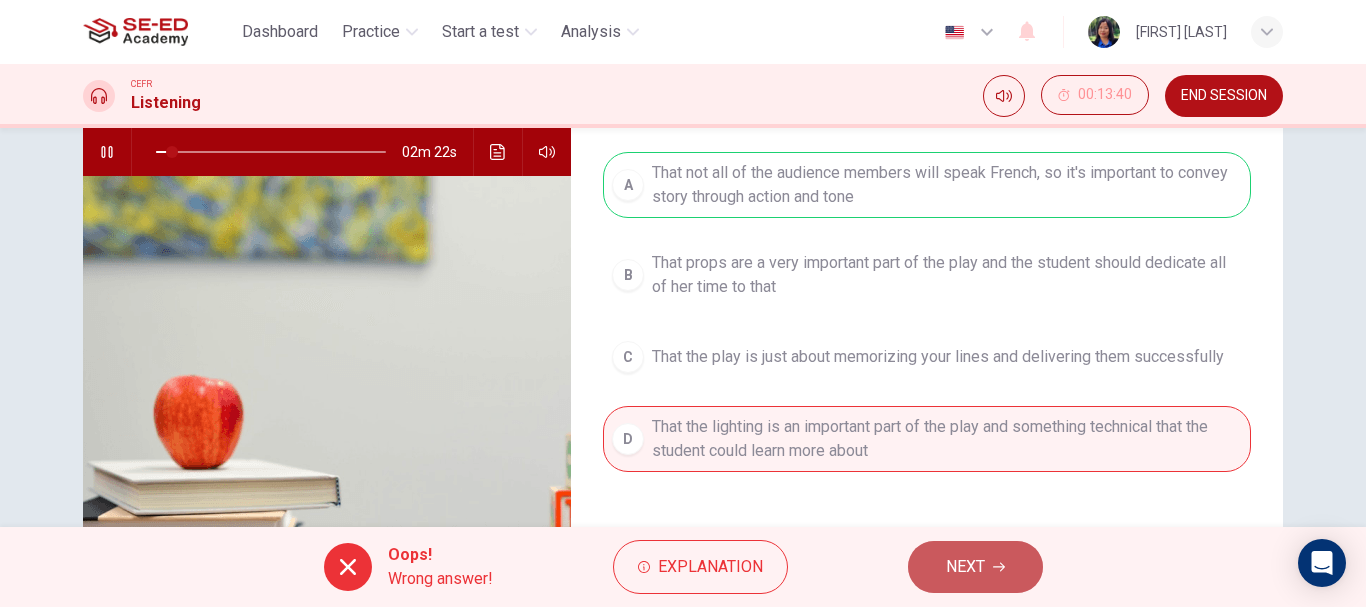 click on "NEXT" at bounding box center [975, 567] 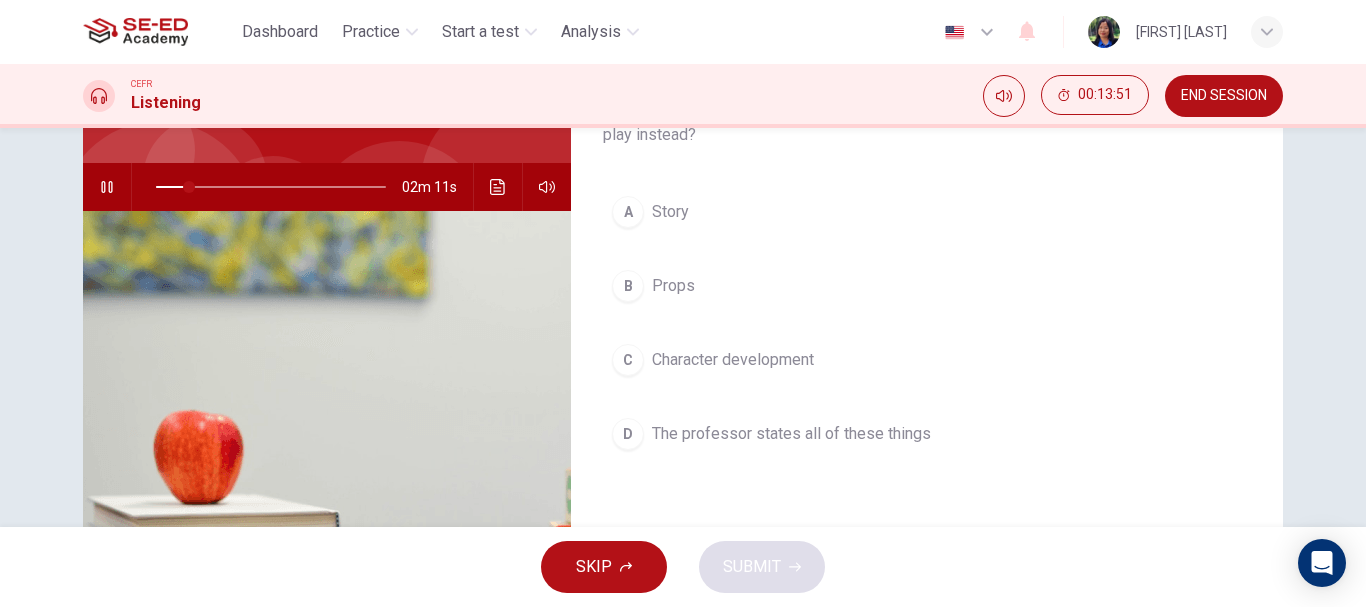 scroll, scrollTop: 200, scrollLeft: 0, axis: vertical 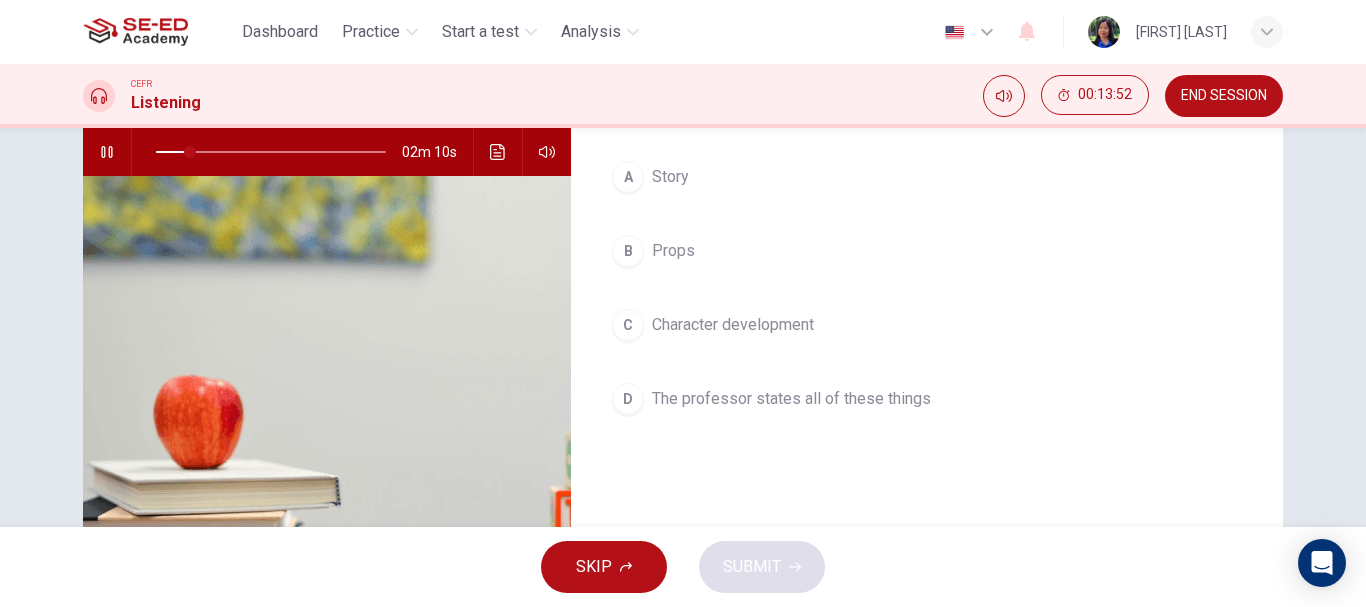 click on "Character development" at bounding box center (733, 325) 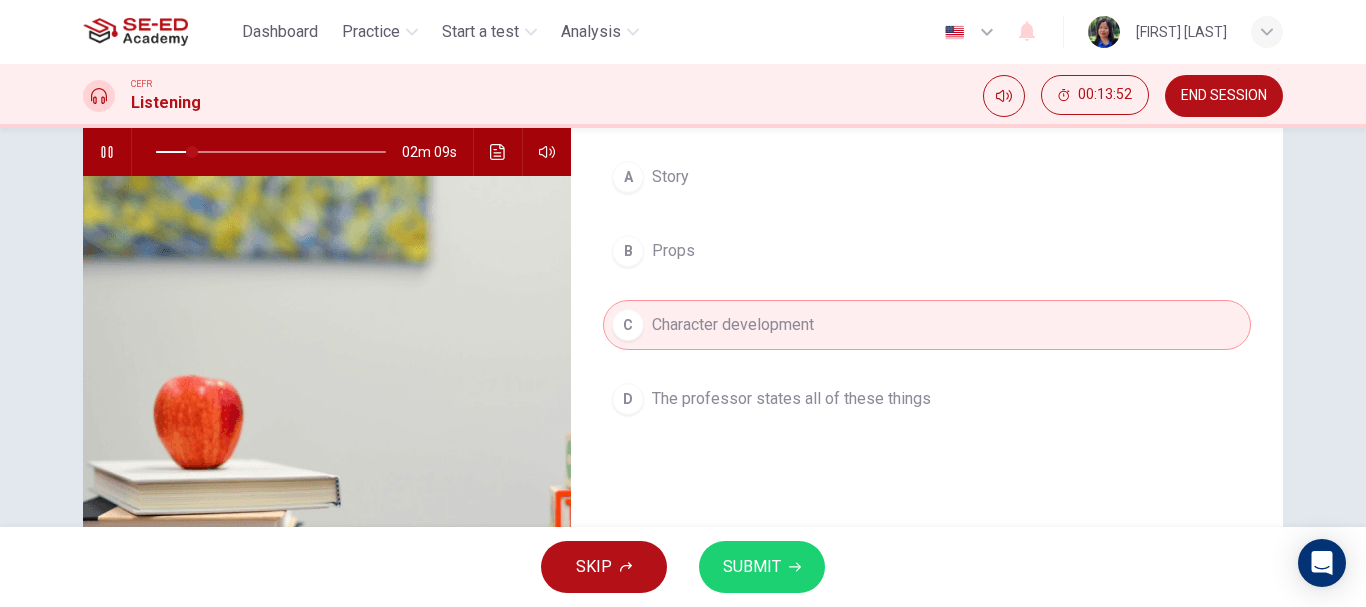 click on "SUBMIT" at bounding box center [762, 567] 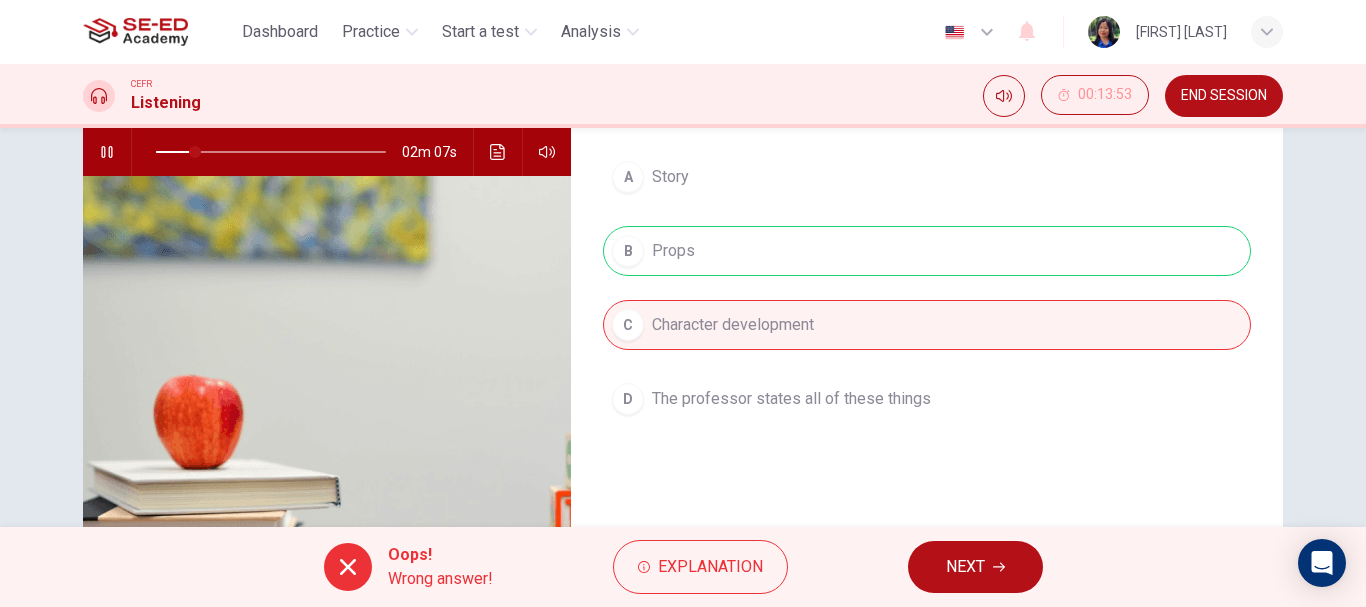 click on "NEXT" at bounding box center (975, 567) 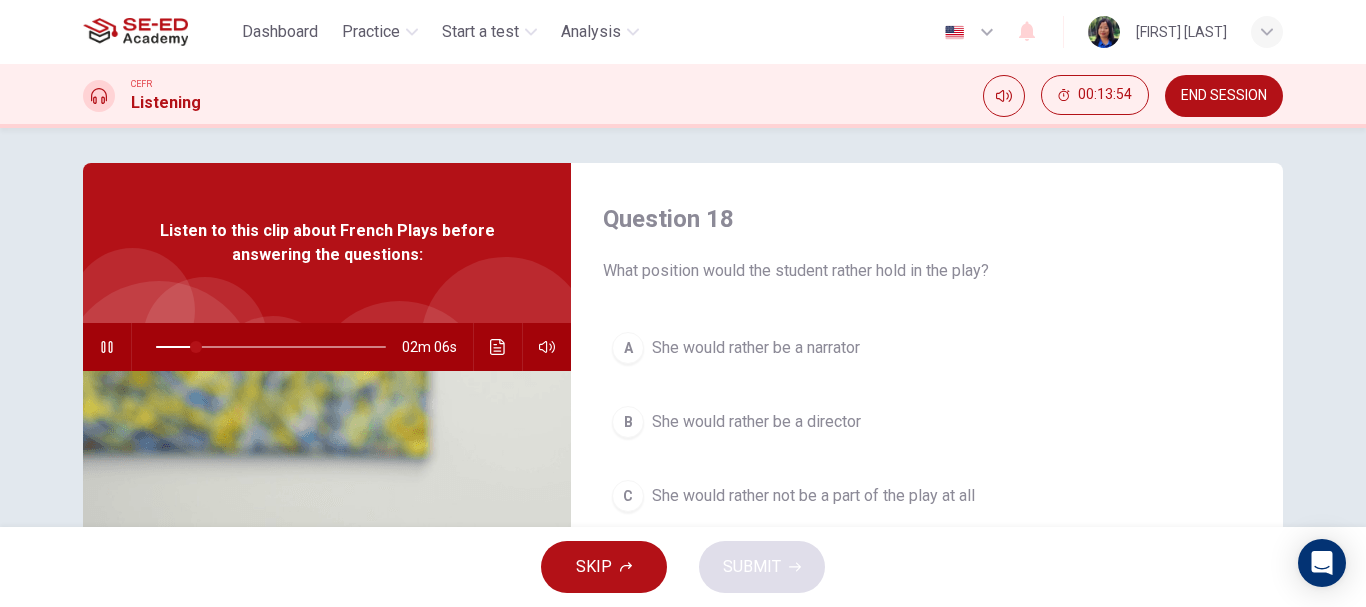 scroll, scrollTop: 0, scrollLeft: 0, axis: both 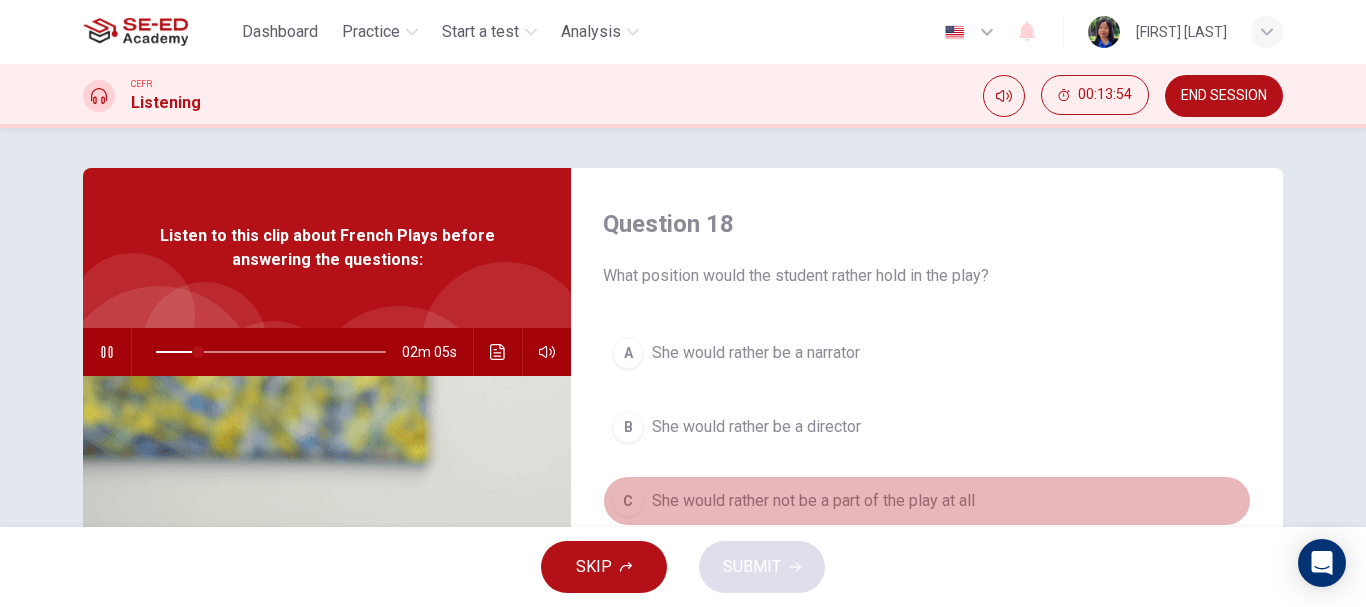 click on "C She would rather not be a part of the play at all" at bounding box center [927, 501] 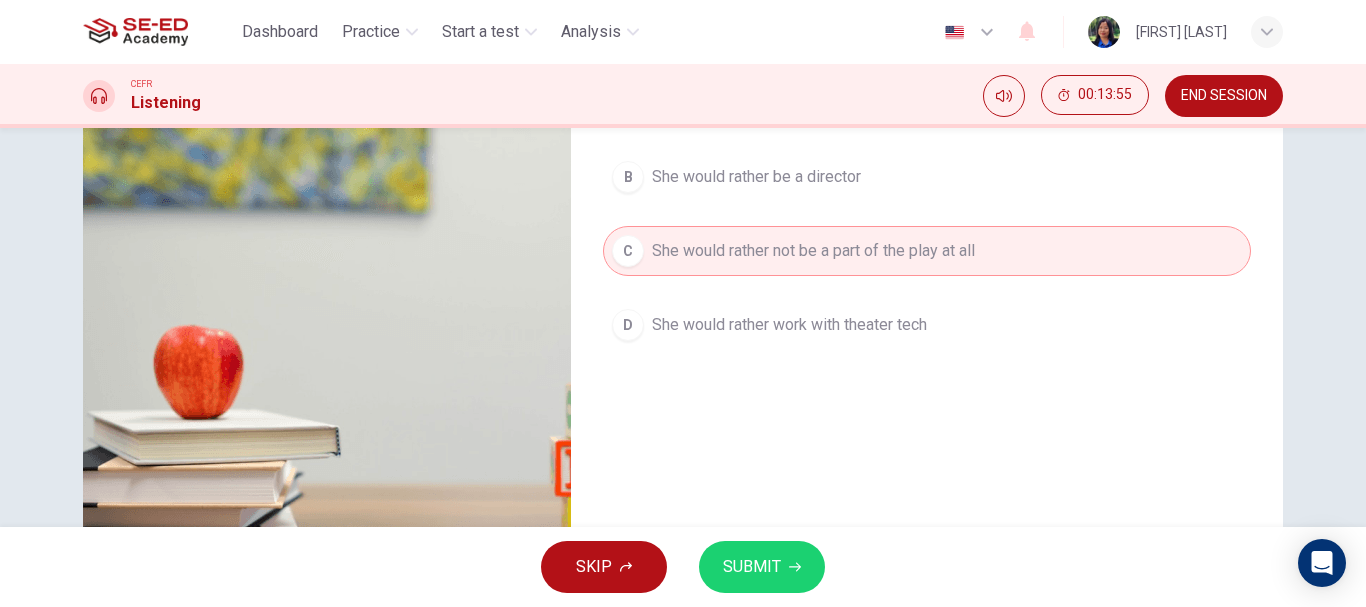 scroll, scrollTop: 300, scrollLeft: 0, axis: vertical 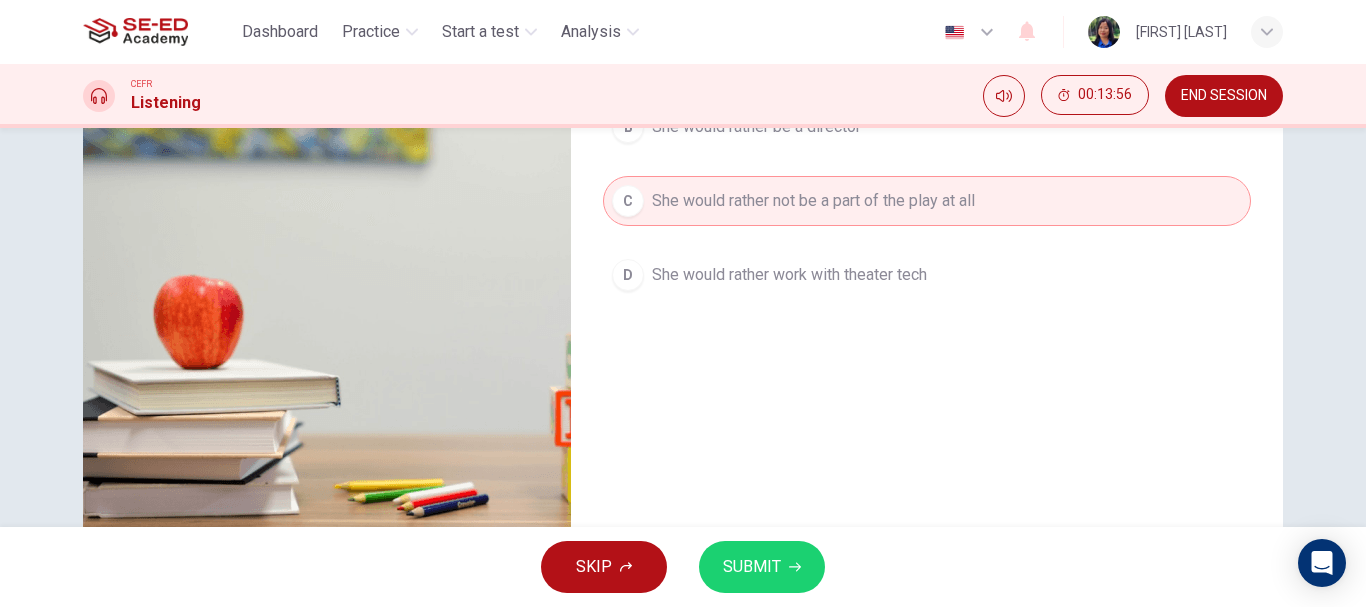 click on "SUBMIT" at bounding box center [762, 567] 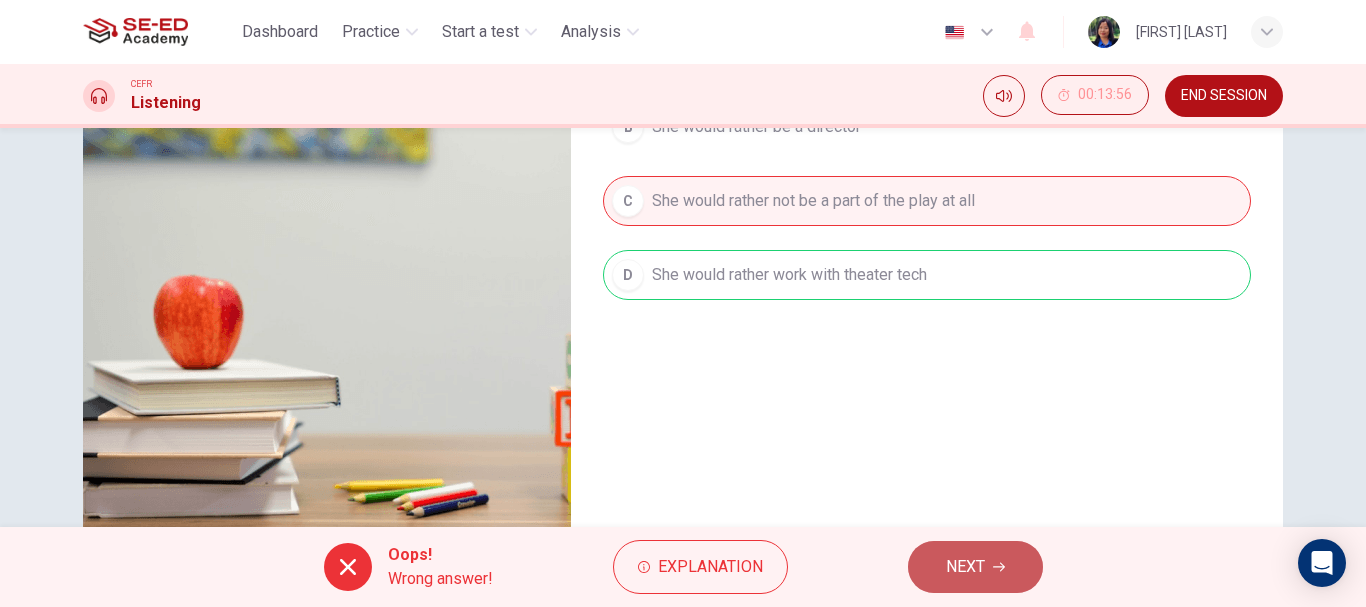 click on "NEXT" at bounding box center [975, 567] 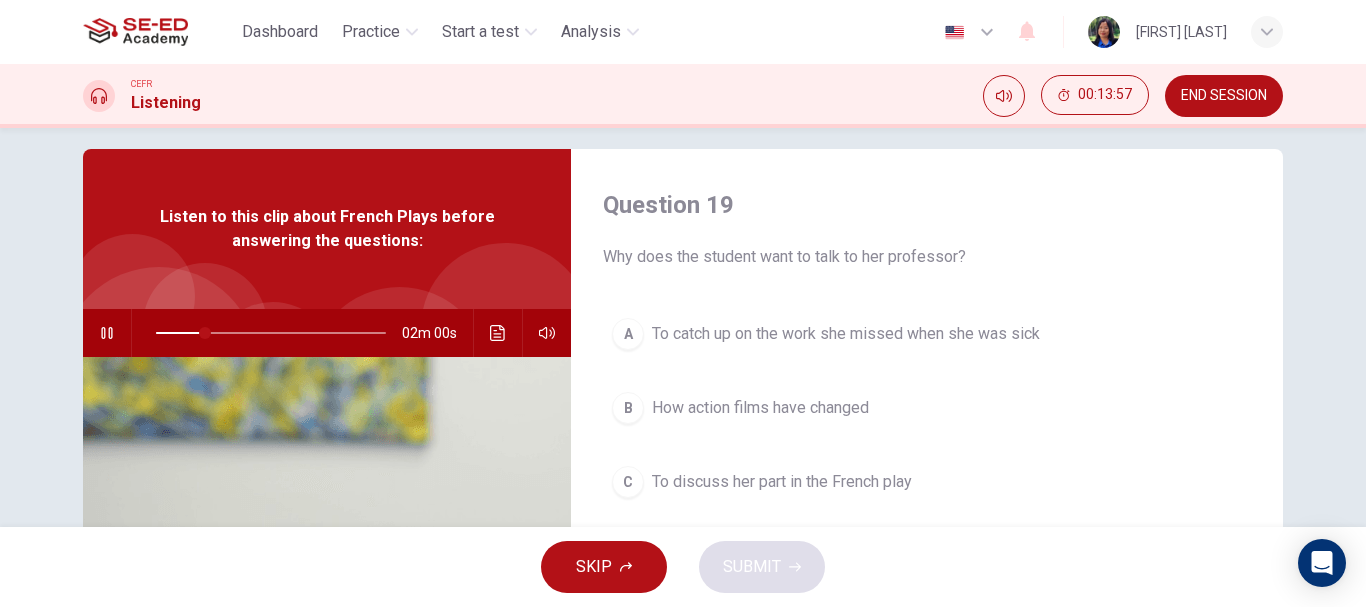 scroll, scrollTop: 0, scrollLeft: 0, axis: both 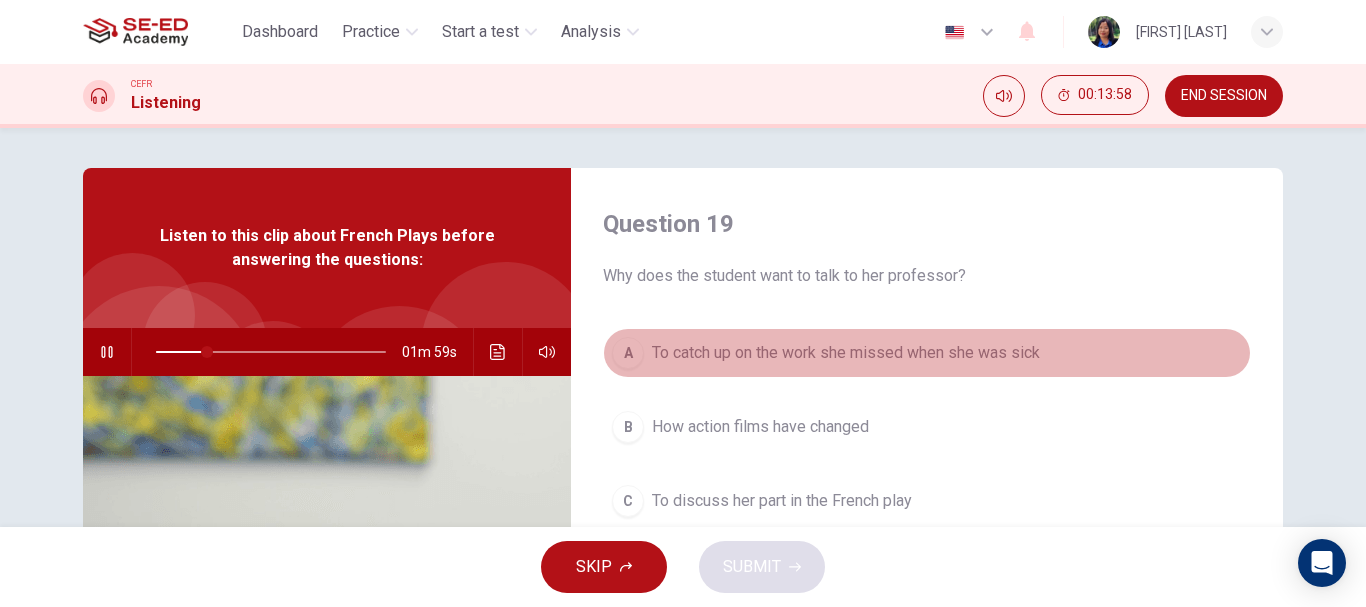 click on "To catch up on the work she missed when she was sick" at bounding box center [846, 353] 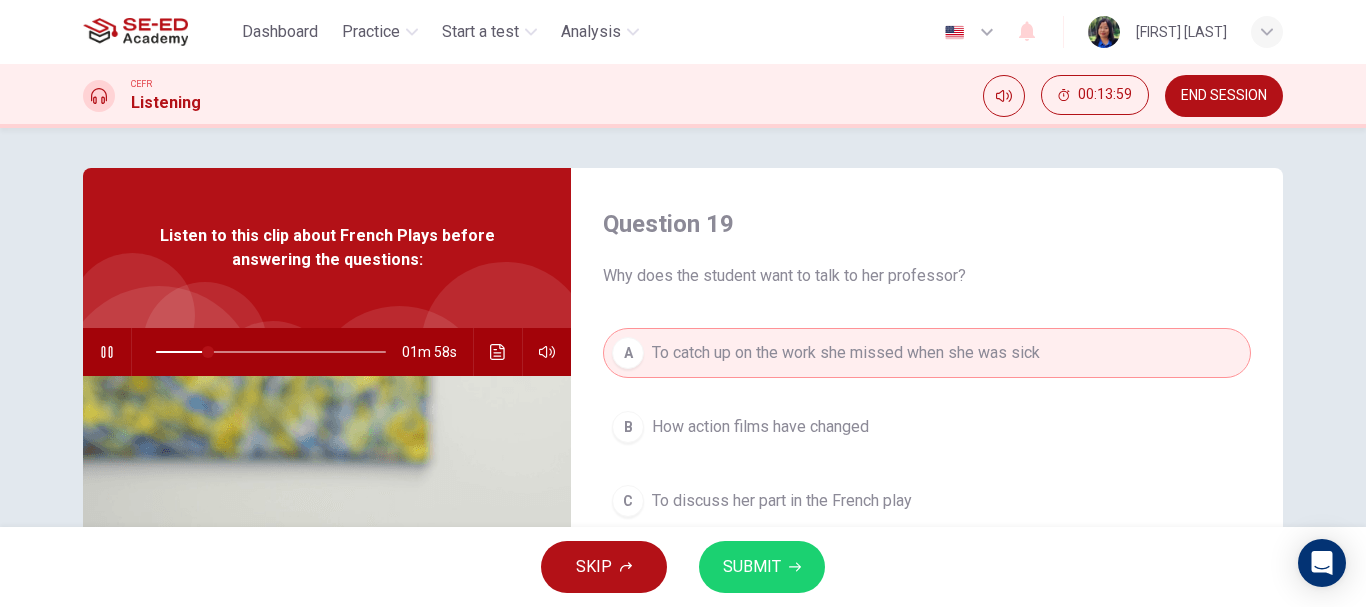 click on "SUBMIT" at bounding box center (762, 567) 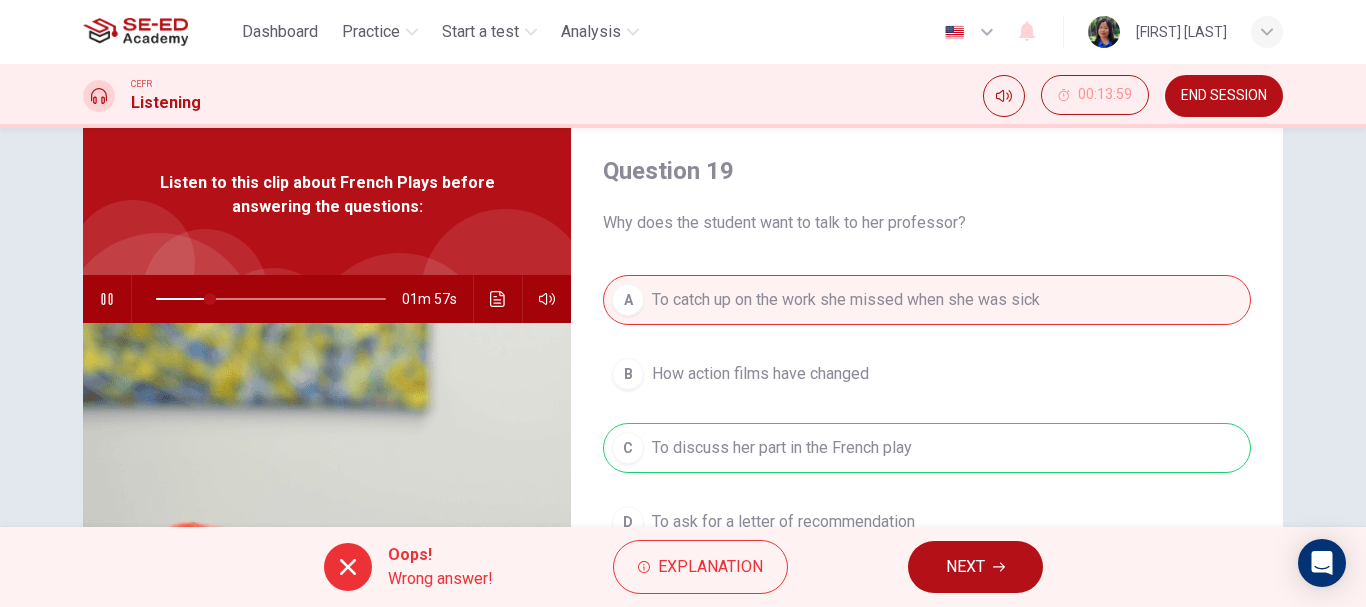 scroll, scrollTop: 100, scrollLeft: 0, axis: vertical 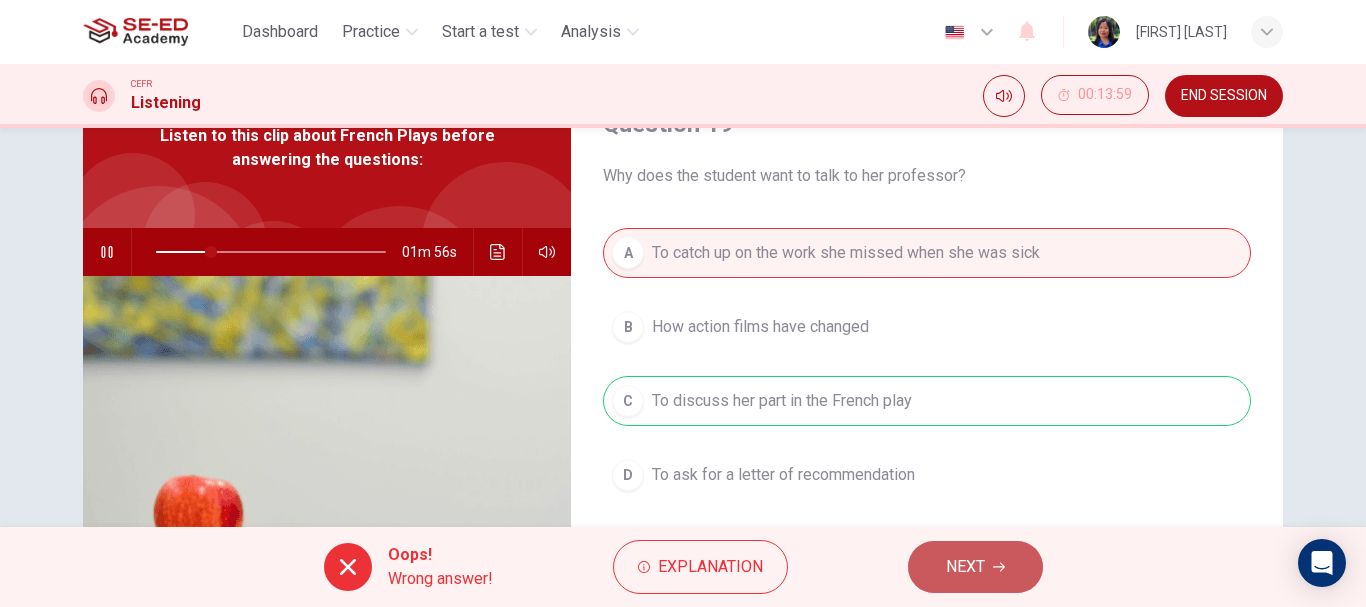 click on "NEXT" at bounding box center [975, 567] 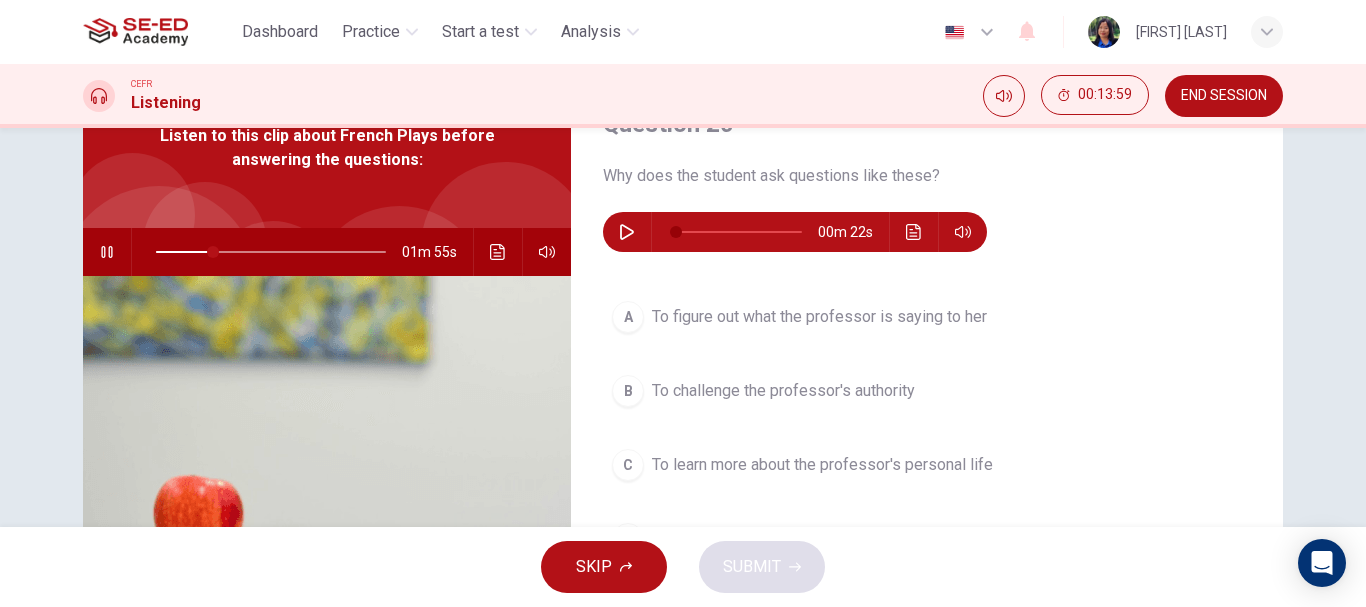 click on "B To challenge the professor's authority" at bounding box center [927, 391] 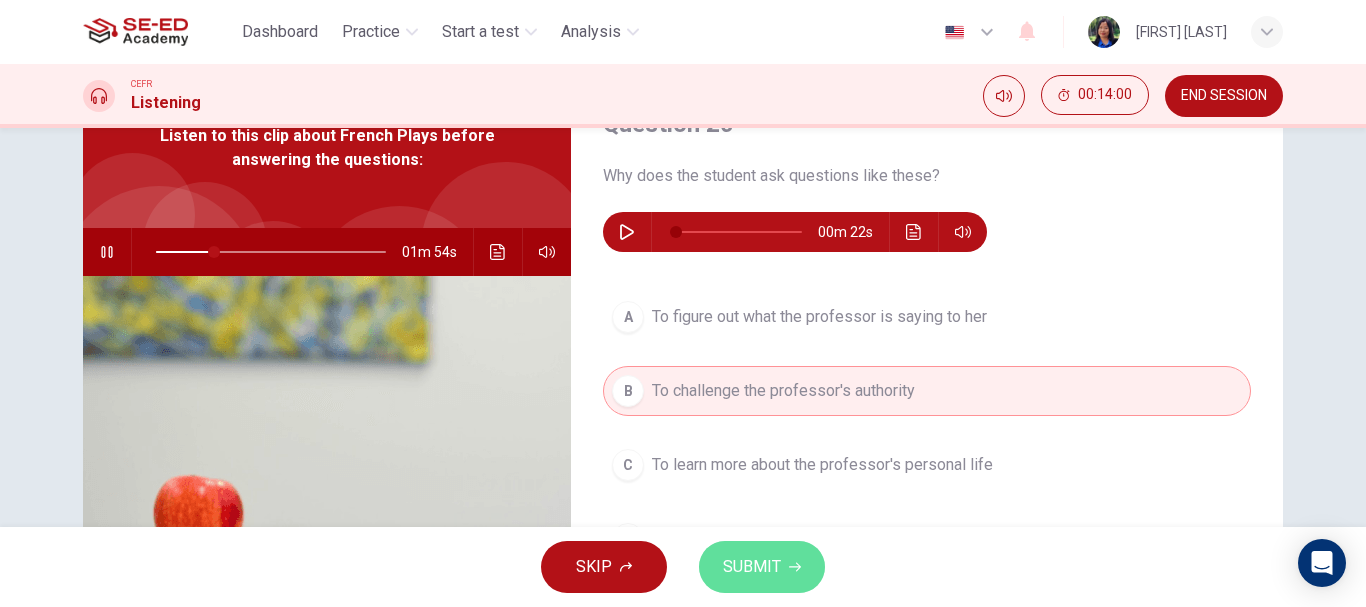click on "SUBMIT" at bounding box center [762, 567] 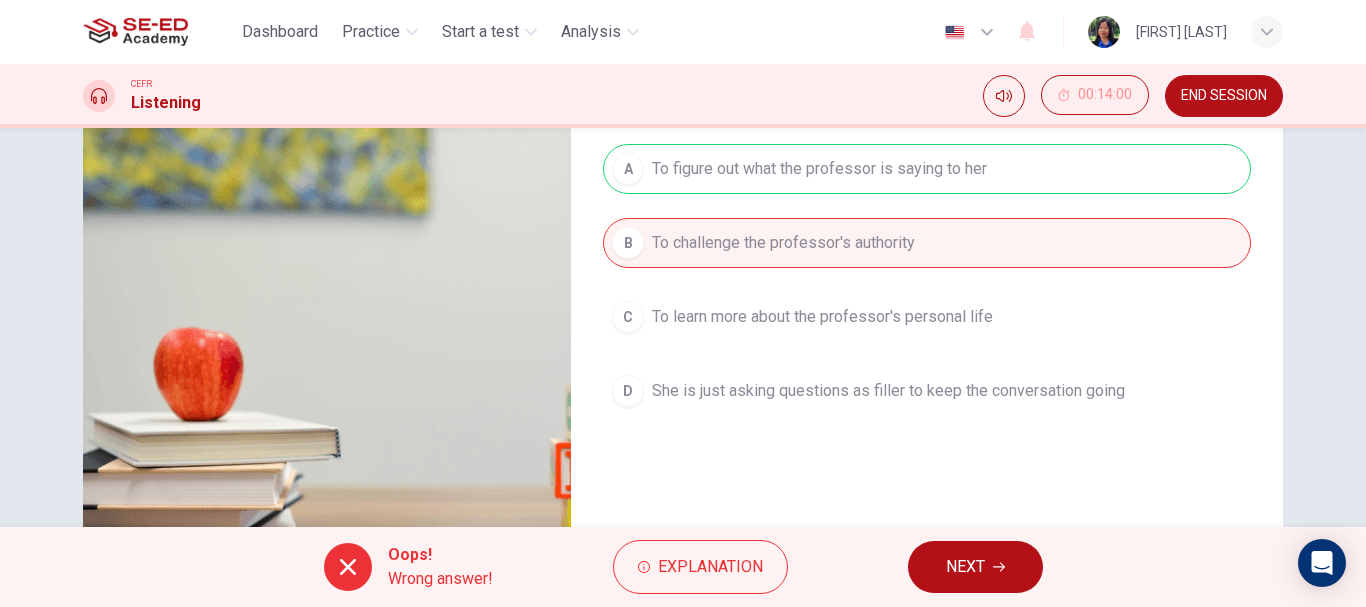 scroll, scrollTop: 300, scrollLeft: 0, axis: vertical 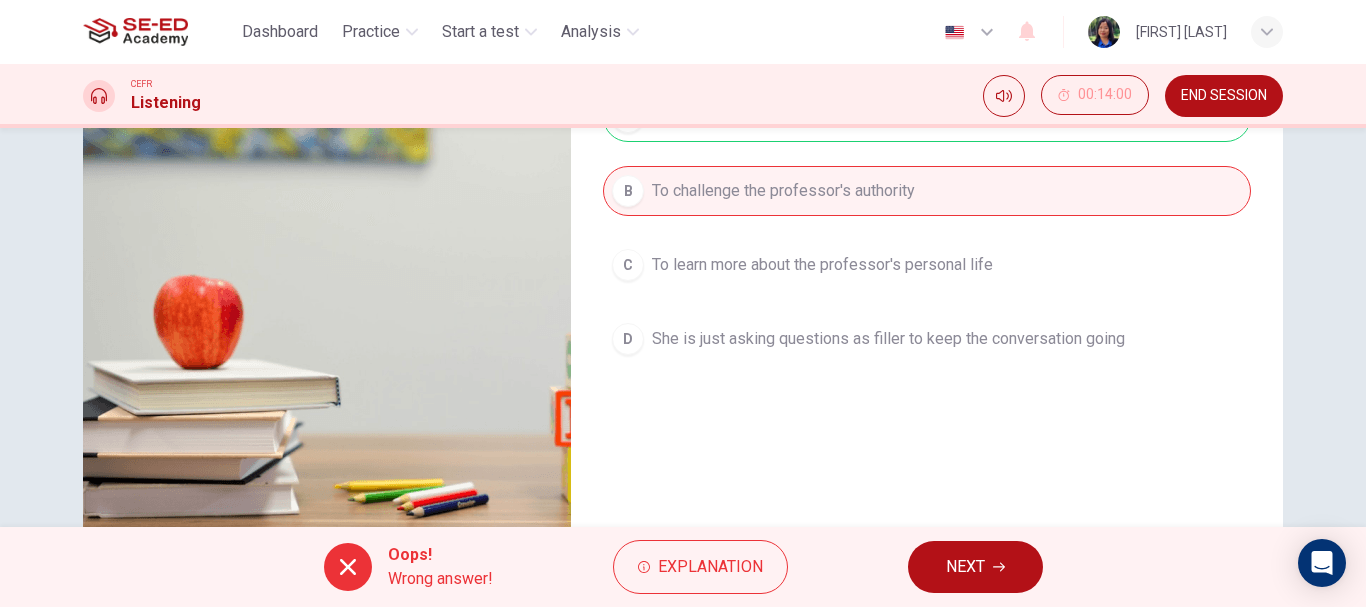 type on "27" 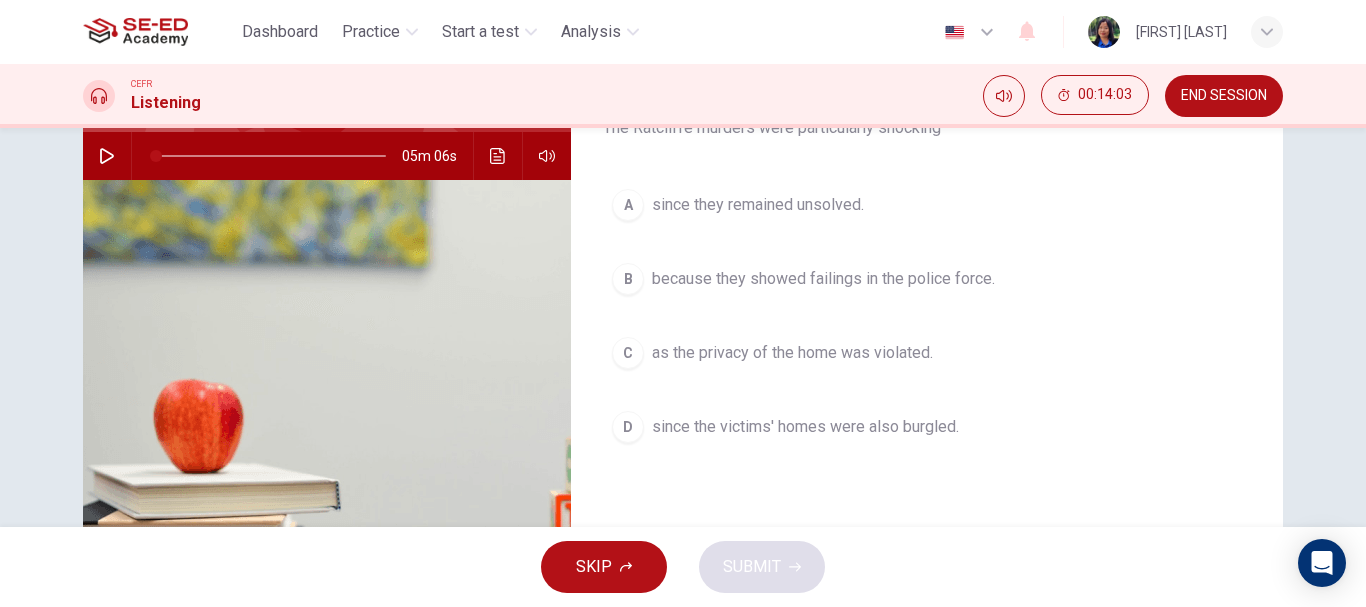 scroll, scrollTop: 200, scrollLeft: 0, axis: vertical 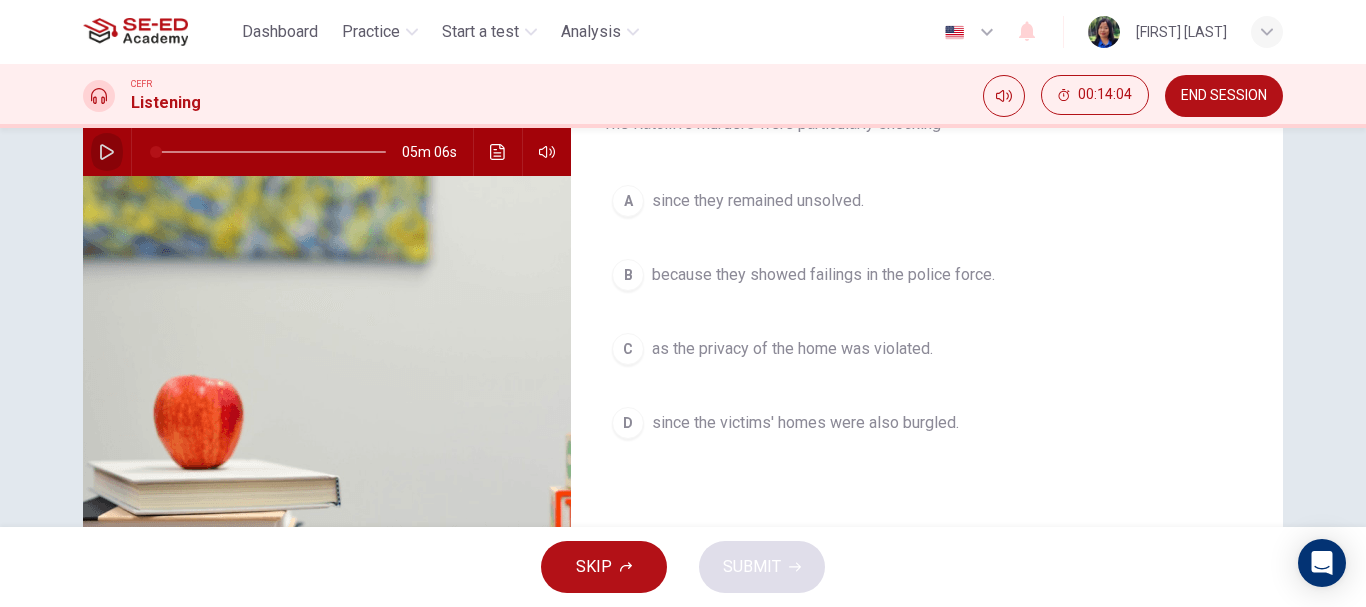 click at bounding box center (107, 152) 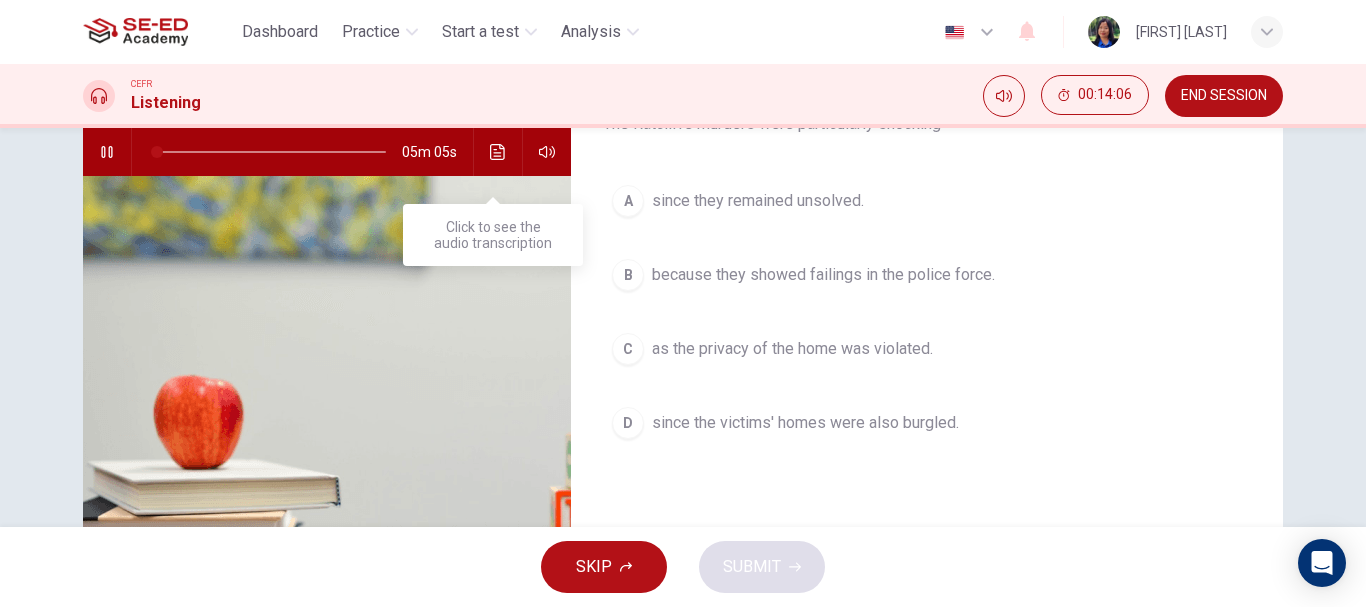 scroll, scrollTop: 100, scrollLeft: 0, axis: vertical 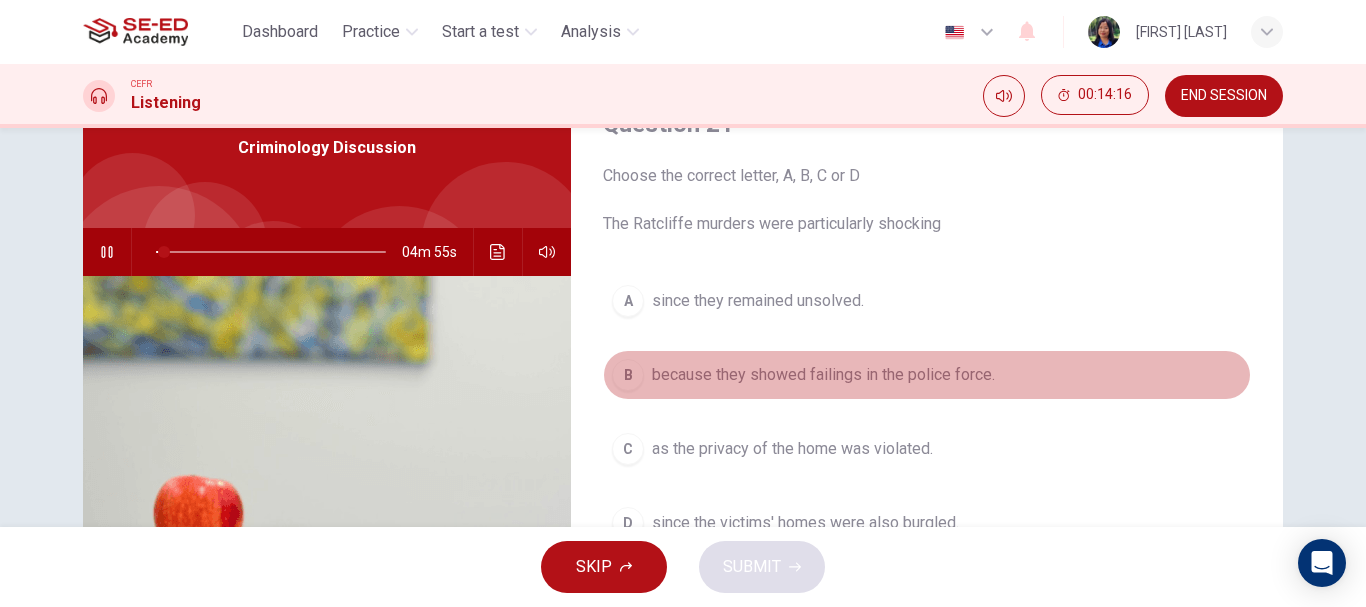 click on "because they showed failings in the police force." at bounding box center (823, 375) 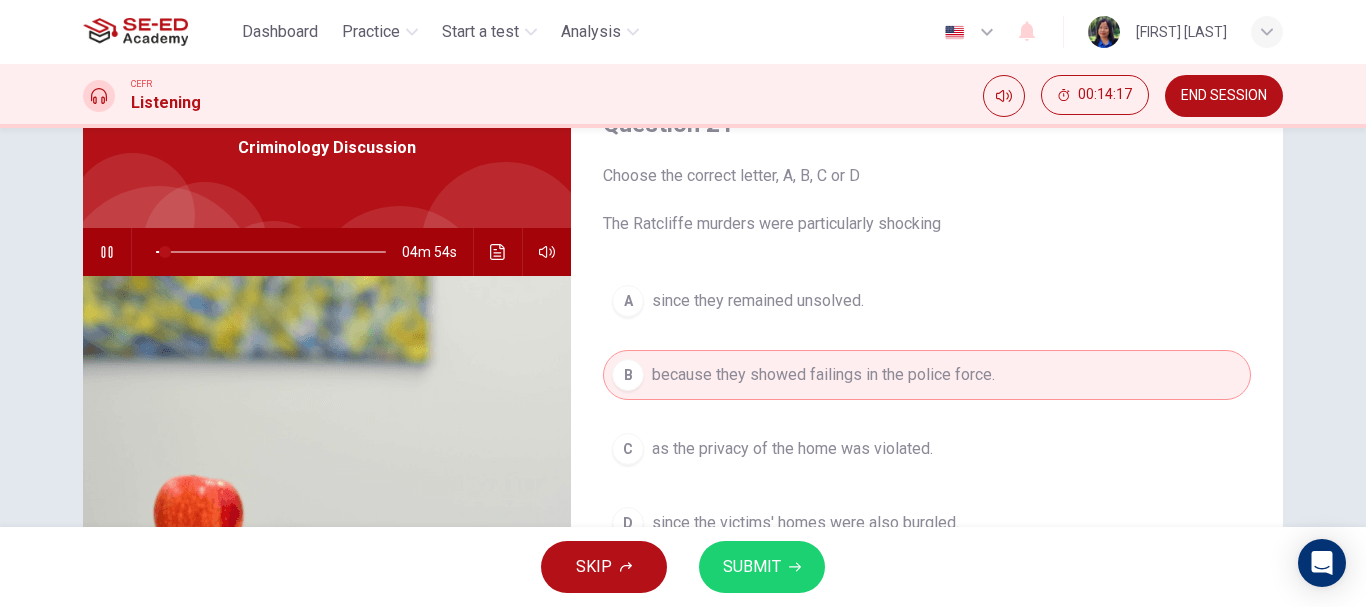 scroll, scrollTop: 200, scrollLeft: 0, axis: vertical 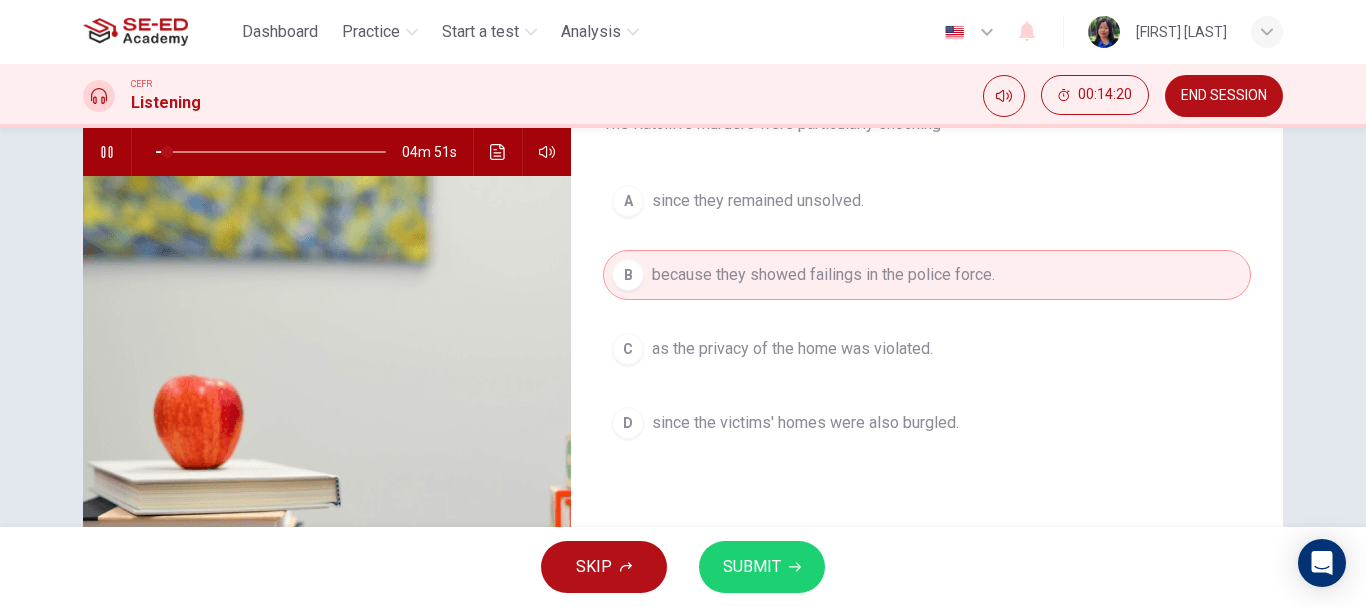 click on "SUBMIT" at bounding box center (752, 567) 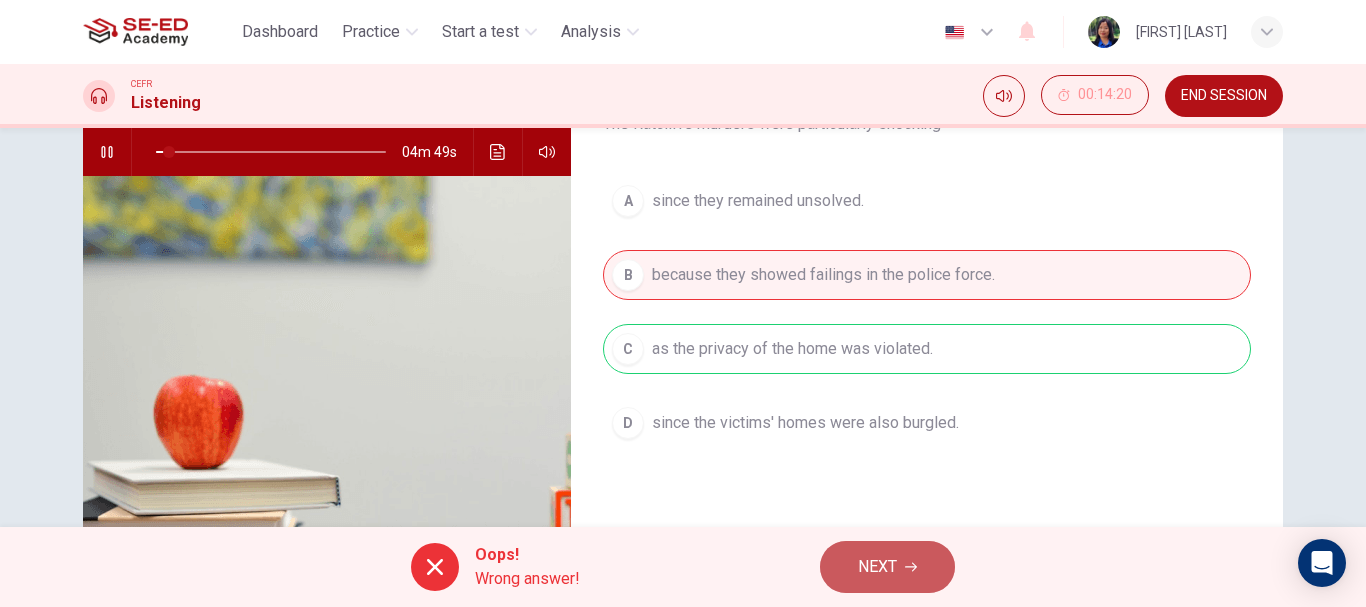 click on "NEXT" at bounding box center (877, 567) 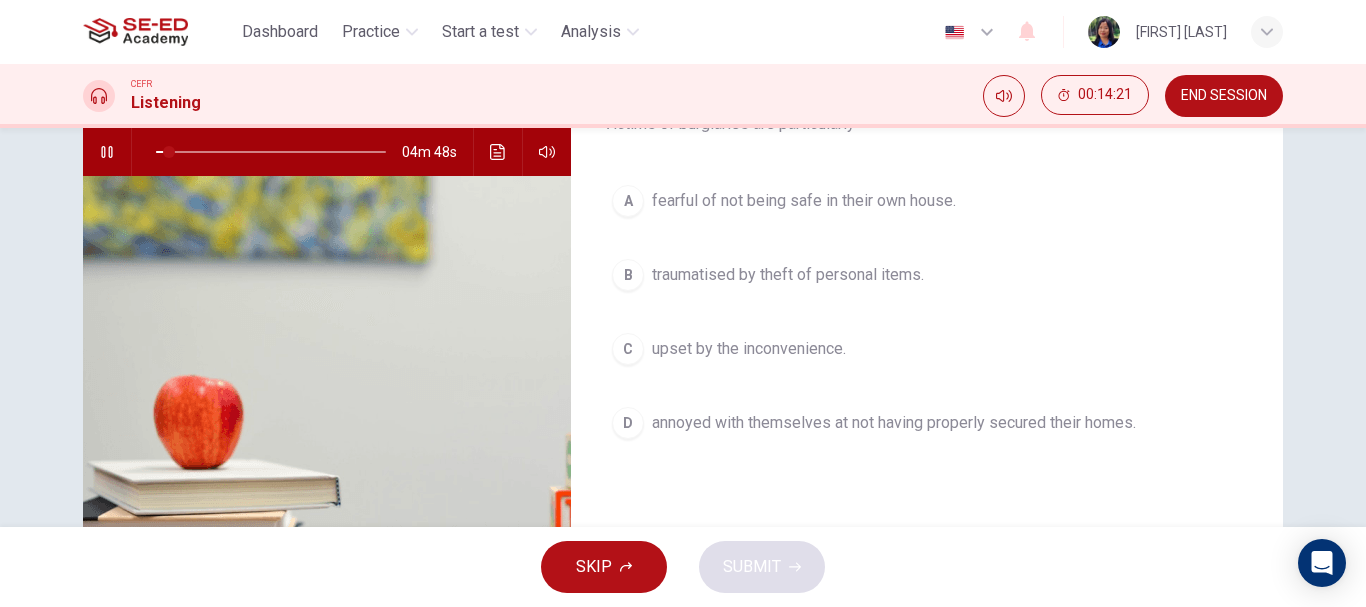 click on "B traumatised by theft of personal items." at bounding box center [927, 275] 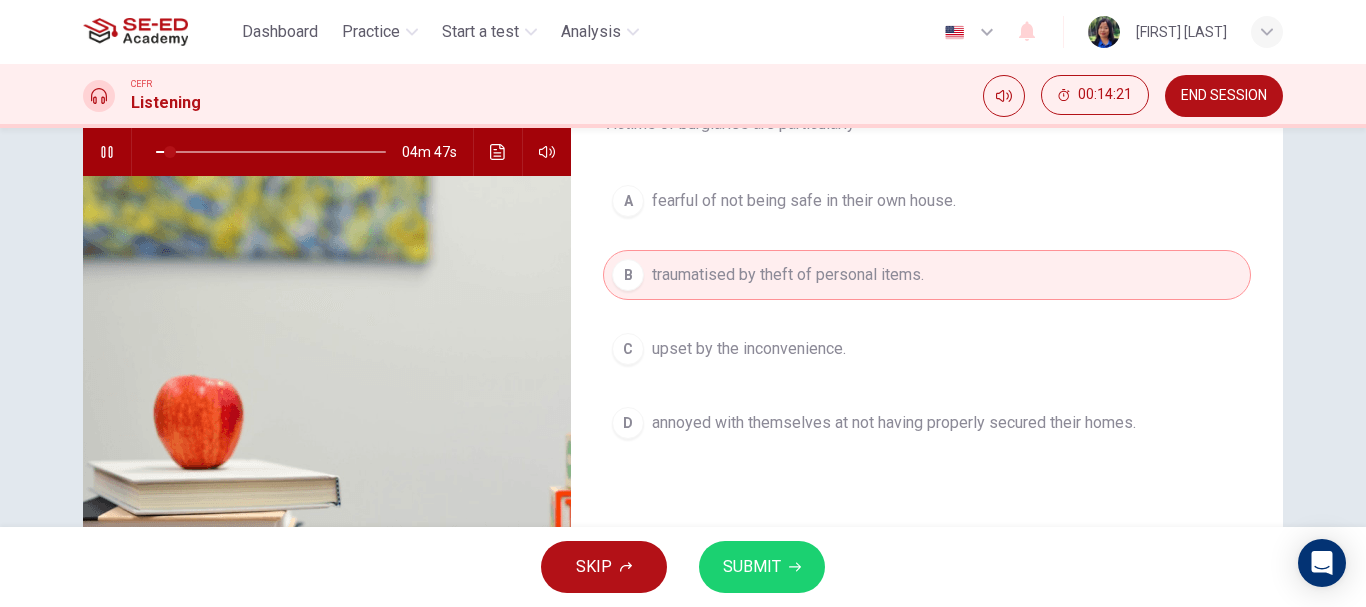 click on "SUBMIT" at bounding box center [752, 567] 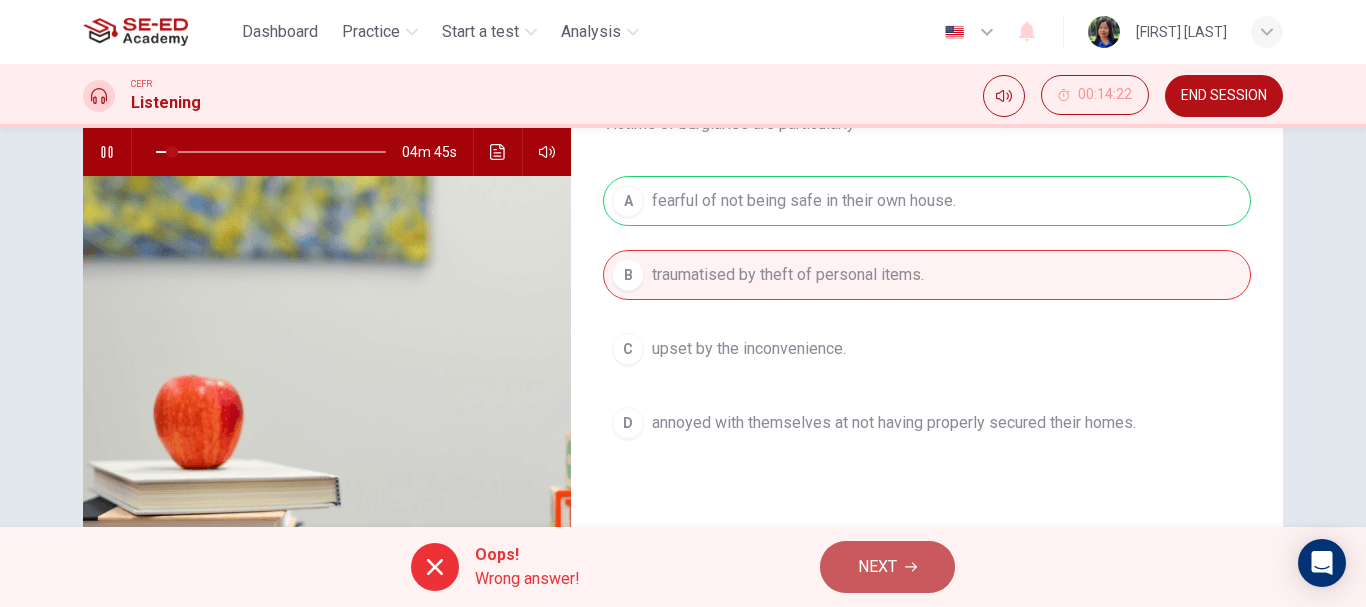 click on "NEXT" at bounding box center (877, 567) 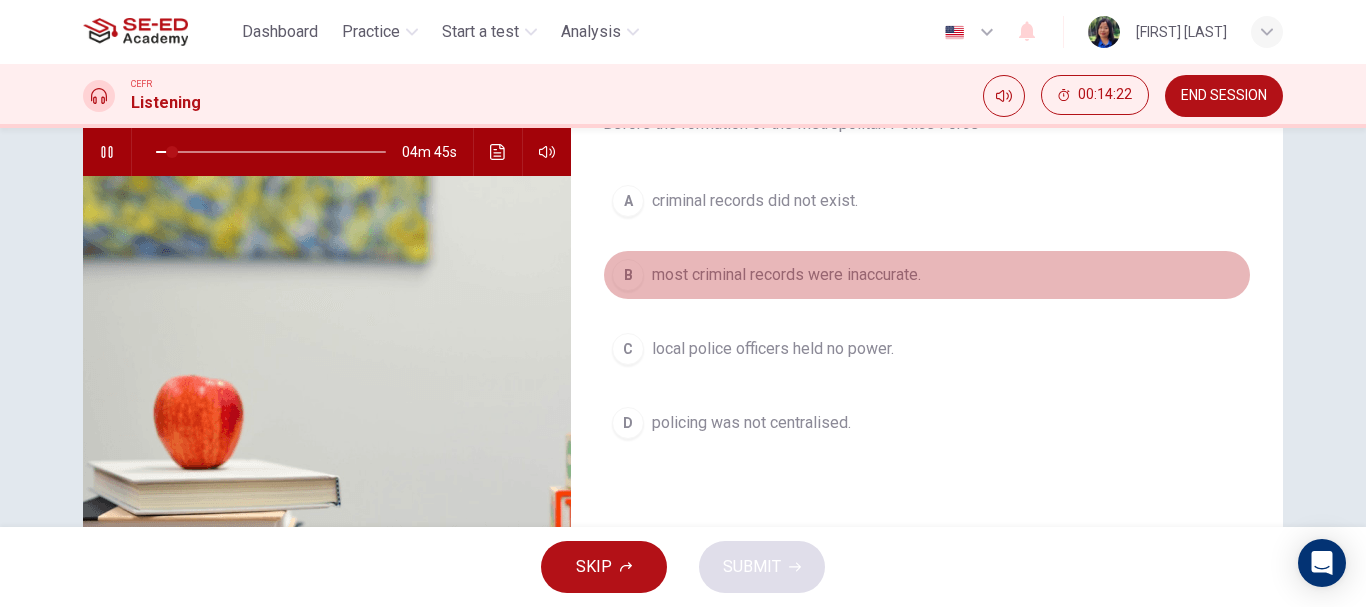 click on "most criminal records were inaccurate." at bounding box center (786, 275) 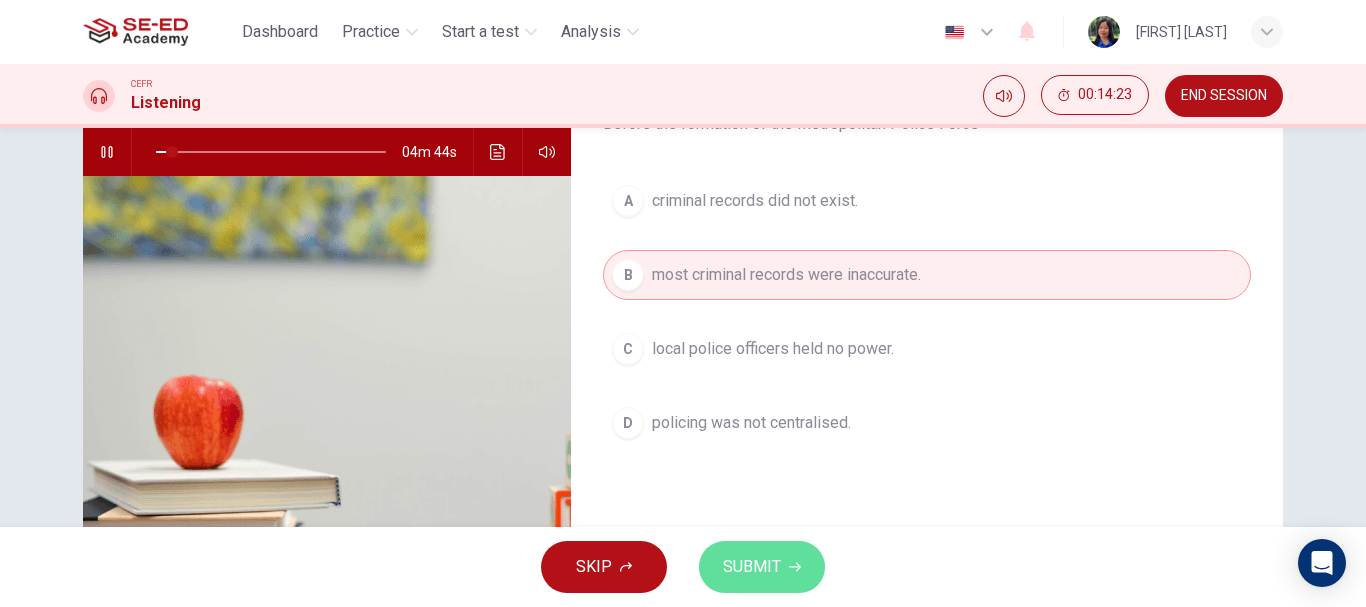 click on "SUBMIT" at bounding box center [762, 567] 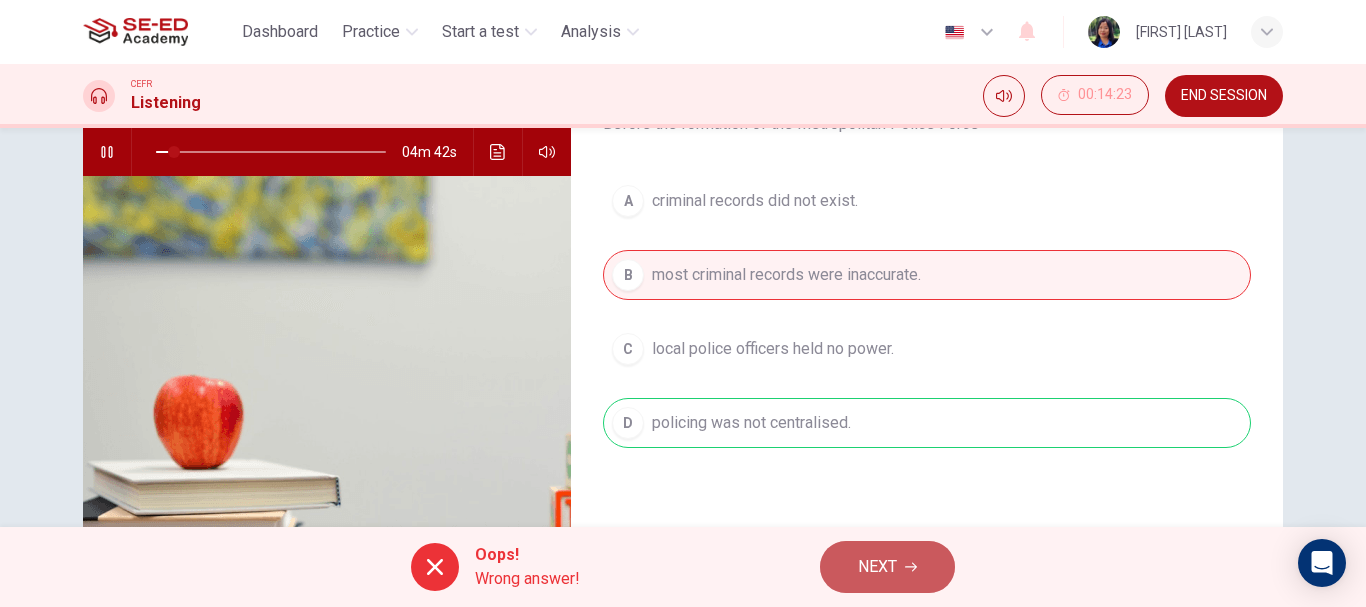 click on "NEXT" at bounding box center (887, 567) 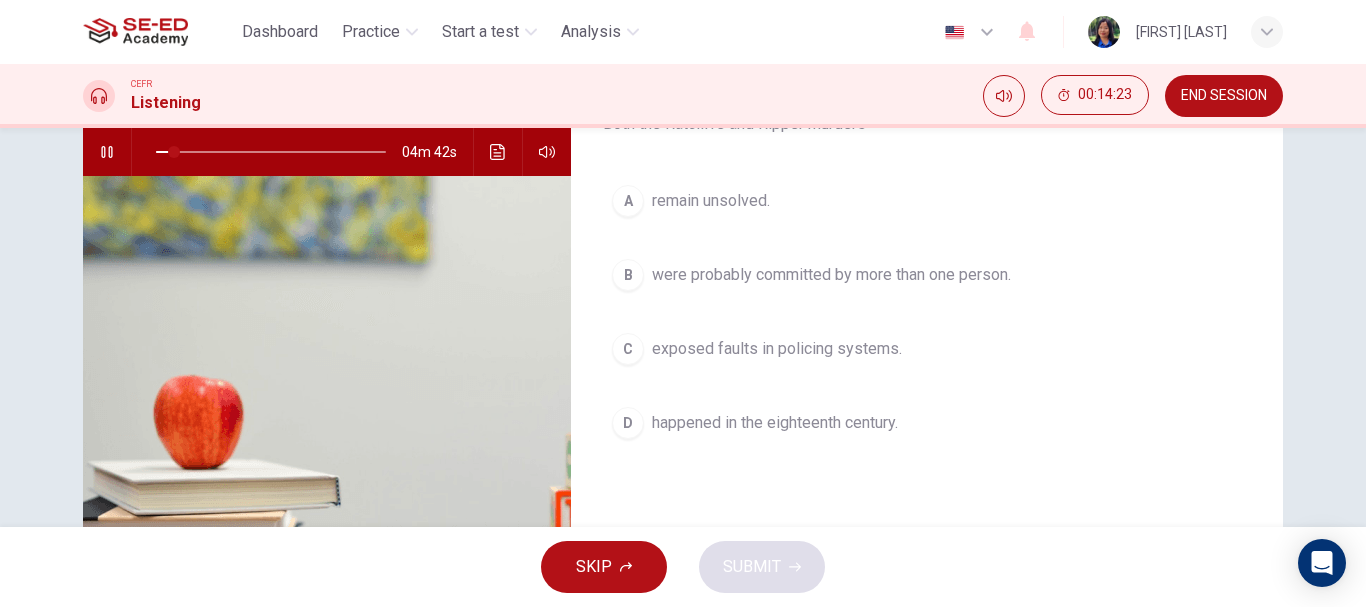 click on "were probably committed by more than one person." at bounding box center (831, 275) 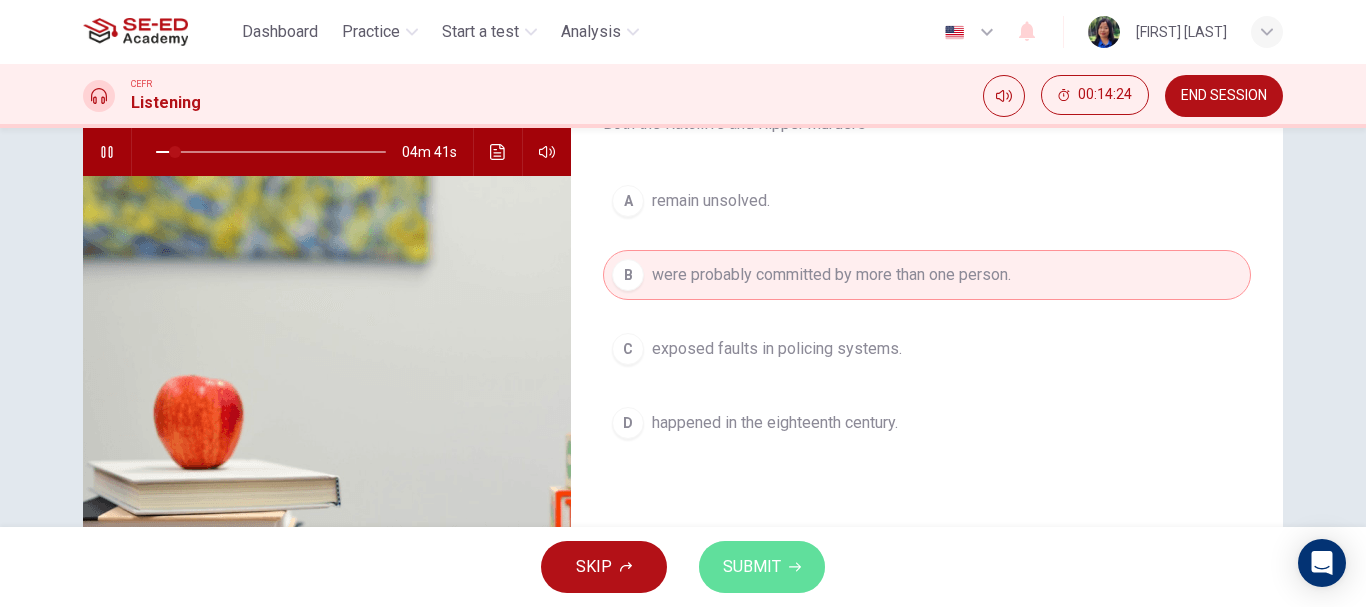 click on "SUBMIT" at bounding box center [762, 567] 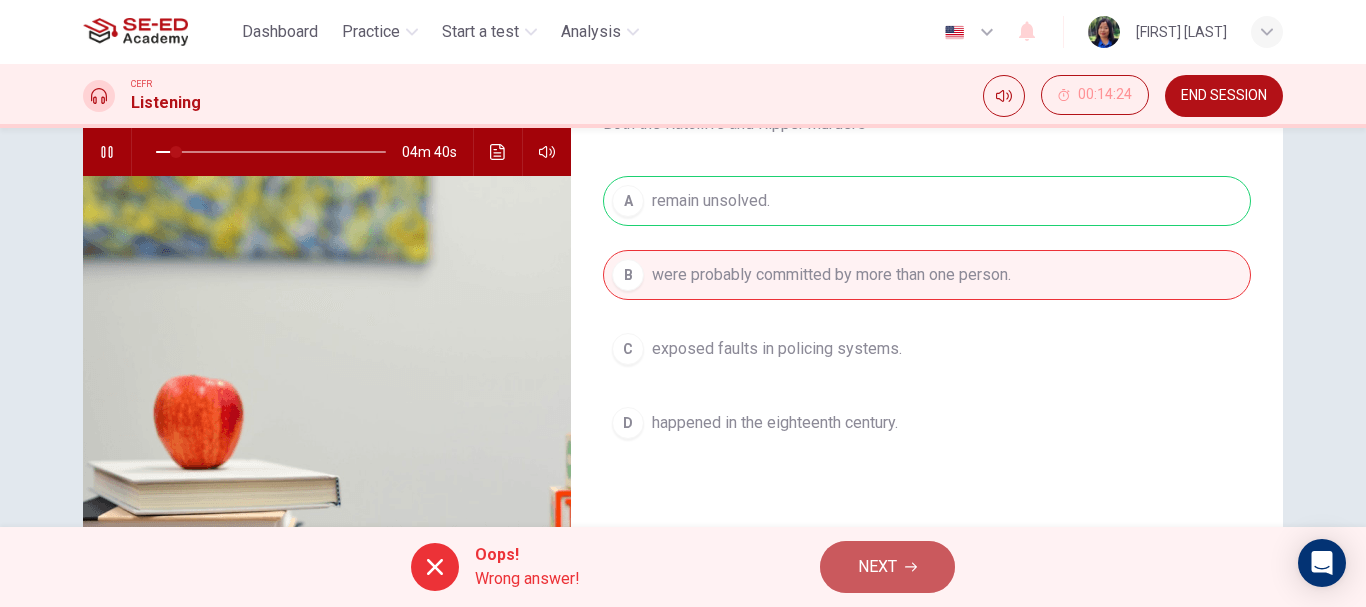 click on "NEXT" at bounding box center [877, 567] 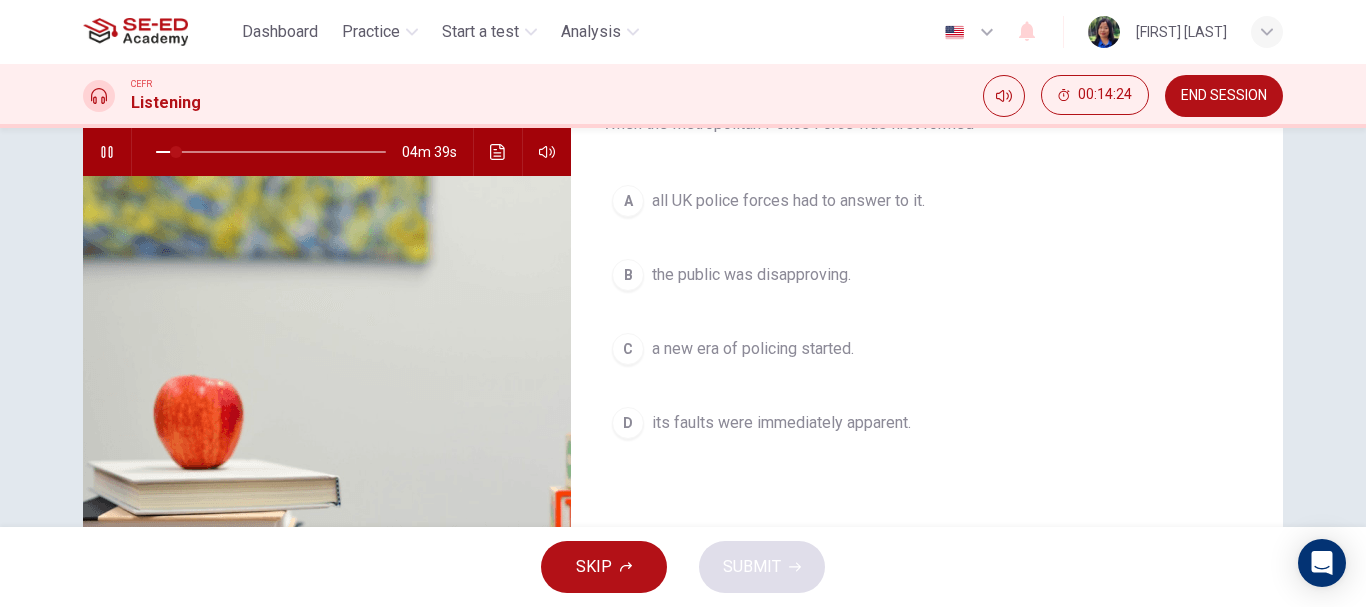 click on "A all UK police forces had to answer to it. B the public was disapproving. C a new era of policing started. D its faults were immediately apparent." at bounding box center [927, 332] 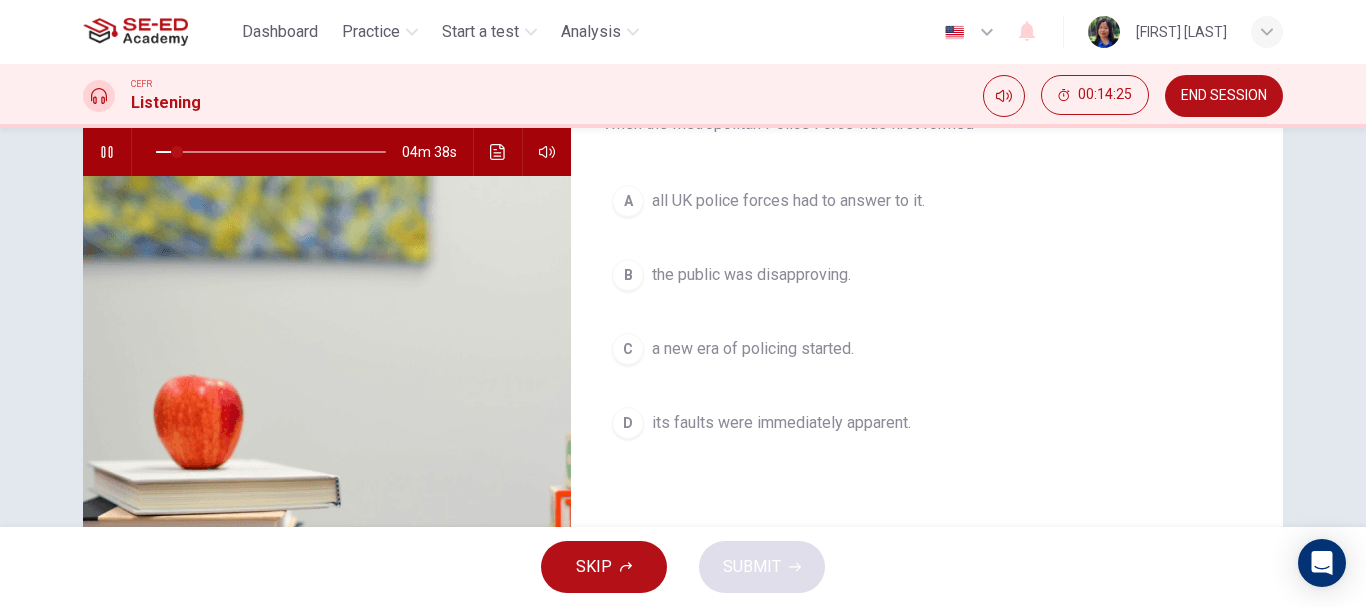 click on "the public was disapproving." at bounding box center (751, 275) 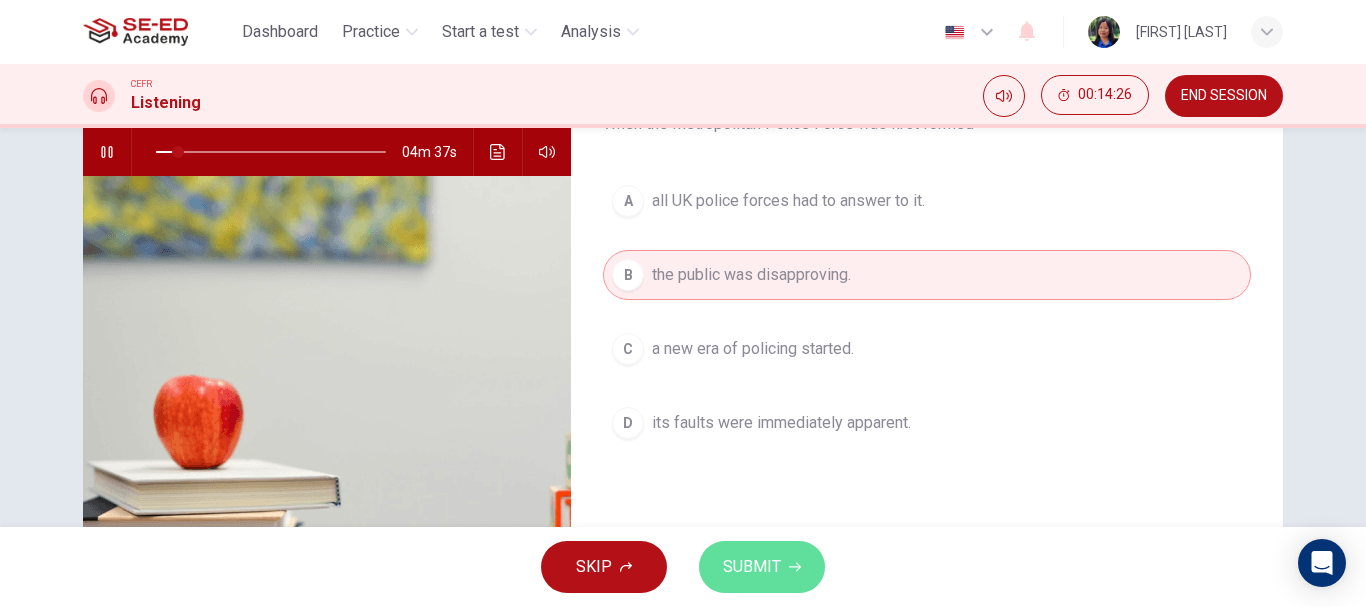 click on "SUBMIT" at bounding box center [762, 567] 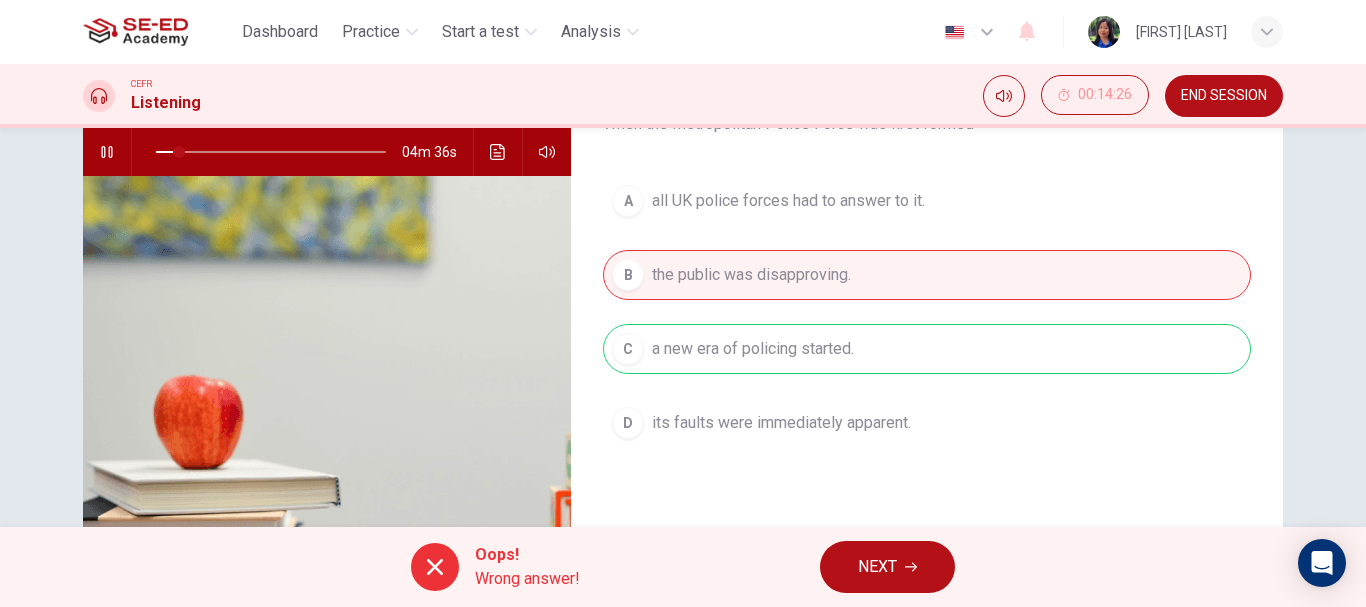 click 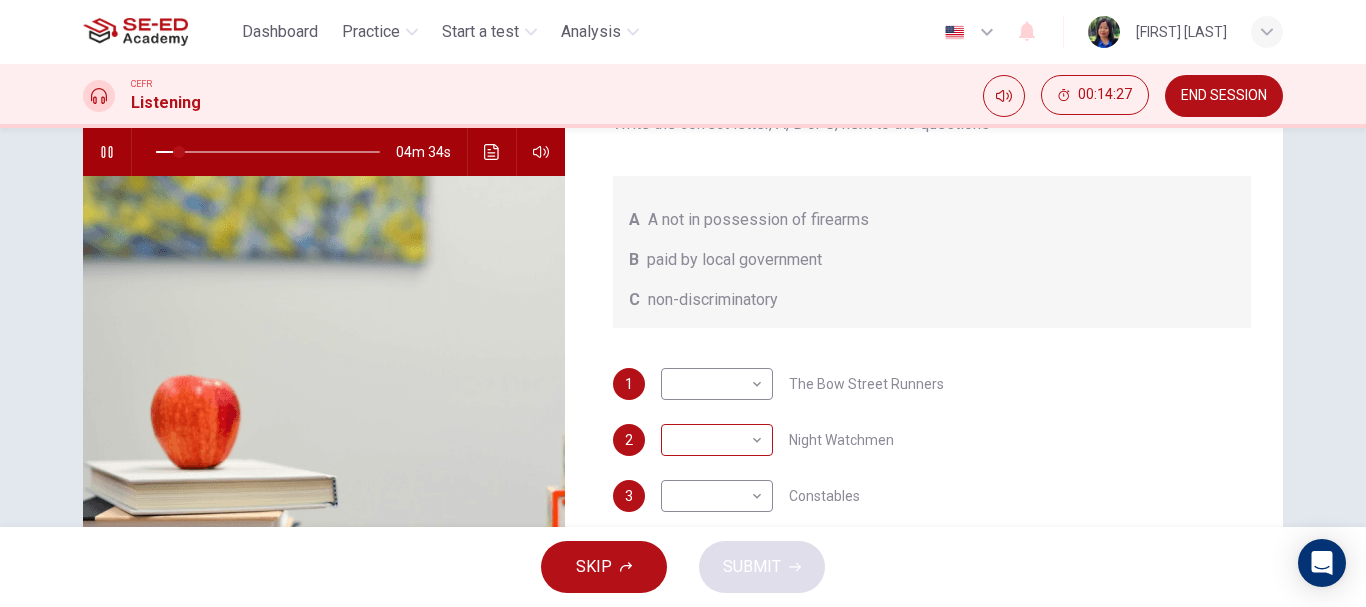 scroll, scrollTop: 1, scrollLeft: 0, axis: vertical 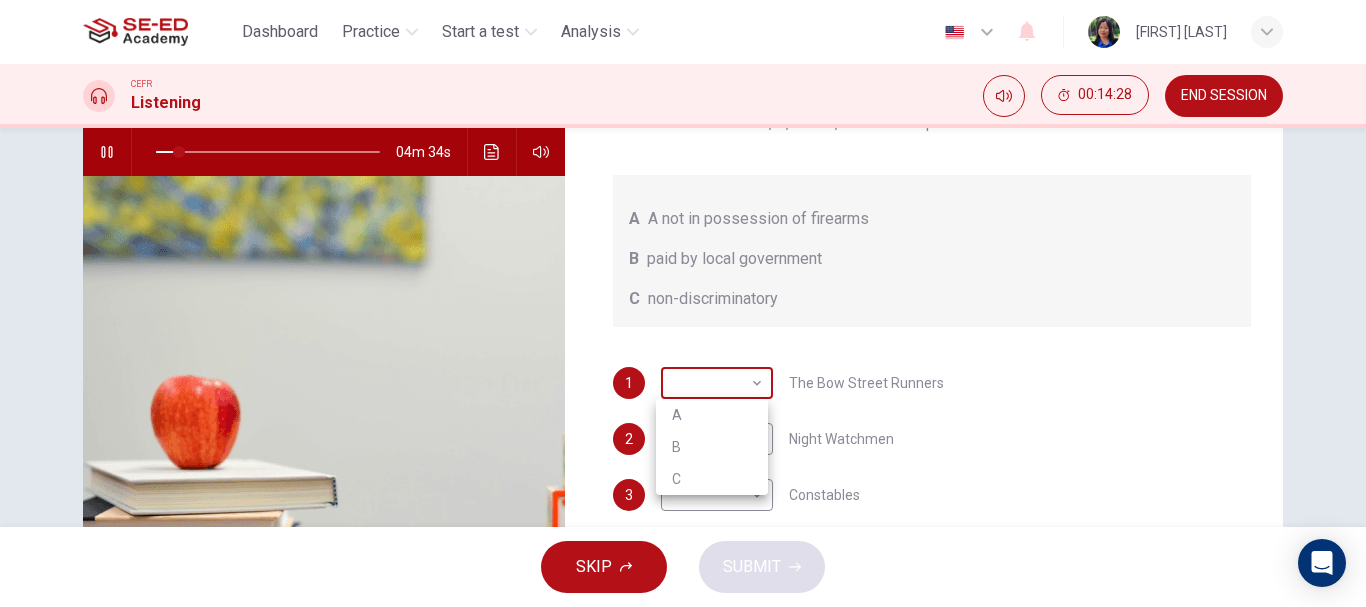 click on "This site uses cookies, as explained in our Privacy Policy . If you agree to the use of cookies, please click the Accept button and continue to browse our site. Privacy Policy Accept Dashboard Practice Start a test Analysis English en ​ Mrs Wasana Prabut CEFR Listening 00:14:28 END SESSION Question 26 What does the lecturer say about the following? Write the correct letter, A, B or C, next to the questions A A not in possession of firearms B paid by local government C non-discriminatory 1 The Bow Street Runners 2 Night Watchmen 3 Constables 4 The Metropolitan Police Force 5 Contemporary Police Forces Criminology Discussion 04m 34s SKIP SUBMIT SE-ED Academy - Online Testing Platform Dashboard Practice Start a test Analysis Notifications © Copyright 2025 A B C" at bounding box center (683, 303) 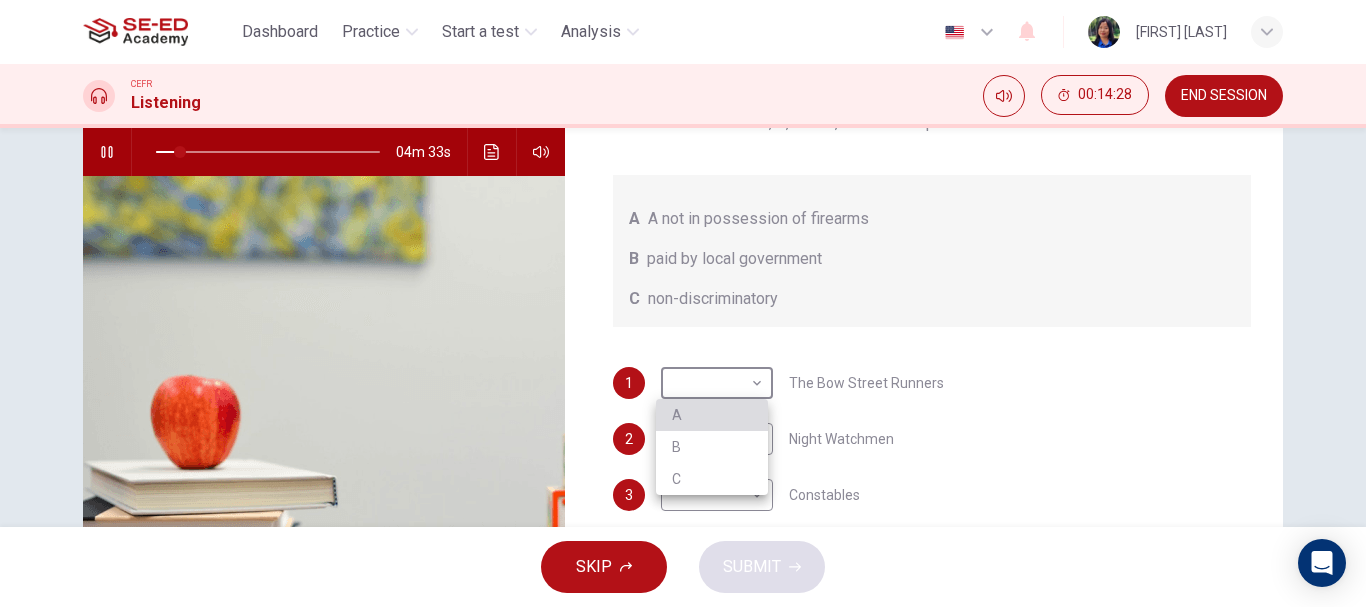 click on "A" at bounding box center (712, 415) 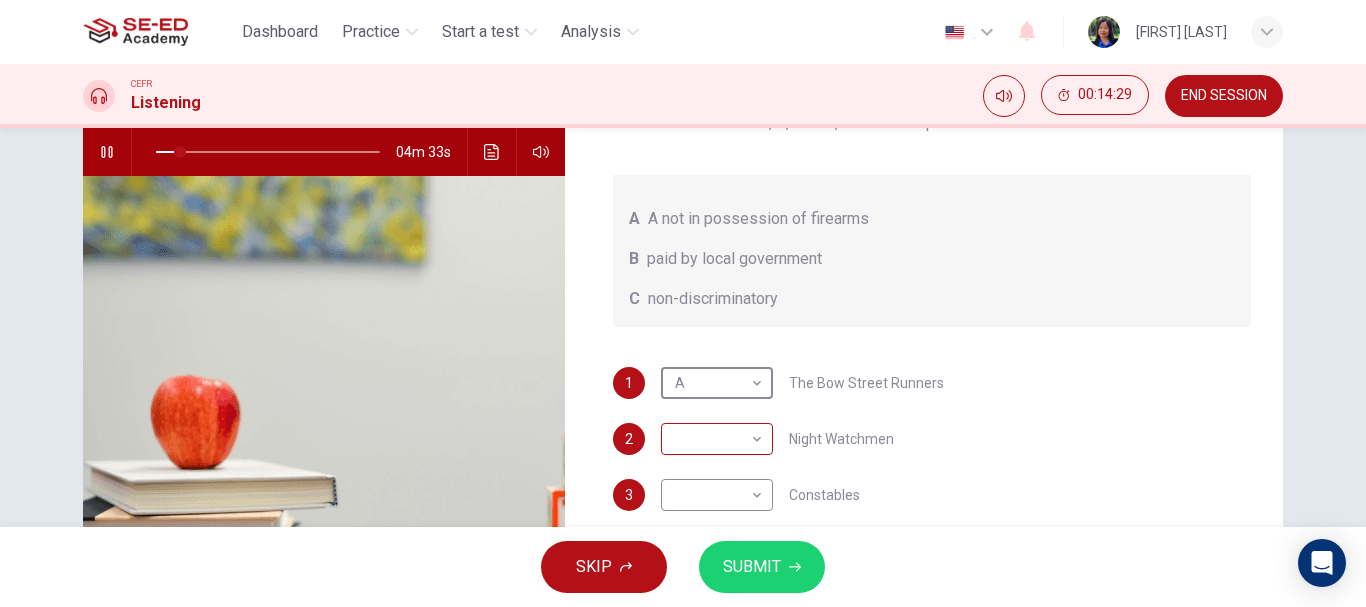 click on "This site uses cookies, as explained in our Privacy Policy . If you agree to the use of cookies, please click the Accept button and continue to browse our site. Privacy Policy Accept Dashboard Practice Start a test Analysis English en ​ Mrs Wasana Prabut CEFR Listening 00:14:29 END SESSION Question 26 What does the lecturer say about the following? Write the correct letter, A, B or C, next to the questions A A not in possession of firearms B paid by local government C non-discriminatory 1 A A The Bow Street Runners 2 Night Watchmen 3 Constables 4 The Metropolitan Police Force 5 Contemporary Police Forces Criminology Discussion 04m 33s SKIP SUBMIT SE-ED Academy - Online Testing Platform Dashboard Practice Start a test Analysis Notifications © Copyright 2025" at bounding box center (683, 303) 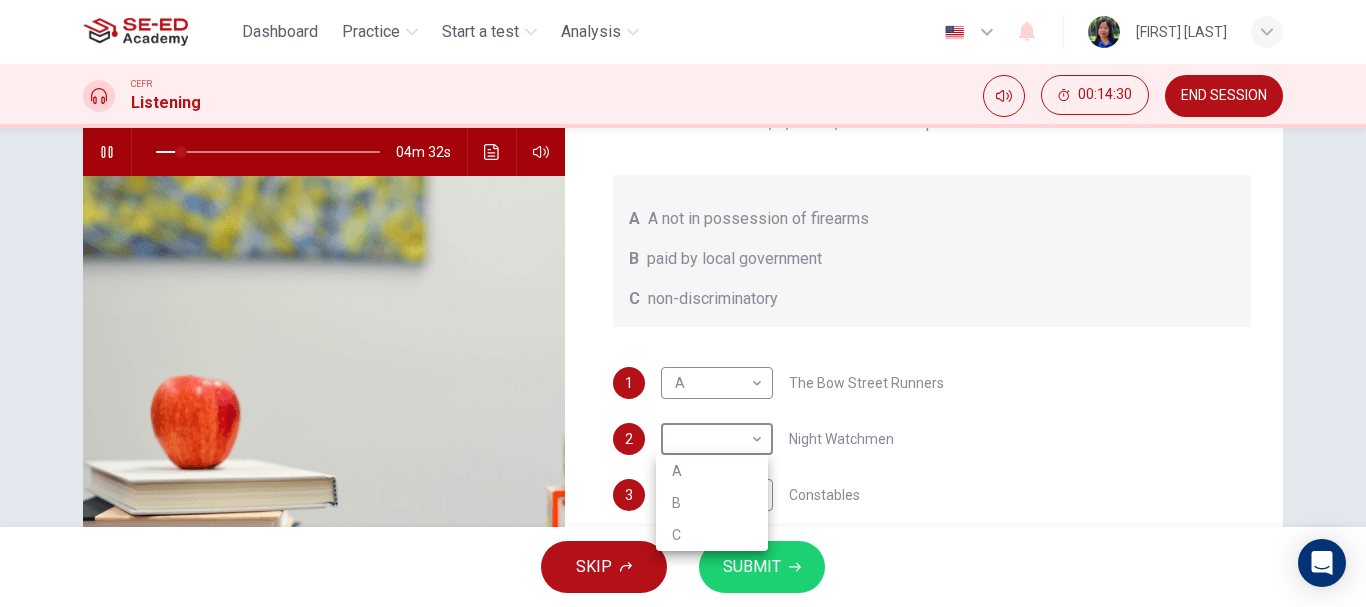 click on "A" at bounding box center (712, 471) 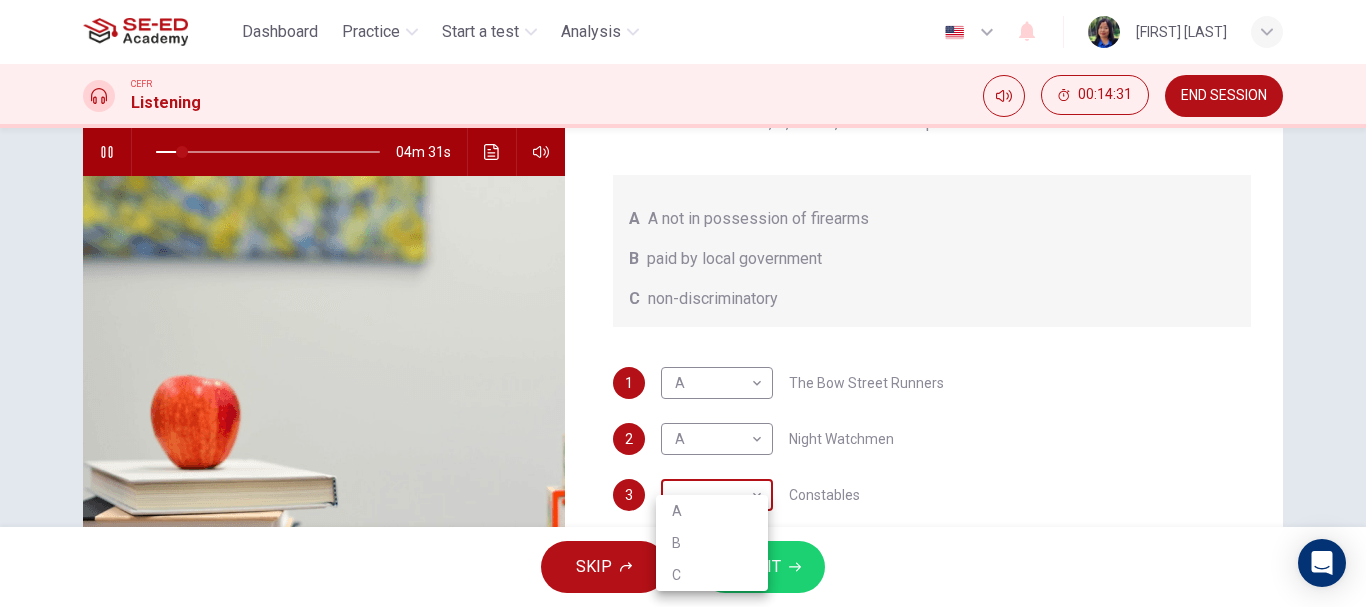 click on "This site uses cookies, as explained in our Privacy Policy . If you agree to the use of cookies, please click the Accept button and continue to browse our site. Privacy Policy Accept Dashboard Practice Start a test Analysis English en ​ Mrs Wasana Prabut CEFR Listening 00:14:31 END SESSION Question 26 What does the lecturer say about the following? Write the correct letter, A, B or C, next to the questions A A not in possession of firearms B paid by local government C non-discriminatory 1 A A The Bow Street Runners 2 A A Night Watchmen 3 Constables 4 The Metropolitan Police Force 5 Contemporary Police Forces Criminology Discussion 04m 31s SKIP SUBMIT SE-ED Academy - Online Testing Platform Dashboard Practice Start a test Analysis Notifications © Copyright 2025 A B C" at bounding box center (683, 303) 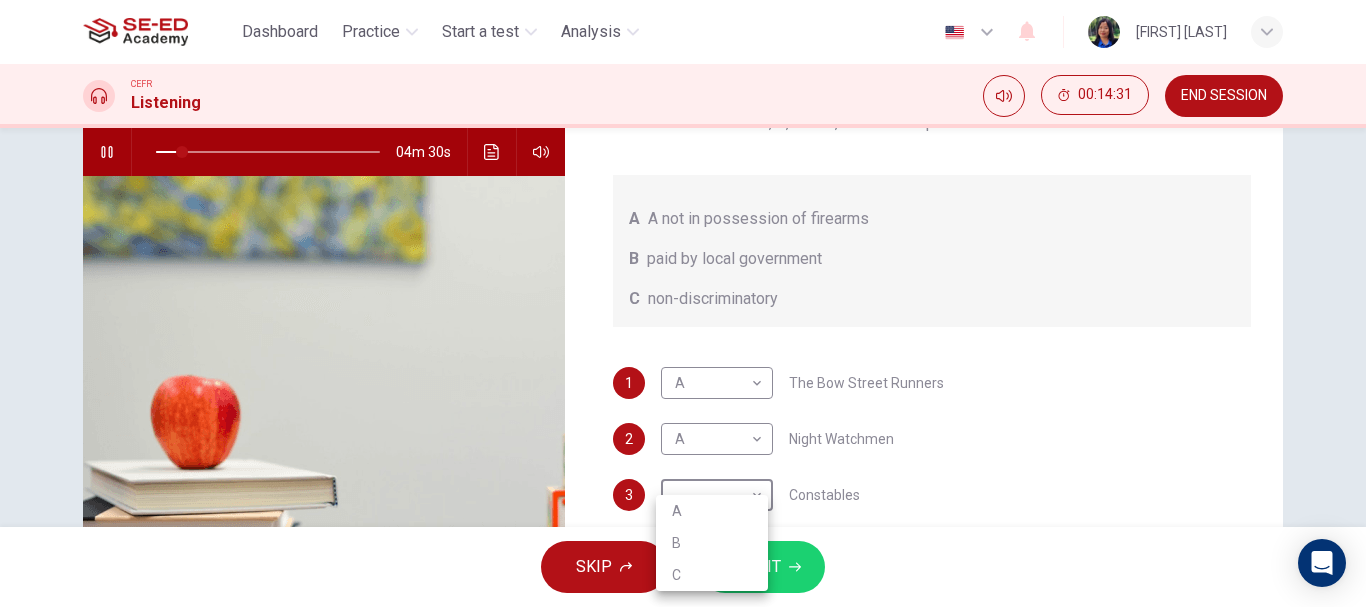 click on "B" at bounding box center [712, 543] 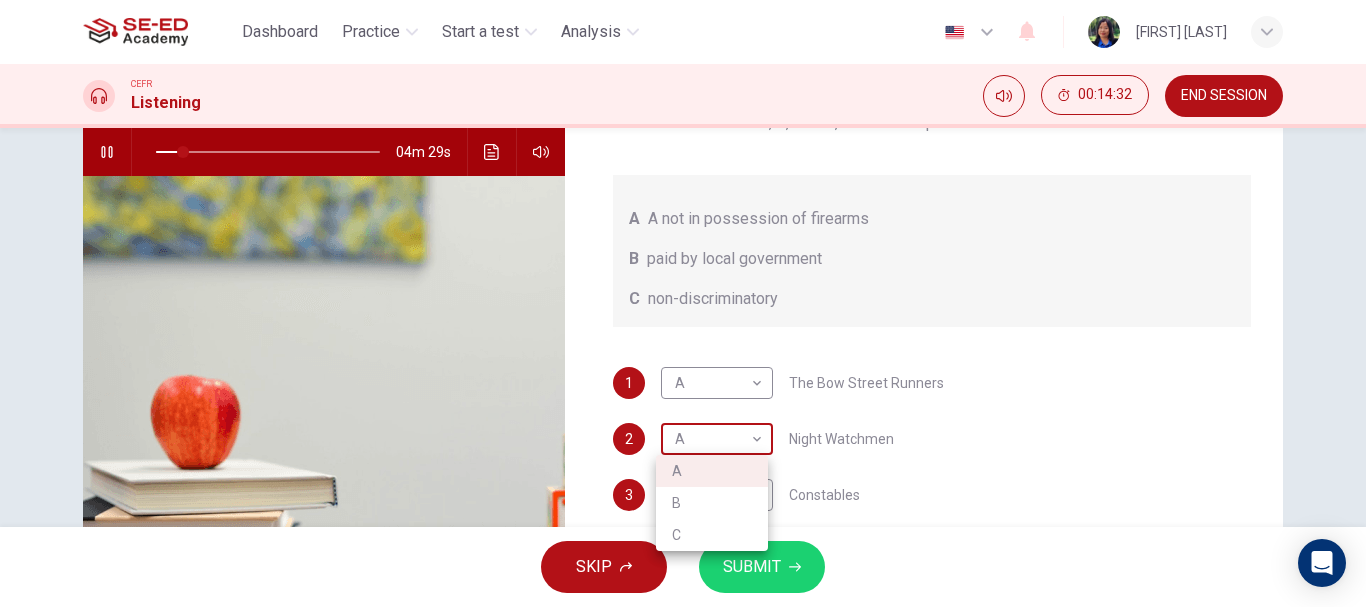 click on "This site uses cookies, as explained in our  Privacy Policy . If you agree to the use of cookies, please click the Accept button and continue to browse our site.   Privacy Policy Accept Dashboard Practice Start a test Analysis English en ​ [FIRST] [LAST] CEFR Listening 00:14:32 END SESSION Question 26 What does the lecturer say about the following? Write the correct letter, A, B or C, next to the questions A  A not in possession of firearms B paid by local government C non-discriminatory 1 A A ​ The Bow Street Runners
2 A A ​ Night Watchmen 3 B B ​ Constables 4 ​ ​ The Metropolitan Police Force 5 ​ ​ Contemporary Police Forces Criminology Discussion 04m 29s SKIP SUBMIT SE-ED Academy - Online Testing Platform
Dashboard Practice Start a test Analysis Notifications © Copyright  2025 A B C" at bounding box center [683, 303] 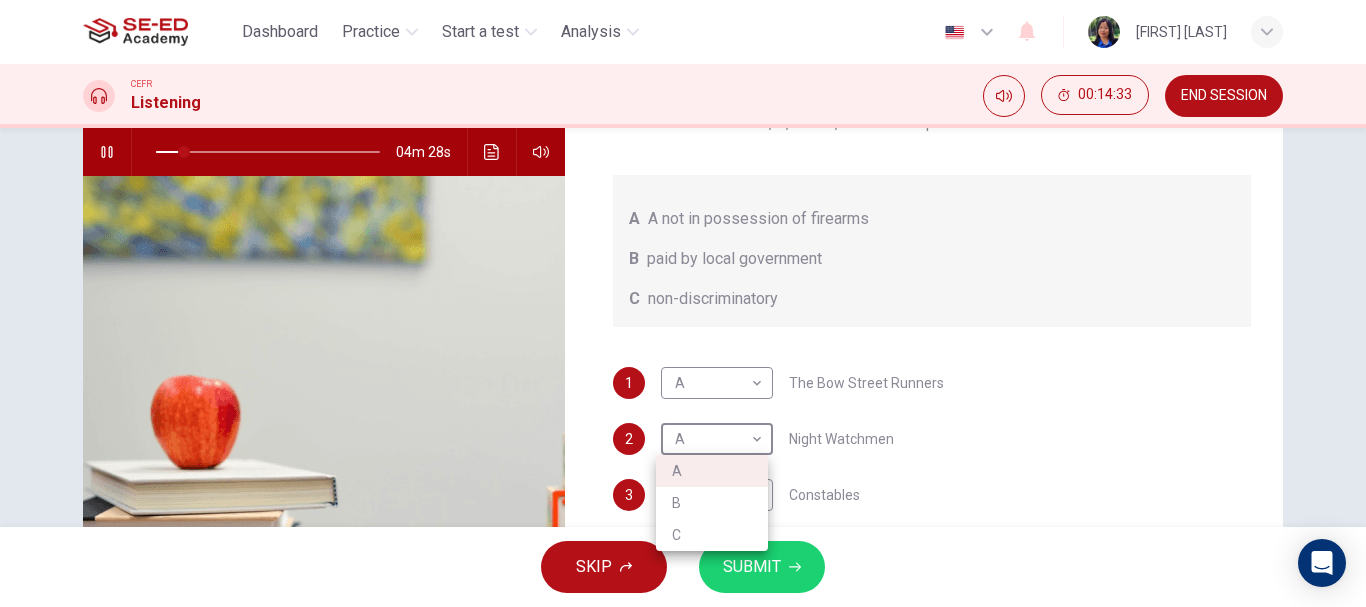 click on "C" at bounding box center (712, 535) 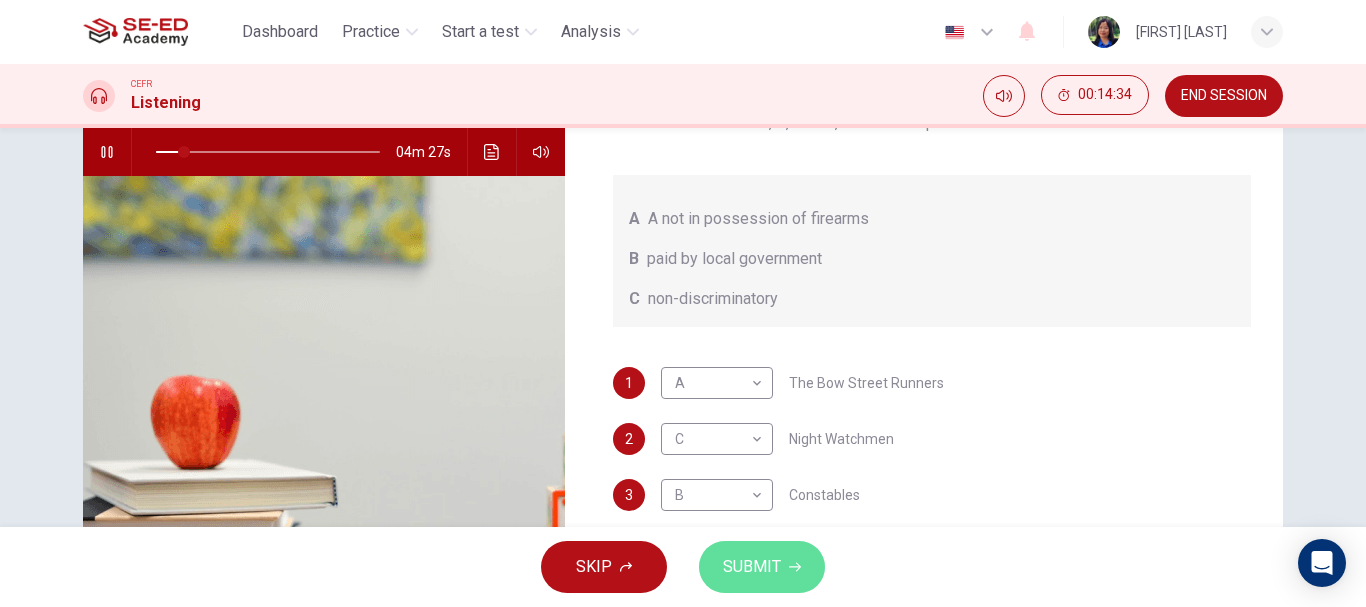 click on "SUBMIT" at bounding box center [762, 567] 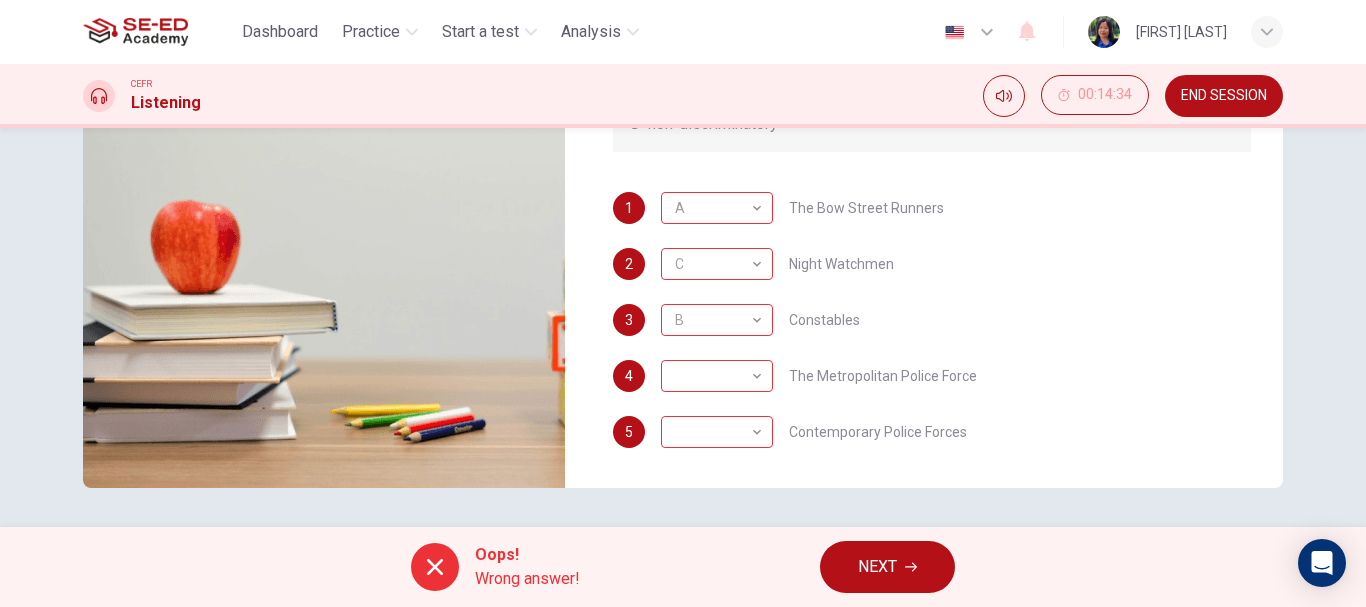 scroll, scrollTop: 376, scrollLeft: 0, axis: vertical 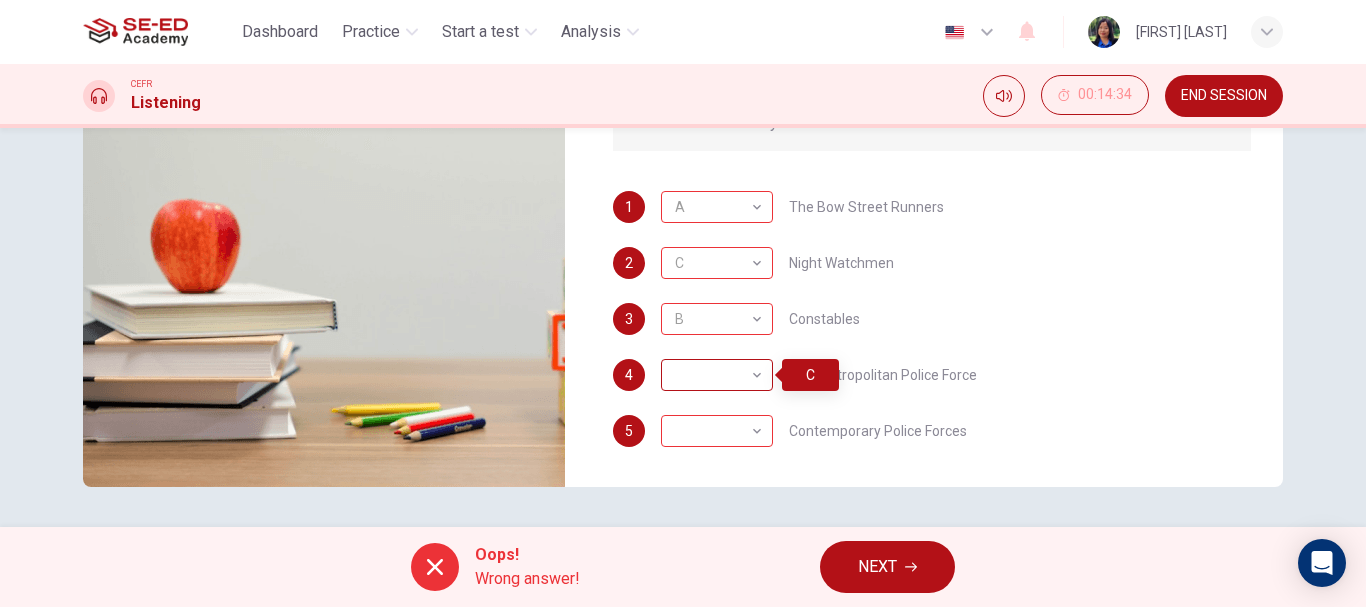 click on "​" at bounding box center [713, 375] 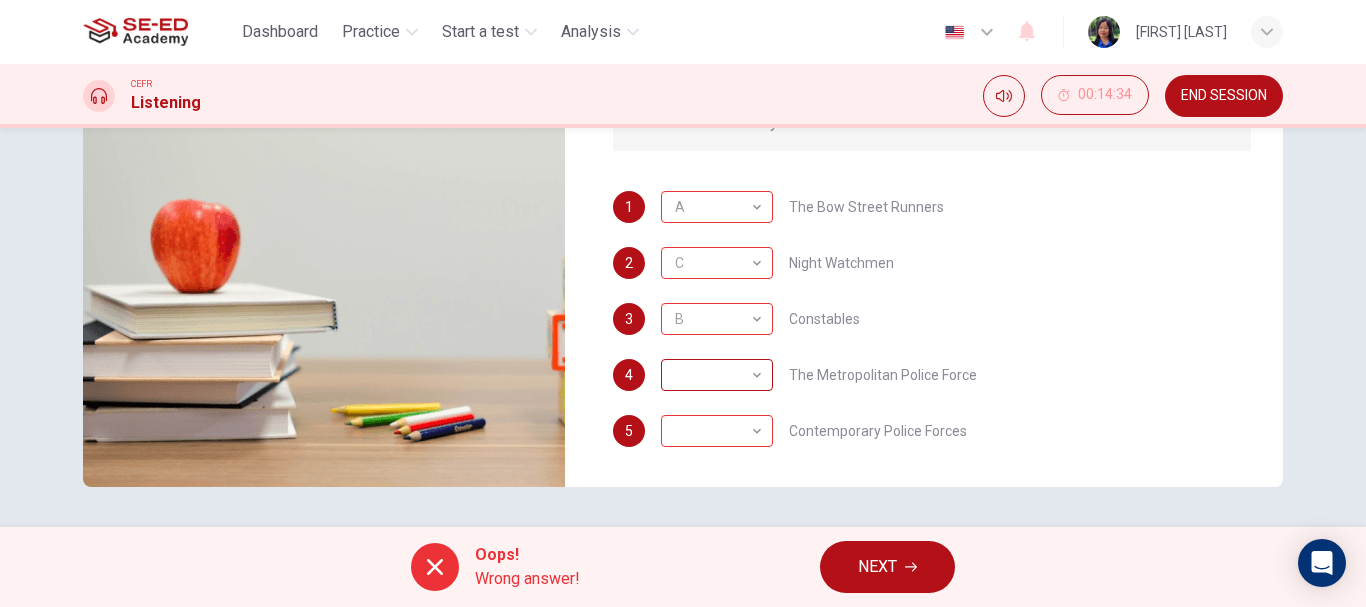 click on "​" at bounding box center [713, 375] 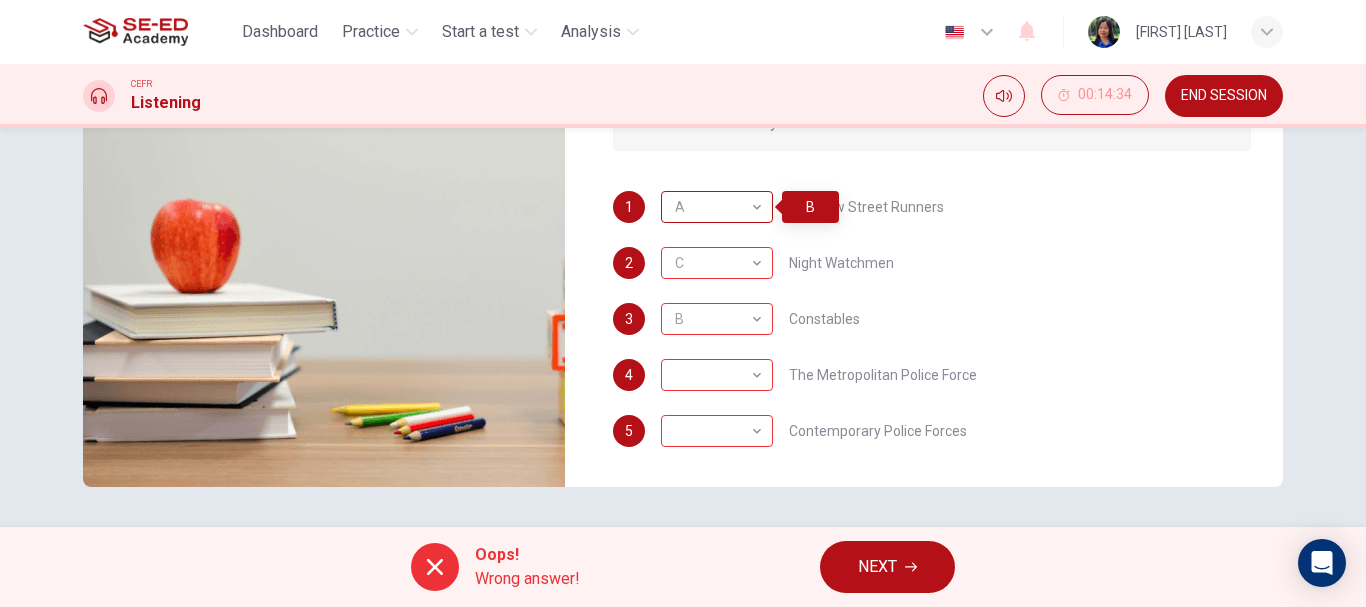 type on "16" 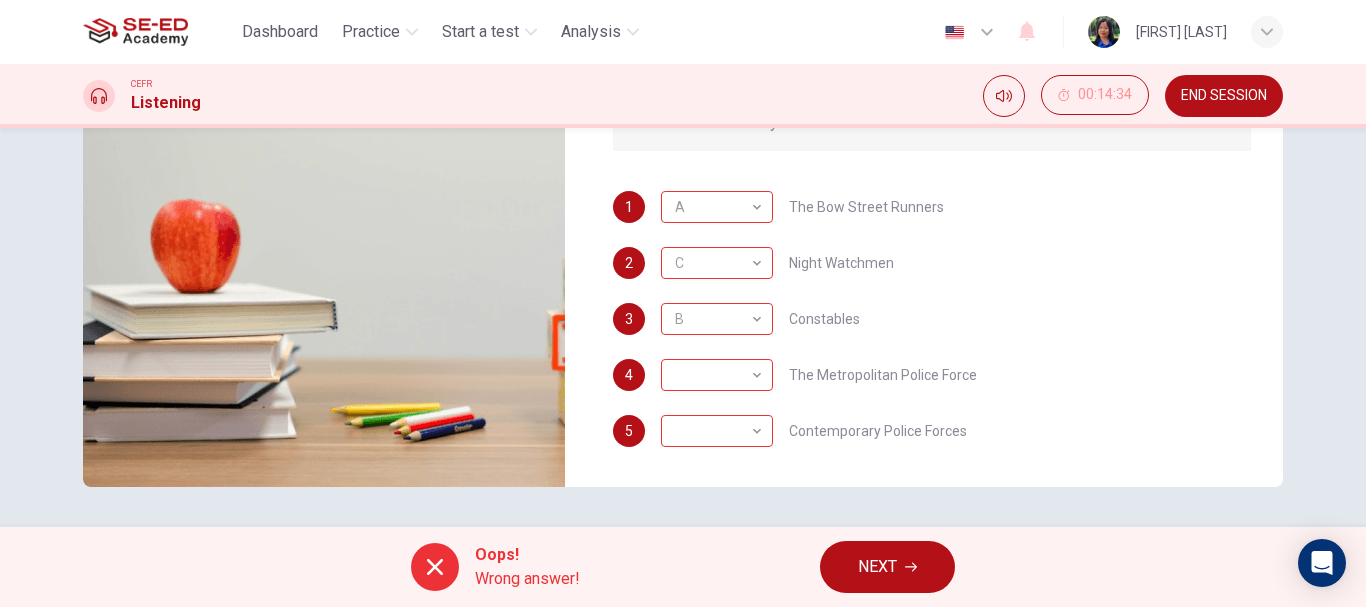 click on "NEXT" at bounding box center (887, 567) 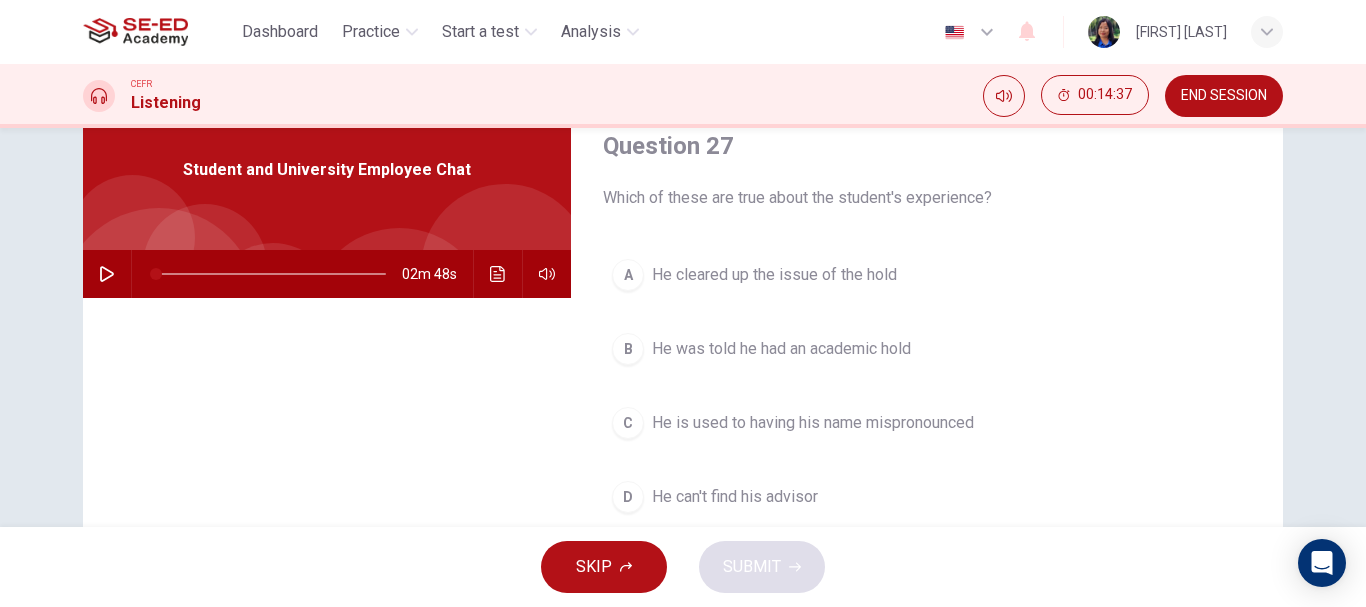 scroll, scrollTop: 100, scrollLeft: 0, axis: vertical 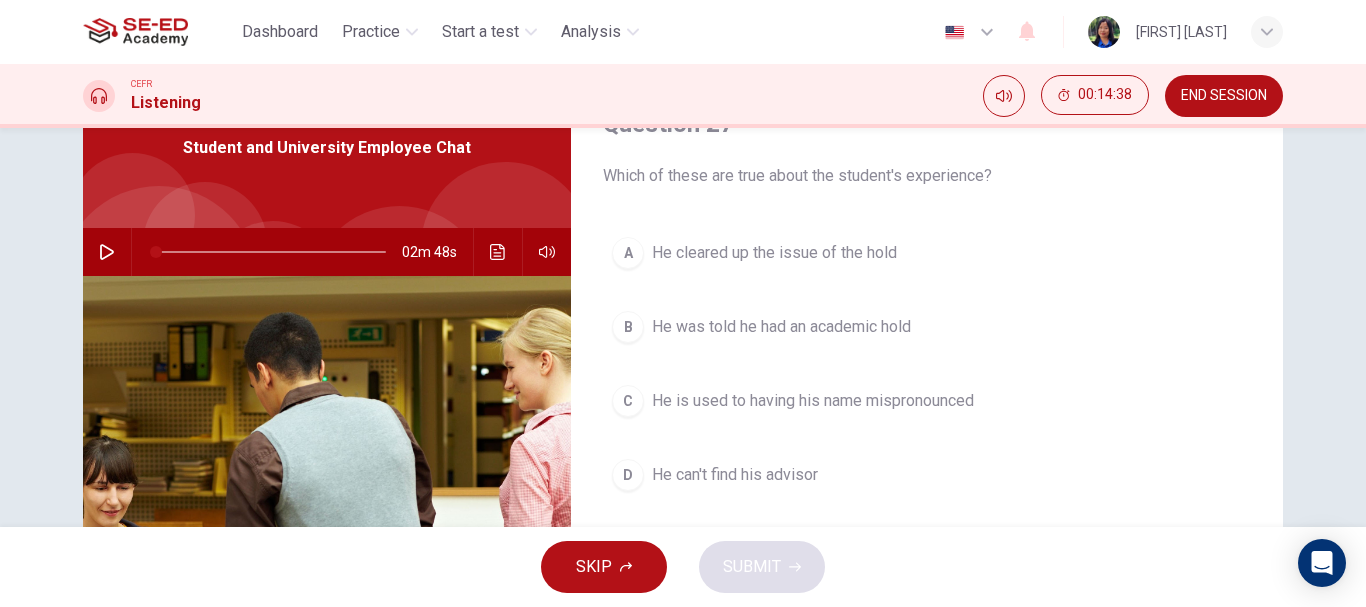 click on "C He is used to having his name mispronounced" at bounding box center (927, 401) 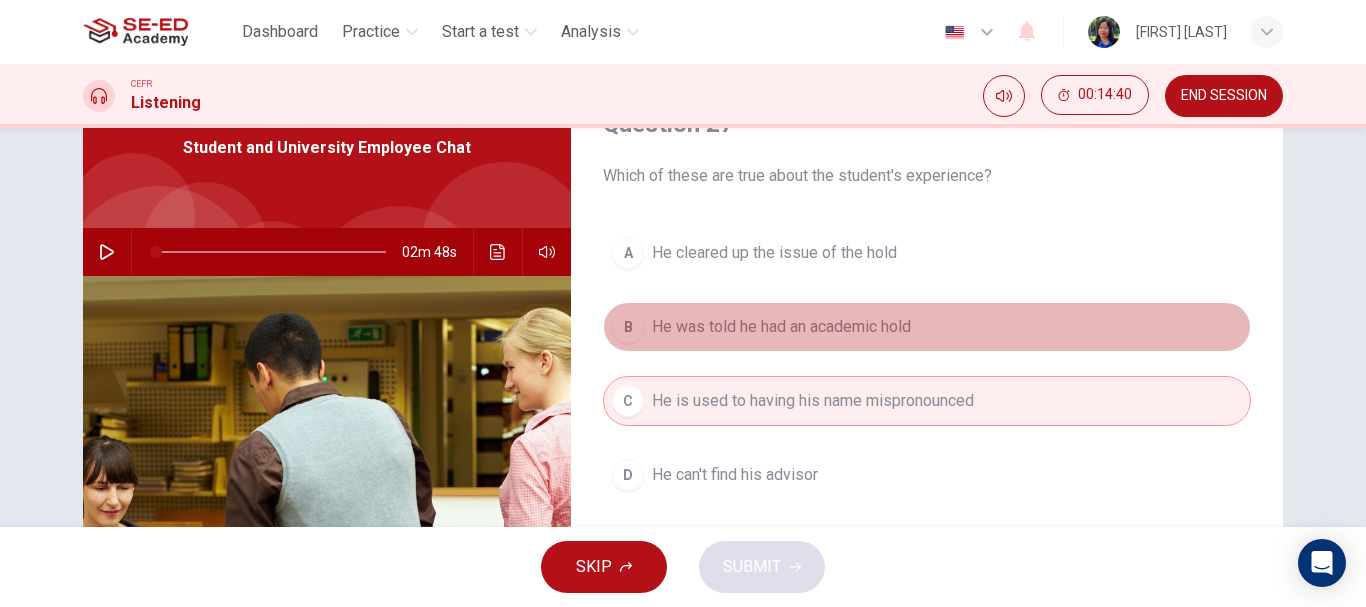 click on "B He was told he had an academic hold" at bounding box center [927, 327] 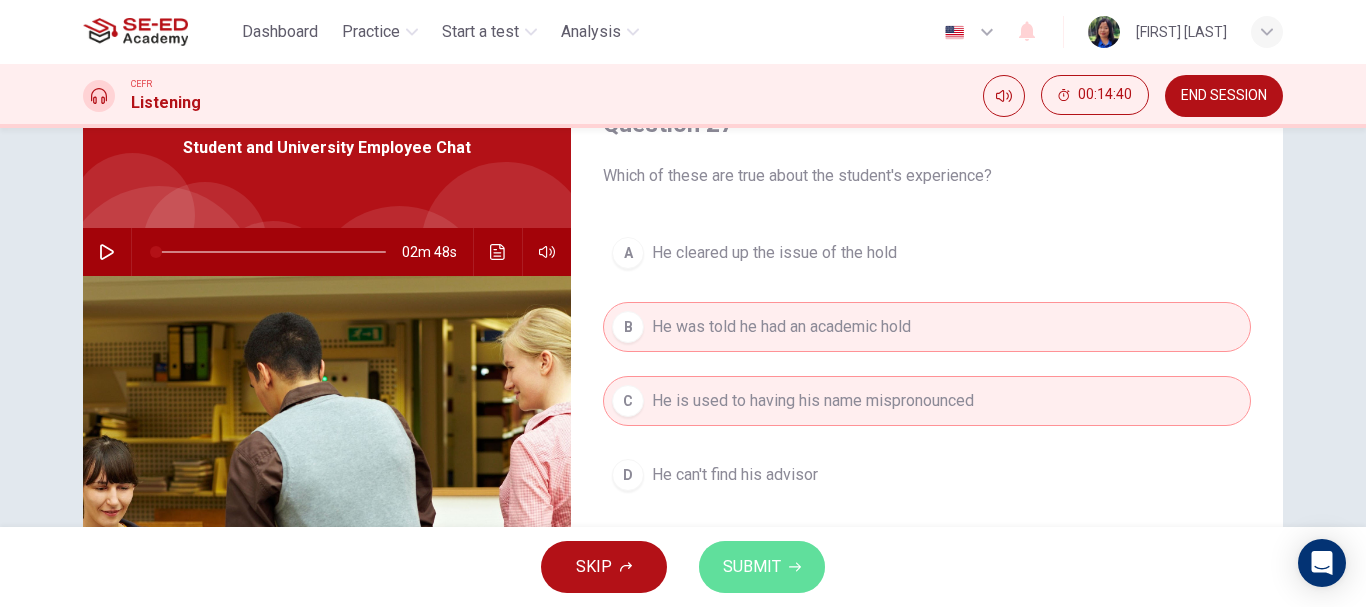 click on "SUBMIT" at bounding box center [762, 567] 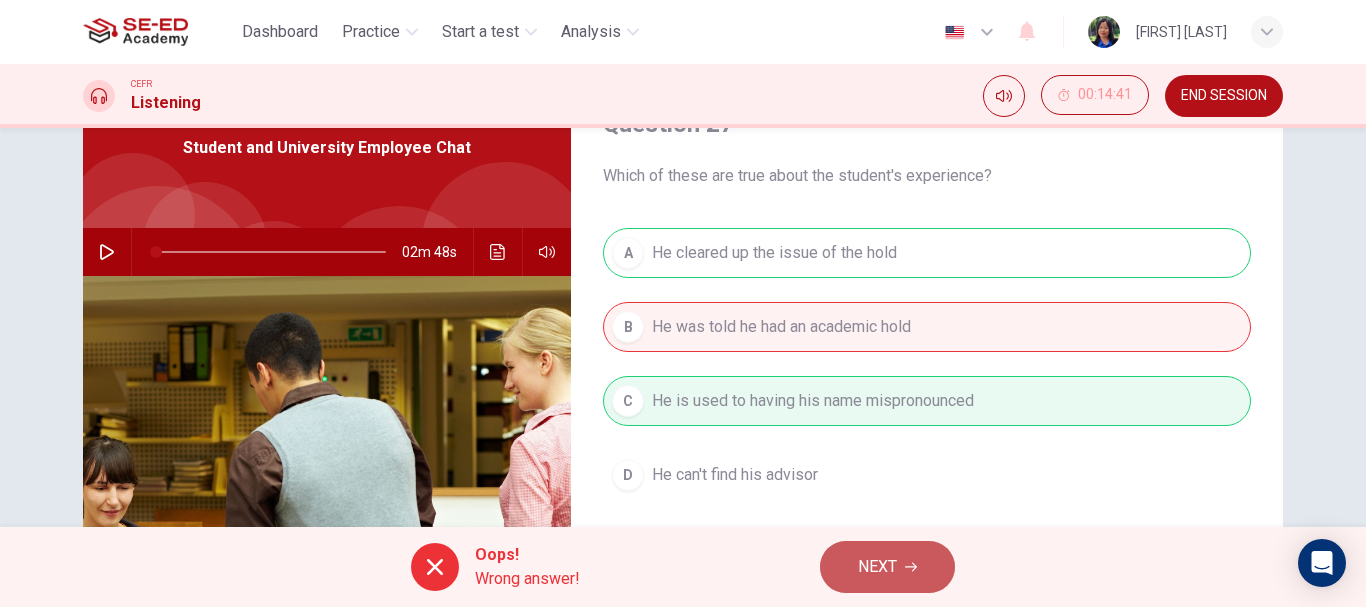 click 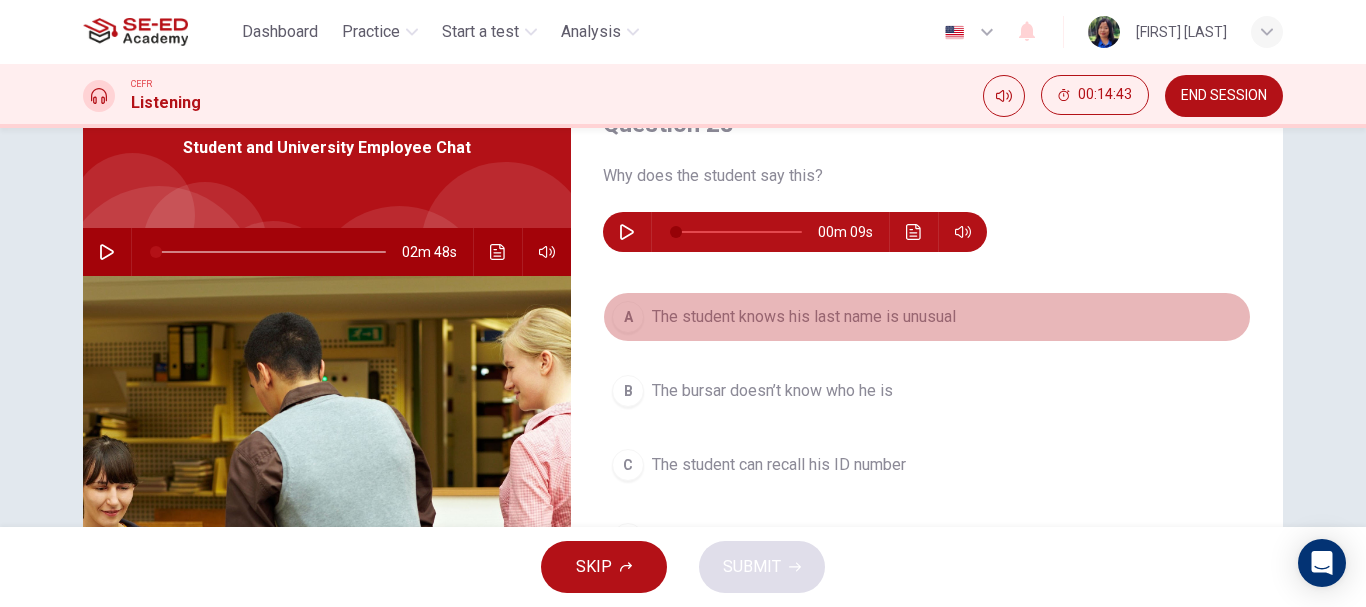 drag, startPoint x: 654, startPoint y: 312, endPoint x: 690, endPoint y: 381, distance: 77.82673 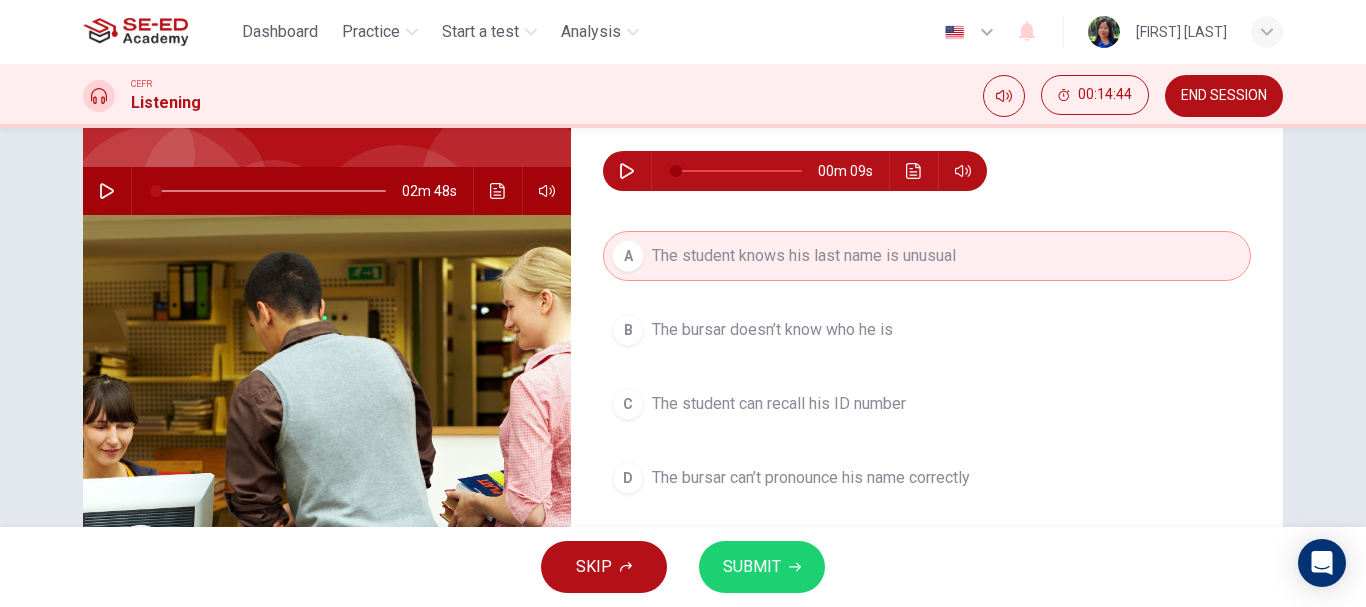 scroll, scrollTop: 300, scrollLeft: 0, axis: vertical 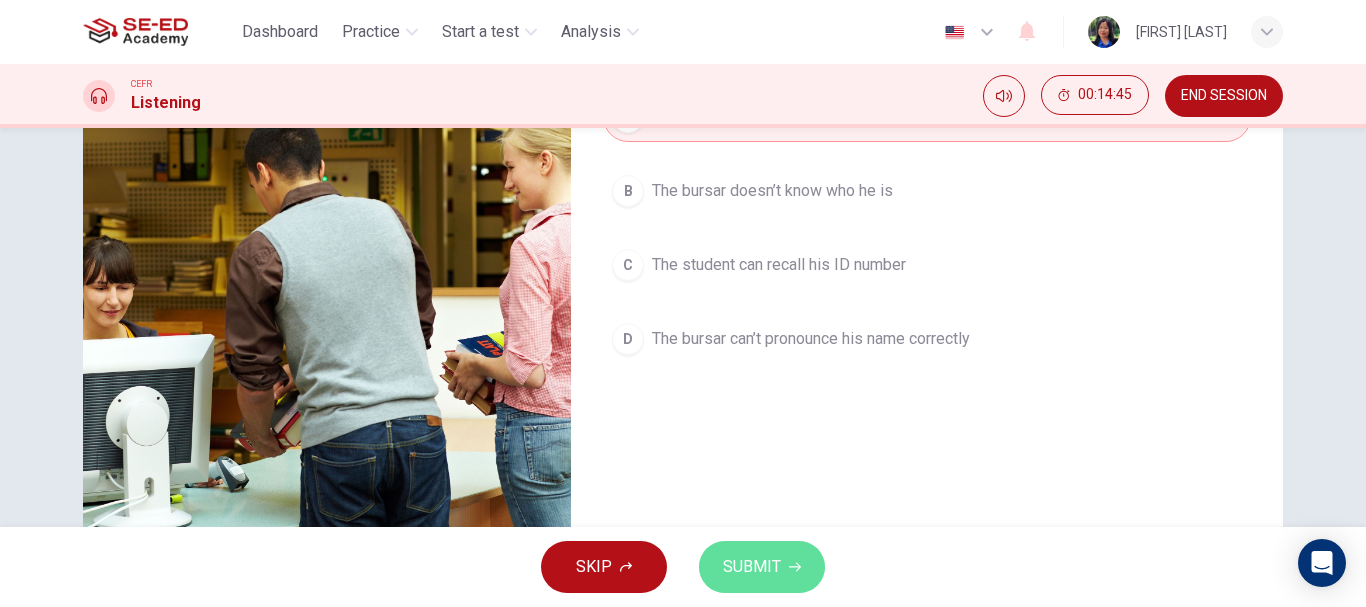click on "SUBMIT" at bounding box center (752, 567) 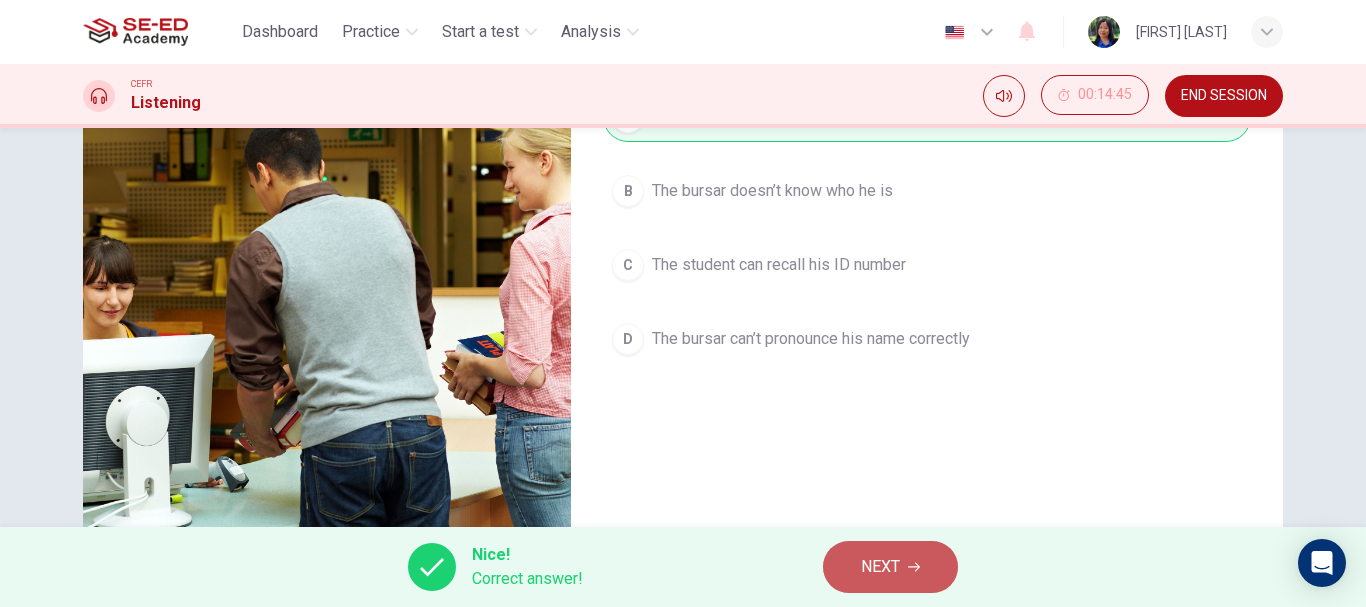 click on "NEXT" at bounding box center [880, 567] 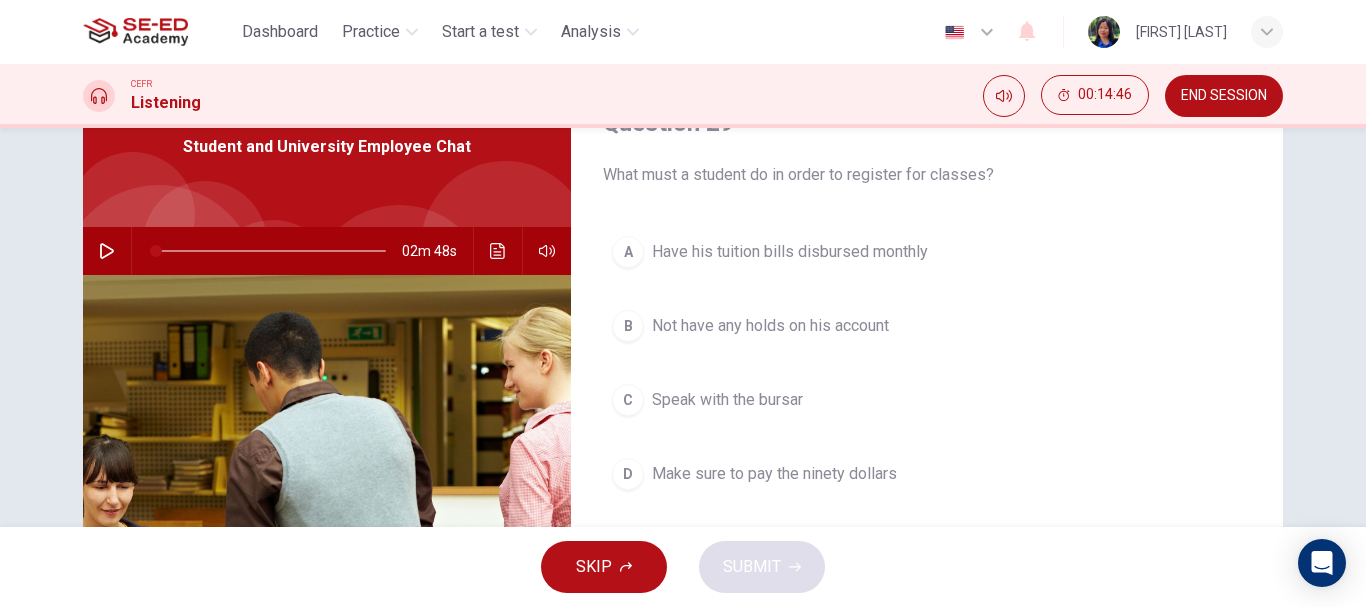 scroll, scrollTop: 100, scrollLeft: 0, axis: vertical 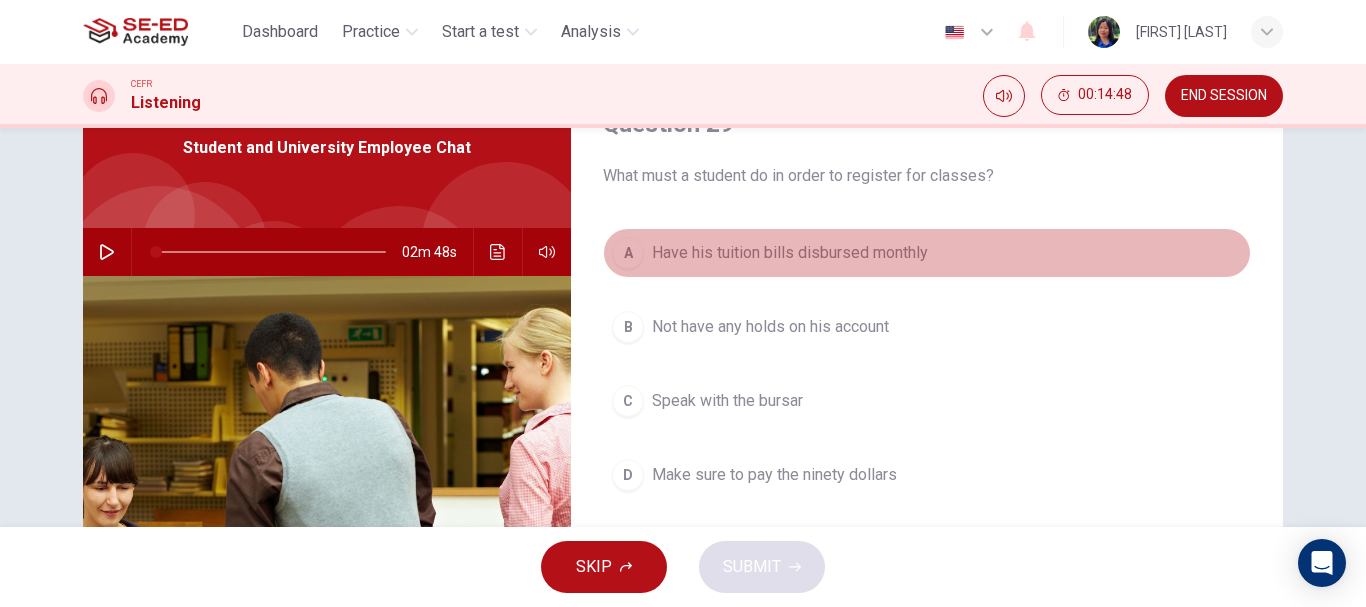 click on "Have his tuition bills disbursed monthly" at bounding box center (790, 253) 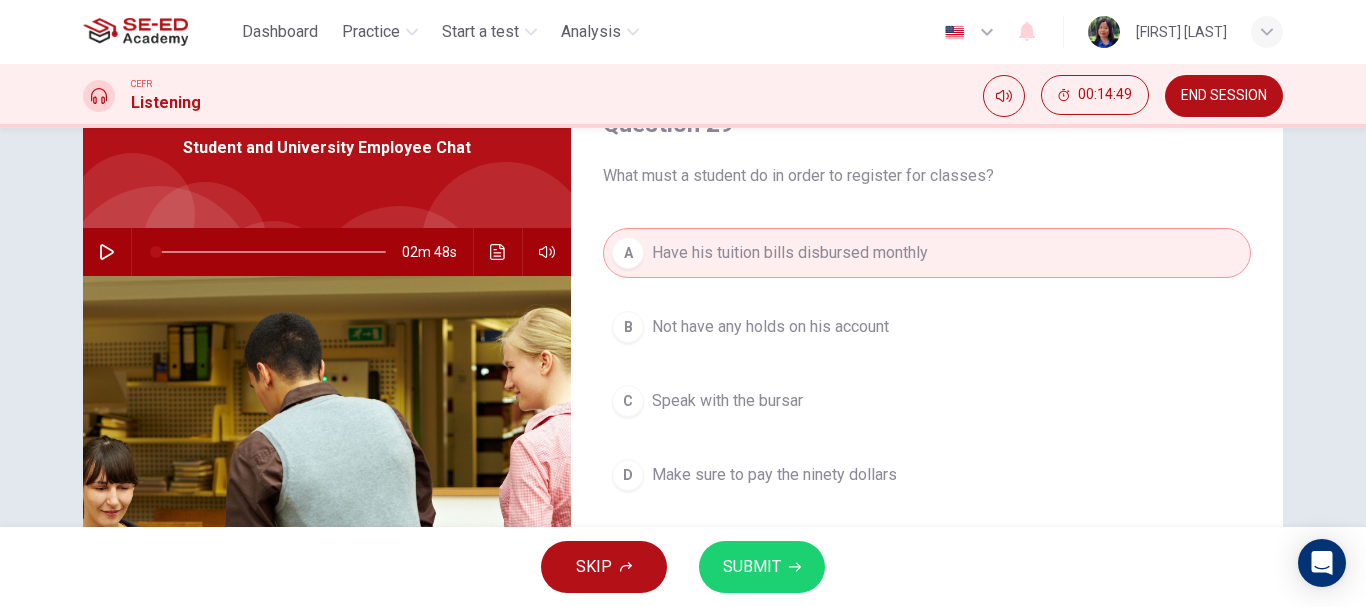click on "SUBMIT" at bounding box center (762, 567) 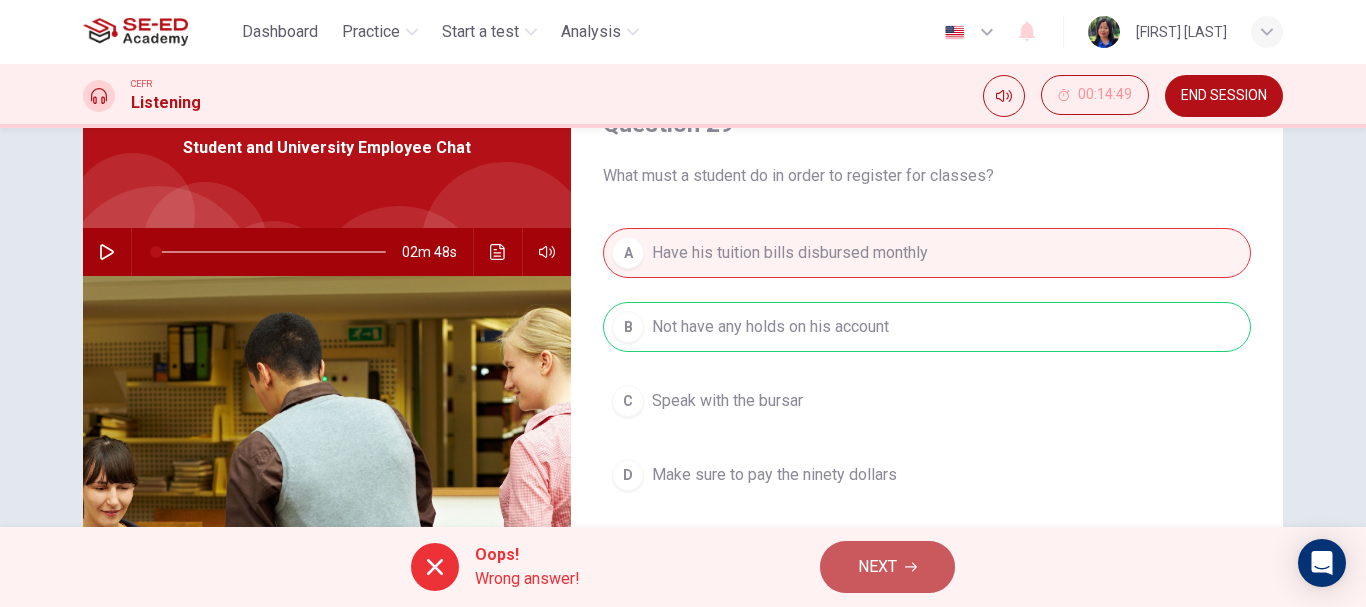click on "NEXT" at bounding box center (877, 567) 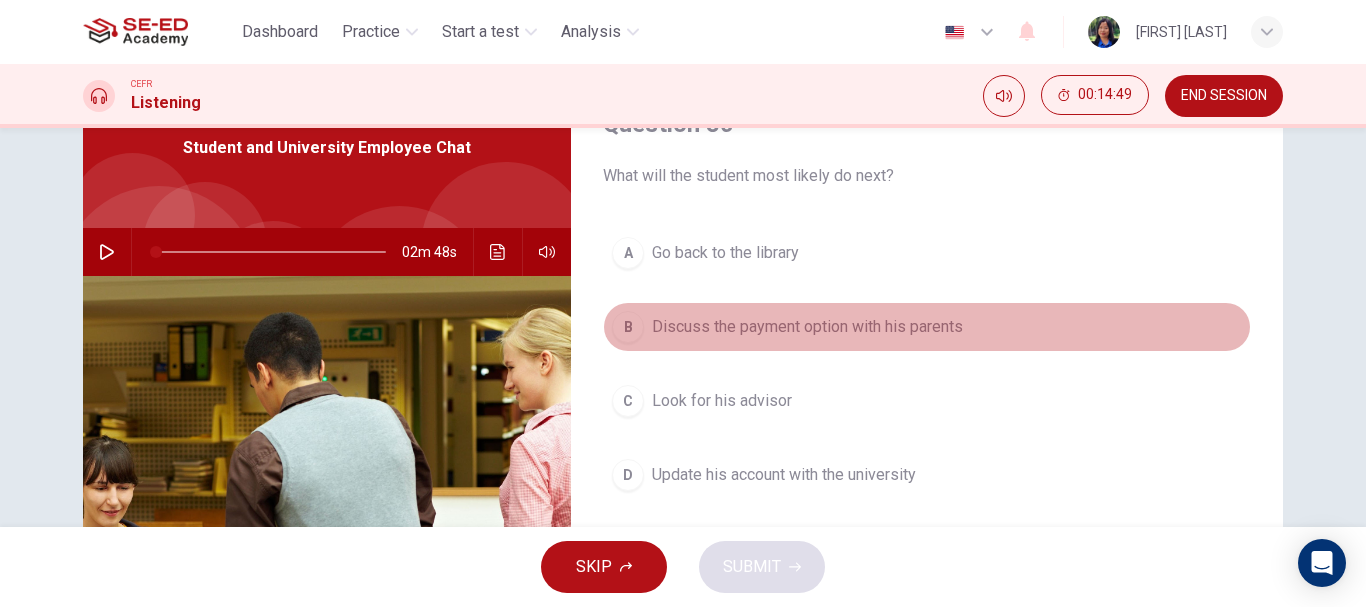 click on "B Discuss the payment option with his parents" at bounding box center (927, 327) 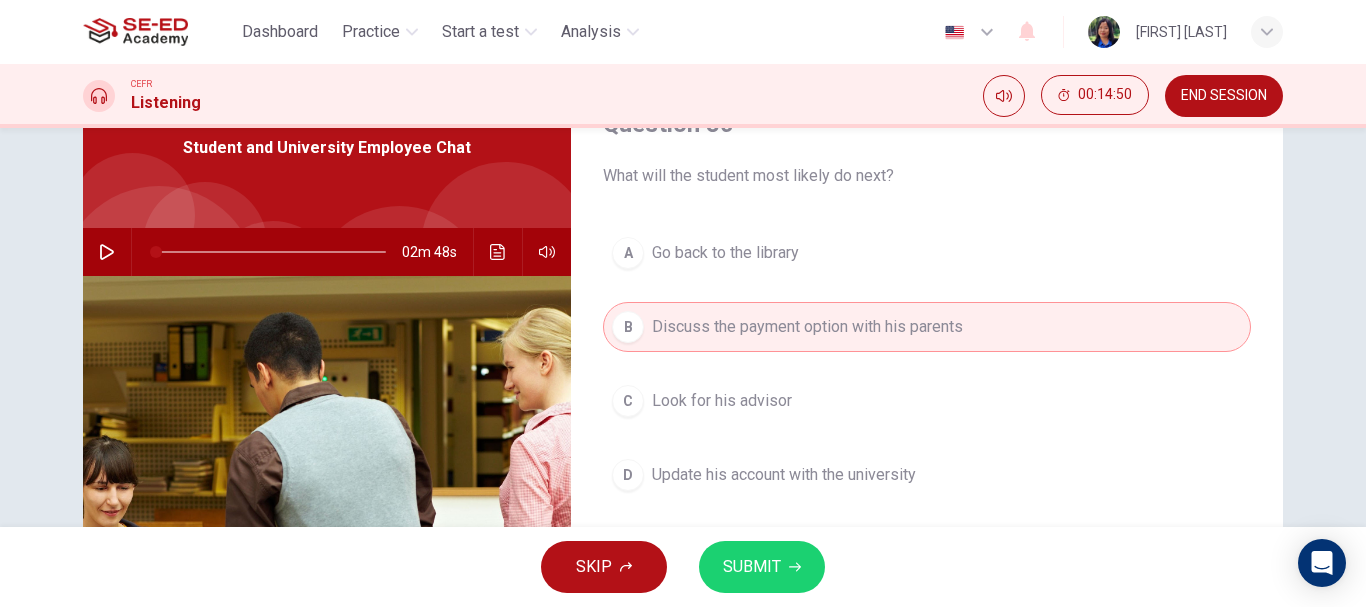 click on "SUBMIT" at bounding box center (762, 567) 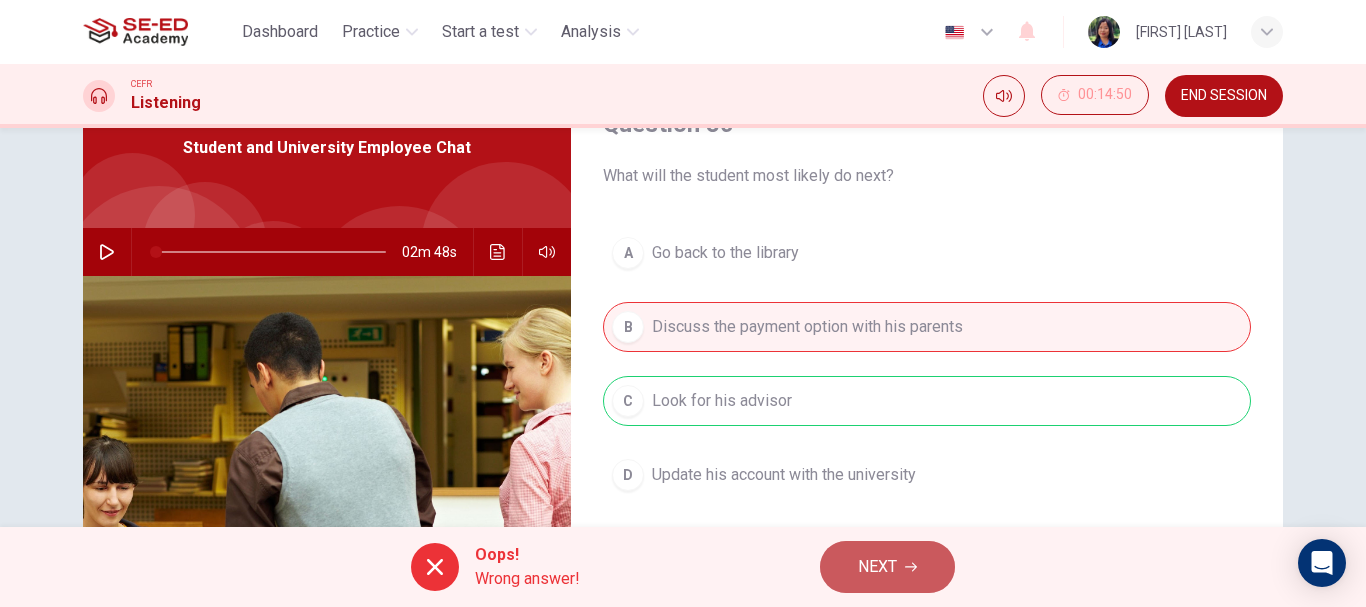 click on "NEXT" at bounding box center [887, 567] 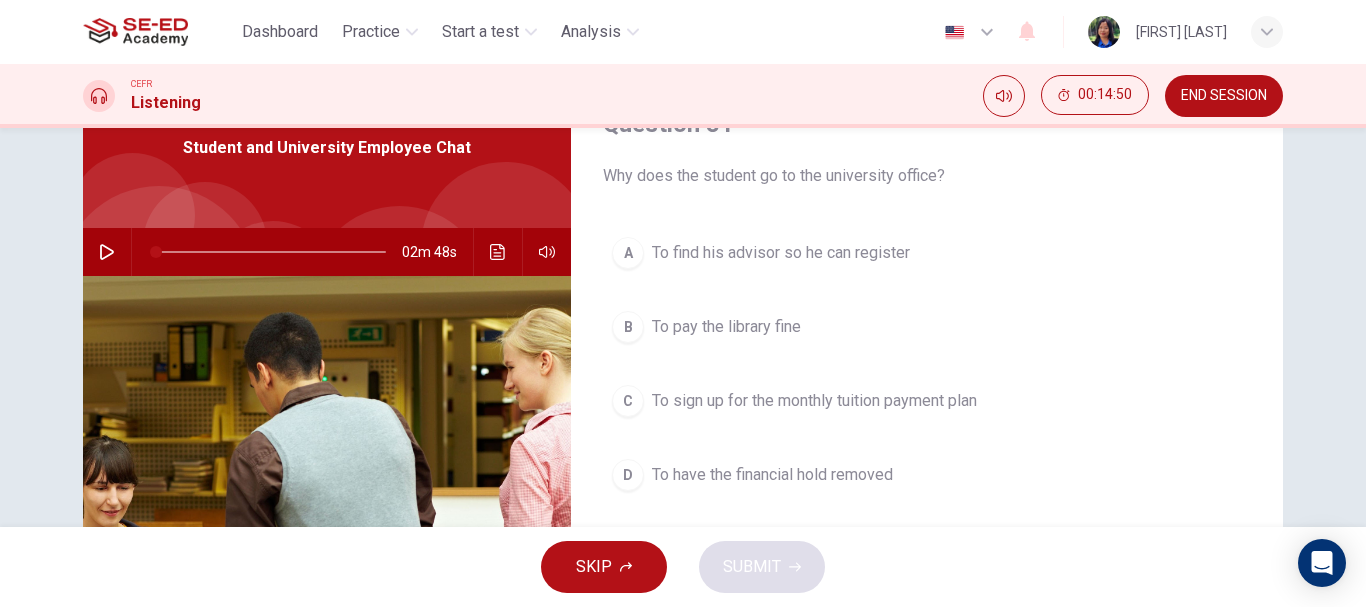 click on "To pay the library fine" at bounding box center [726, 327] 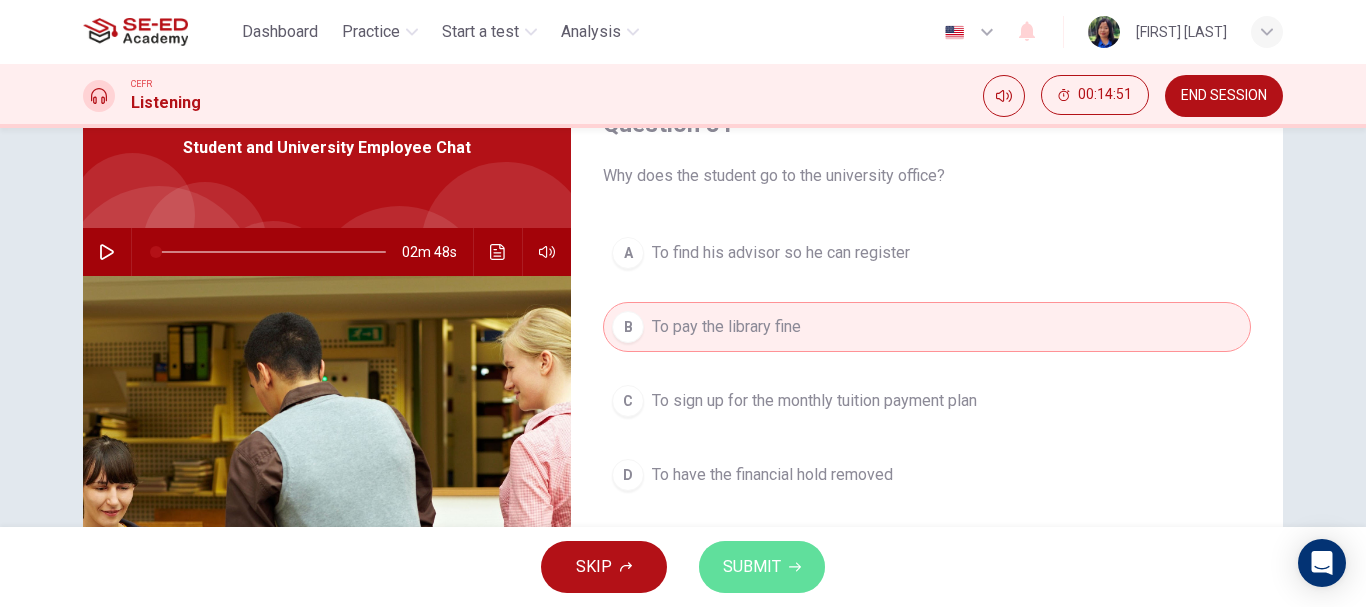 click on "SUBMIT" at bounding box center [762, 567] 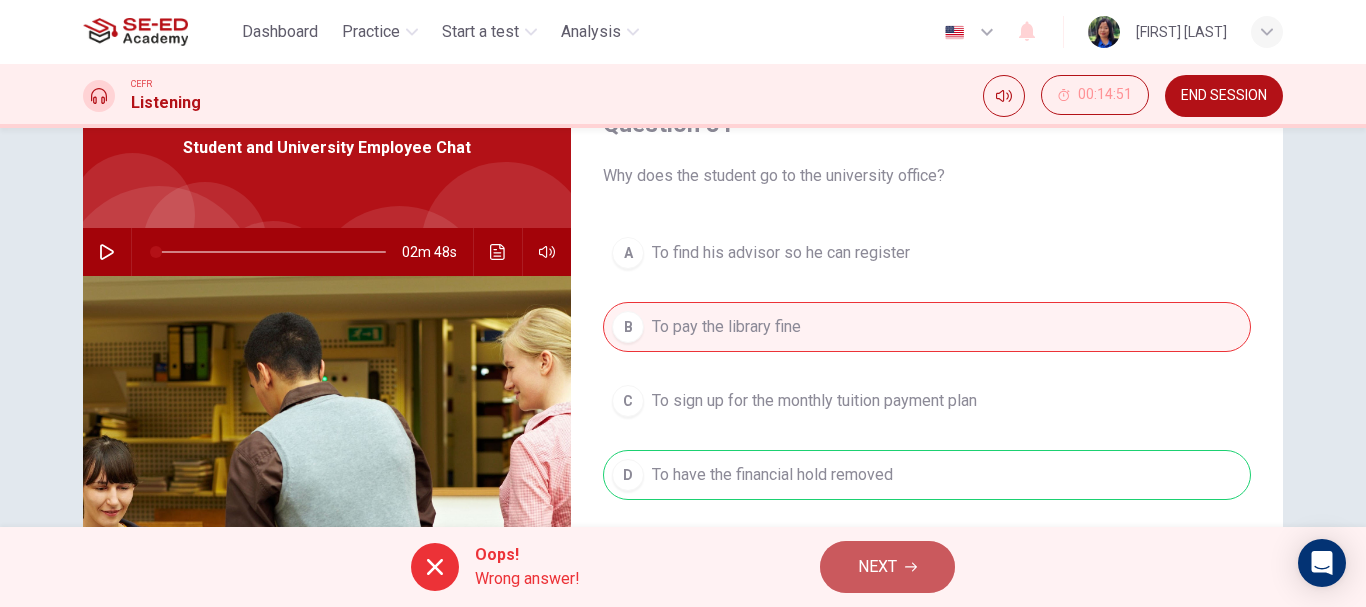 click on "NEXT" at bounding box center (877, 567) 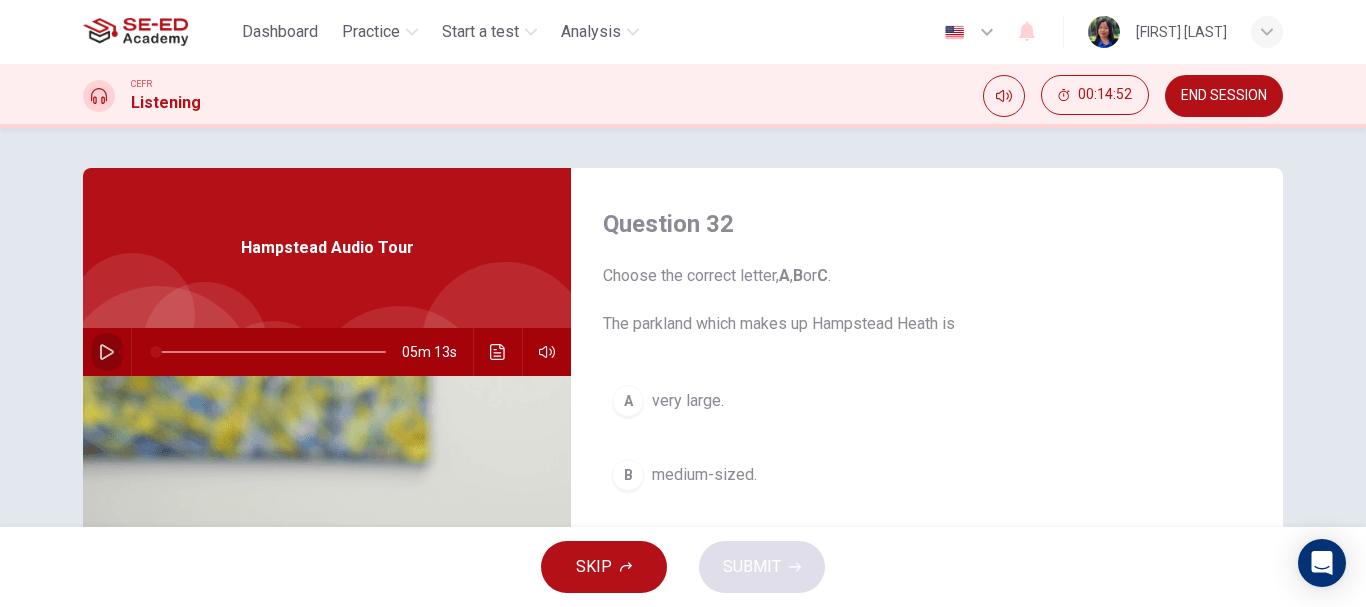 click 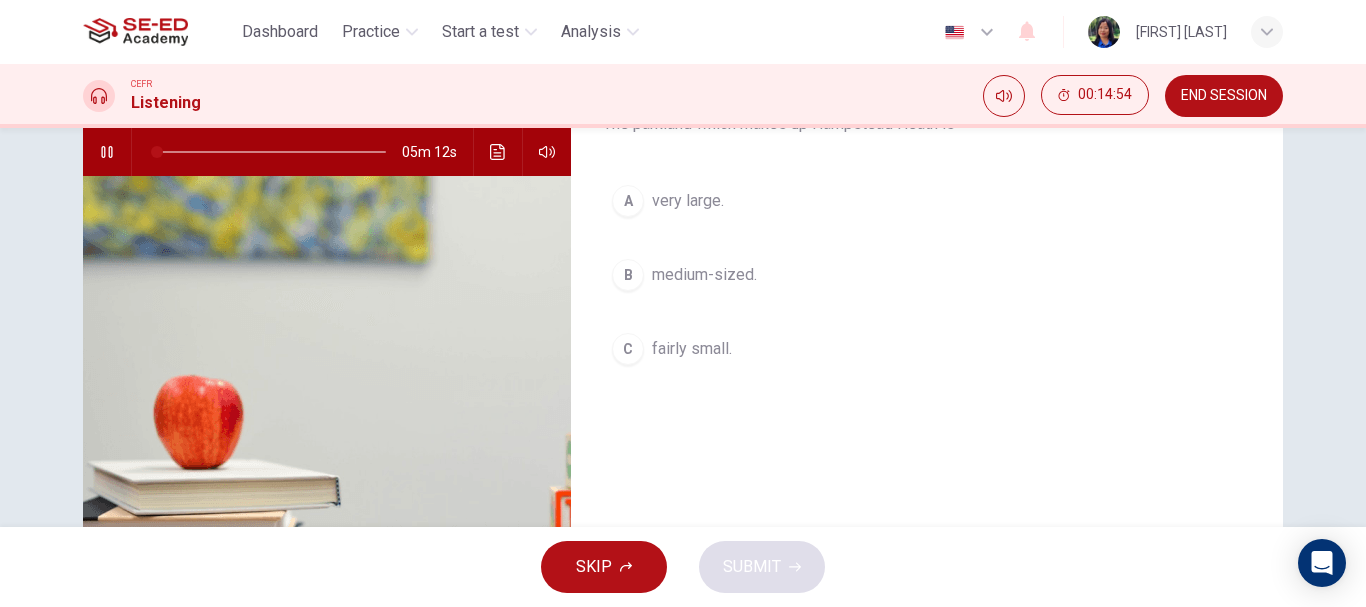 scroll, scrollTop: 100, scrollLeft: 0, axis: vertical 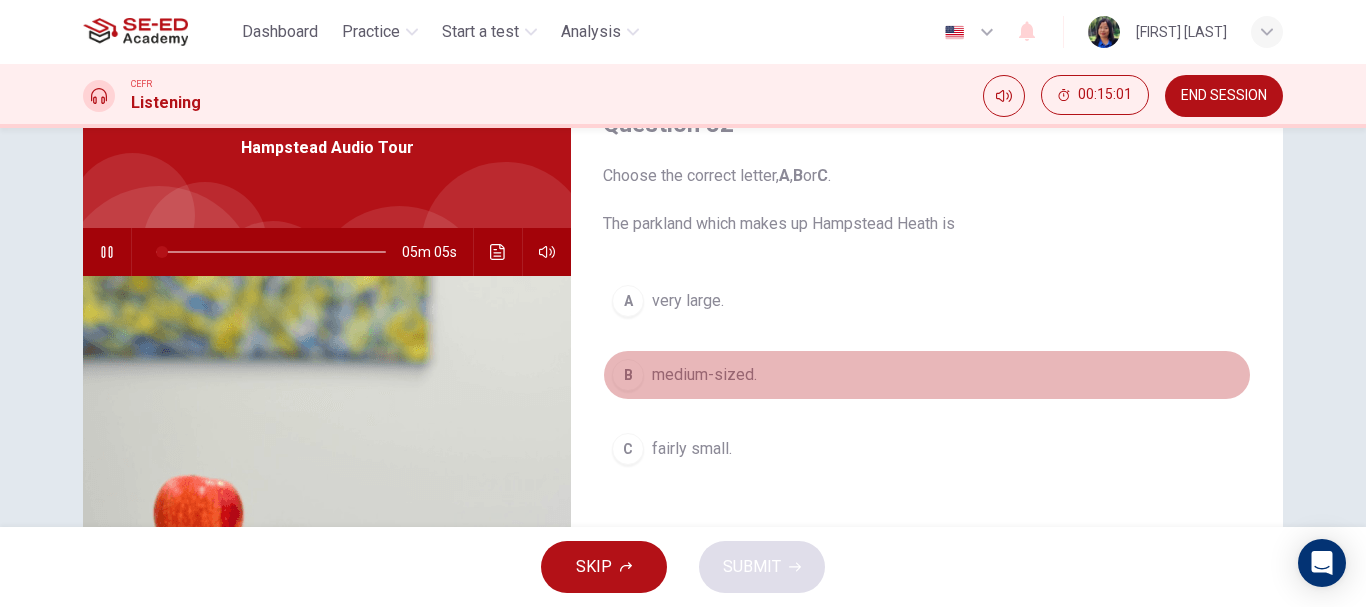 click on "B medium-sized." at bounding box center (927, 375) 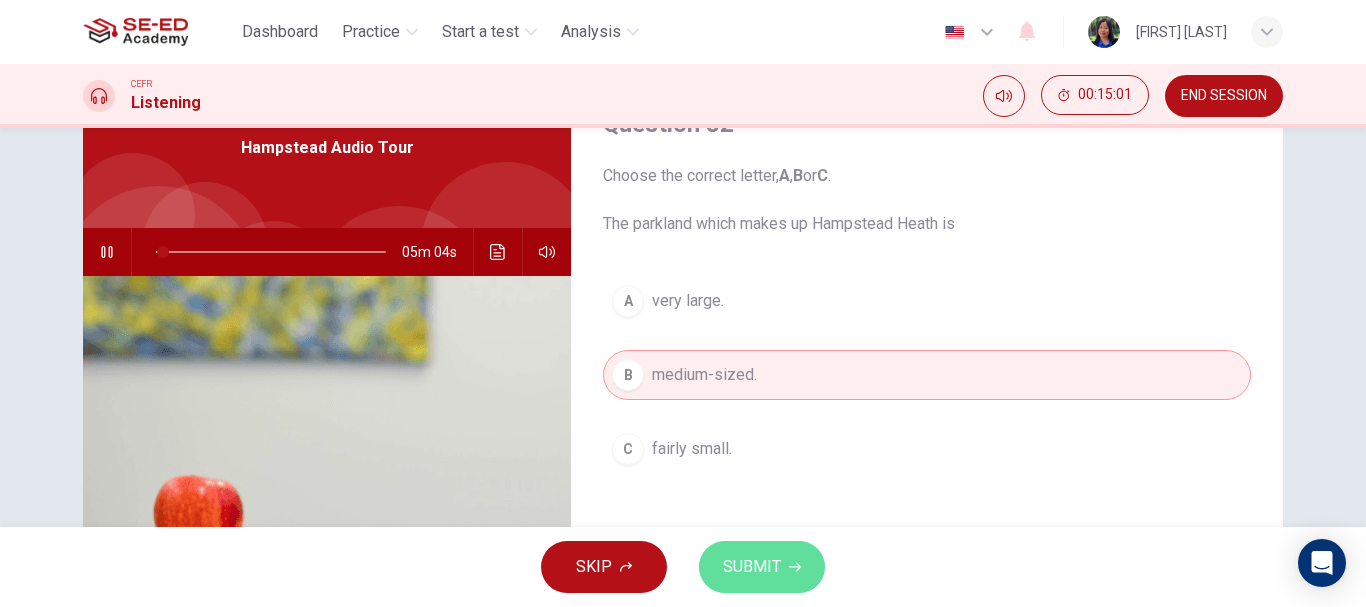 click on "SUBMIT" at bounding box center (752, 567) 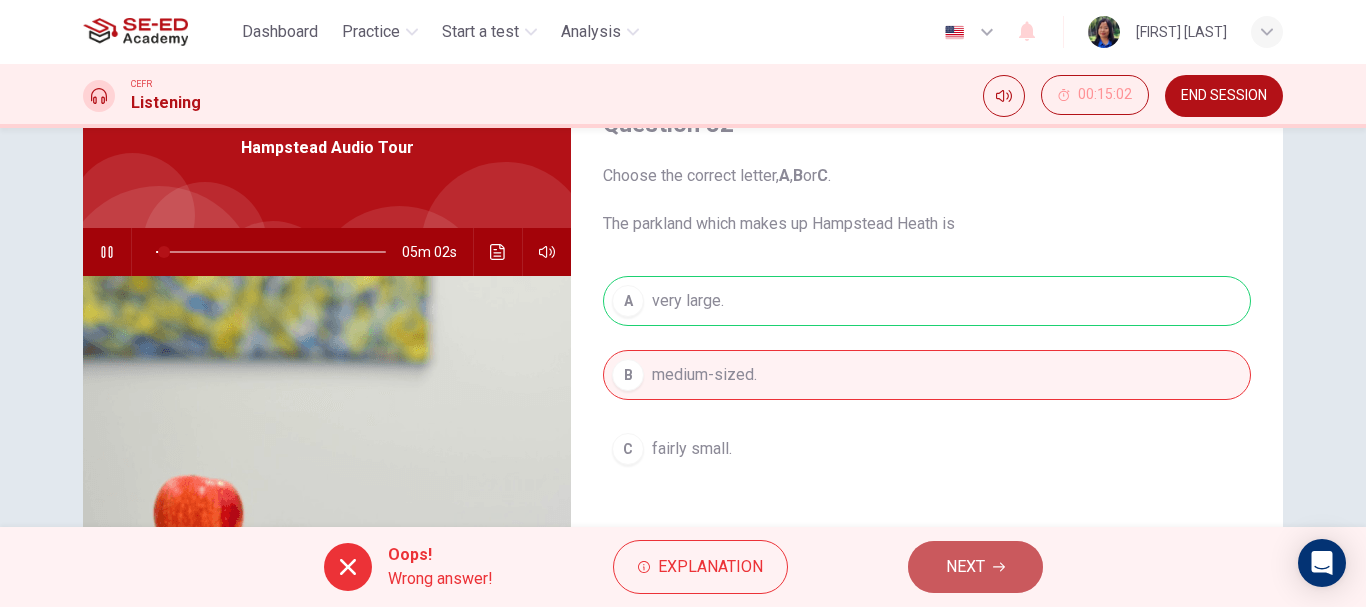 click on "NEXT" at bounding box center (975, 567) 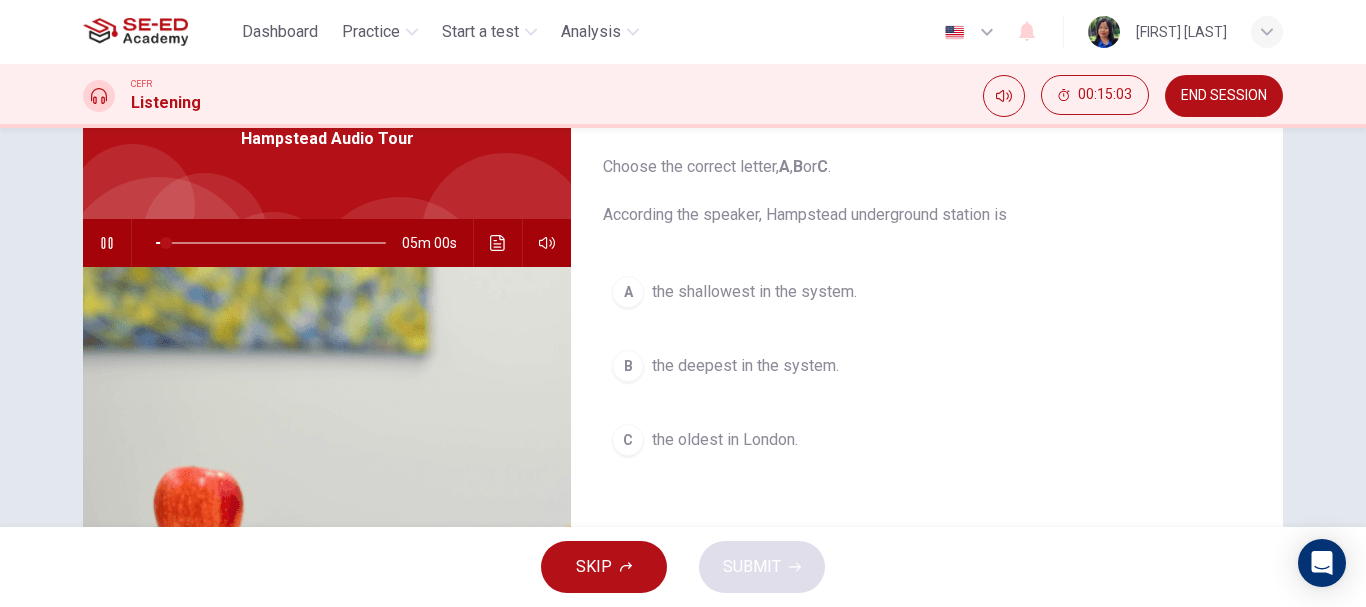 scroll, scrollTop: 100, scrollLeft: 0, axis: vertical 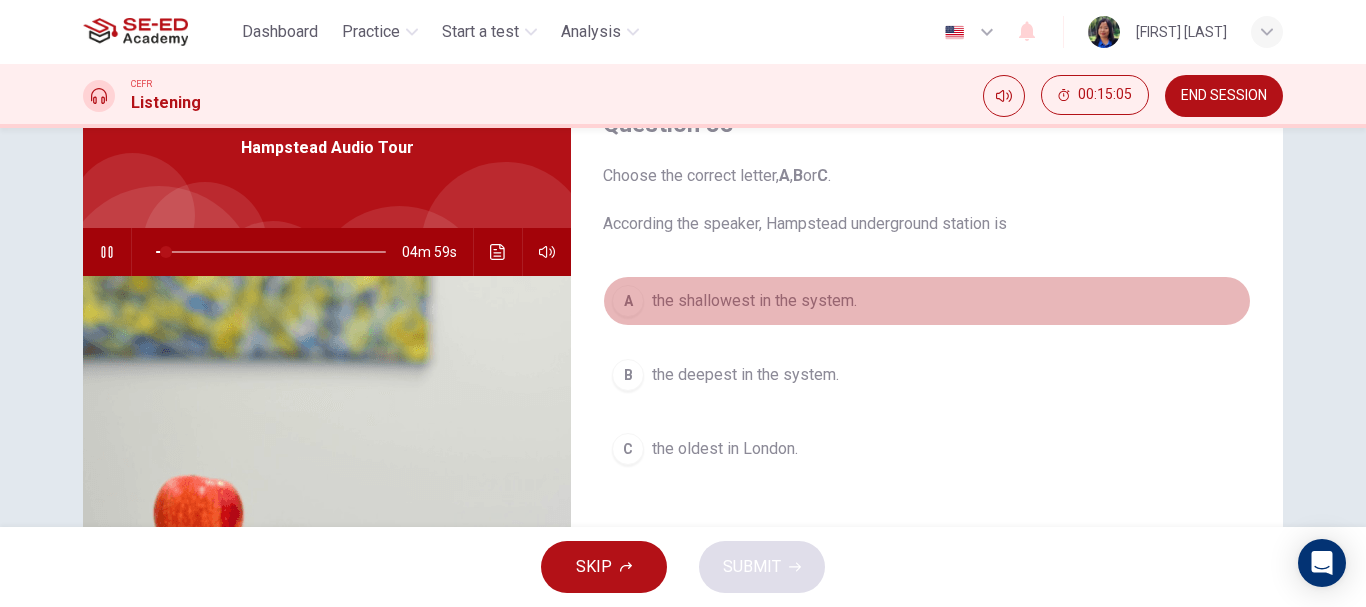 click on "the shallowest in the system." at bounding box center (754, 301) 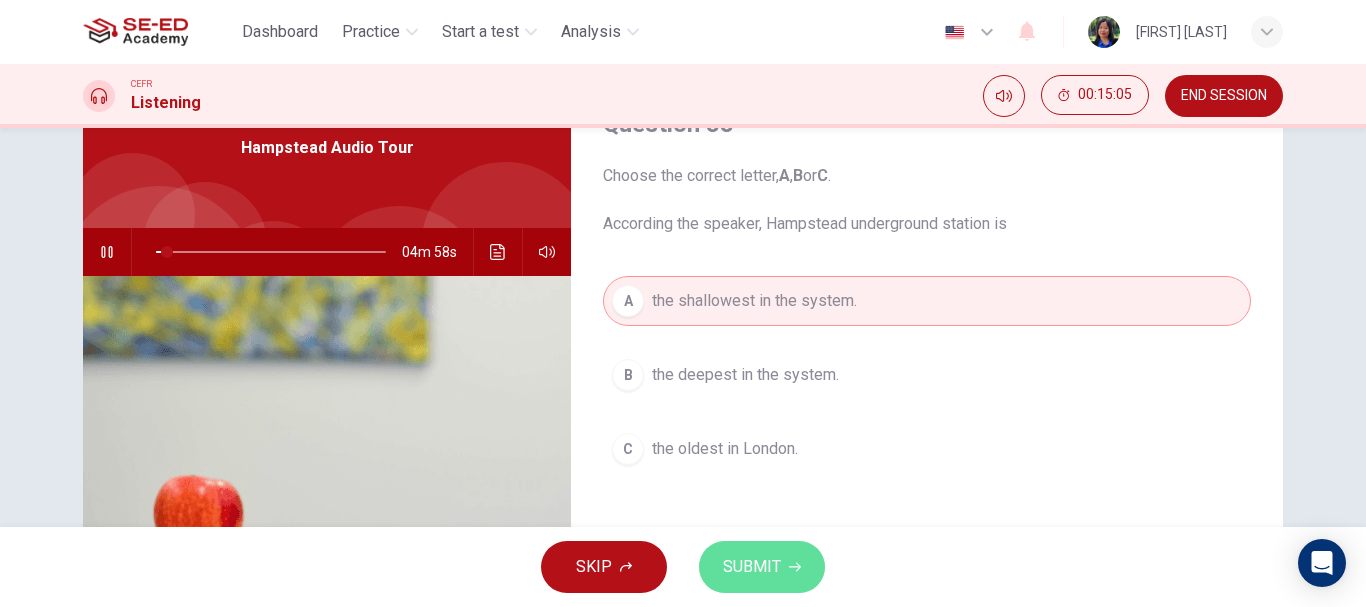 click on "SUBMIT" at bounding box center (762, 567) 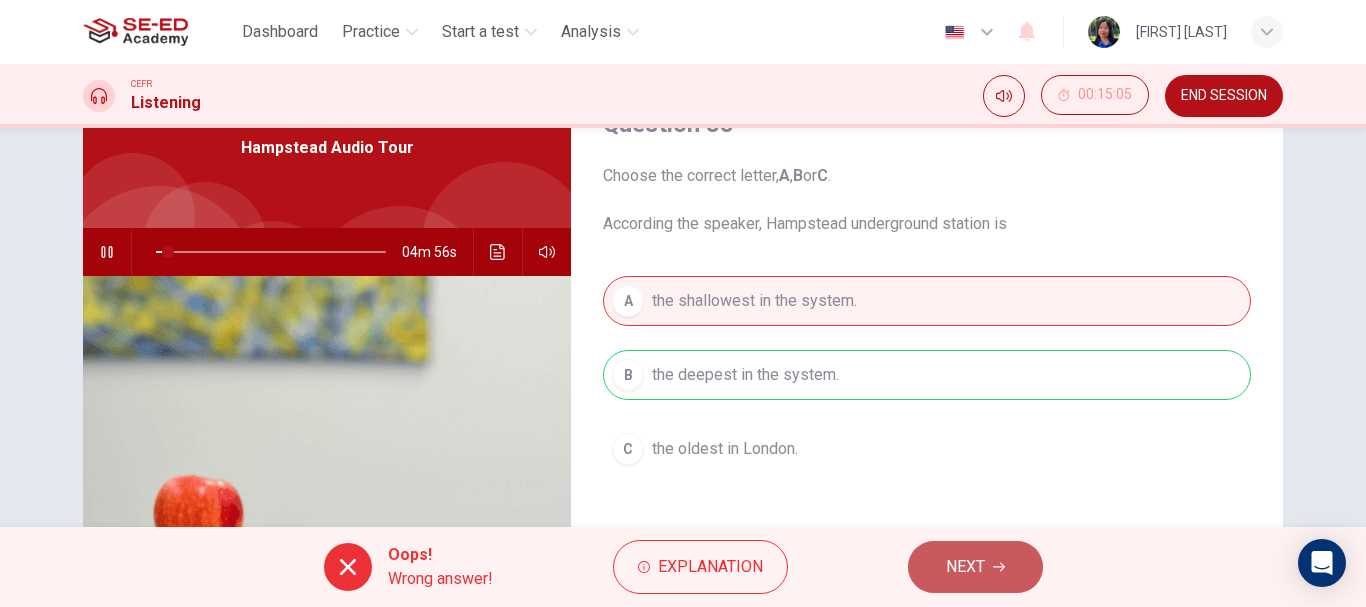 click on "NEXT" at bounding box center (975, 567) 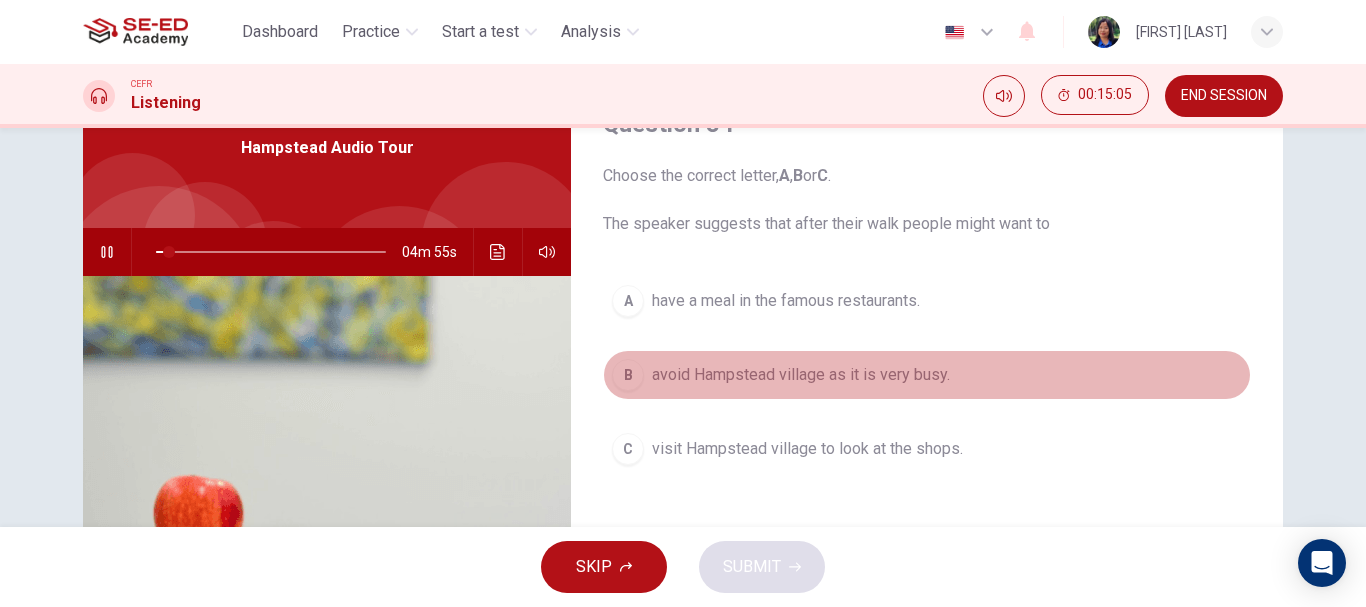 click on "B avoid Hampstead village as it is very busy." at bounding box center (927, 375) 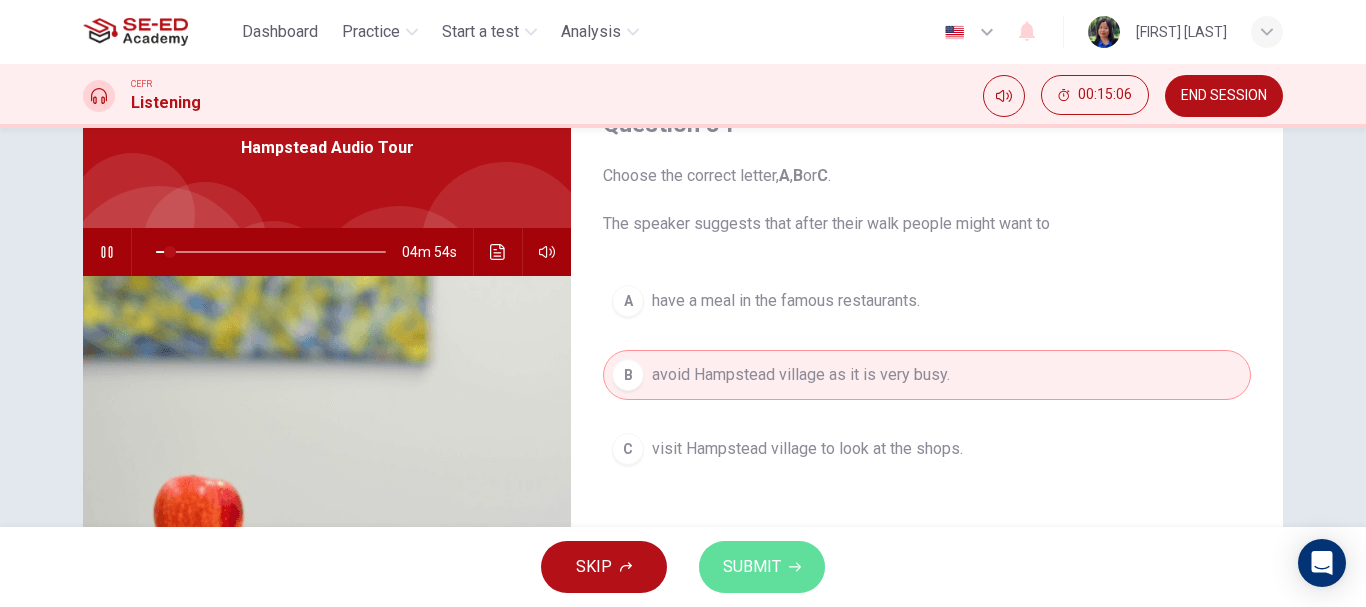 click on "SUBMIT" at bounding box center (762, 567) 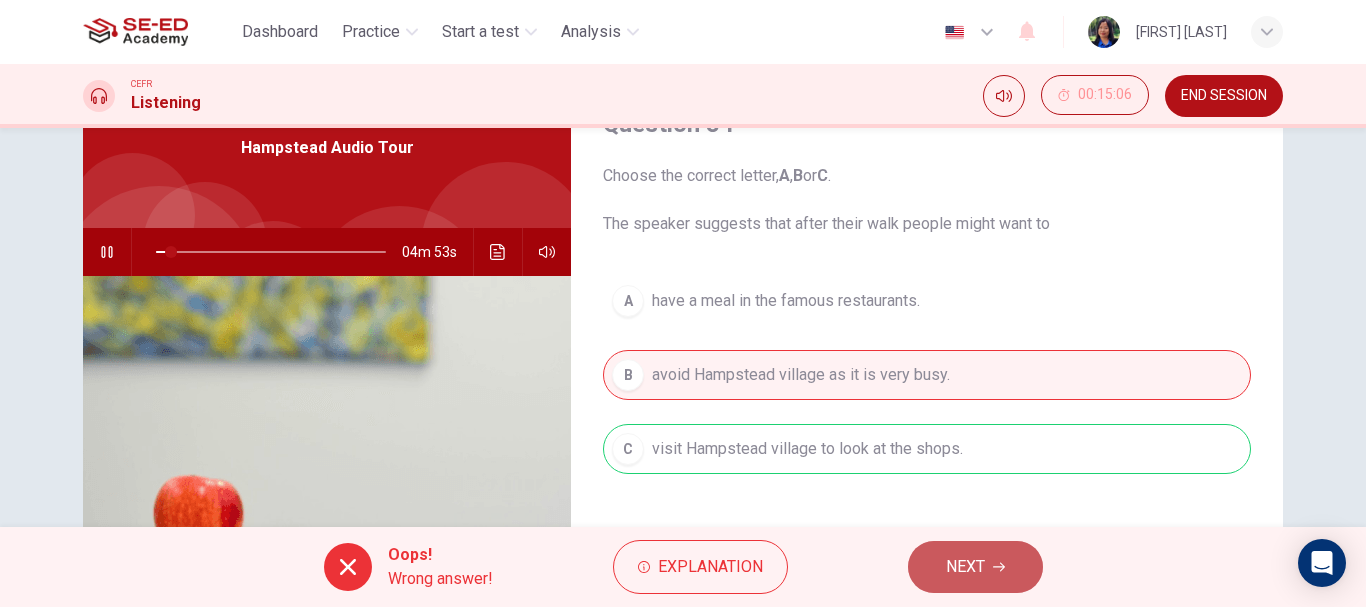 click on "NEXT" at bounding box center [975, 567] 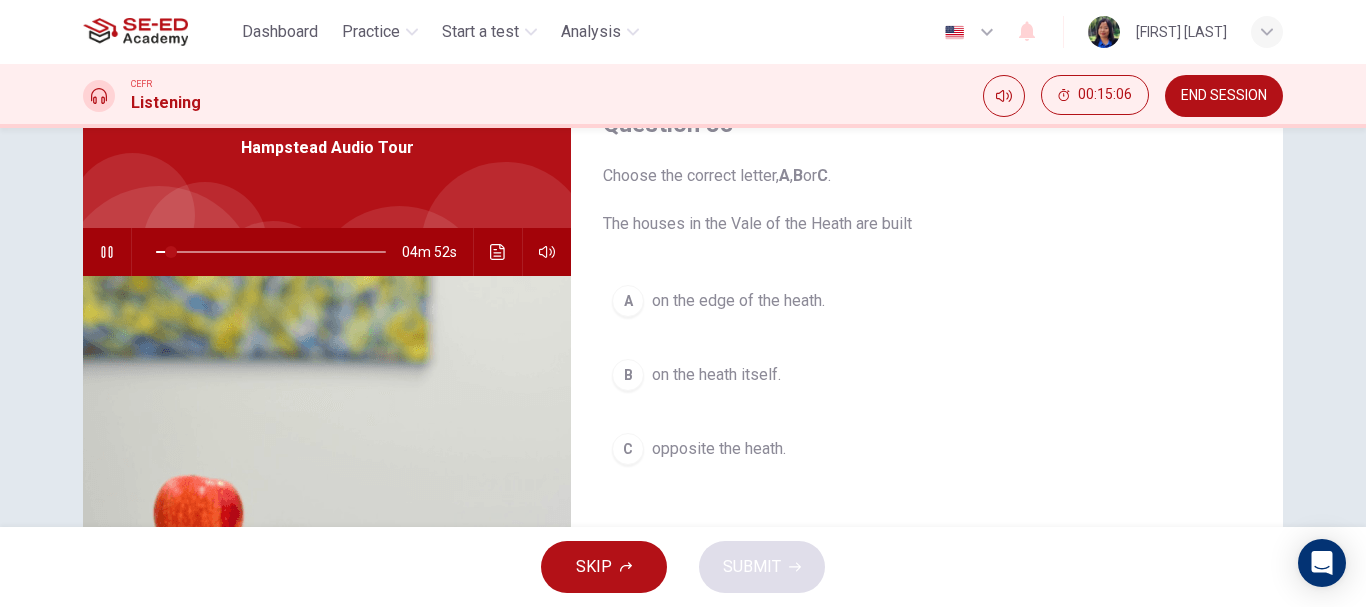 click on "on the heath itself." at bounding box center (716, 375) 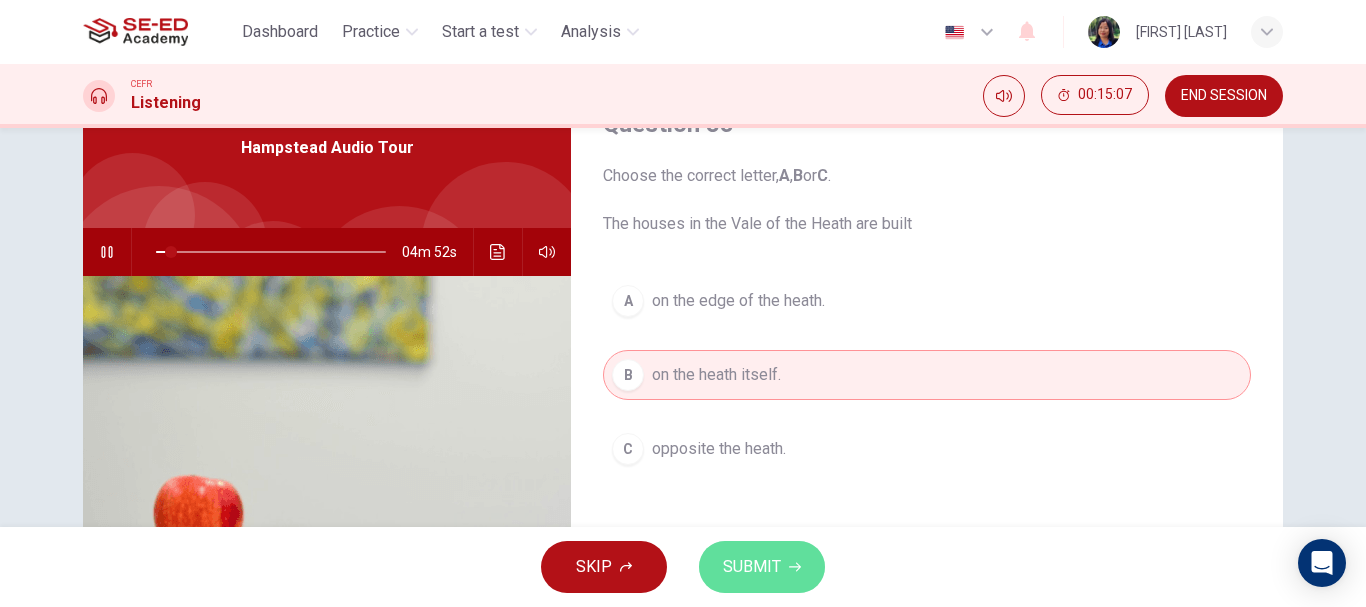 click on "SUBMIT" at bounding box center [762, 567] 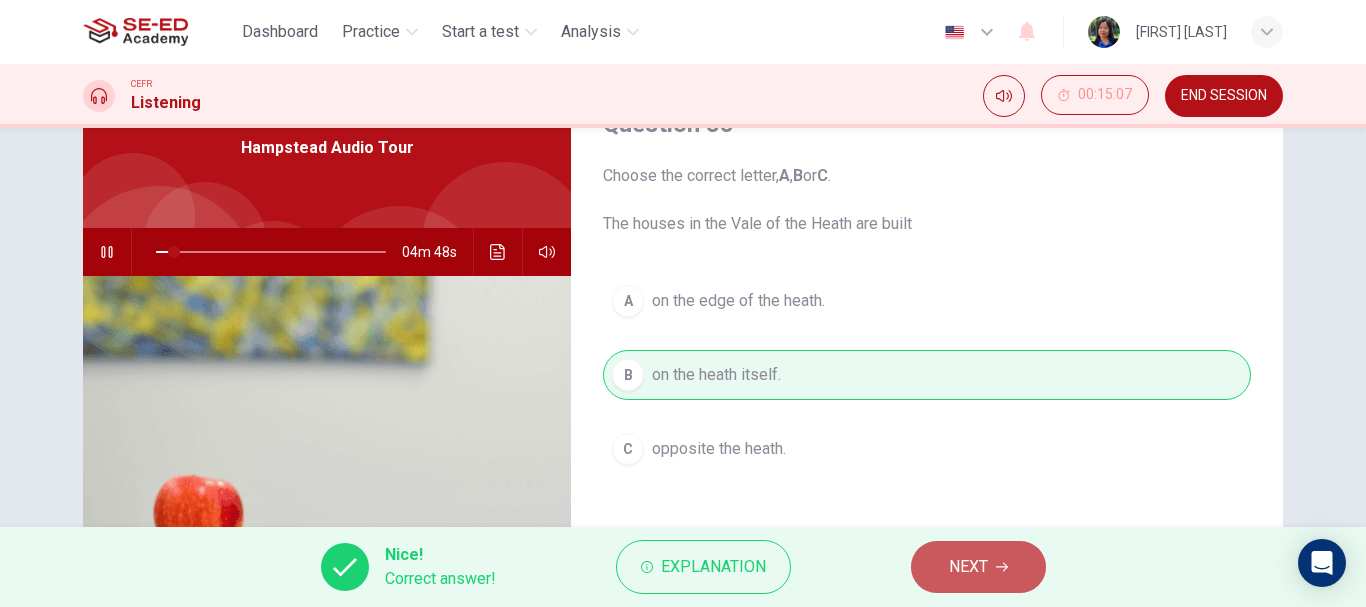click on "NEXT" at bounding box center [978, 567] 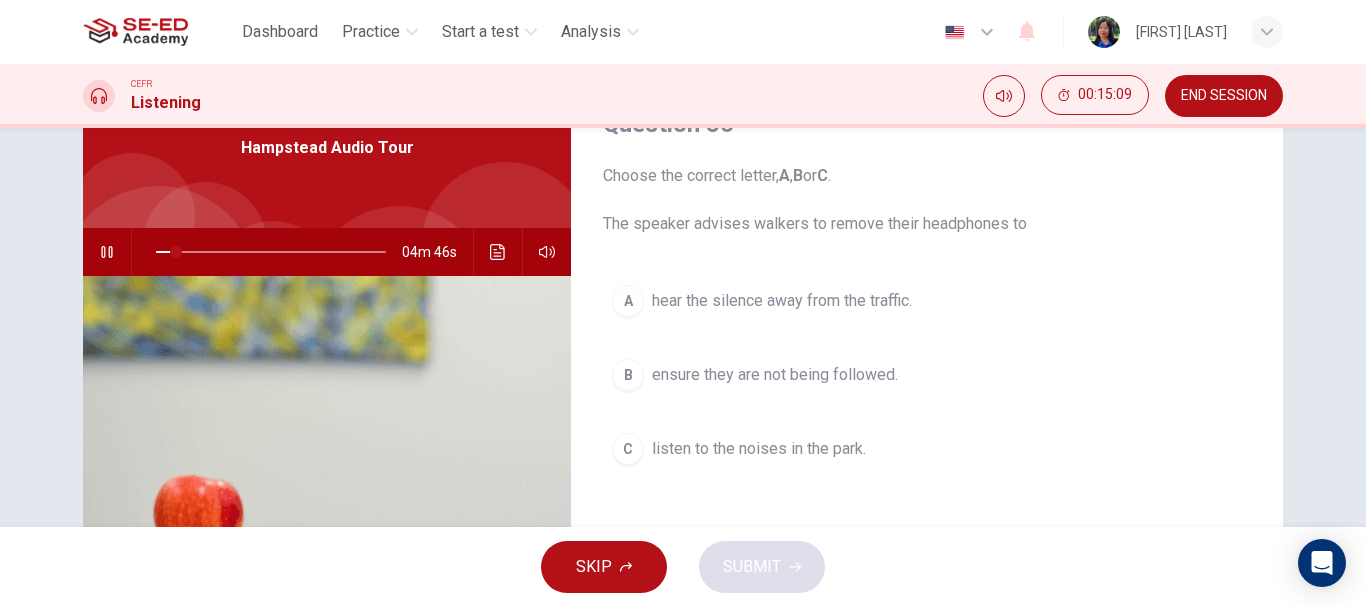 click on "hear the silence away from the traffic." at bounding box center [782, 301] 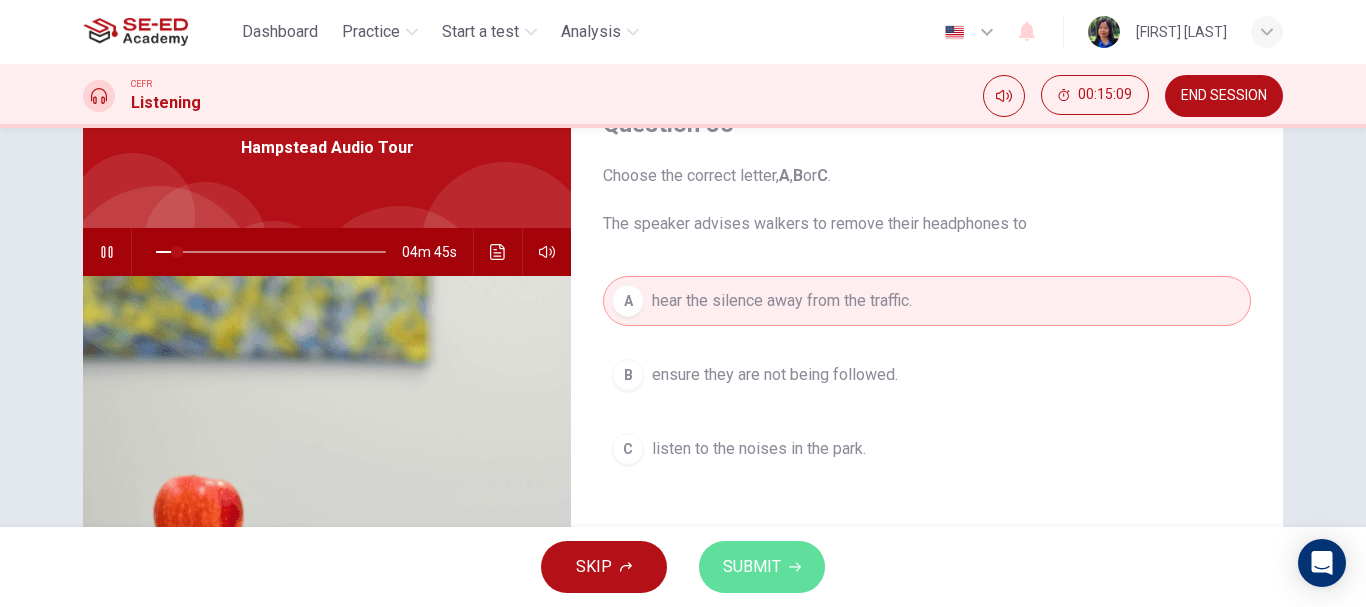 drag, startPoint x: 721, startPoint y: 556, endPoint x: 722, endPoint y: 544, distance: 12.0415945 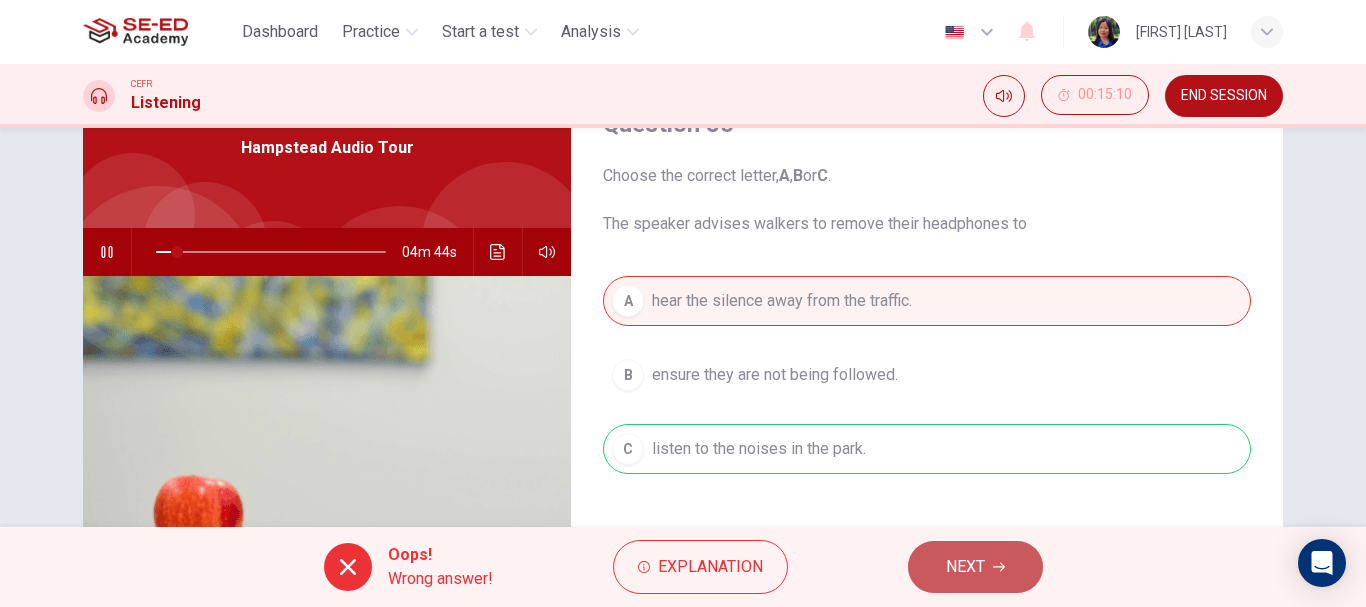 click on "NEXT" at bounding box center (965, 567) 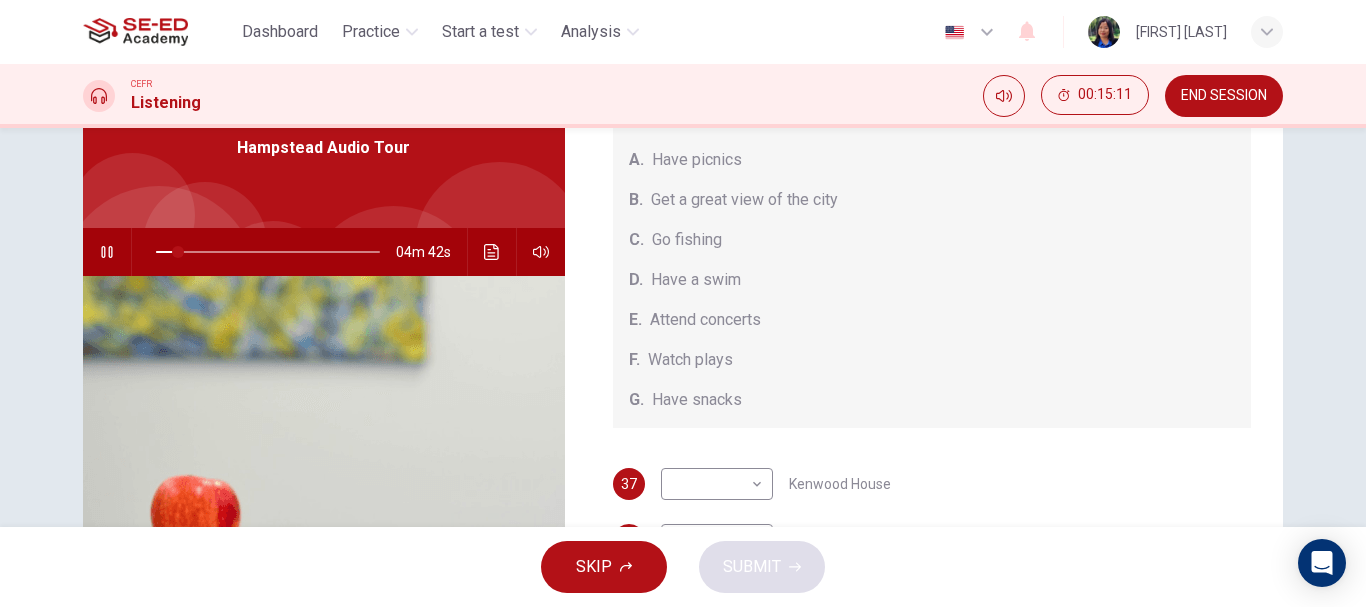 scroll, scrollTop: 185, scrollLeft: 0, axis: vertical 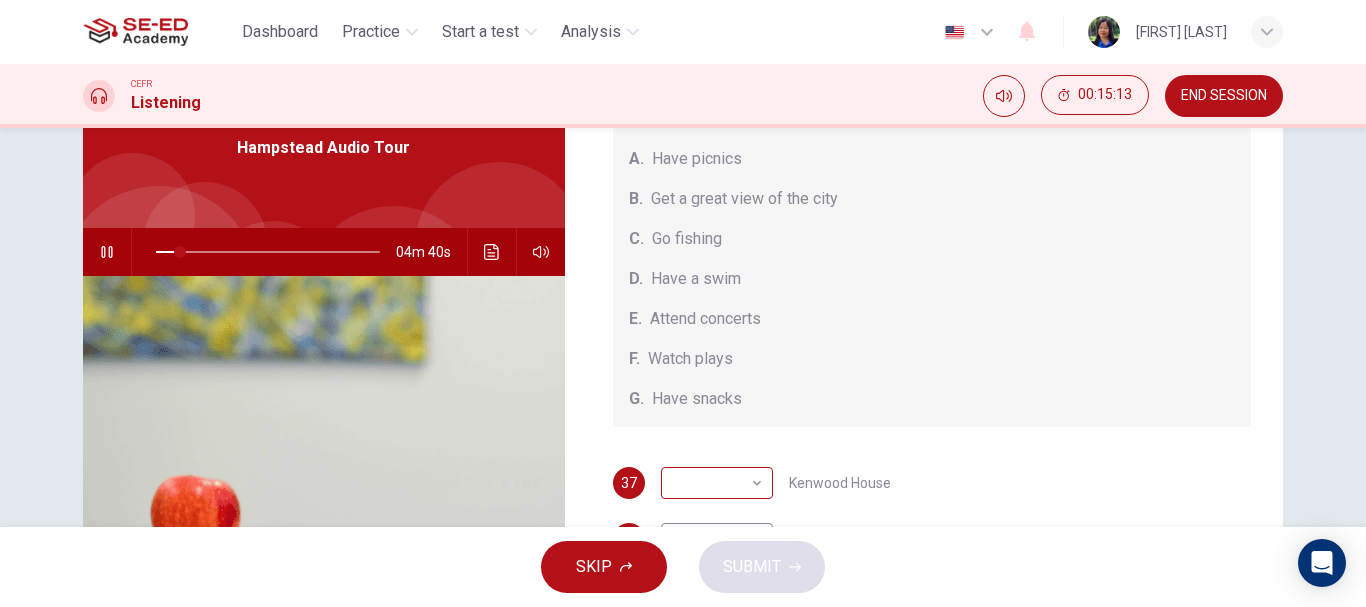 click on "This site uses cookies, as explained in our  Privacy Policy . If you agree to the use of cookies, please click the Accept button and continue to browse our site.   Privacy Policy Accept Dashboard Practice Start a test Analysis English en ​ [FIRST] [LAST] CEFR Listening 00:15:13 END SESSION Questions 37 - 41 Which activity can be done at each of the following locations on the heath? Choose  FIVE  answers below and select the correct letter,  A-G , next to the questions. Activities A. Have picnics B. Get a great view of the city C. Go fishing D. Have a swim E. Attend concerts F. Watch plays G. Have snacks 37 ​ ​ Kenwood House 38 ​ ​ grassy slopes 39 ​ ​ open-air stage 40 ​ ​ ponds 41 ​ ​ Parliament Hill Hampstead Audio Tour 04m 40s SKIP SUBMIT SE-ED Academy - Online Testing Platform
Dashboard Practice Start a test Analysis Notifications © Copyright  2025" at bounding box center (683, 303) 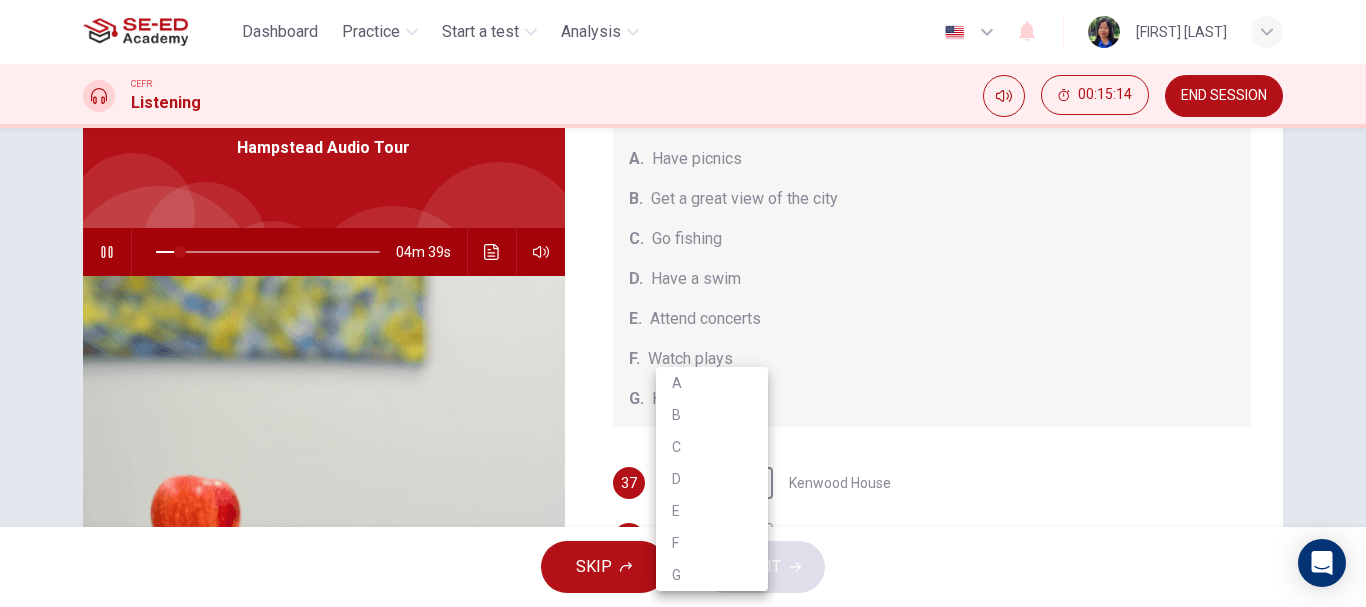 click on "A" at bounding box center [712, 383] 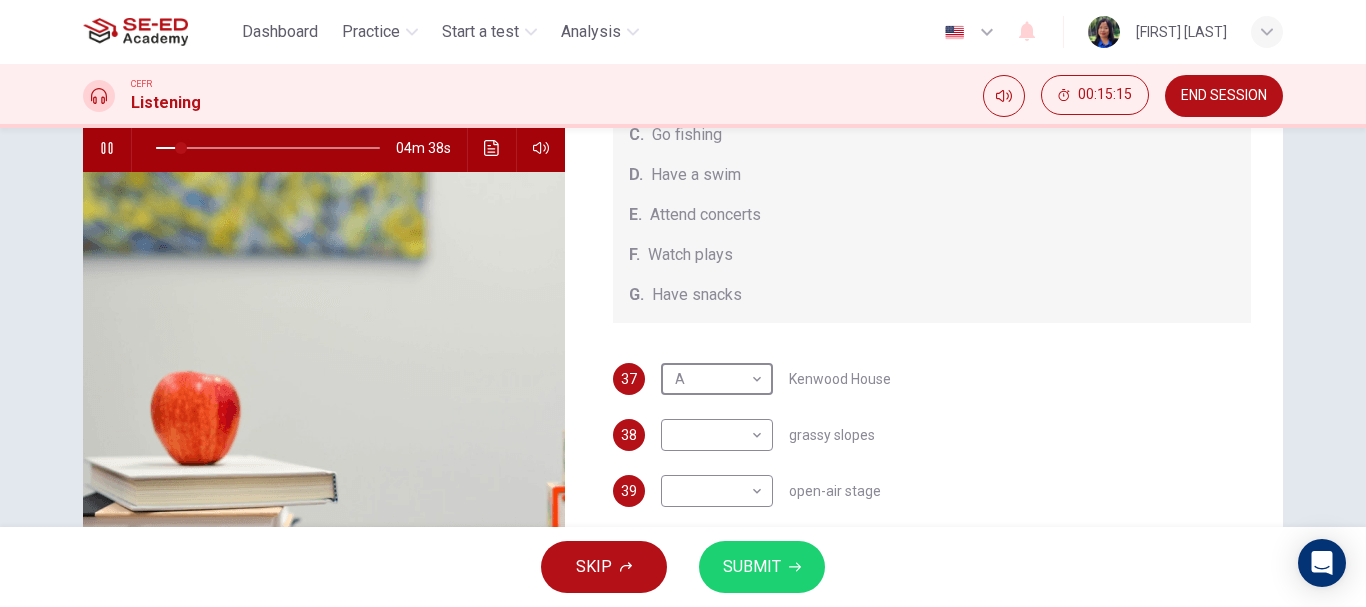 scroll, scrollTop: 300, scrollLeft: 0, axis: vertical 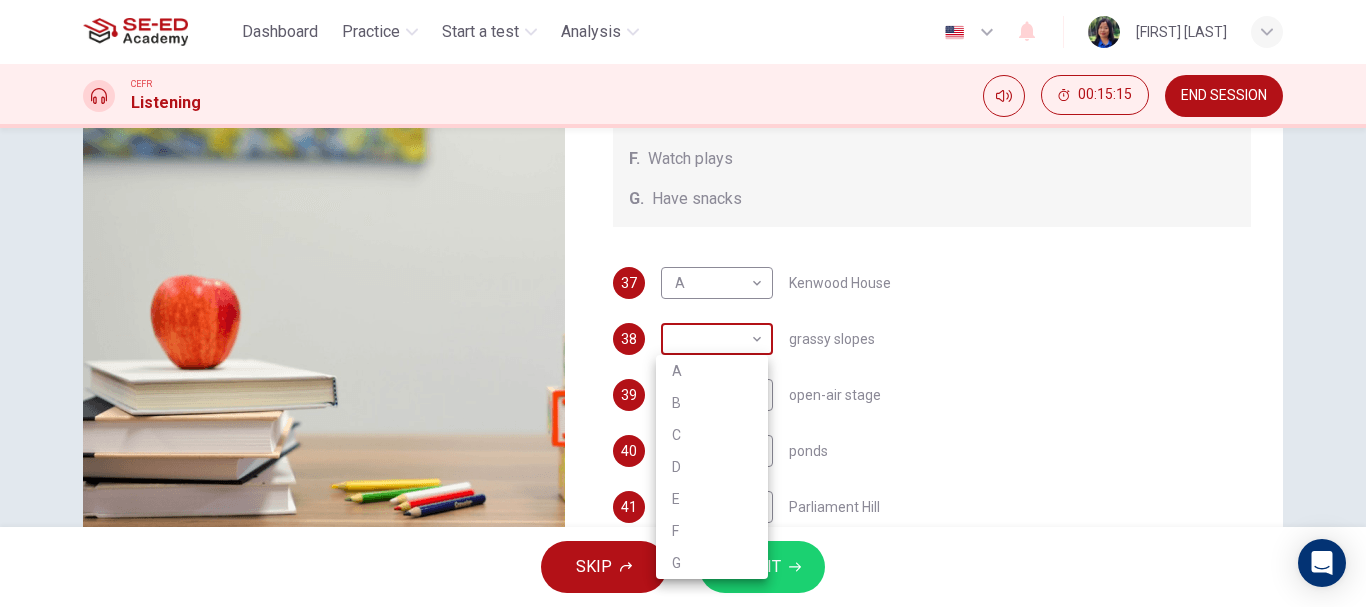 click on "This site uses cookies, as explained in our  Privacy Policy . If you agree to the use of cookies, please click the Accept button and continue to browse our site.   Privacy Policy Accept Dashboard Practice Start a test Analysis English en ​ [FIRST] [LAST] CEFR Listening 00:15:15 END SESSION Questions 37 - 41 Which activity can be done at each of the following locations on the heath? Choose  FIVE  answers below and select the correct letter,  A-G , next to the questions. Activities A. Have picnics B. Get a great view of the city C. Go fishing D. Have a swim E. Attend concerts F. Watch plays G. Have snacks 37 A A ​ Kenwood House 38 ​ ​ grassy slopes 39 ​ ​ open-air stage 40 ​ ​ ponds 41 ​ ​ Parliament Hill Hampstead Audio Tour 04m 38s SKIP SUBMIT SE-ED Academy - Online Testing Platform
Dashboard Practice Start a test Analysis Notifications © Copyright  2025 A B C D E F G" at bounding box center [683, 303] 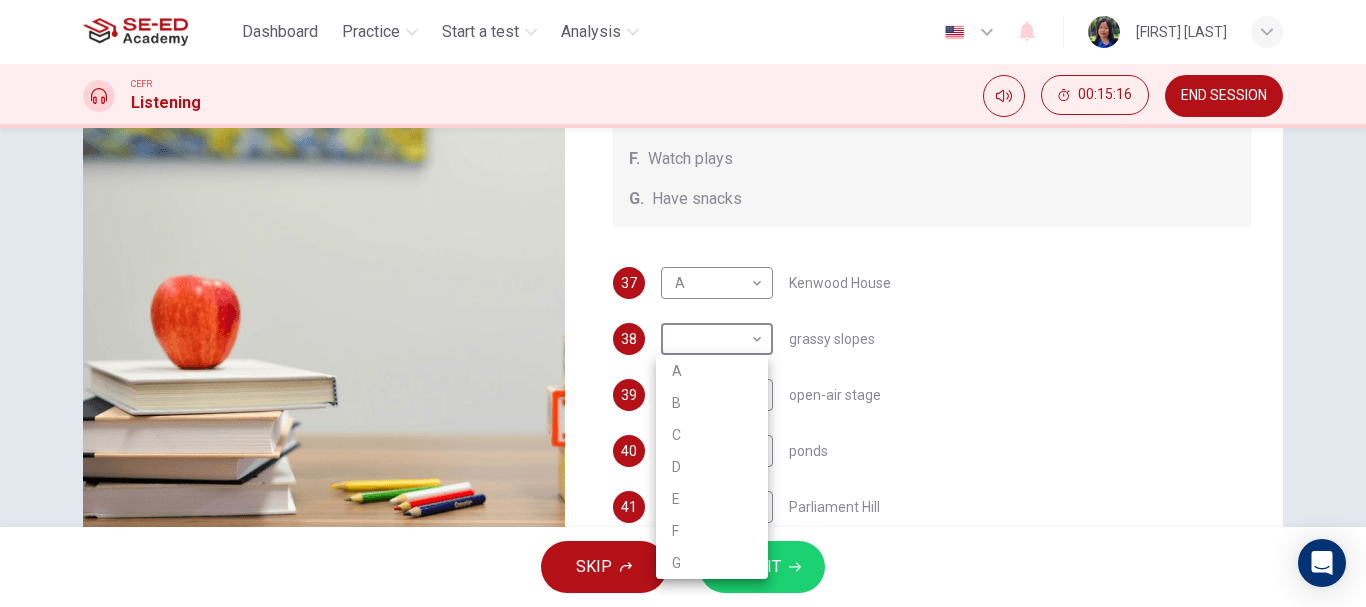 click on "A" at bounding box center (712, 371) 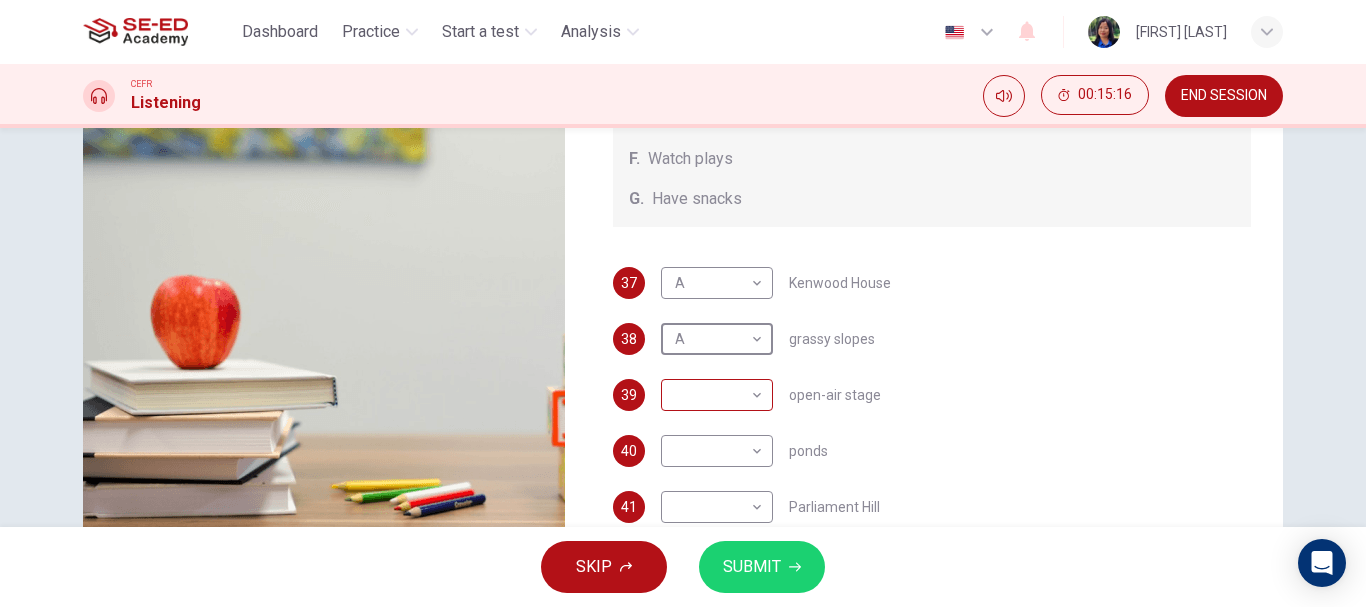 click on "This site uses cookies, as explained in our  Privacy Policy . If you agree to the use of cookies, please click the Accept button and continue to browse our site.   Privacy Policy Accept Dashboard Practice Start a test Analysis English en ​ [FIRST] [LAST] CEFR Listening 00:15:16 END SESSION Questions 37 - 41 Which activity can be done at each of the following locations on the heath? Choose  FIVE  answers below and select the correct letter,  A-G , next to the questions. Activities A. Have picnics B. Get a great view of the city C. Go fishing D. Have a swim E. Attend concerts F. Watch plays G. Have snacks 37 A A ​ Kenwood House 38 A A ​ grassy slopes 39 ​ ​ open-air stage 40 ​ ​ ponds 41 ​ ​ Parliament Hill Hampstead Audio Tour 04m 37s SKIP SUBMIT SE-ED Academy - Online Testing Platform
Dashboard Practice Start a test Analysis Notifications © Copyright  2025" at bounding box center (683, 303) 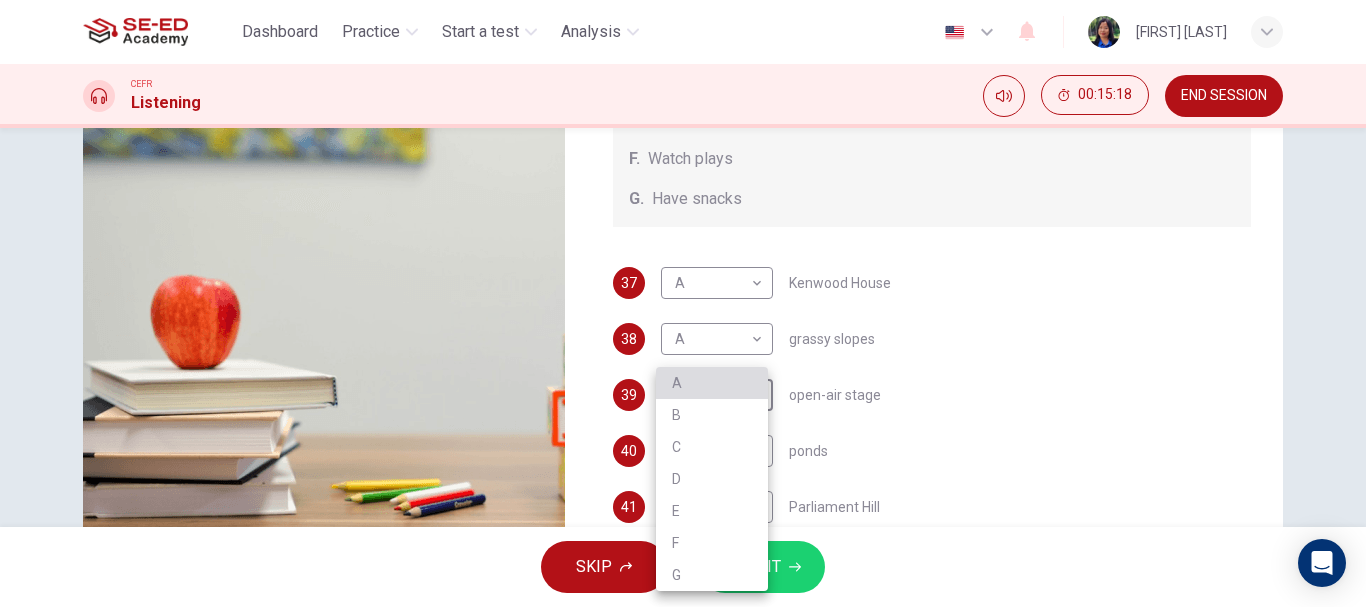 click on "A" at bounding box center (712, 383) 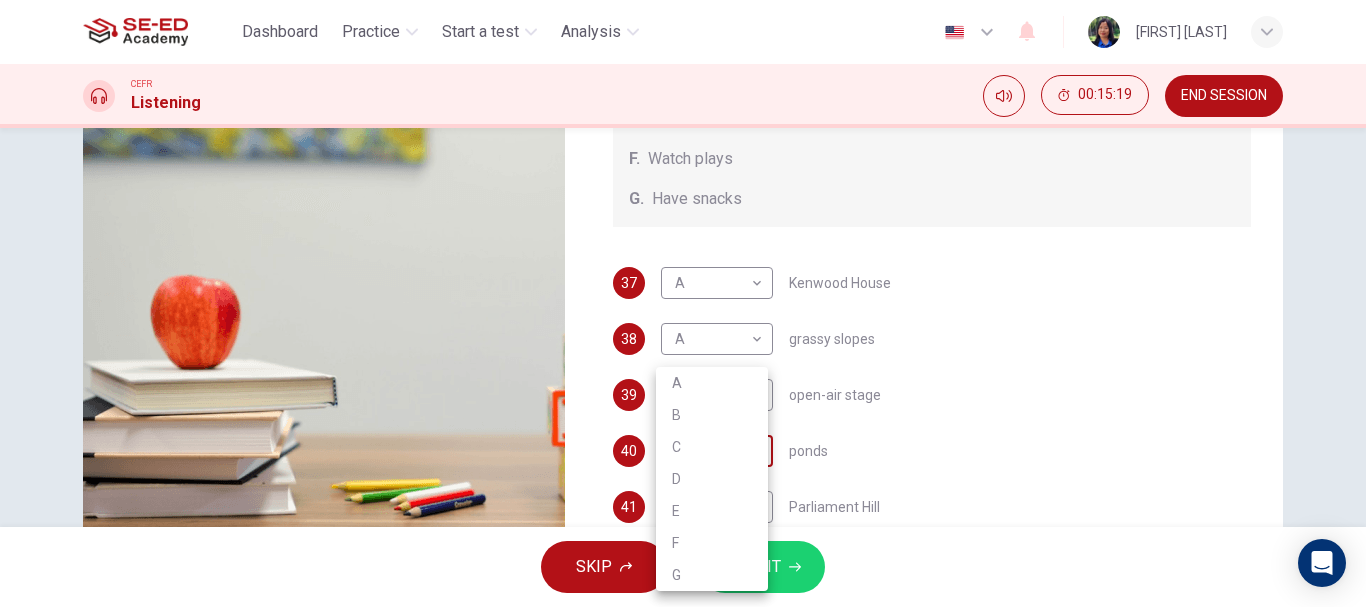 click on "This site uses cookies, as explained in our  Privacy Policy . If you agree to the use of cookies, please click the Accept button and continue to browse our site.   Privacy Policy Accept Dashboard Practice Start a test Analysis English en ​ [FIRST] [LAST] CEFR Listening 00:15:19 END SESSION Questions 37 - 41 Which activity can be done at each of the following locations on the heath? Choose  FIVE  answers below and select the correct letter,  A-G , next to the questions. Activities A. Have picnics B. Get a great view of the city C. Go fishing D. Have a swim E. Attend concerts F. Watch plays G. Have snacks 37 A A ​ Kenwood House 38 A A ​ grassy slopes 39 A A ​ open-air stage 40 ​ ​ ponds 41 ​ ​ Parliament Hill Hampstead Audio Tour 04m 34s SKIP SUBMIT SE-ED Academy - Online Testing Platform
Dashboard Practice Start a test Analysis Notifications © Copyright  2025 A B C D E F G" at bounding box center [683, 303] 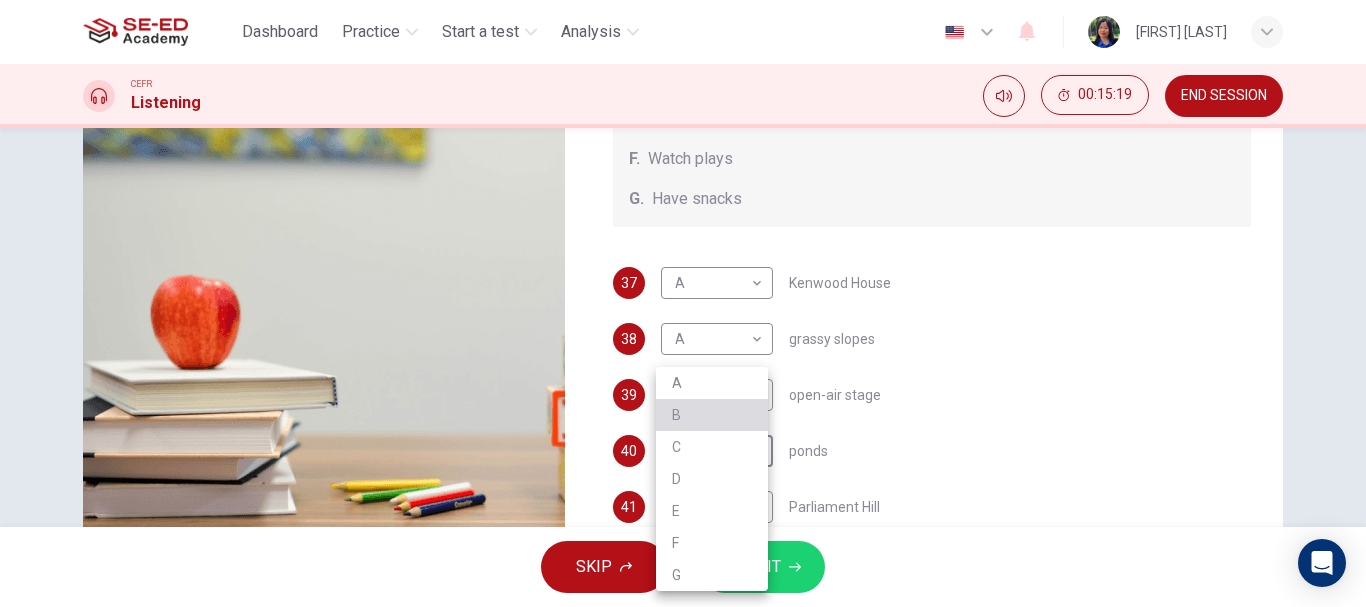 click on "B" at bounding box center [712, 415] 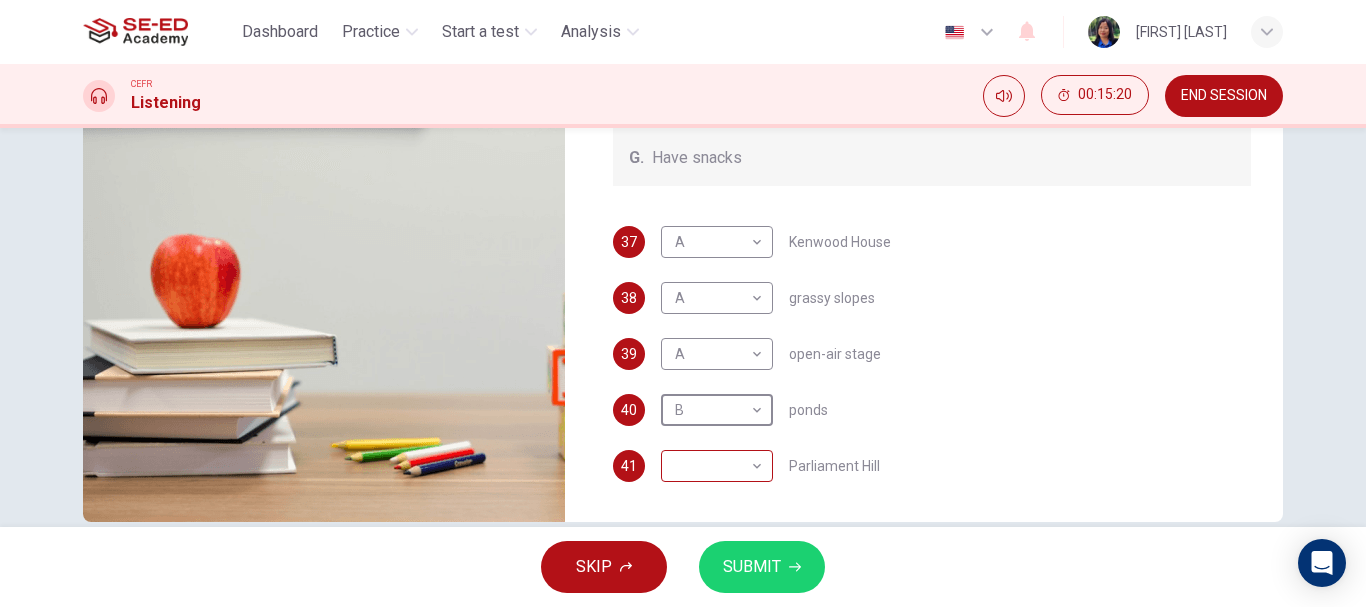 scroll, scrollTop: 376, scrollLeft: 0, axis: vertical 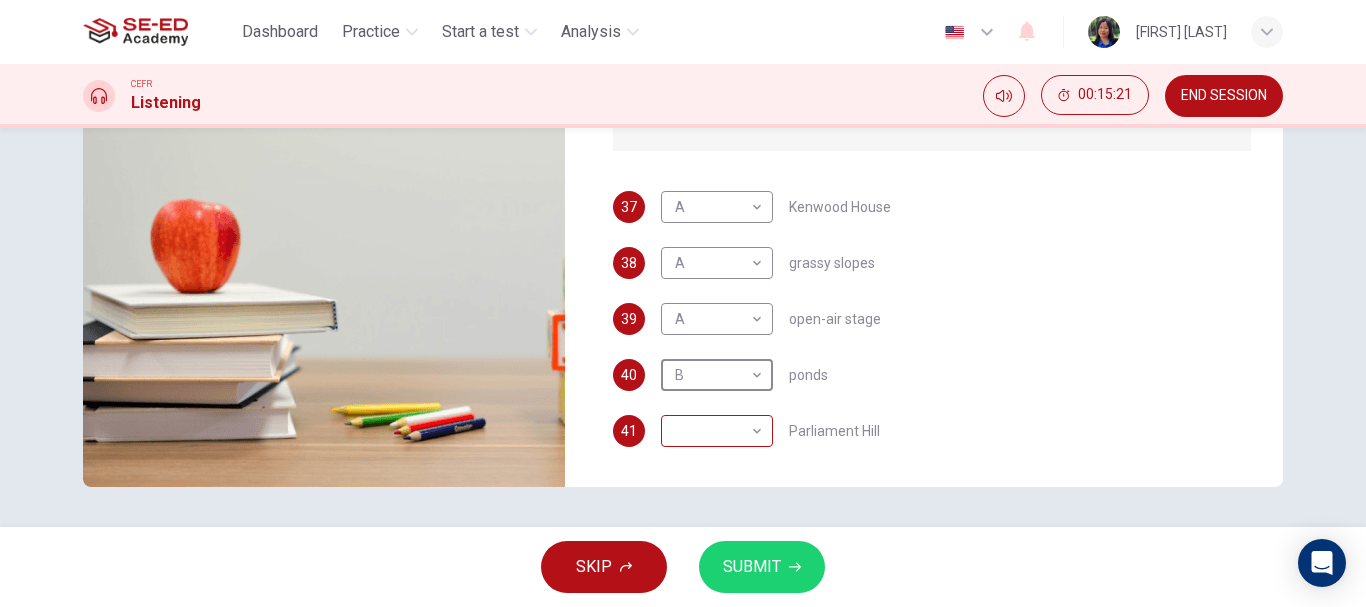 click on "This site uses cookies, as explained in our Privacy Policy . If you agree to the use of cookies, please click the Accept button and continue to browse our site. Privacy Policy Accept Dashboard Practice Start a test Analysis English en ​ Mrs Wasana Prabut CEFR Listening 00:15:21 END SESSION Questions 37 - 41 Which activity can be done at each of the following locations on the heath? Choose FIVE answers below and select the correct letter, A-G , next to the questions. Activities A. Have picnics B. Get a great view of the city C. Go fishing D. Have a swim E. Attend concerts F. Watch plays G. Have snacks 37 A A ​ Kenwood House 38 A A ​ grassy slopes 39 A A ​ open-air stage 40 B B ​ ponds 41 ​ ​ Parliament Hill Hampstead Audio Tour 04m 32s SKIP SUBMIT SE-ED Academy - Online Testing Platform Dashboard Practice Start a test Analysis Notifications © Copyright 2025" at bounding box center (683, 303) 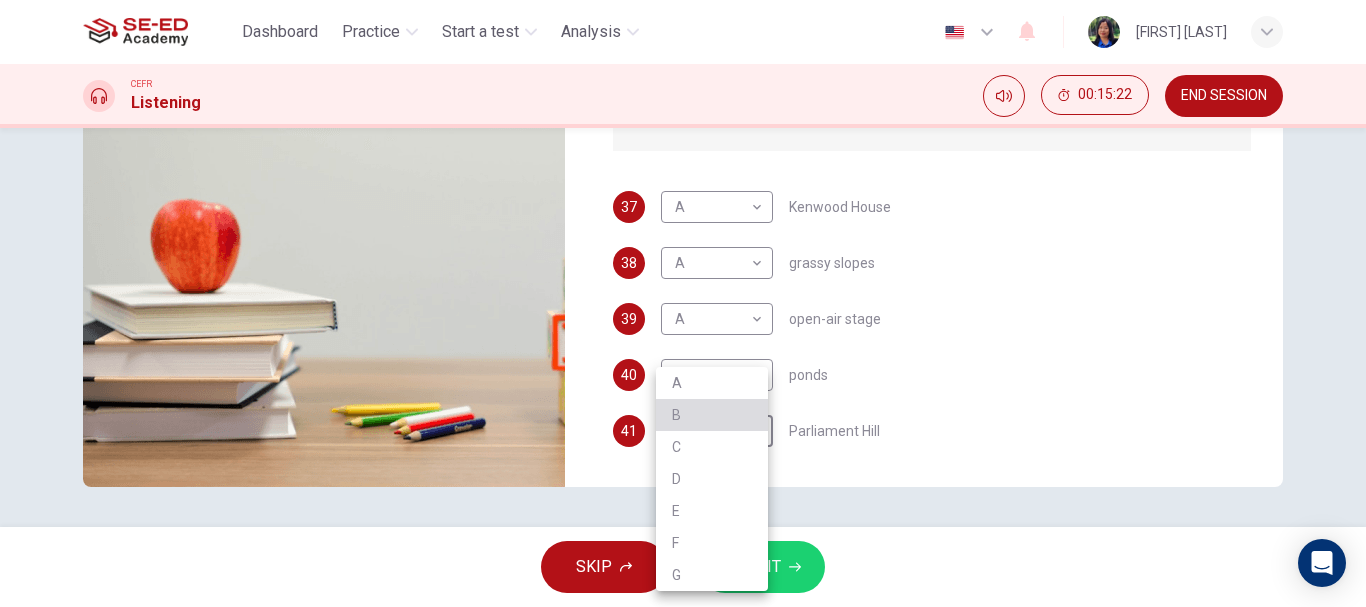 drag, startPoint x: 698, startPoint y: 412, endPoint x: 701, endPoint y: 433, distance: 21.213203 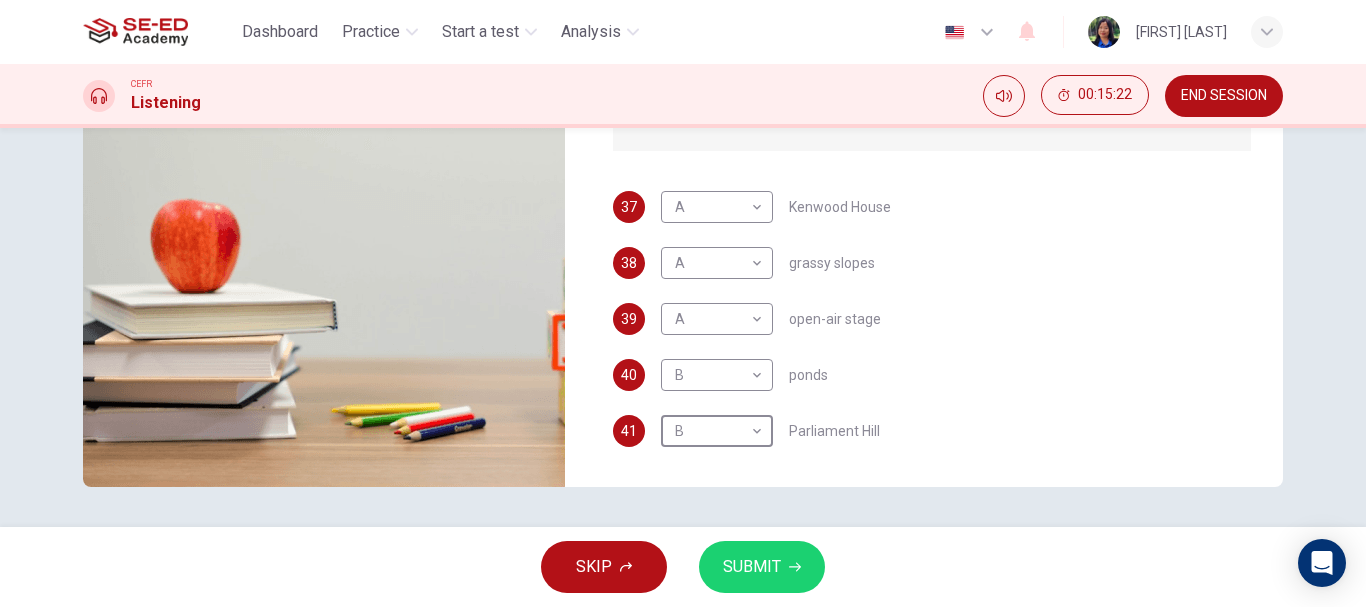 click on "SUBMIT" at bounding box center (762, 567) 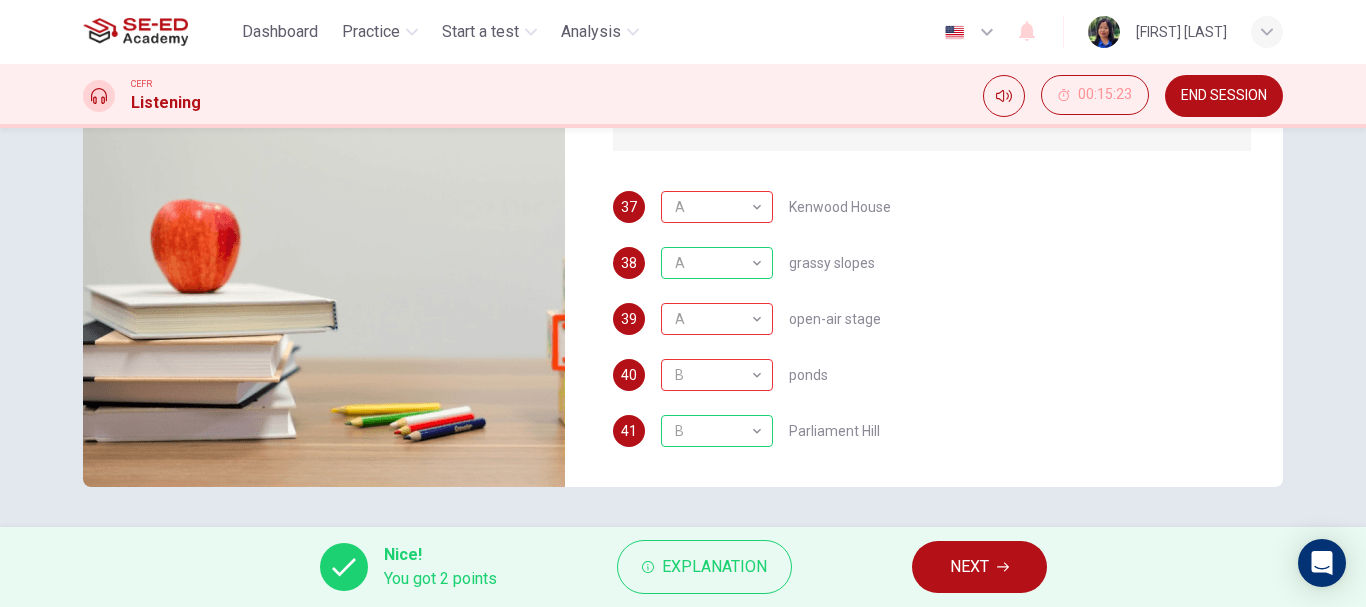 type on "15" 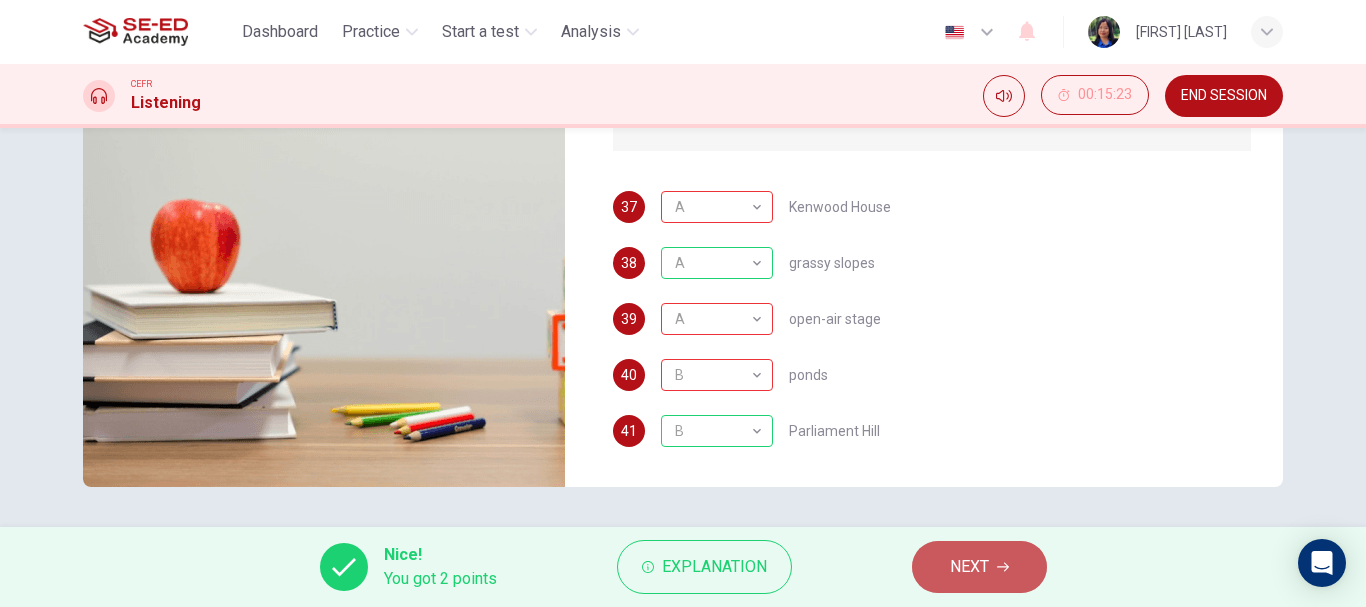 click on "NEXT" at bounding box center [969, 567] 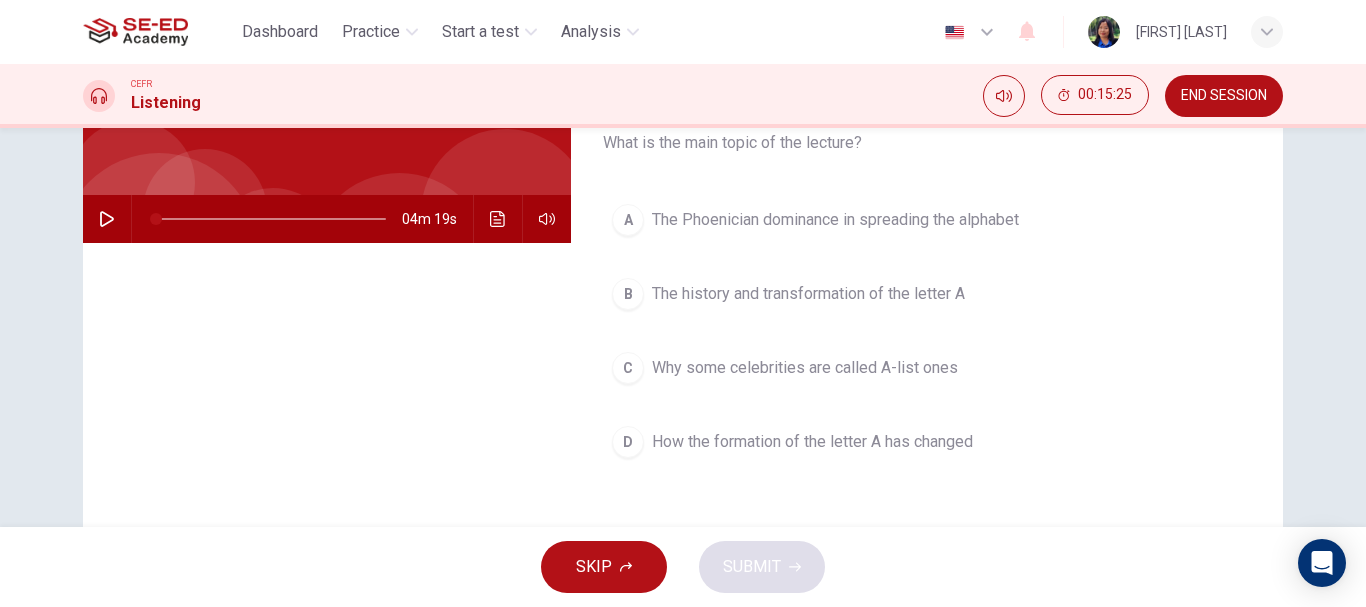 scroll, scrollTop: 0, scrollLeft: 0, axis: both 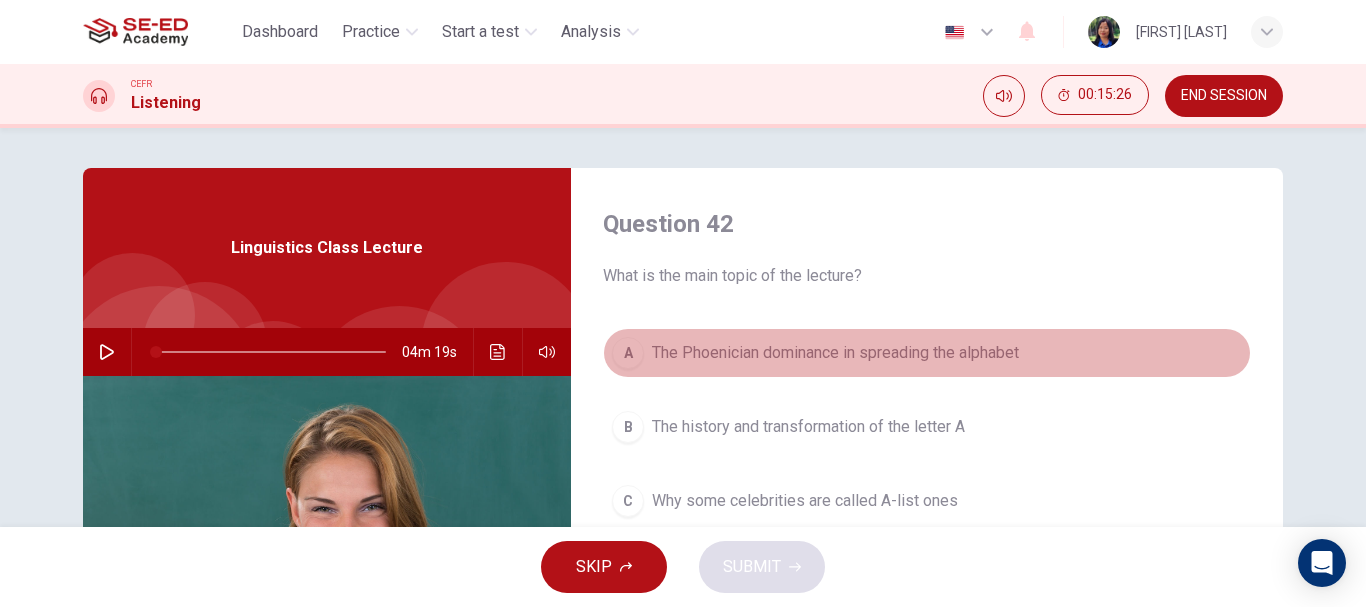 drag, startPoint x: 634, startPoint y: 348, endPoint x: 678, endPoint y: 391, distance: 61.522354 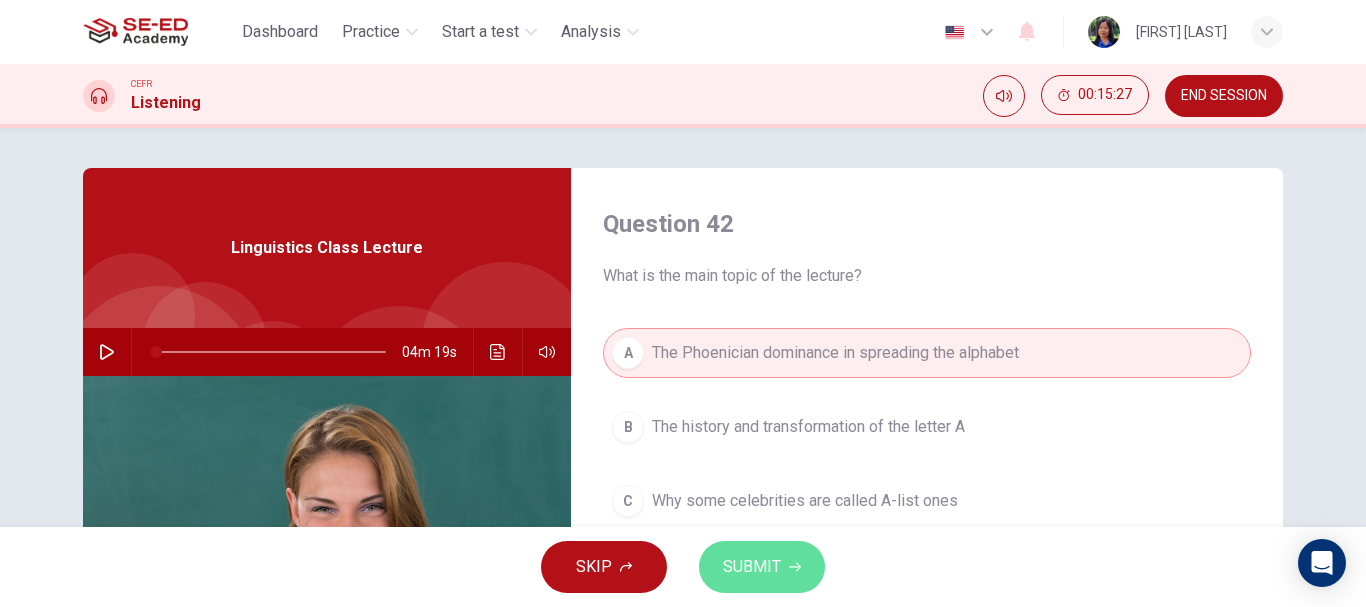 click on "SUBMIT" at bounding box center (752, 567) 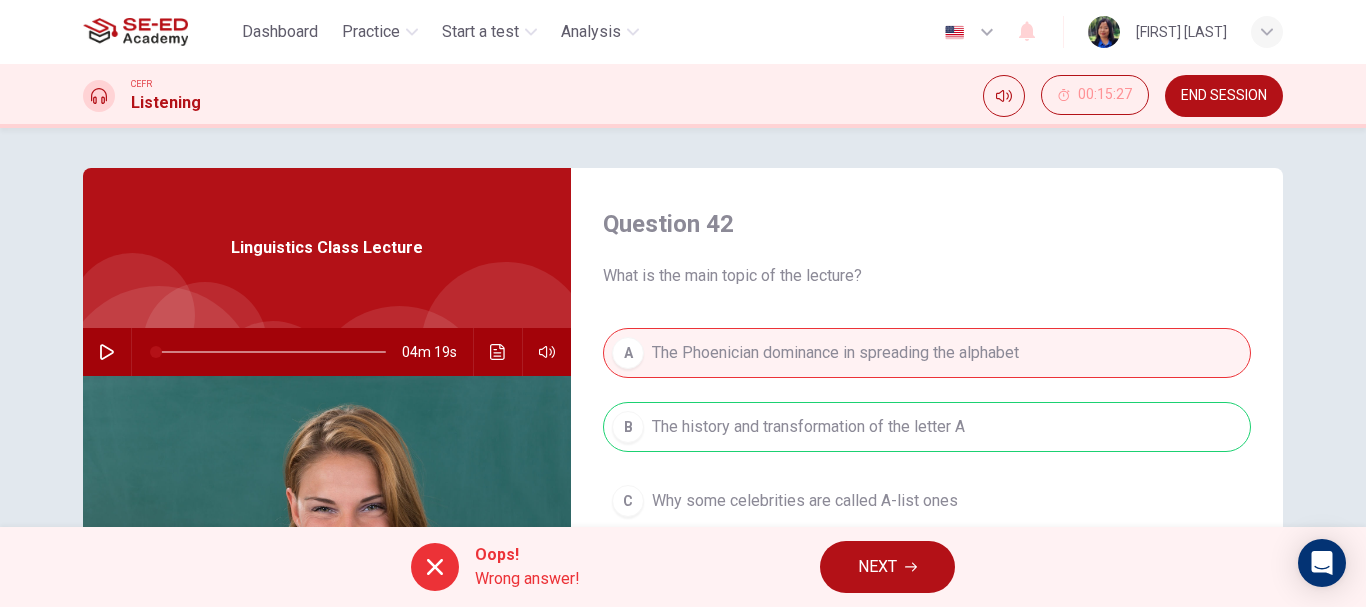 drag, startPoint x: 910, startPoint y: 564, endPoint x: 878, endPoint y: 546, distance: 36.71512 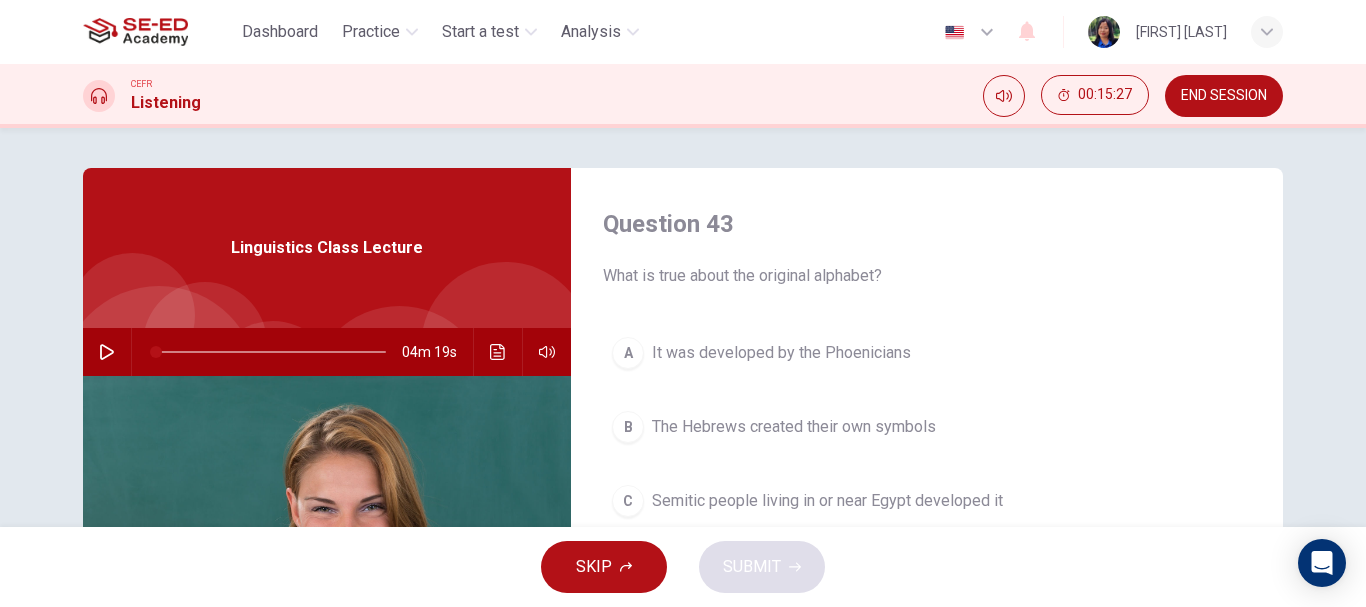 click at bounding box center [107, 352] 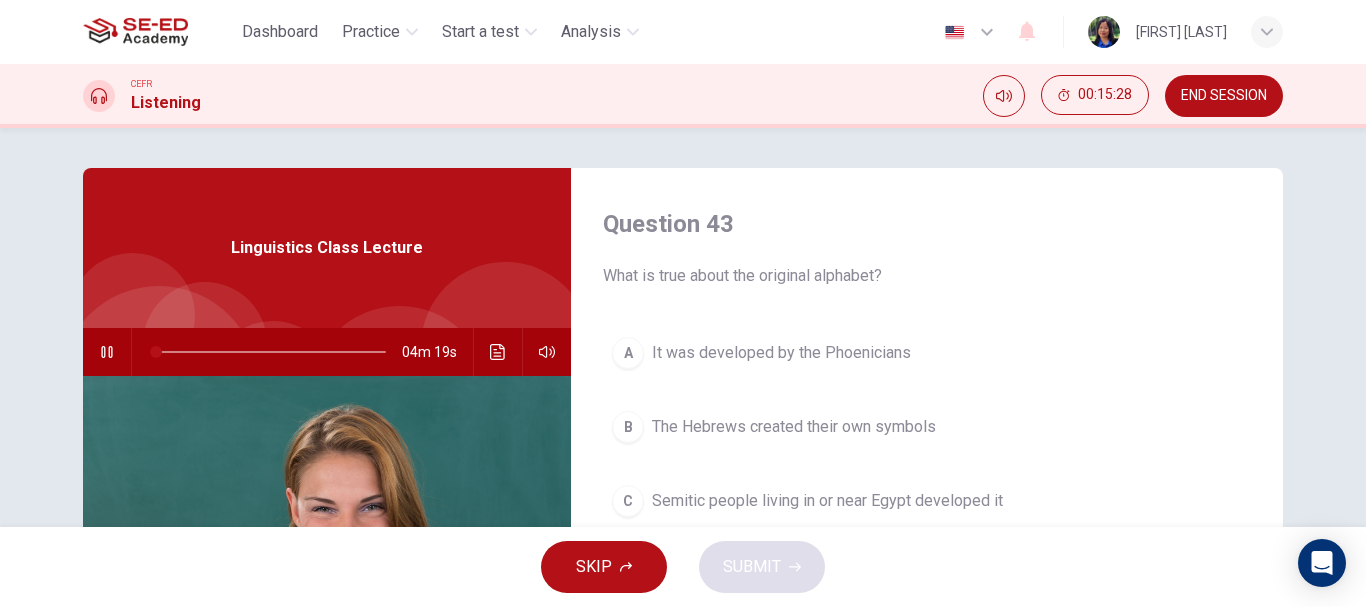 click on "Semitic people living in or near Egypt developed it" at bounding box center (827, 501) 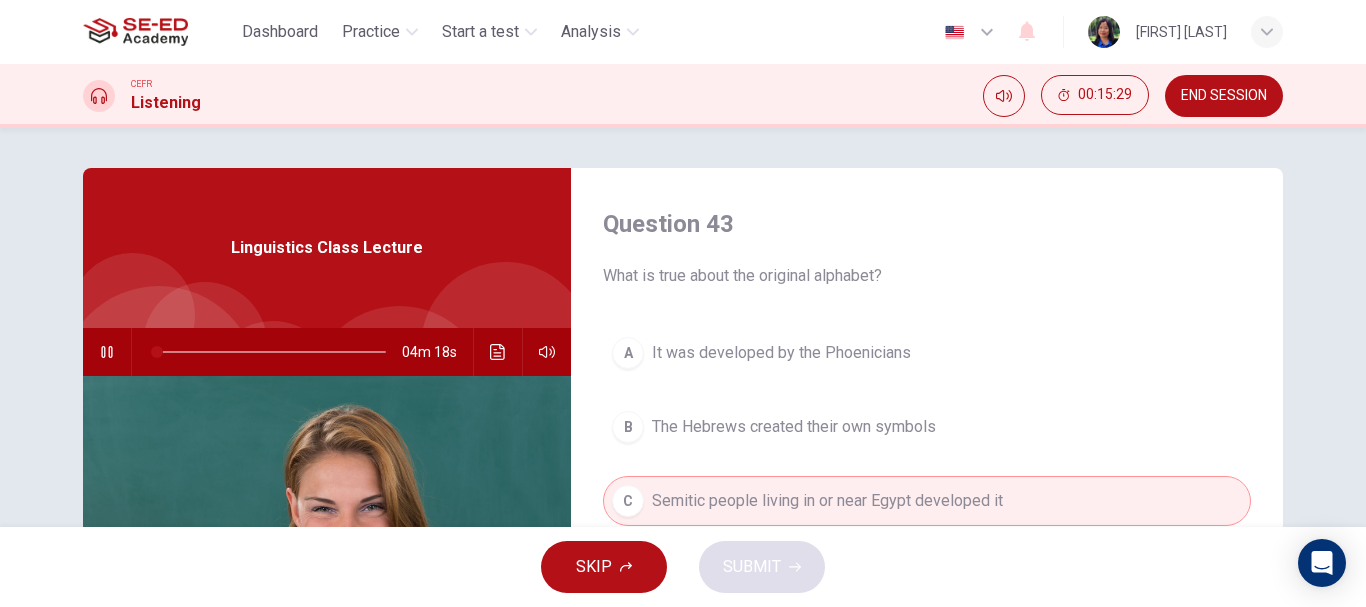 click on "SKIP SUBMIT" at bounding box center (683, 567) 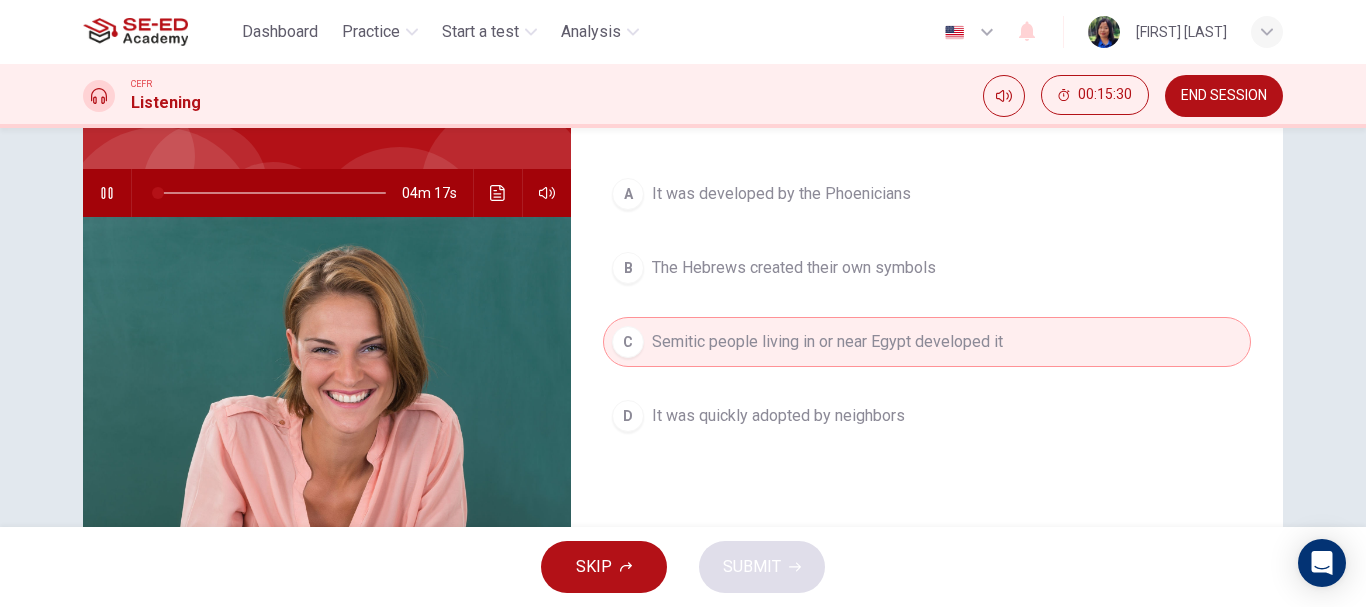scroll, scrollTop: 200, scrollLeft: 0, axis: vertical 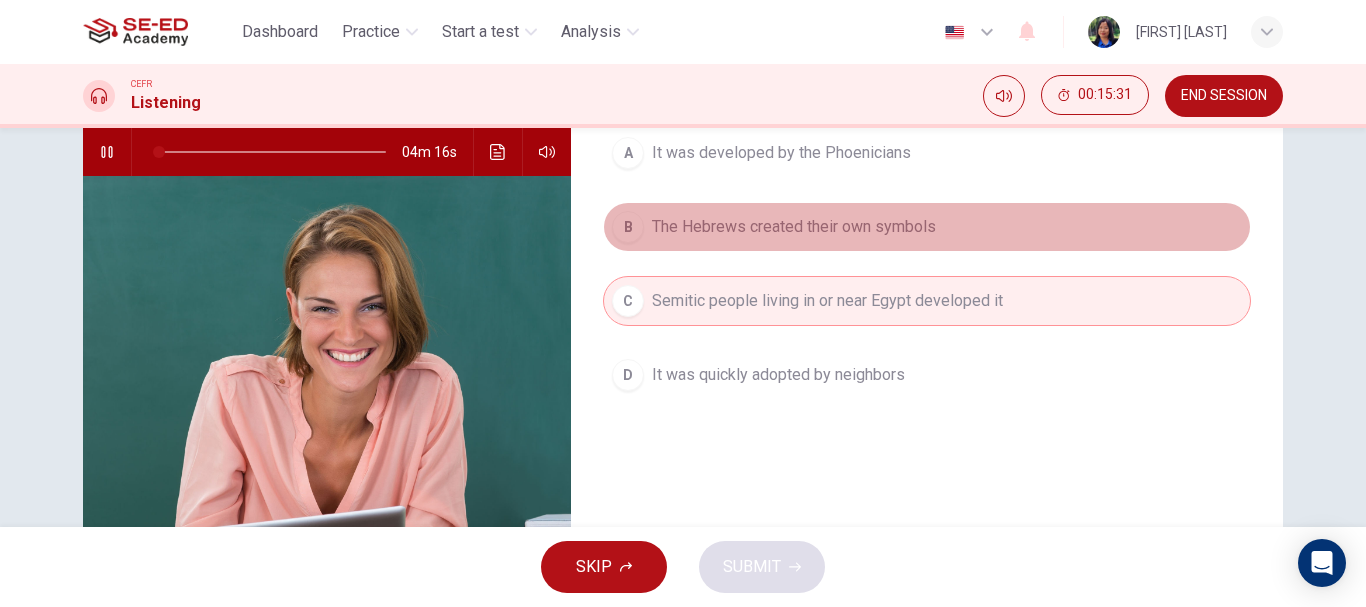 click on "The Hebrews created their own symbols" at bounding box center (794, 227) 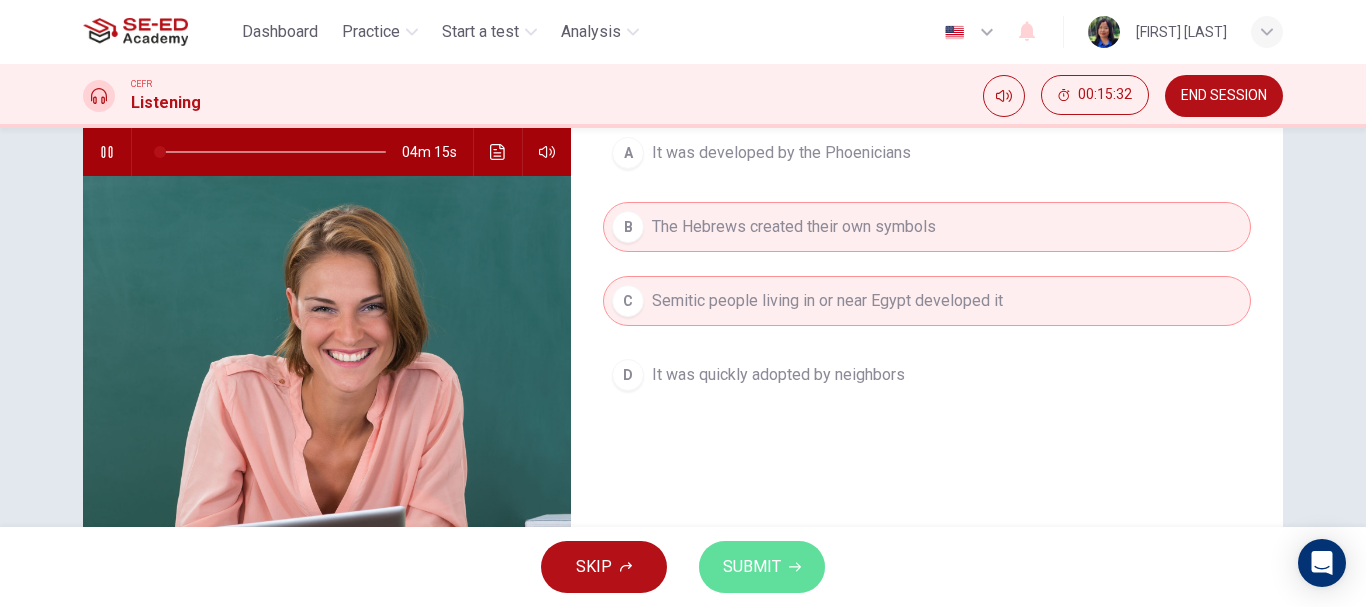 click on "SUBMIT" at bounding box center [762, 567] 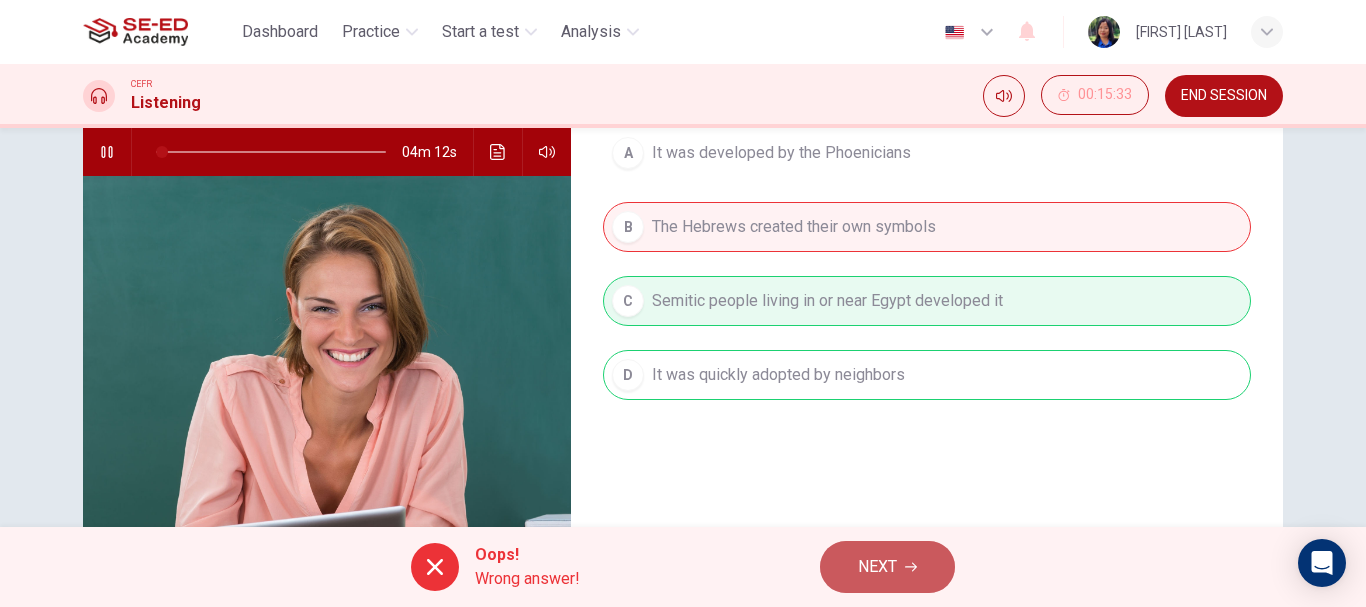 click on "NEXT" at bounding box center (877, 567) 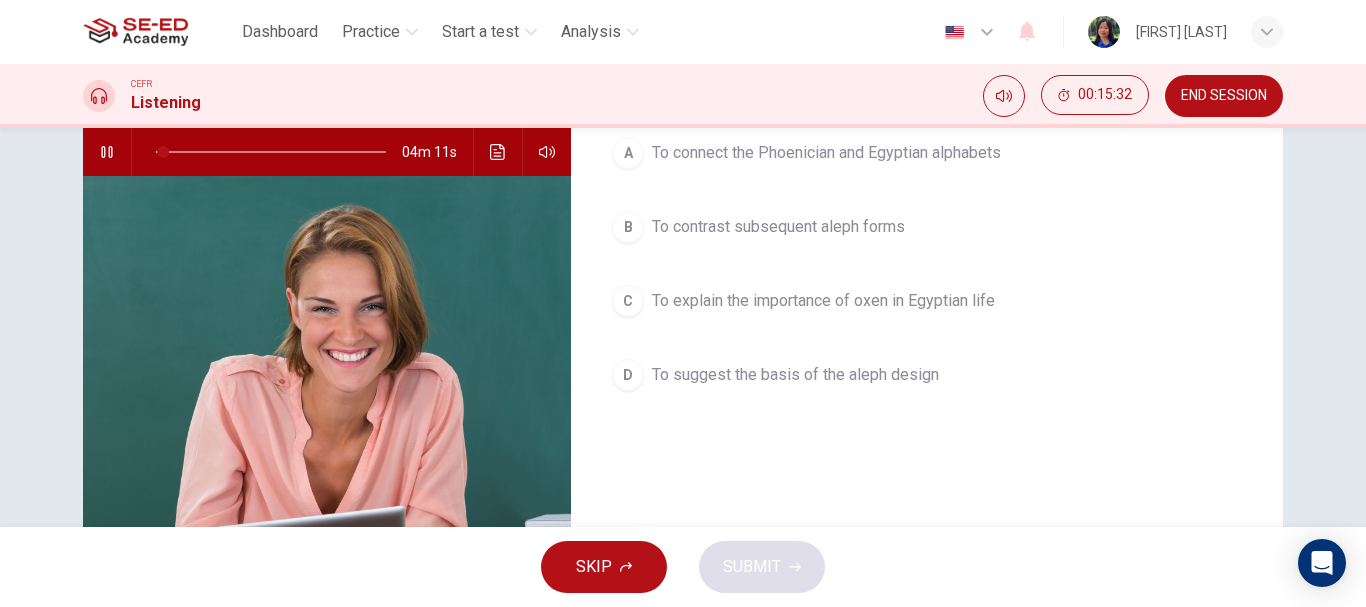 click on "D To suggest the basis of the aleph design" at bounding box center [927, 375] 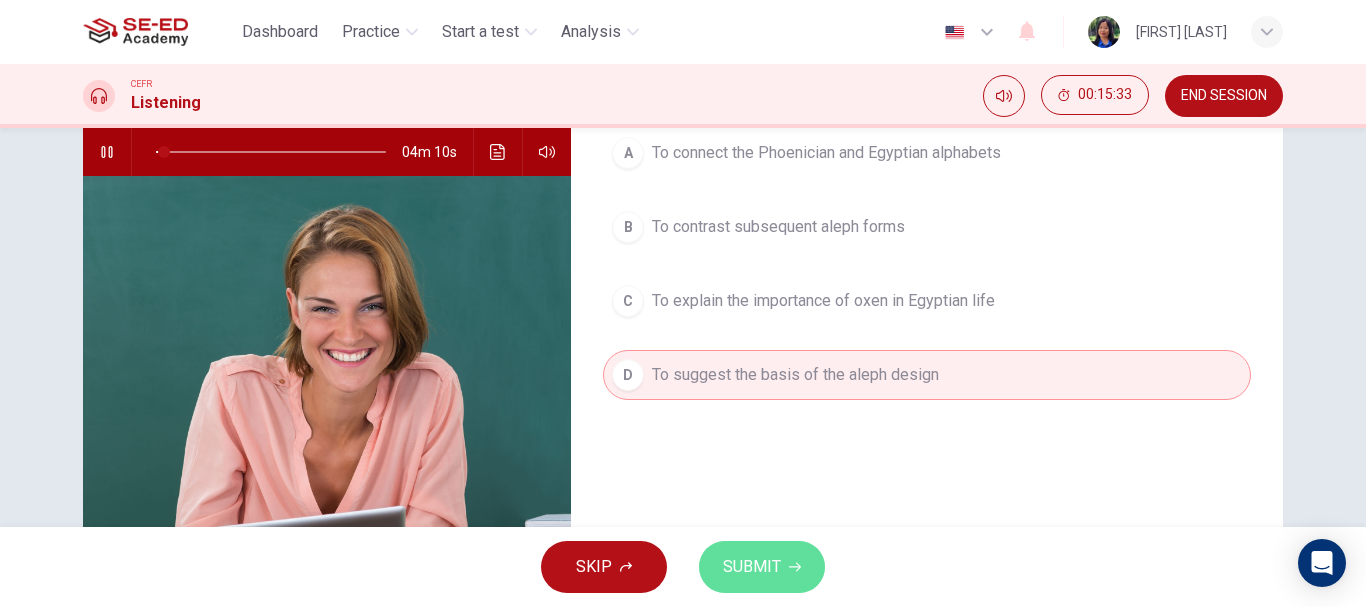 click on "SUBMIT" at bounding box center (762, 567) 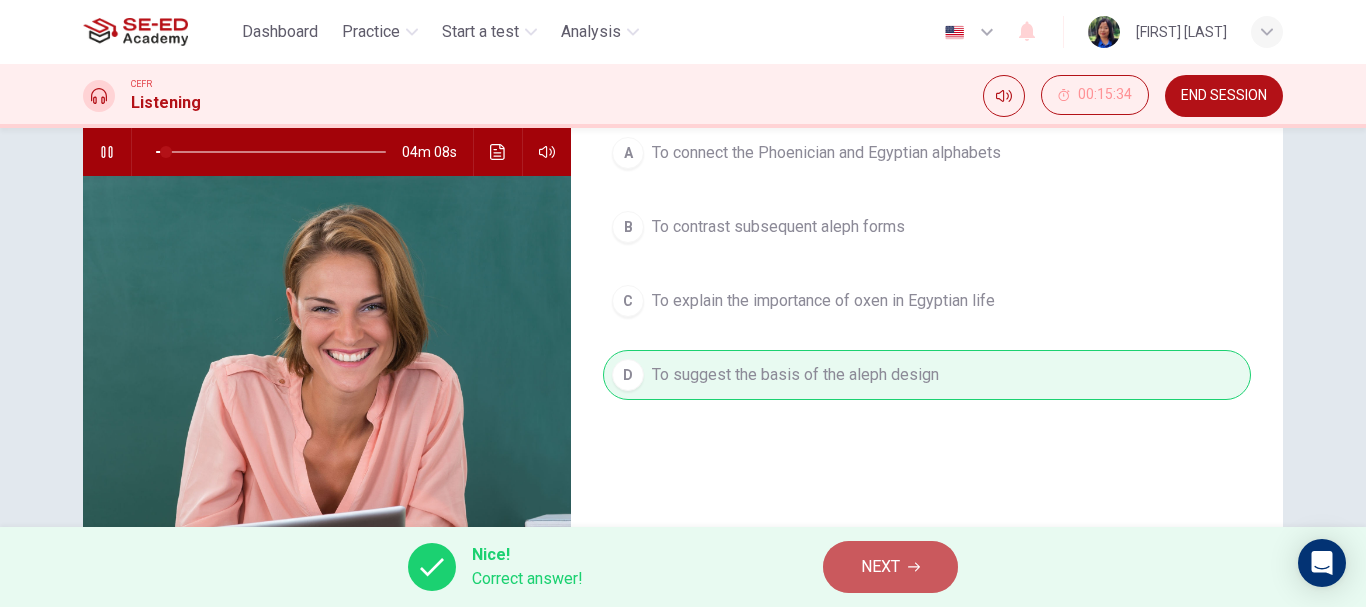 click on "NEXT" at bounding box center (890, 567) 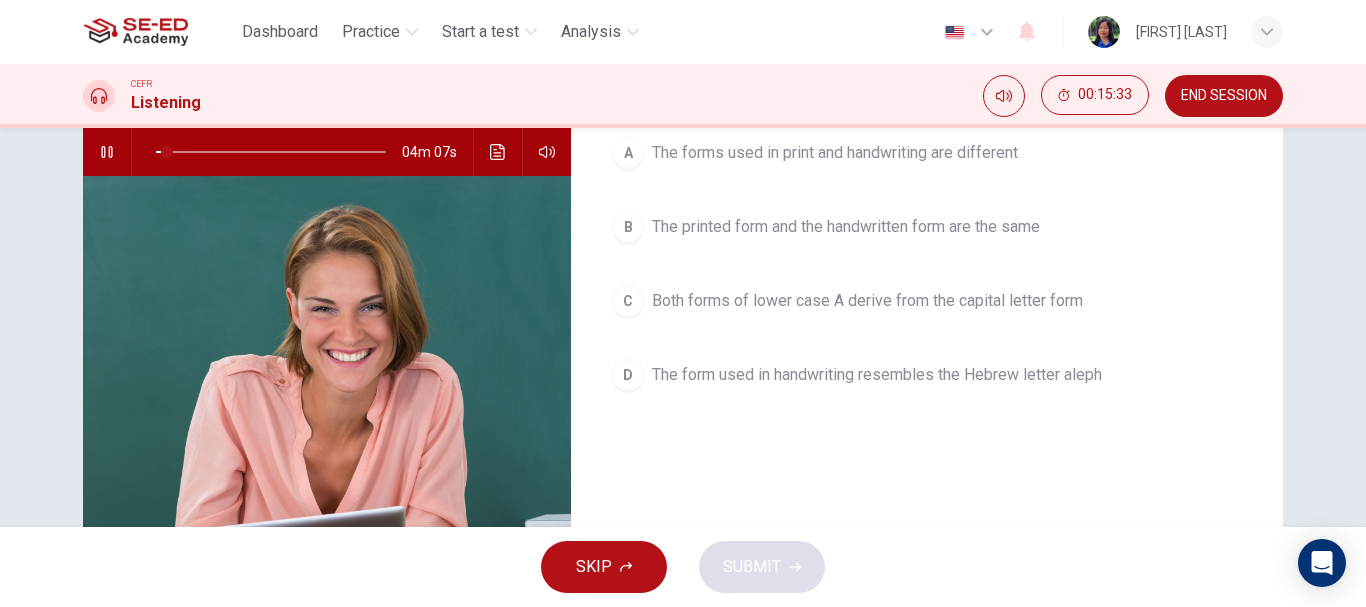 click on "The form used in handwriting resembles the Hebrew letter aleph" at bounding box center [877, 375] 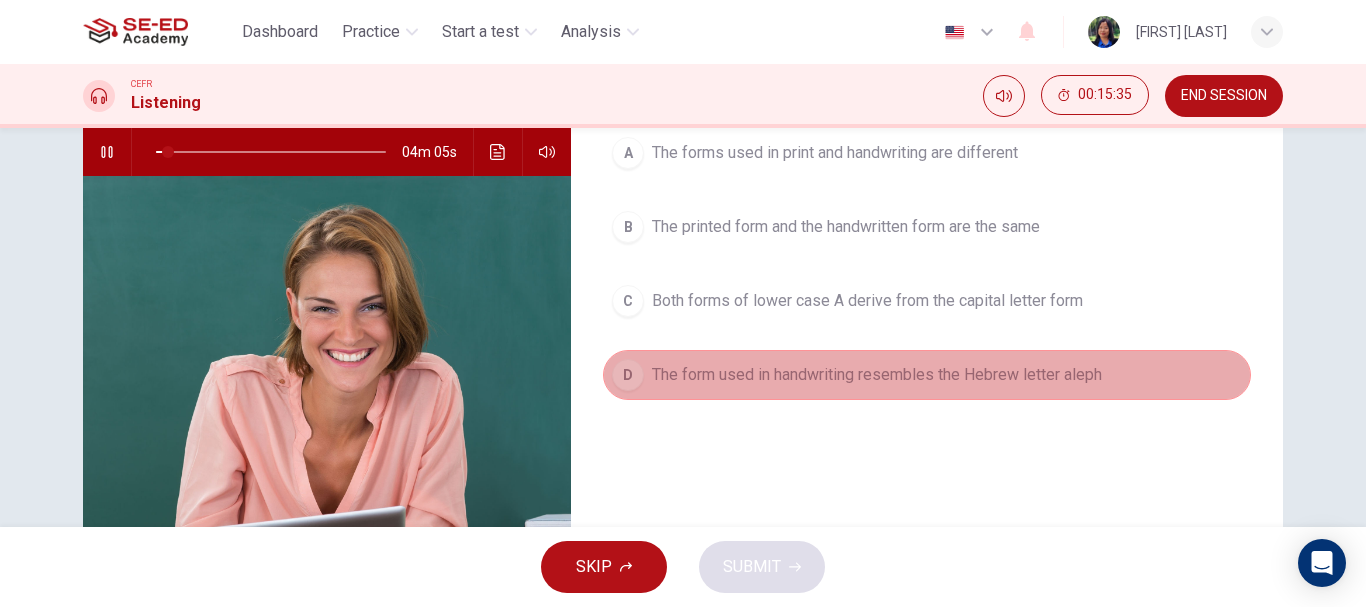 drag, startPoint x: 723, startPoint y: 372, endPoint x: 726, endPoint y: 382, distance: 10.440307 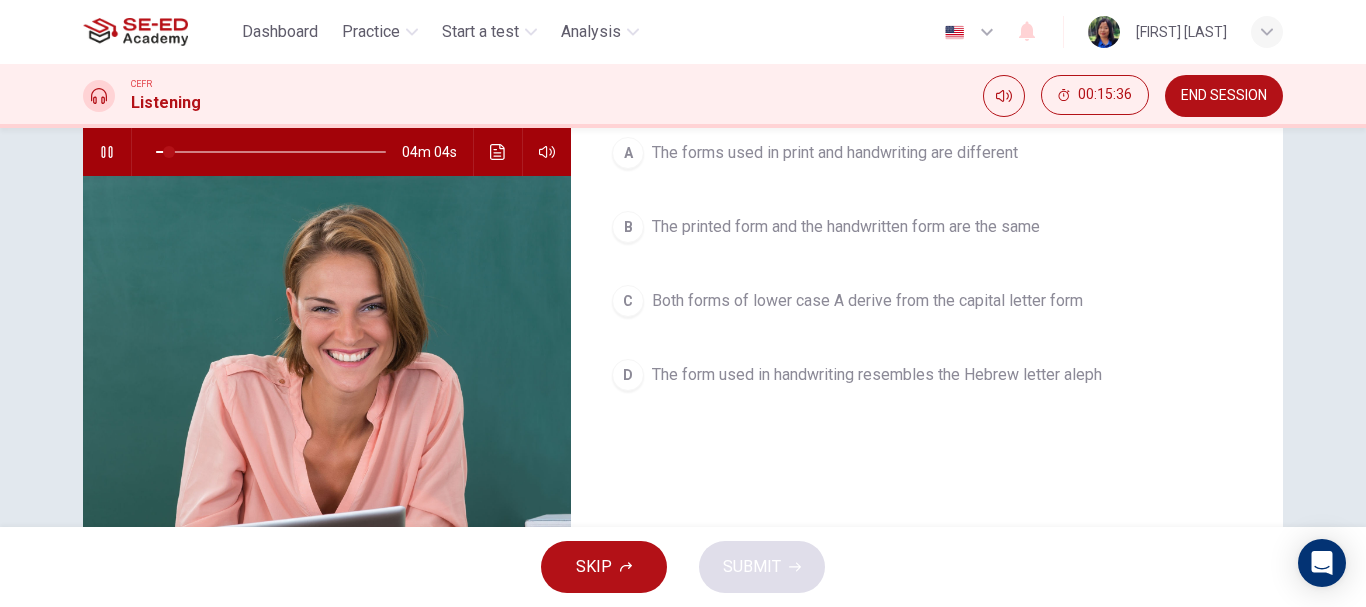 click on "Both forms of lower case A derive from the capital letter form" at bounding box center (867, 301) 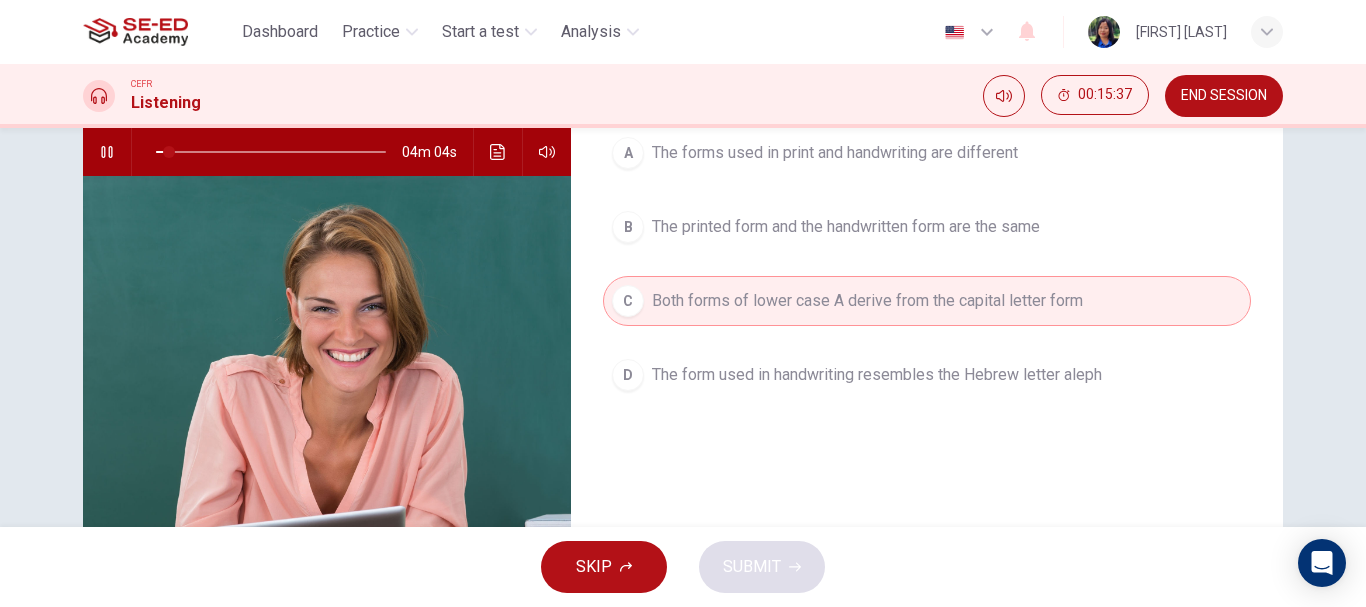 click on "D That the lighting is an important part of the play and something technical that the student could learn more about" at bounding box center (927, 375) 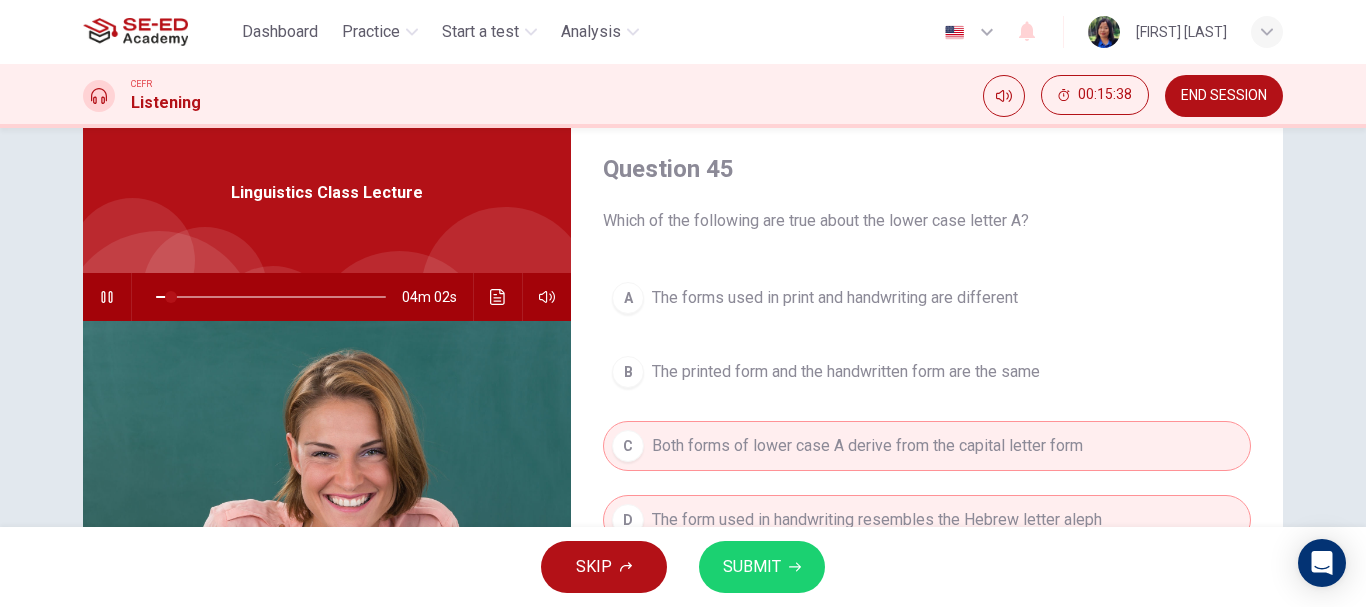 scroll, scrollTop: 0, scrollLeft: 0, axis: both 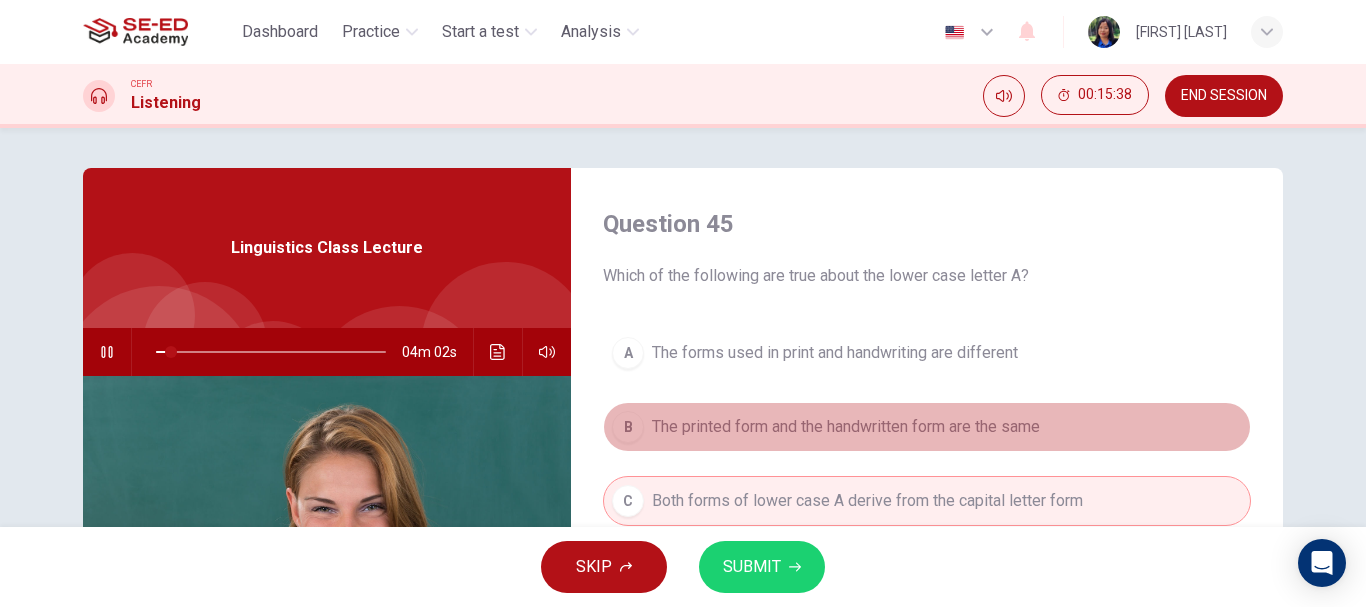 click on "The printed form and the handwritten form are the same" at bounding box center (846, 427) 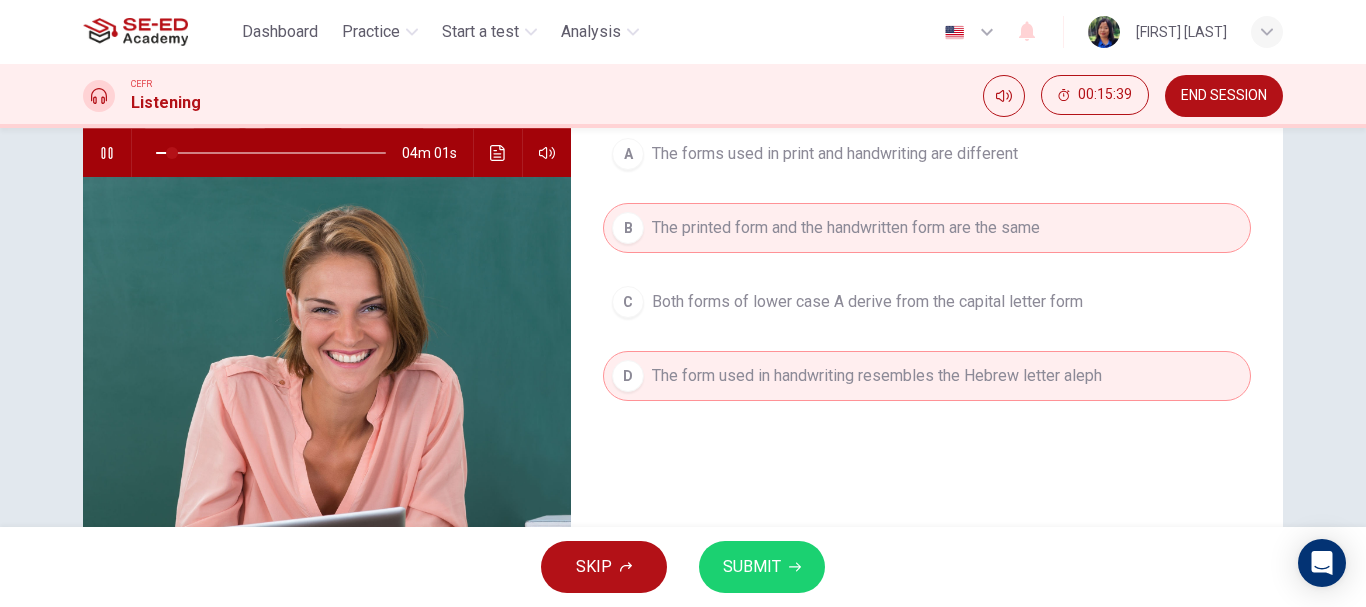 scroll, scrollTop: 200, scrollLeft: 0, axis: vertical 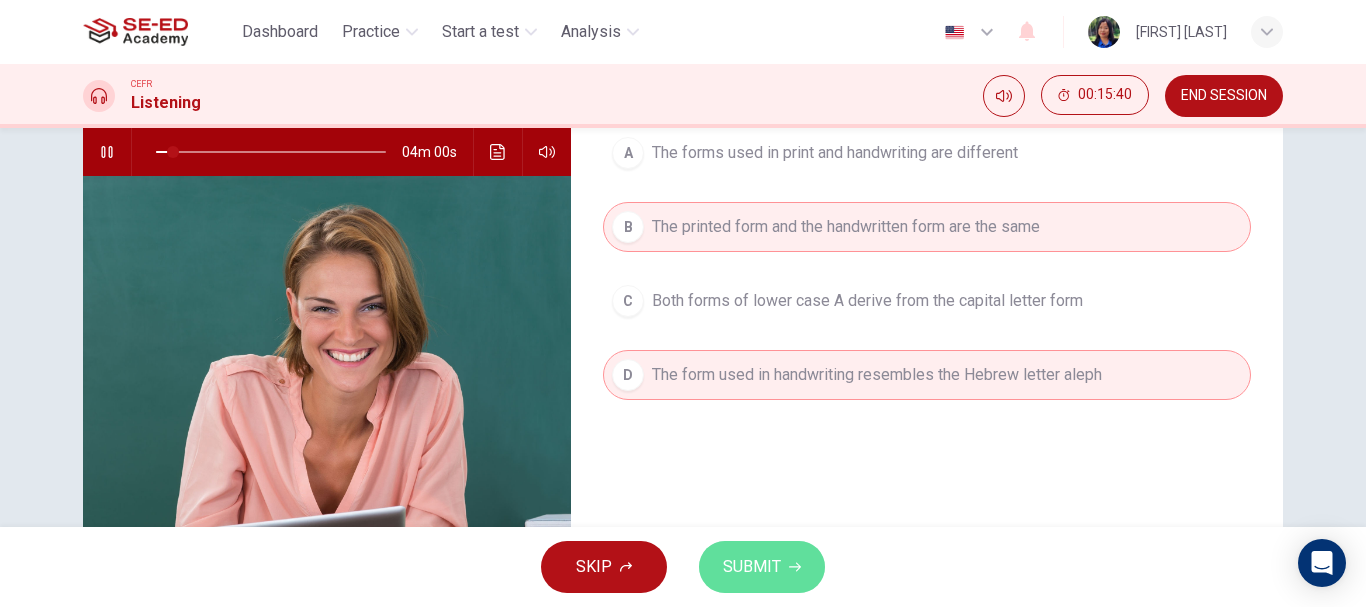 click on "SUBMIT" at bounding box center [752, 567] 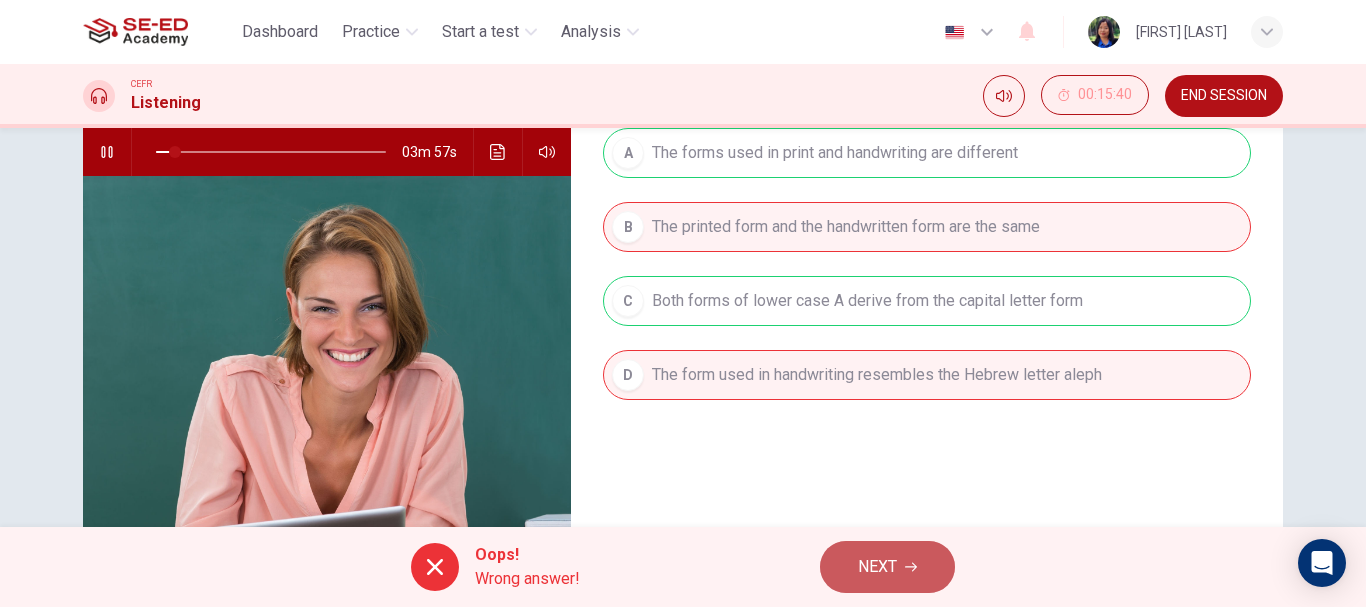 click on "NEXT" at bounding box center [877, 567] 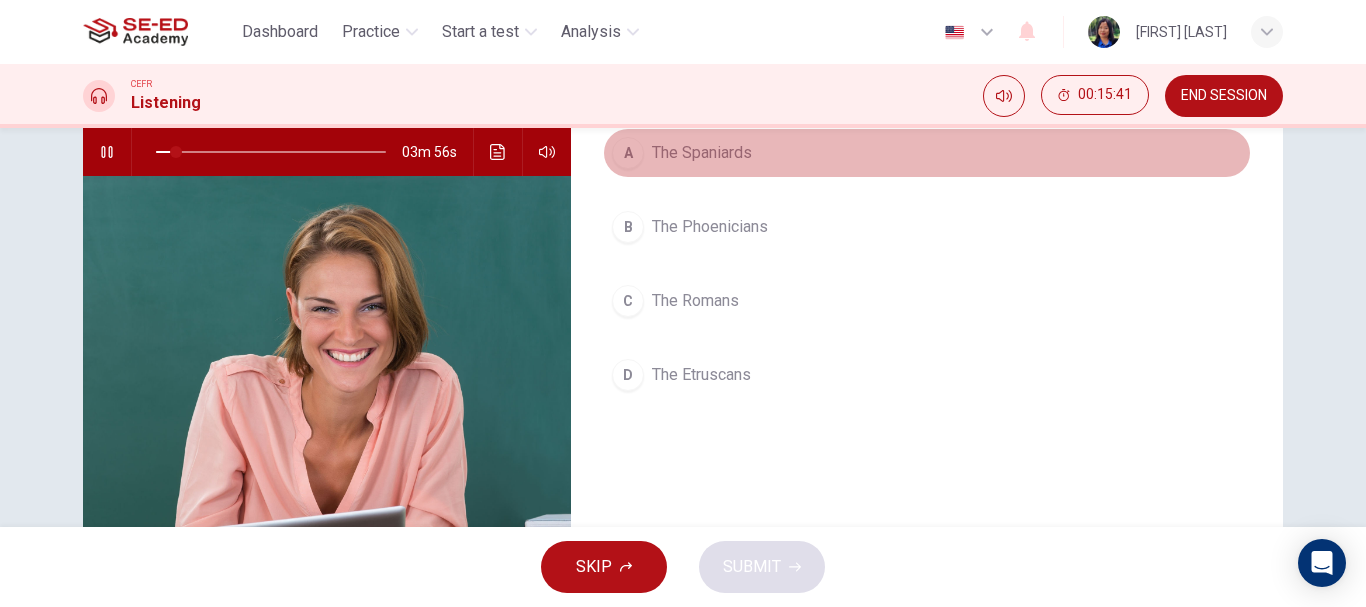 click on "The Spaniards" at bounding box center (702, 153) 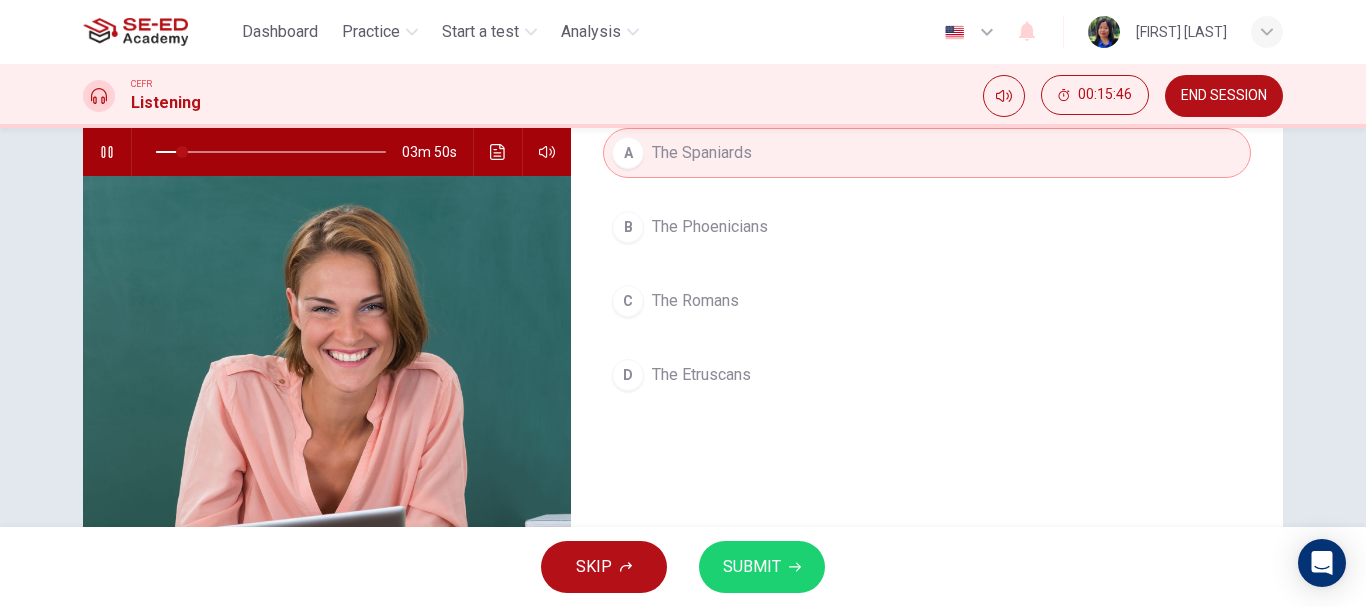 click on "SKIP SUBMIT" at bounding box center [683, 567] 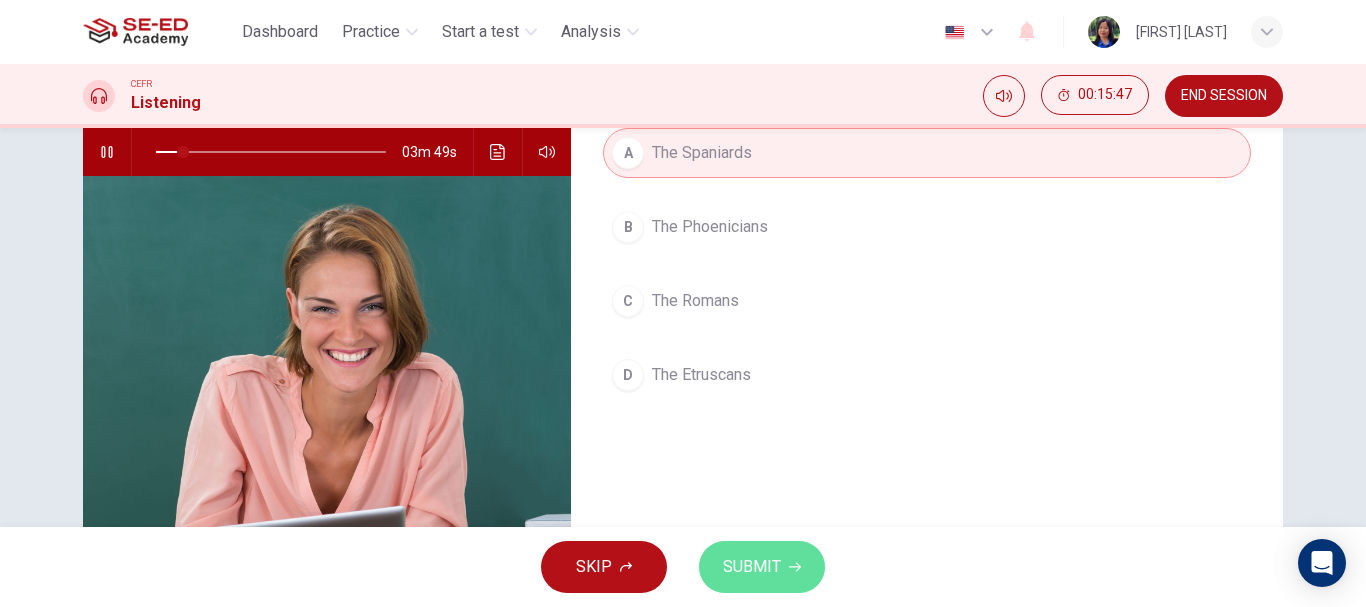 click on "SUBMIT" at bounding box center (752, 567) 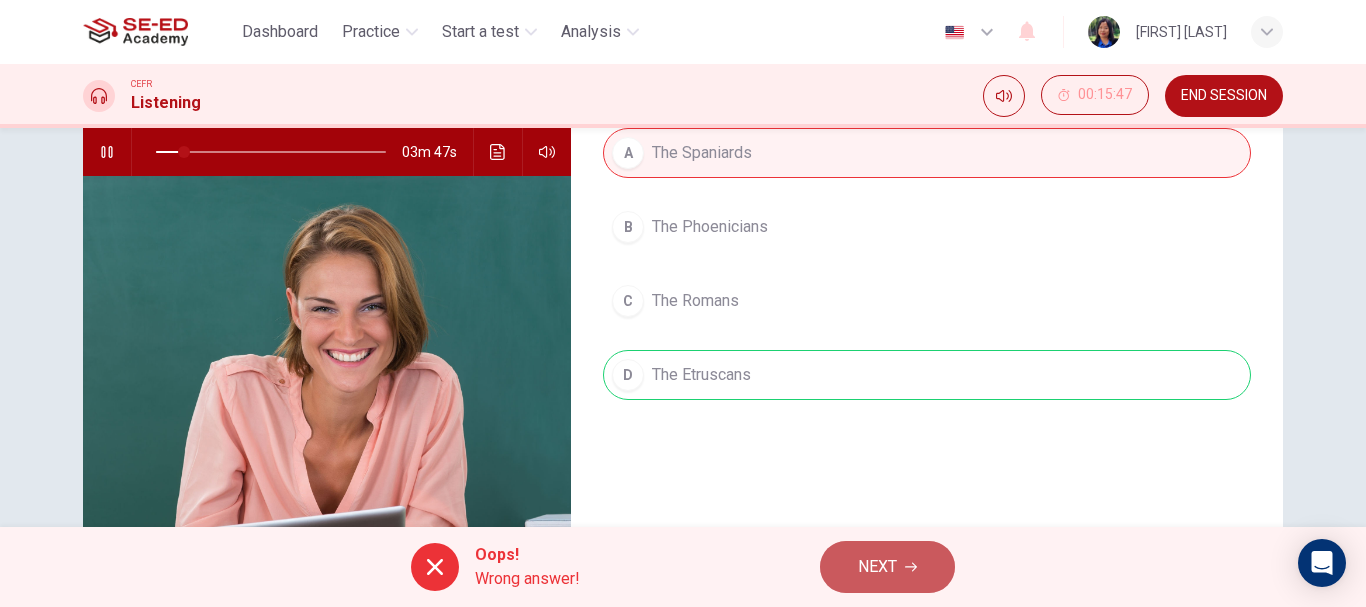 click on "NEXT" at bounding box center (887, 567) 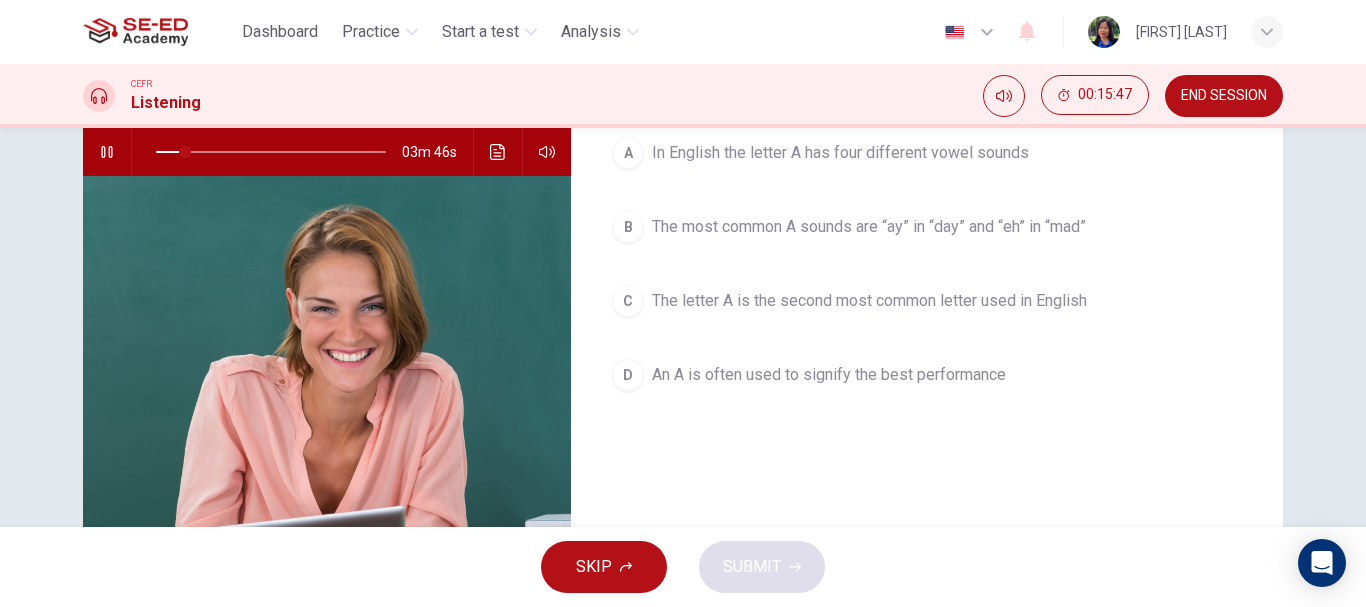 click on "A In English the letter A has four different vowel sounds" at bounding box center [927, 153] 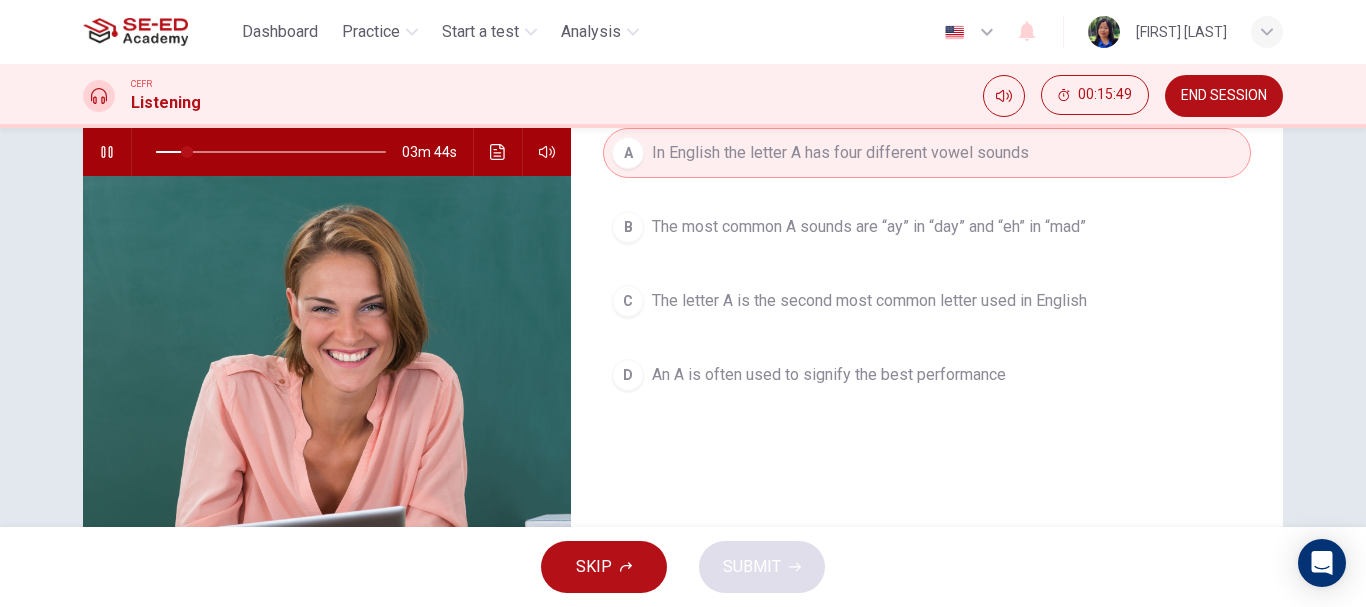 click on "A In English the letter A has four different vowel sounds B The most common A sounds are “ay” in “day” and “eh” in “mad” C The letter A is the second most common letter used in English D An A is often used to signify the best performance" at bounding box center [927, 284] 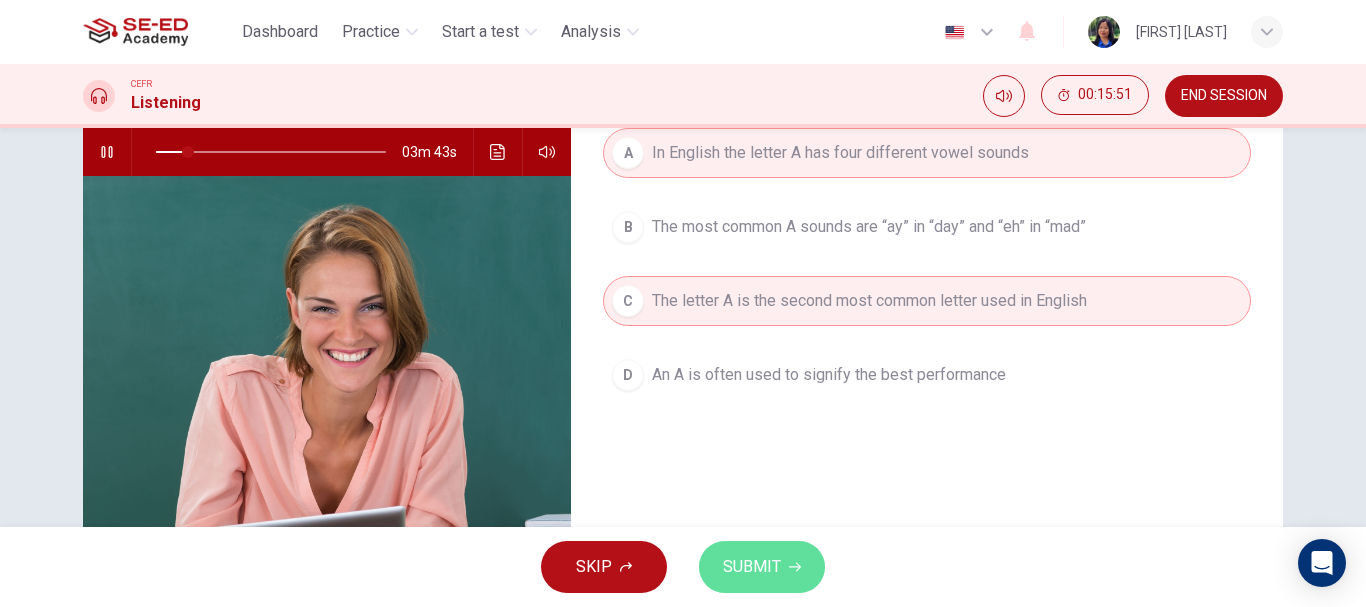 click on "SUBMIT" at bounding box center [752, 567] 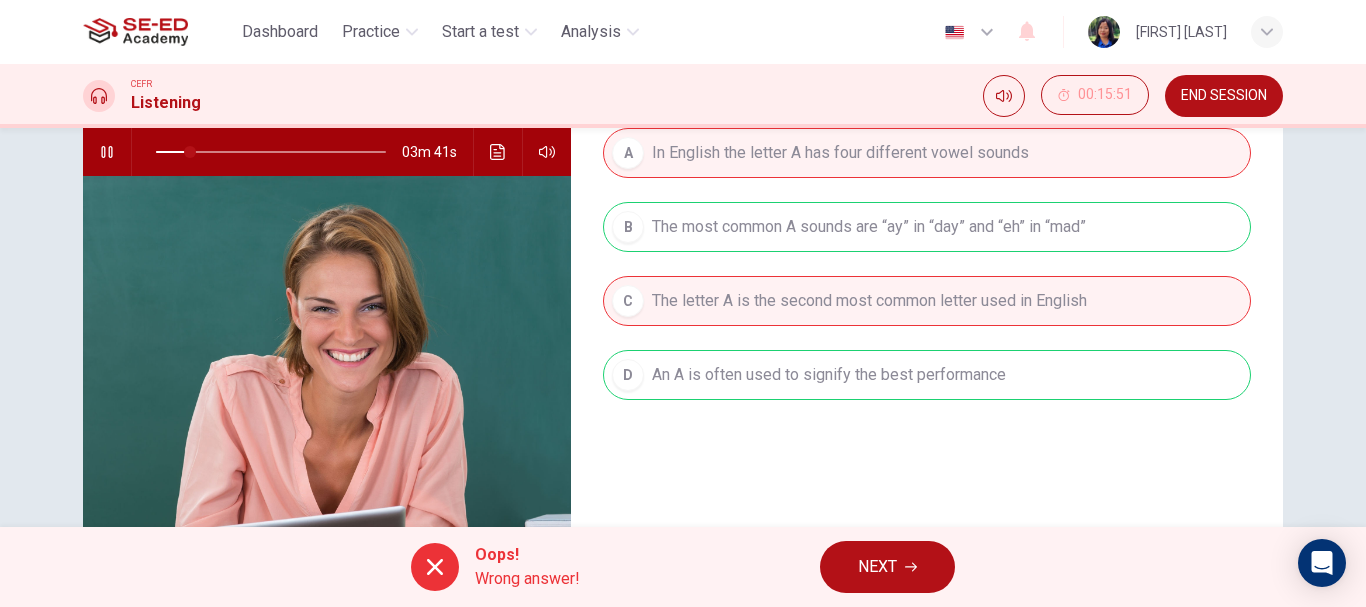 type on "15" 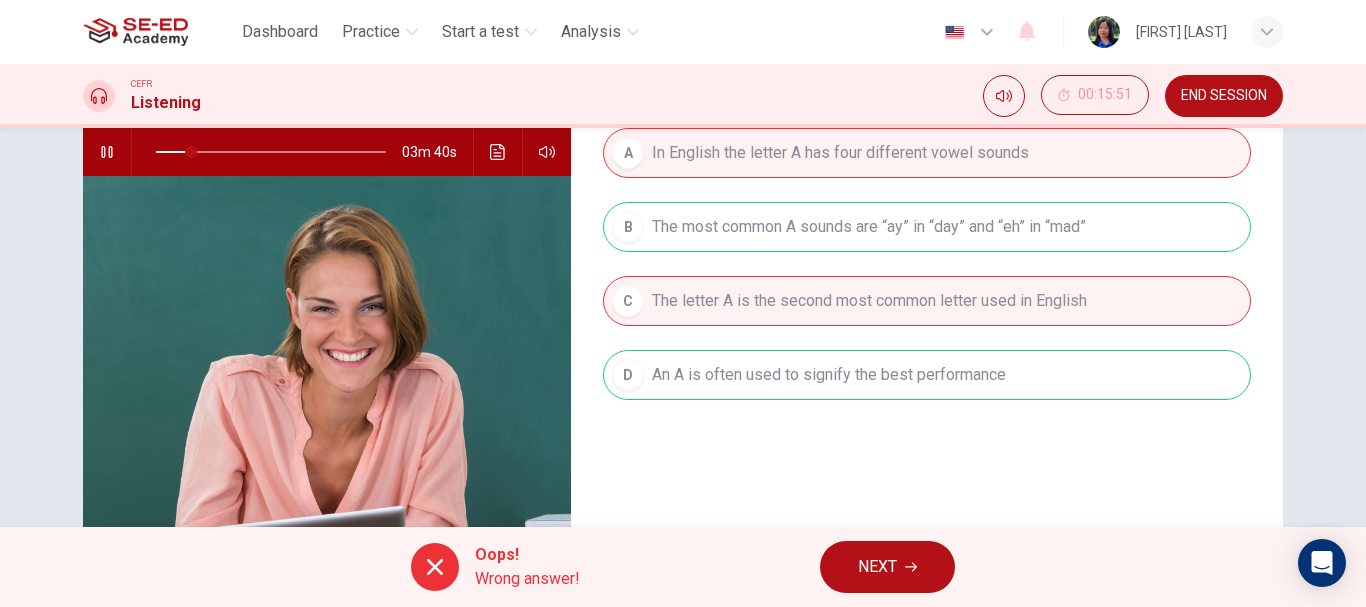 click on "NEXT" at bounding box center (877, 567) 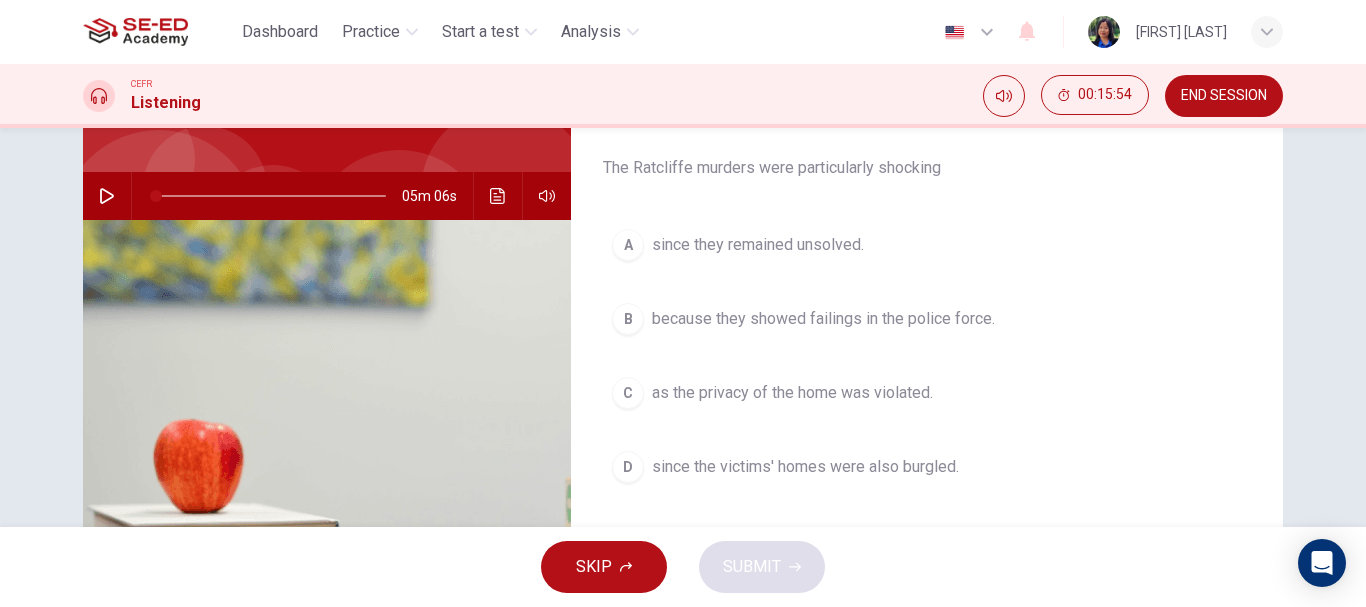 scroll, scrollTop: 200, scrollLeft: 0, axis: vertical 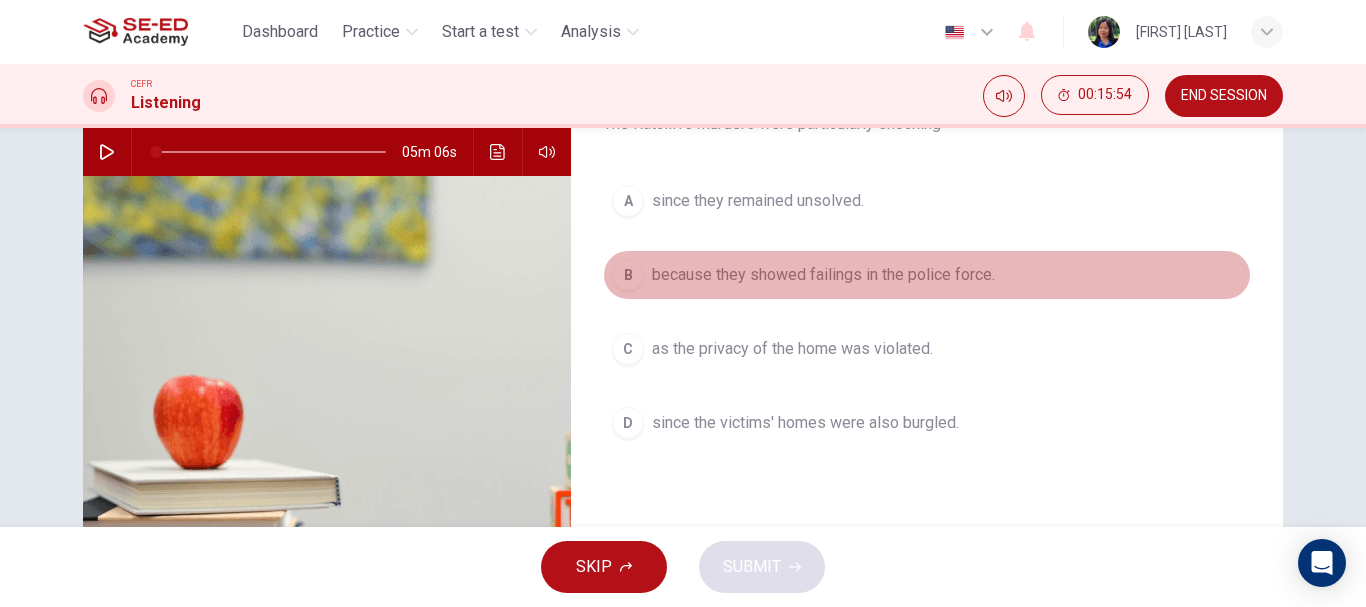 click on "because they showed failings in the police force." at bounding box center (823, 275) 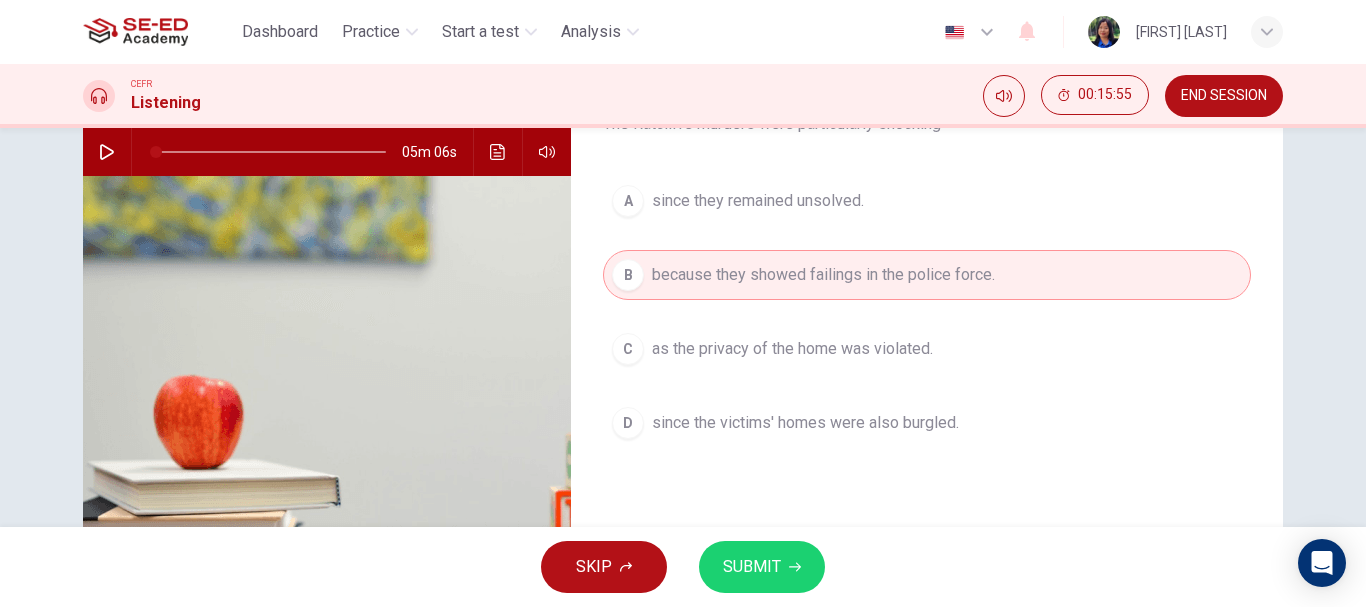 click on "SKIP SUBMIT" at bounding box center [683, 567] 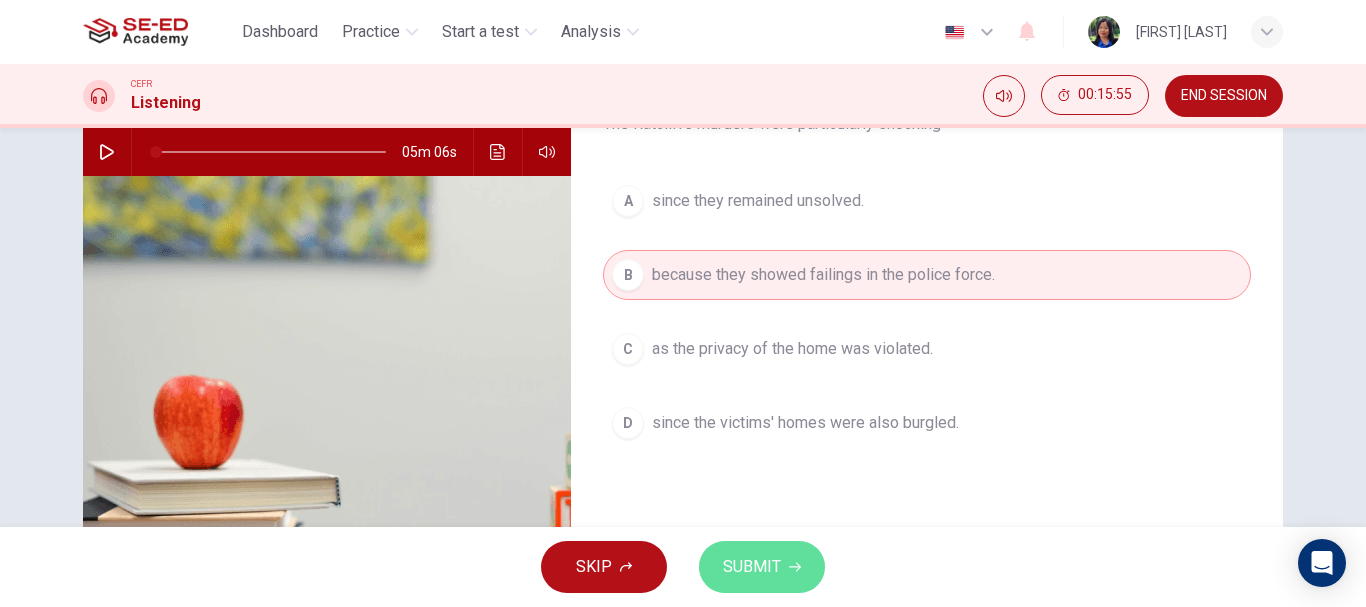 click on "SUBMIT" at bounding box center (752, 567) 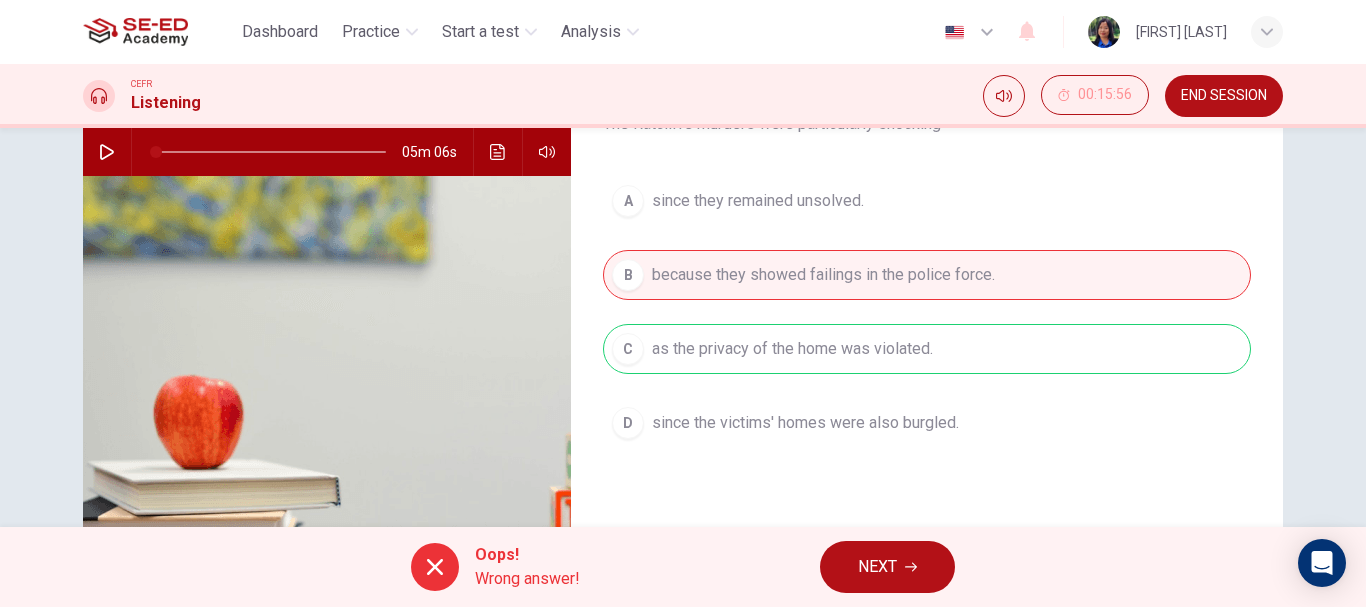 click on "NEXT" at bounding box center (877, 567) 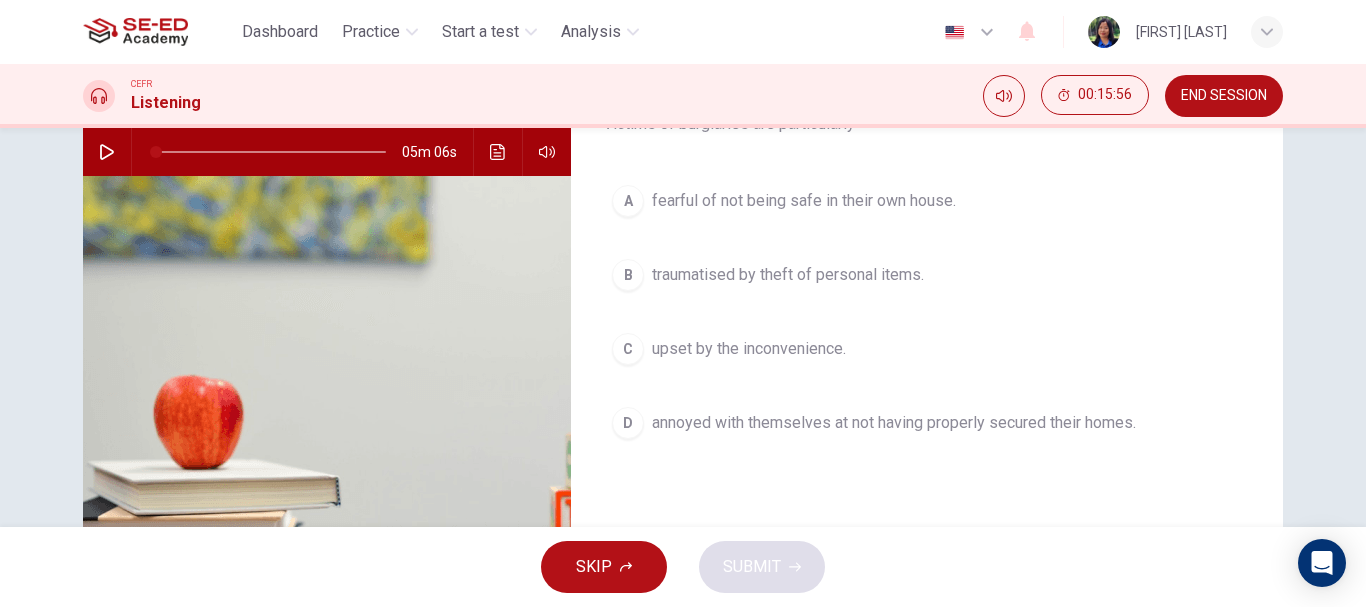 click on "B traumatised by theft of personal items." at bounding box center (927, 275) 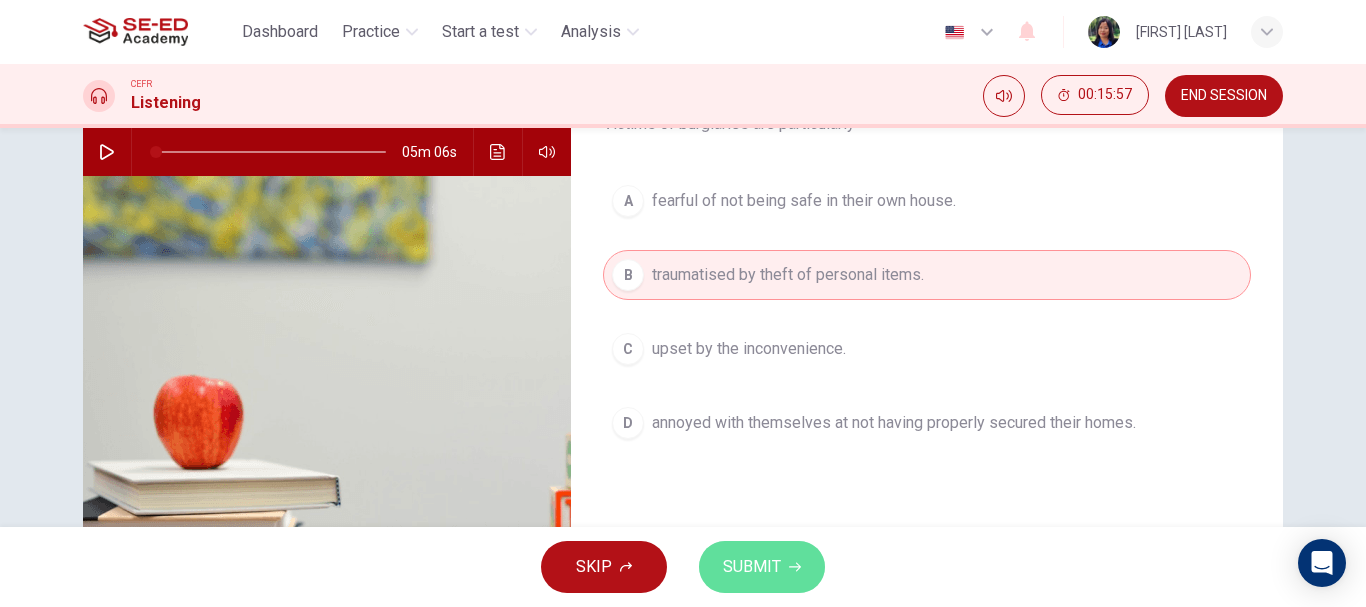 click 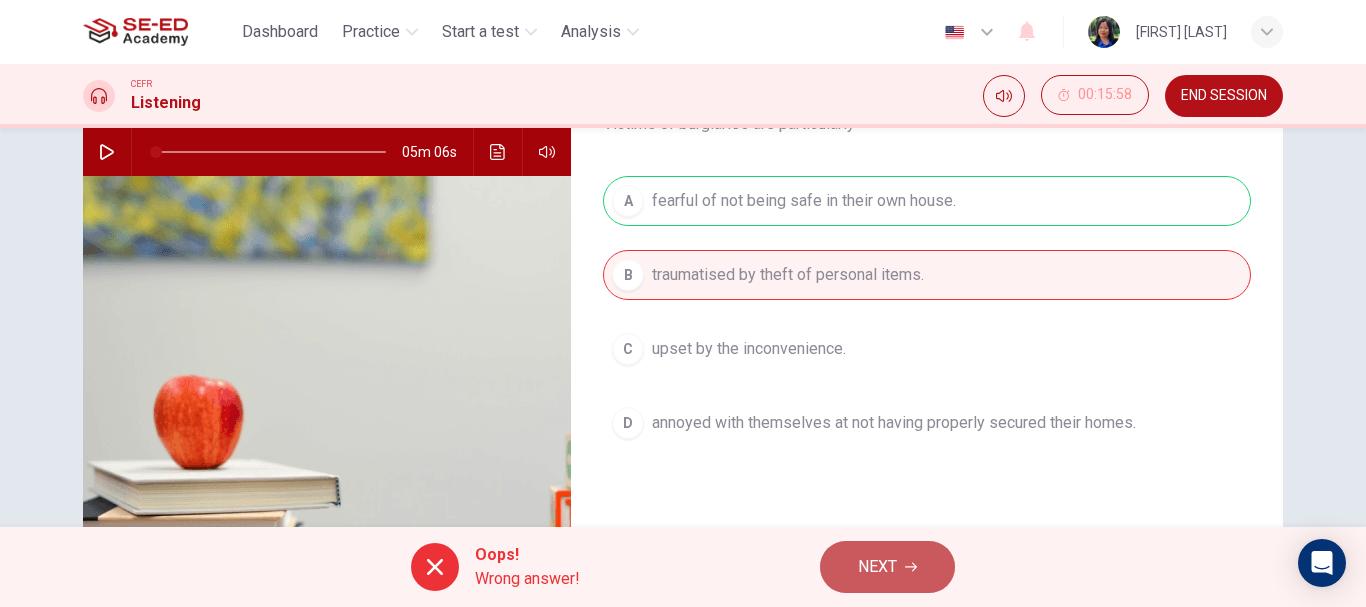 drag, startPoint x: 907, startPoint y: 573, endPoint x: 896, endPoint y: 556, distance: 20.248457 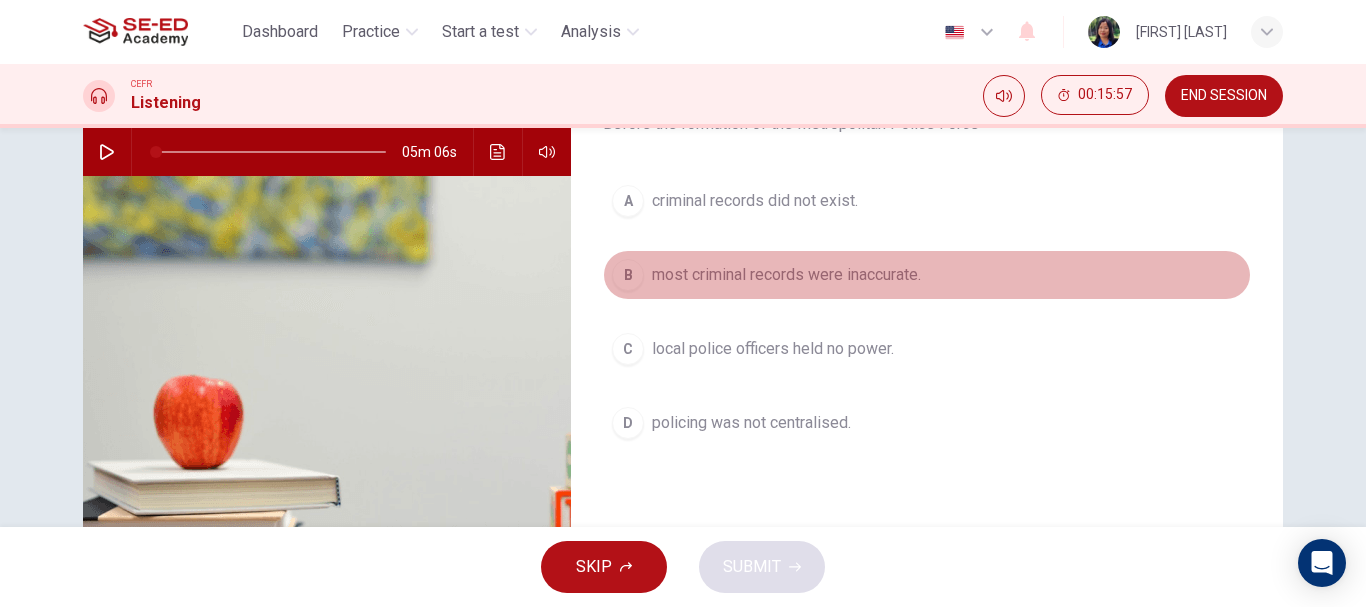 click on "most criminal records were inaccurate." at bounding box center [786, 275] 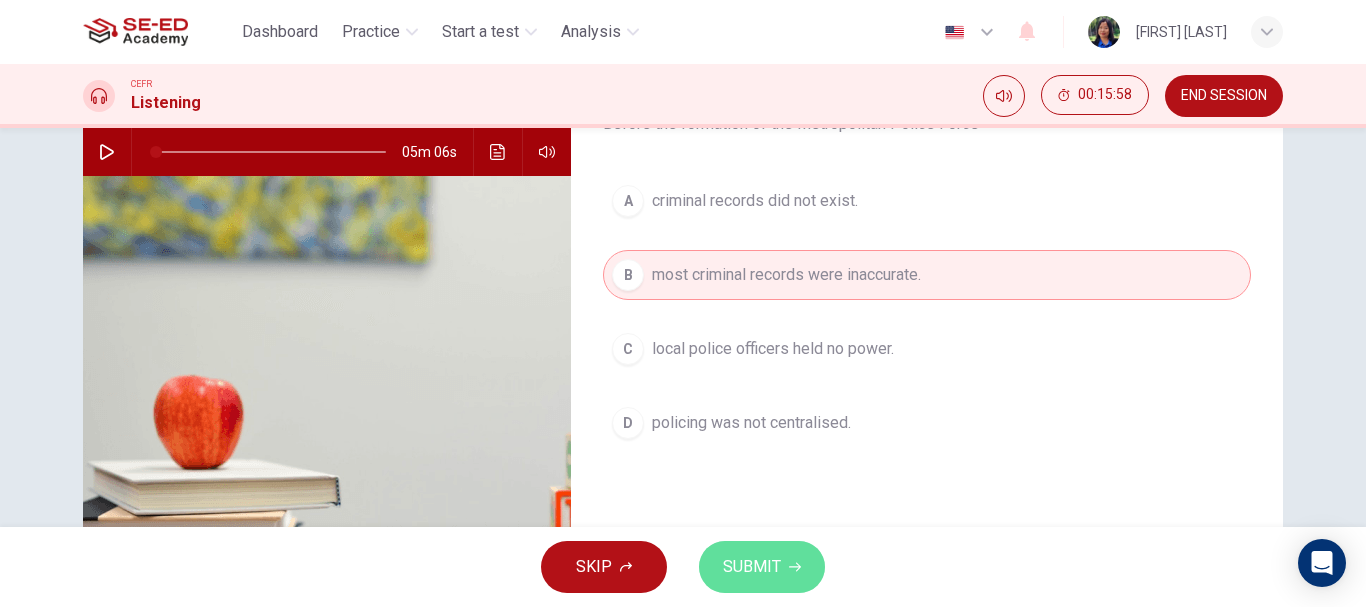 click on "SUBMIT" at bounding box center [752, 567] 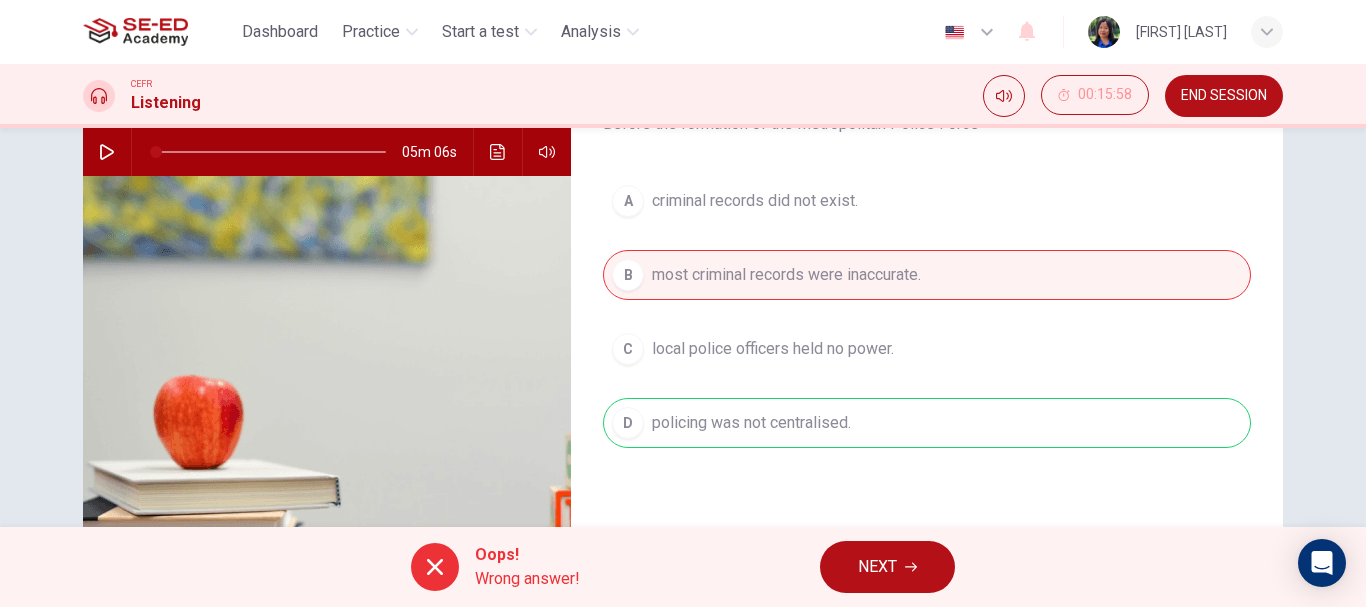 drag, startPoint x: 884, startPoint y: 562, endPoint x: 874, endPoint y: 540, distance: 24.166092 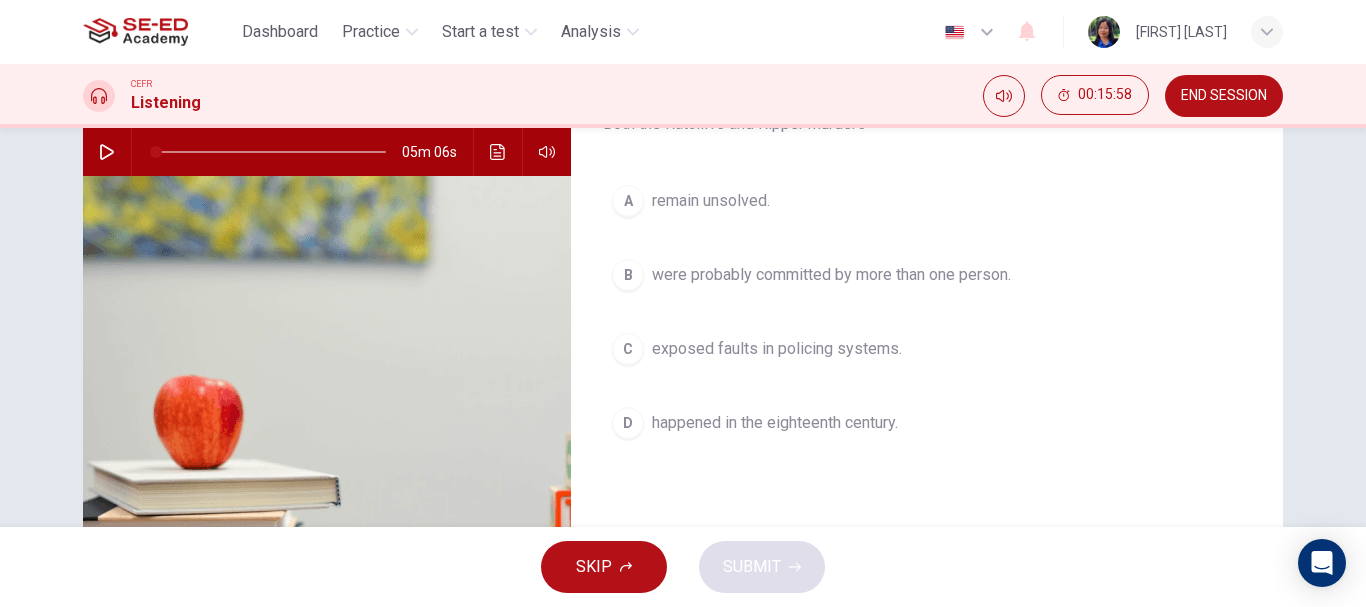 click on "were probably committed by more than one person." at bounding box center [831, 275] 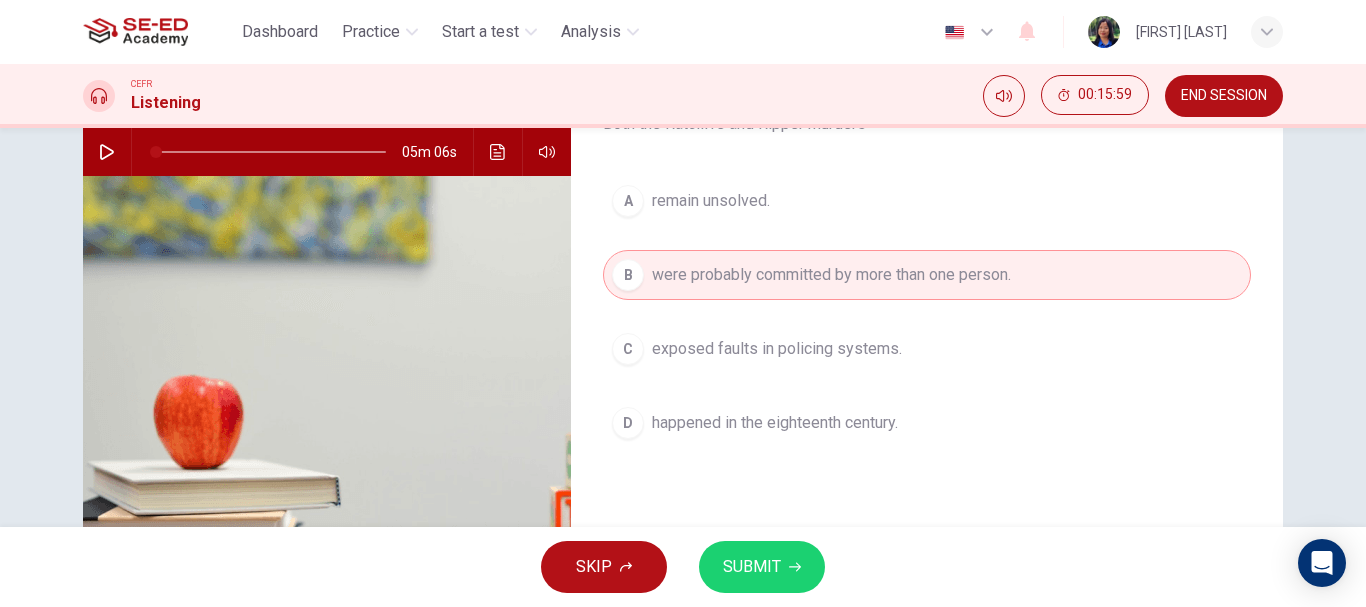 click on "SUBMIT" at bounding box center (762, 567) 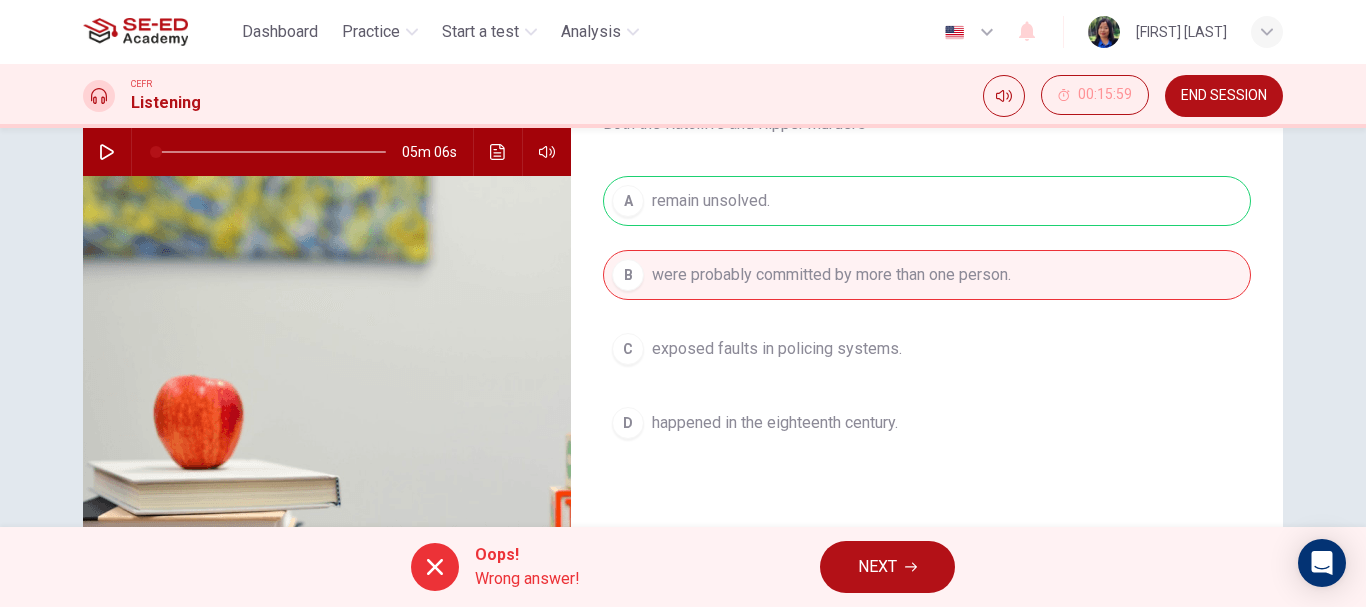 drag, startPoint x: 867, startPoint y: 584, endPoint x: 864, endPoint y: 574, distance: 10.440307 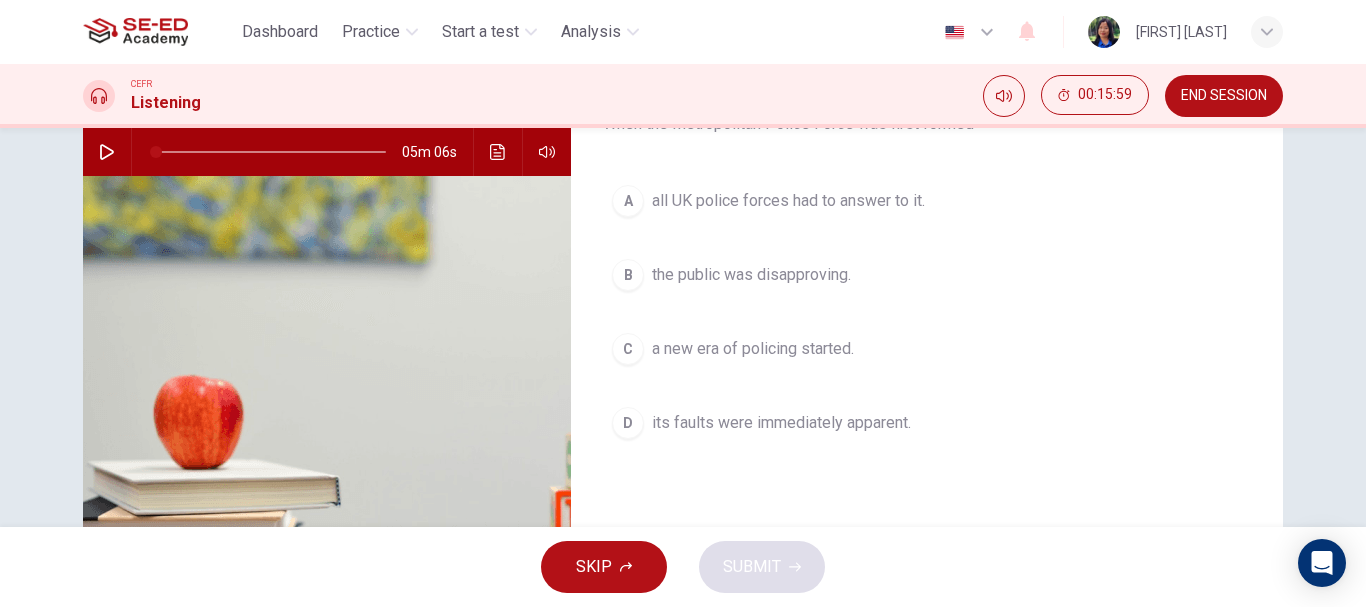 drag, startPoint x: 724, startPoint y: 271, endPoint x: 726, endPoint y: 284, distance: 13.152946 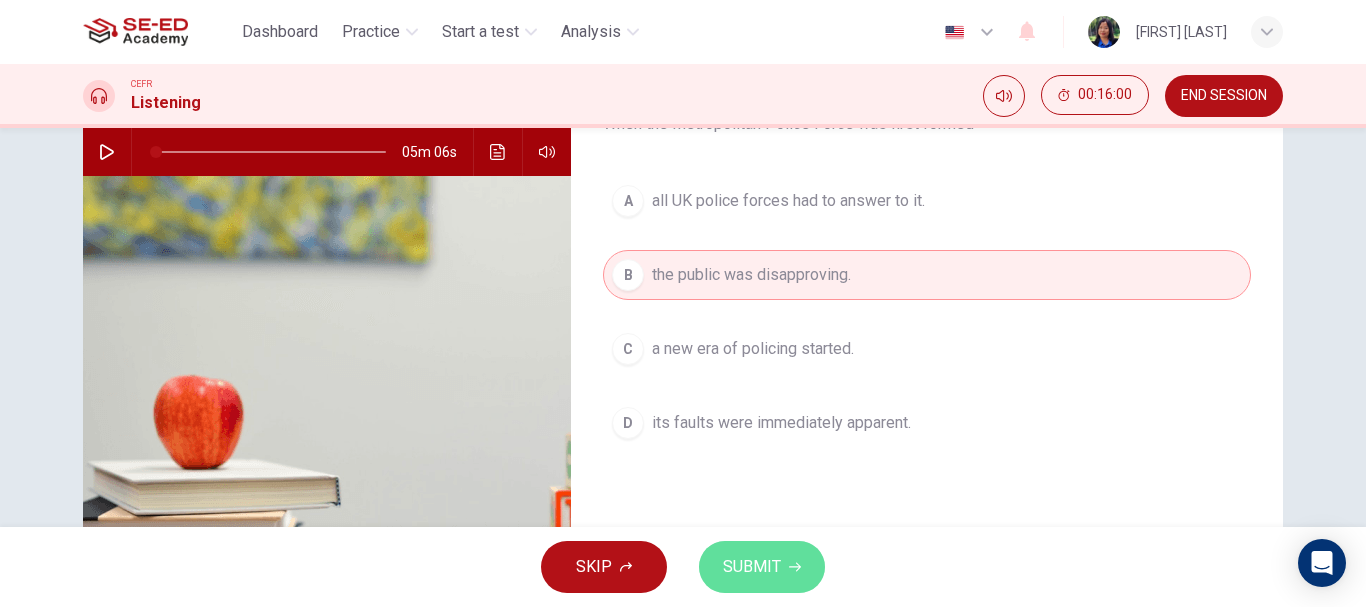 click on "SUBMIT" at bounding box center [752, 567] 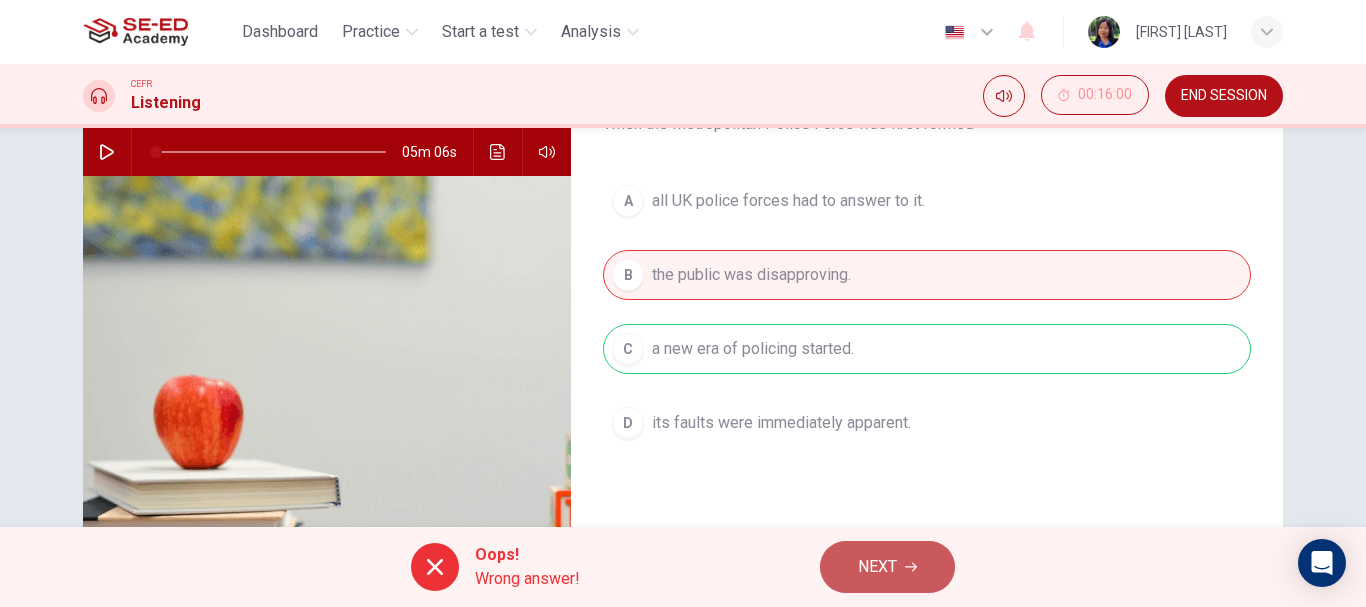 click on "NEXT" at bounding box center (877, 567) 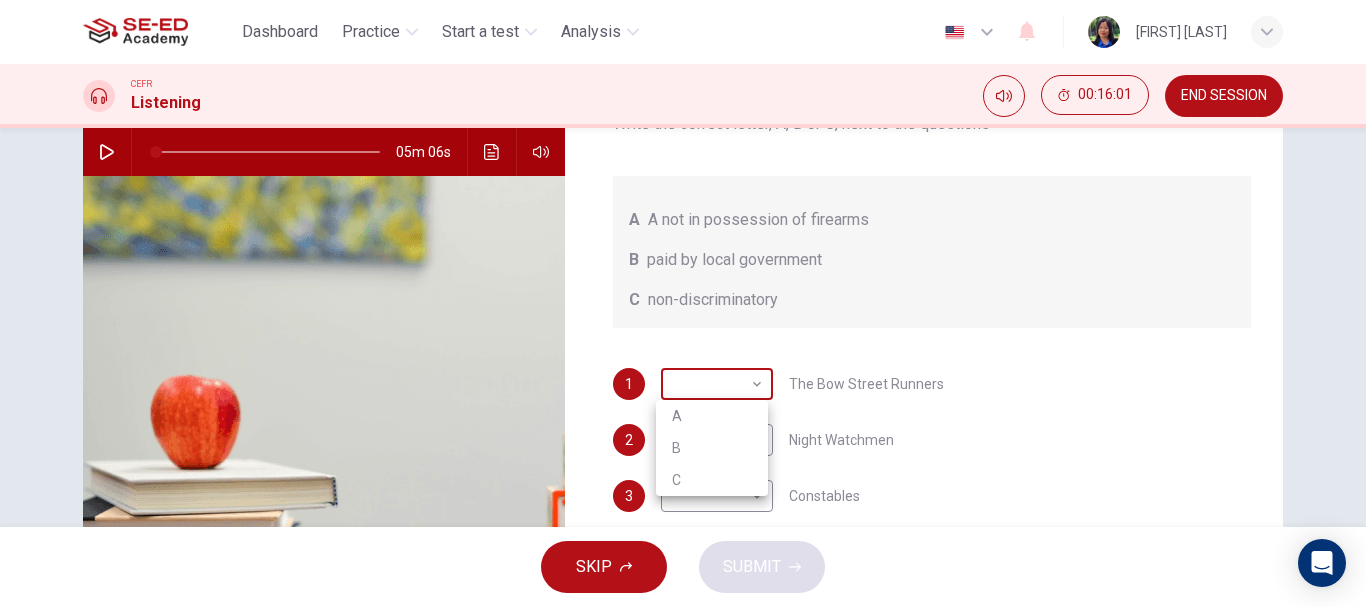 click on "This site uses cookies, as explained in our  Privacy Policy . If you agree to the use of cookies, please click the Accept button and continue to browse our site.   Privacy Policy Accept Dashboard Practice Start a test Analysis English en ​ [FIRST] [LAST] CEFR Listening 00:16:01 END SESSION Question 53 What does the lecturer say about the following? Write the correct letter, A, B or C, next to the questions A  A not in possession of firearms B paid by local government C non-discriminatory 1 ​ ​ The Bow Street Runners
2 ​ ​ Night Watchmen 3 ​ ​ Constables 4 ​ ​ The Metropolitan Police Force 5 ​ ​ Contemporary Police Forces Criminology Discussion 05m 06s SKIP SUBMIT SE-ED Academy - Online Testing Platform
Dashboard Practice Start a test Analysis Notifications © Copyright  2025 A B C" at bounding box center (683, 303) 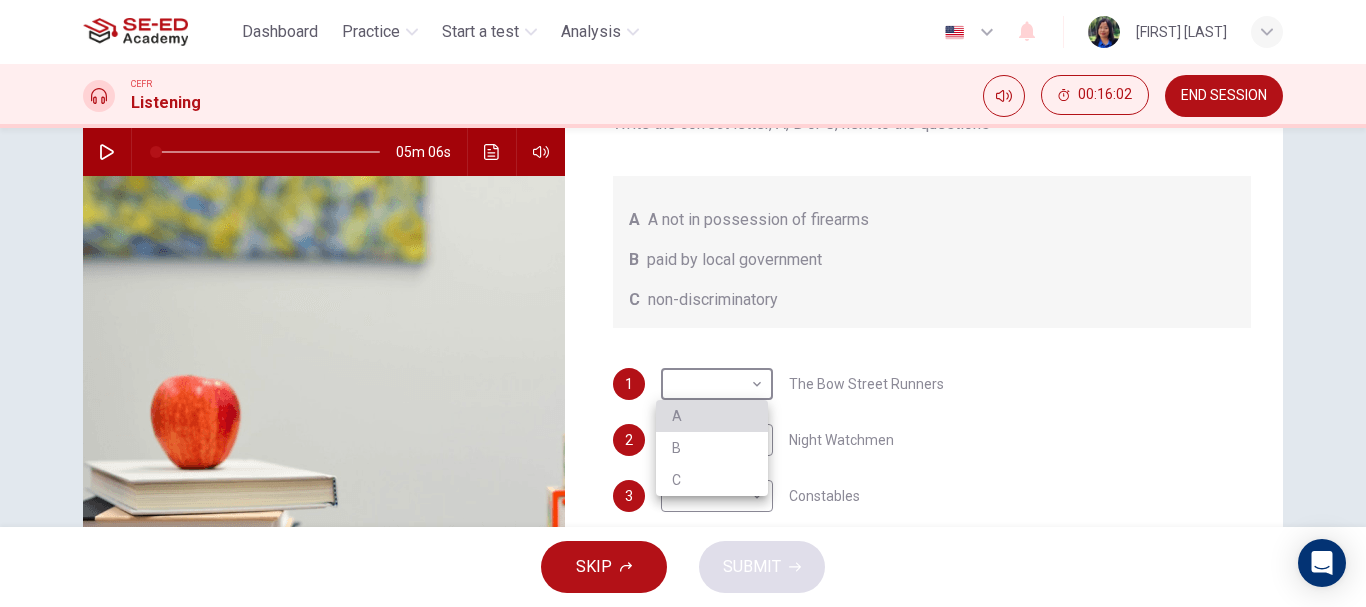 click on "A" at bounding box center (712, 416) 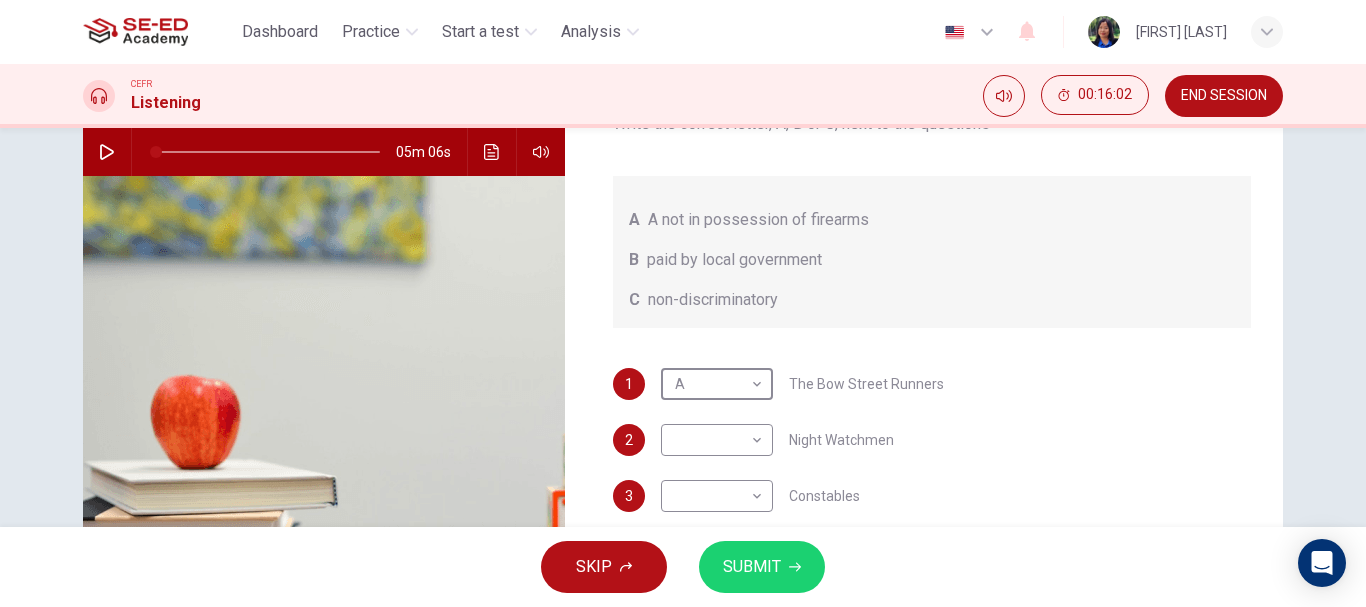 click on "This site uses cookies, as explained in our Privacy Policy . If you agree to the use of cookies, please click the Accept button and continue to browse our site. Privacy Policy Accept Dashboard Practice Start a test Analysis English en ​ Mrs Wasana Prabut CEFR Listening 00:16:02 END SESSION Question 53 What does the lecturer say about the following? Write the correct letter, A, B or C, next to the questions A A not in possession of firearms B paid by local government C non-discriminatory 1 A A The Bow Street Runners
2 Night Watchmen 3 Constables 4 The Metropolitan Police Force 5 Contemporary Police Forces Criminology Discussion 05m 06s SKIP SUBMIT SE-ED Academy - Online Testing Platform
Dashboard Practice Start a test Analysis Notifications © Copyright 2025" at bounding box center (683, 303) 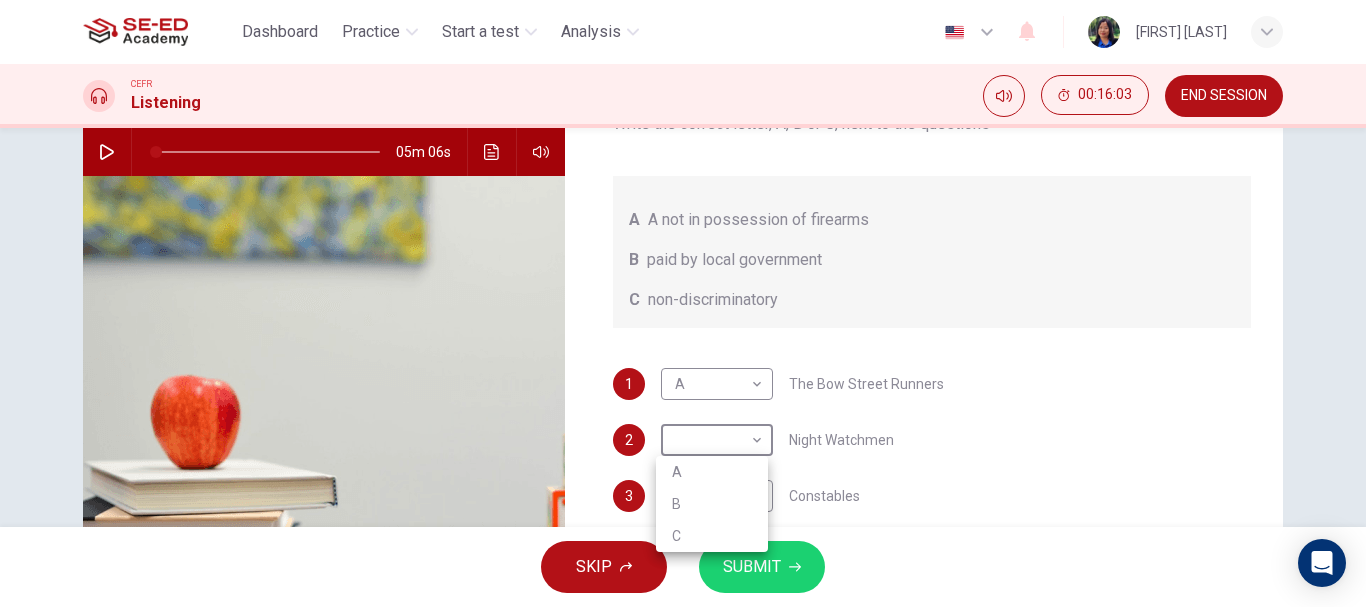 click on "C" at bounding box center (712, 536) 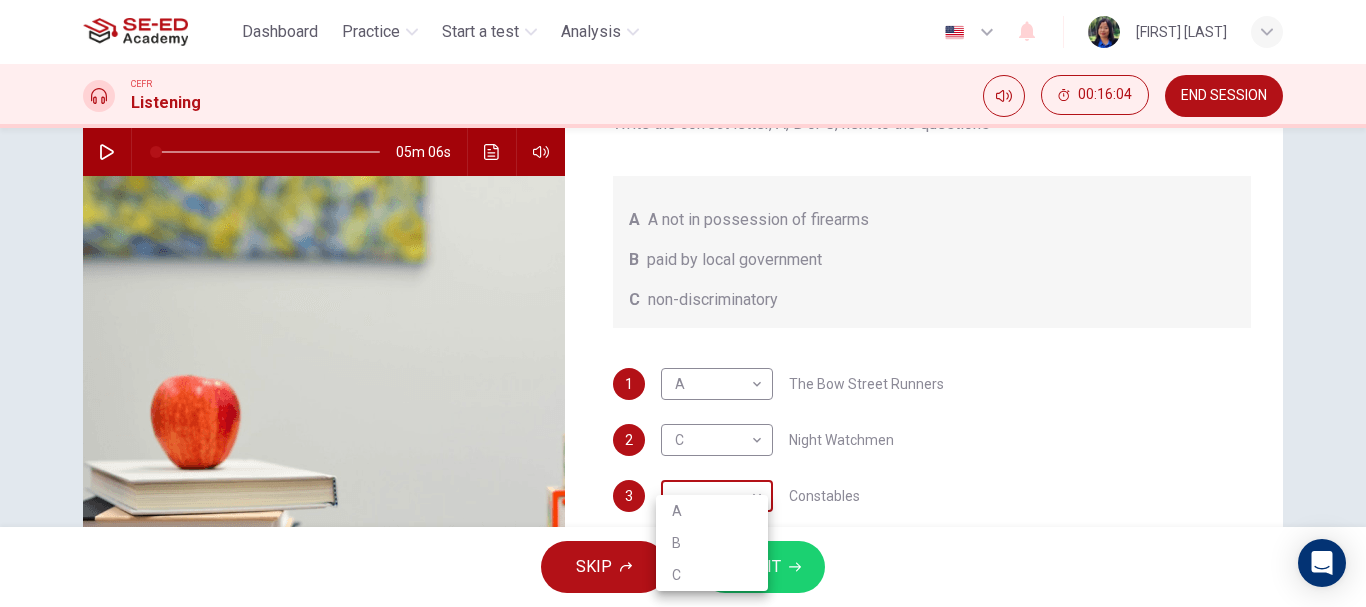 click on "This site uses cookies, as explained in our  Privacy Policy . If you agree to the use of cookies, please click the Accept button and continue to browse our site.   Privacy Policy Accept Dashboard Practice Start a test Analysis English en ​ [FIRST] [LAST] CEFR Listening 00:16:04 END SESSION Question 53 What does the lecturer say about the following? Write the correct letter, A, B or C, next to the questions A  A not in possession of firearms B paid by local government C non-discriminatory 1 A A ​ The Bow Street Runners
2 C C ​ Night Watchmen 3 ​ ​ Constables 4 ​ ​ The Metropolitan Police Force 5 ​ ​ Contemporary Police Forces Criminology Discussion 05m 06s SKIP SUBMIT SE-ED Academy - Online Testing Platform
Dashboard Practice Start a test Analysis Notifications © Copyright  2025 A B C" at bounding box center (683, 303) 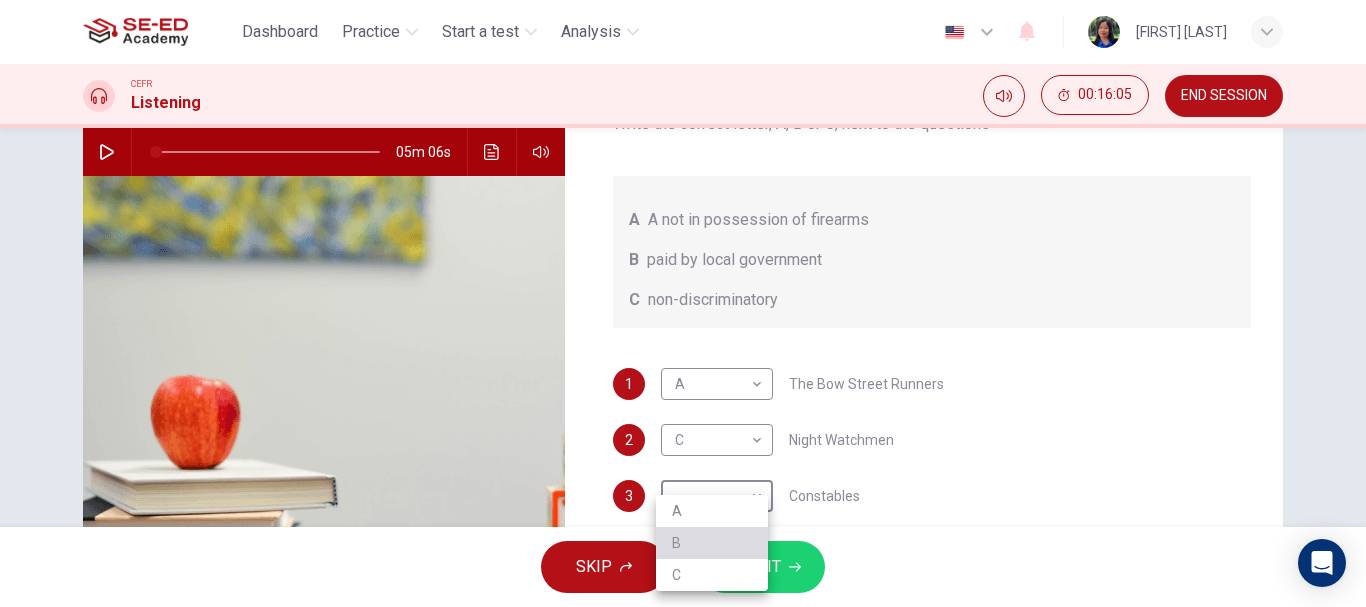 click on "B" at bounding box center (712, 543) 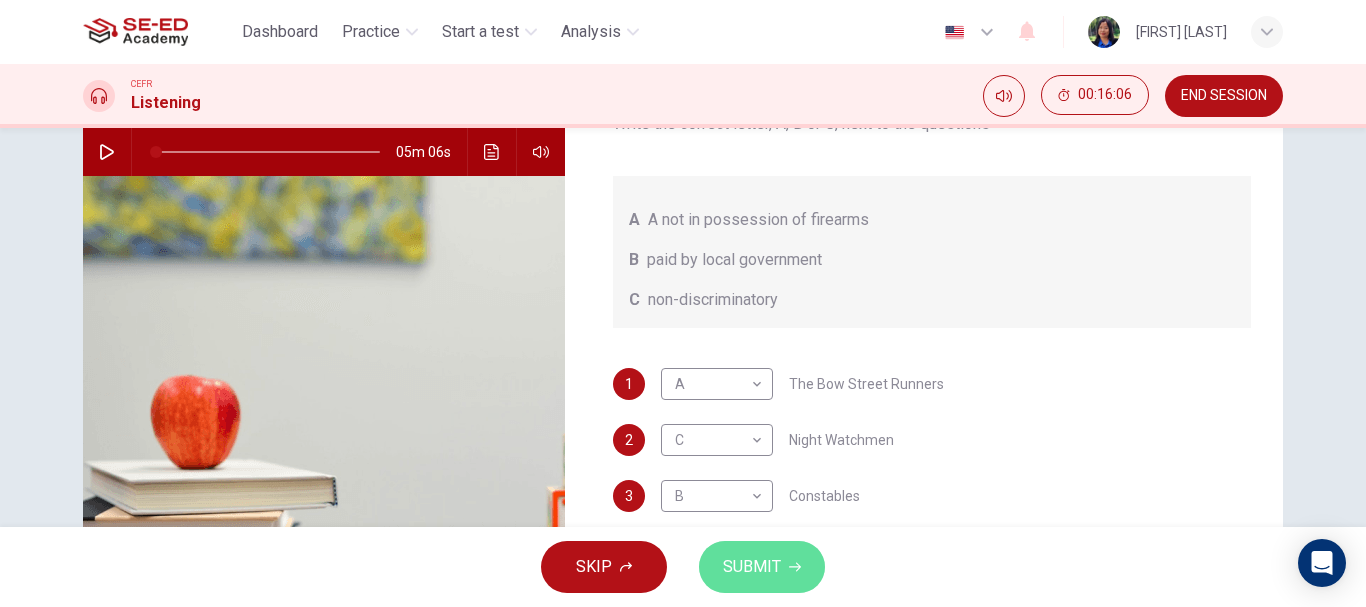 click on "SUBMIT" at bounding box center [752, 567] 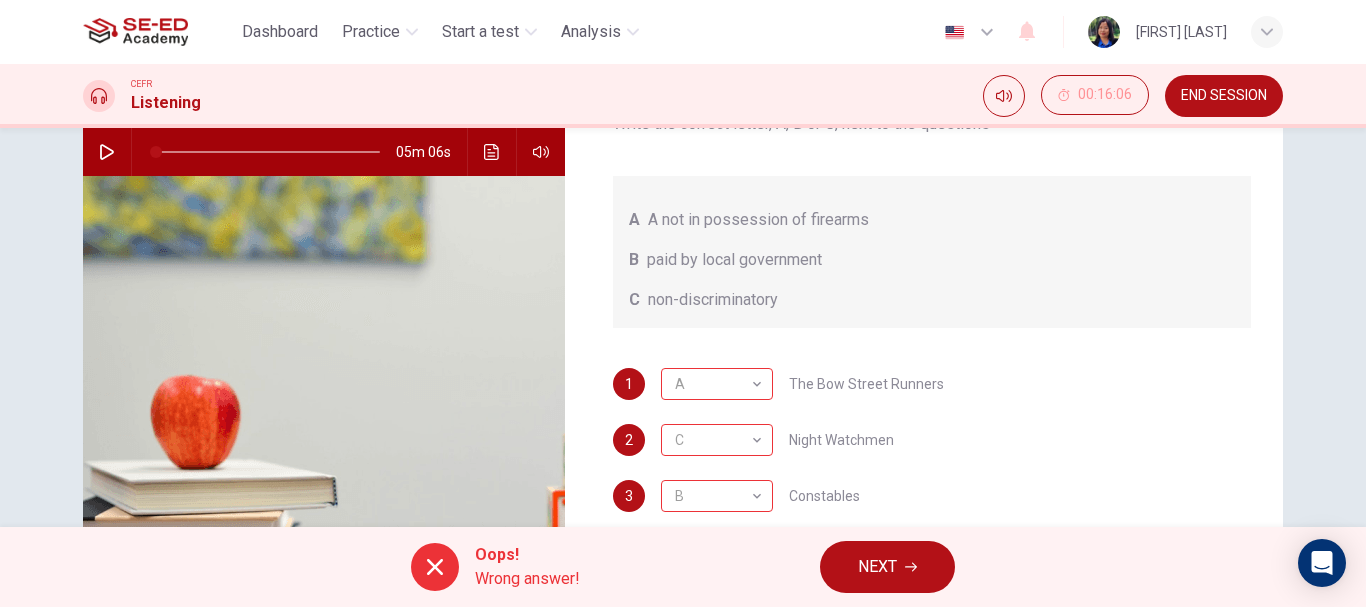 click on "NEXT" at bounding box center [877, 567] 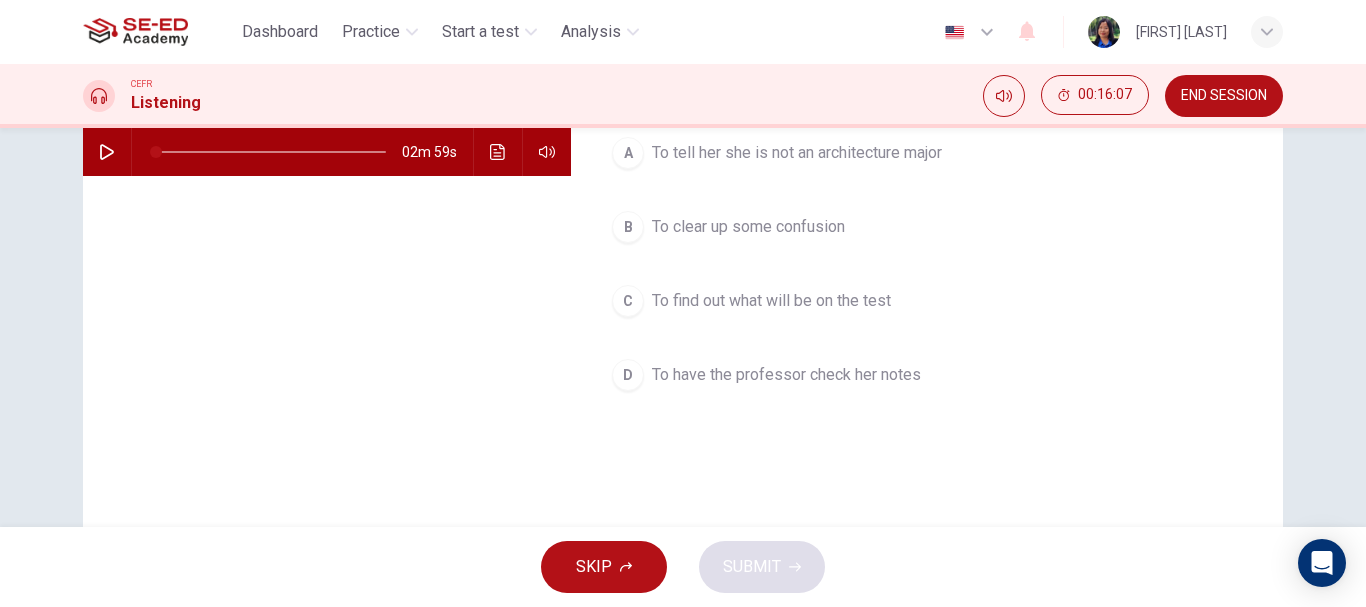 scroll, scrollTop: 100, scrollLeft: 0, axis: vertical 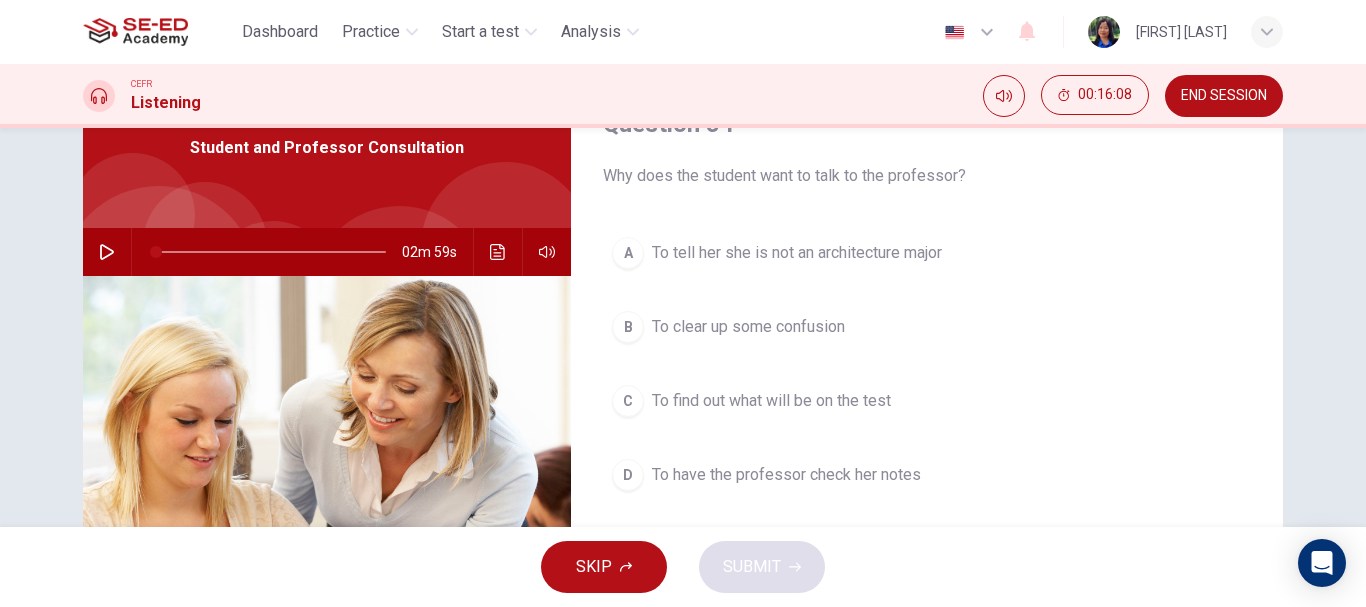 drag, startPoint x: 740, startPoint y: 247, endPoint x: 739, endPoint y: 257, distance: 10.049875 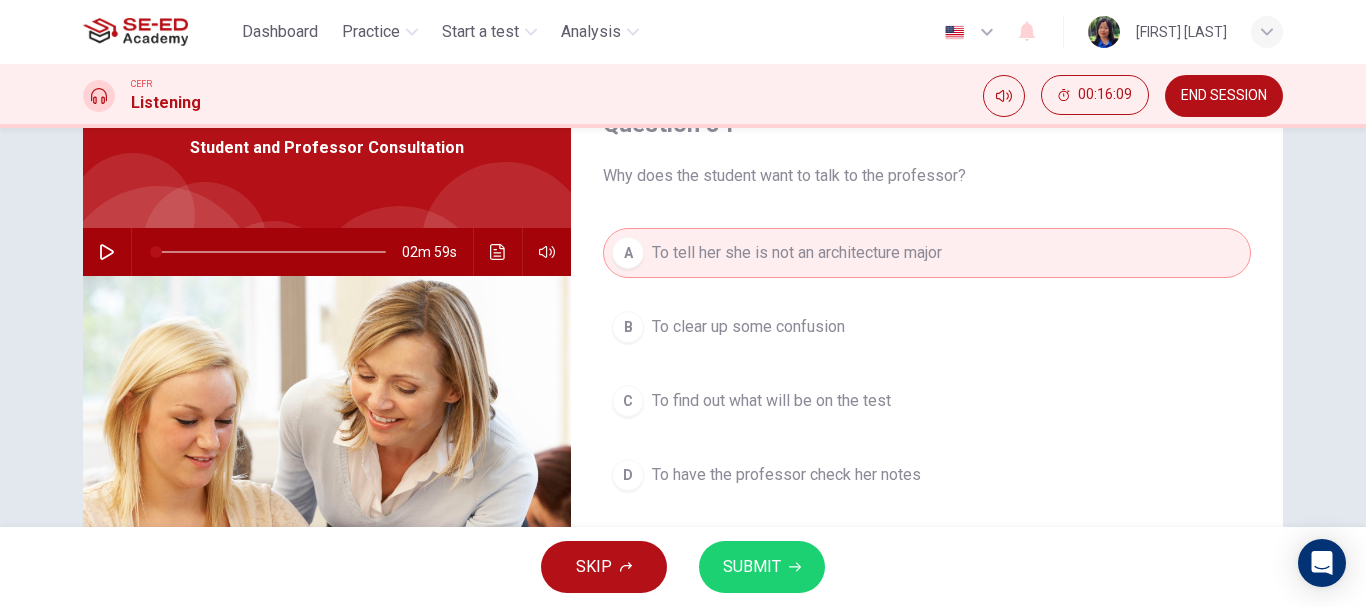 click on "SUBMIT" at bounding box center (762, 567) 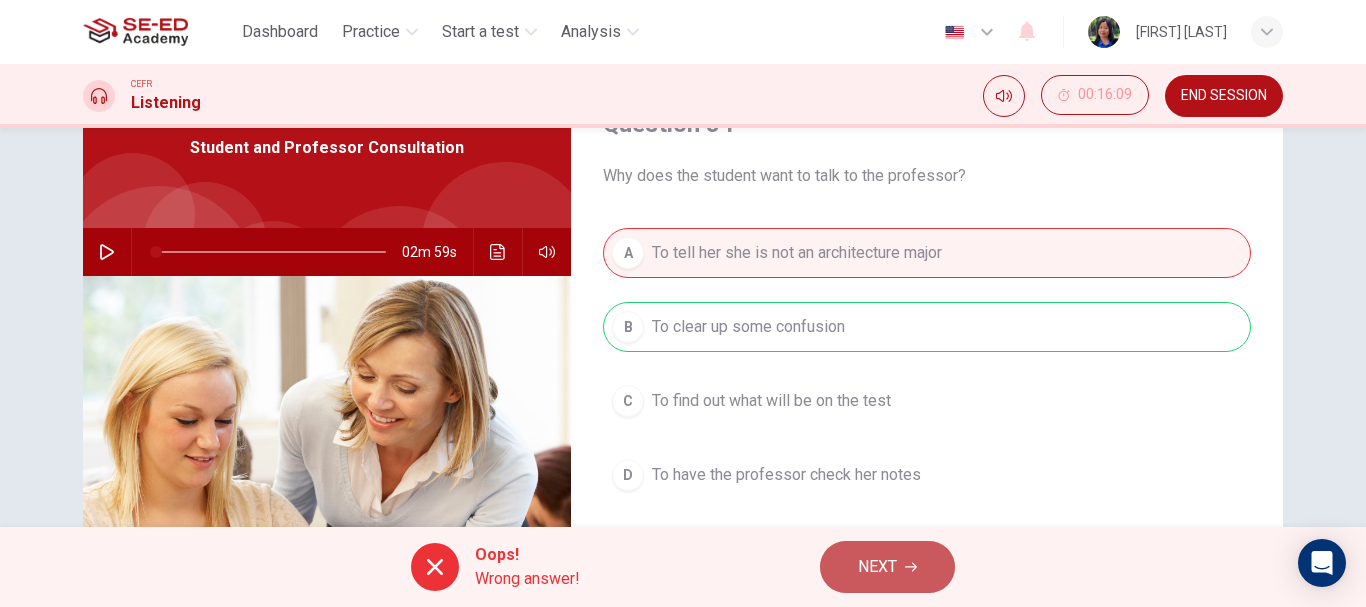 click on "NEXT" at bounding box center [887, 567] 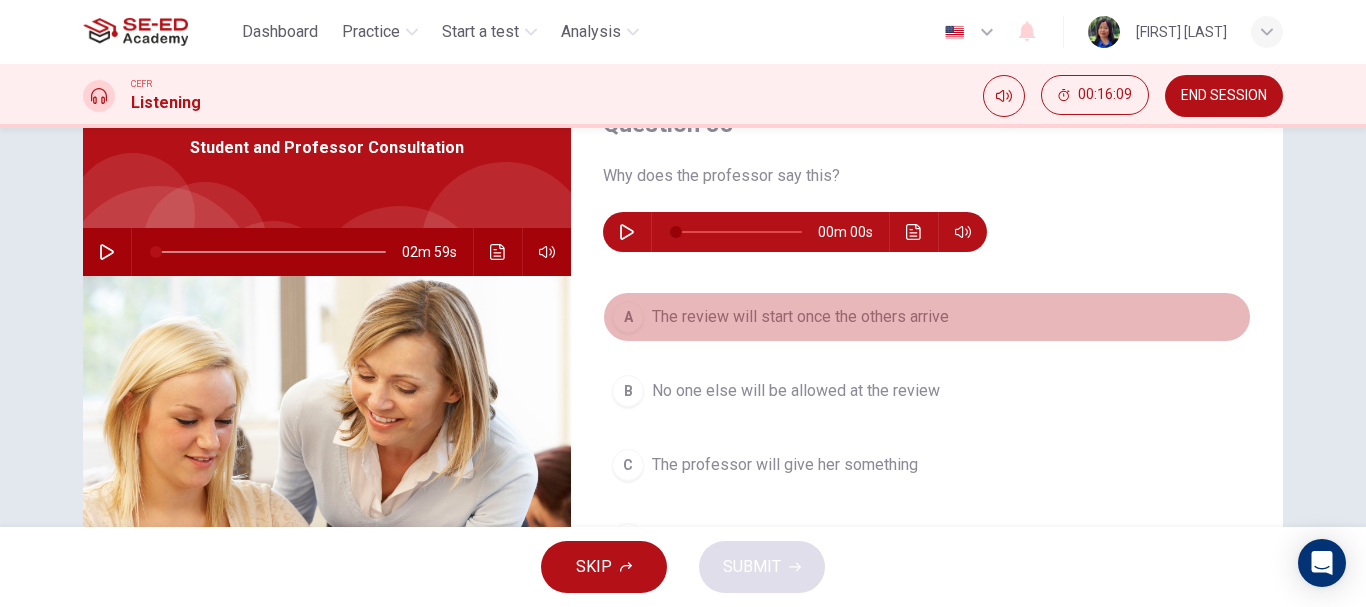 drag, startPoint x: 784, startPoint y: 311, endPoint x: 783, endPoint y: 378, distance: 67.00746 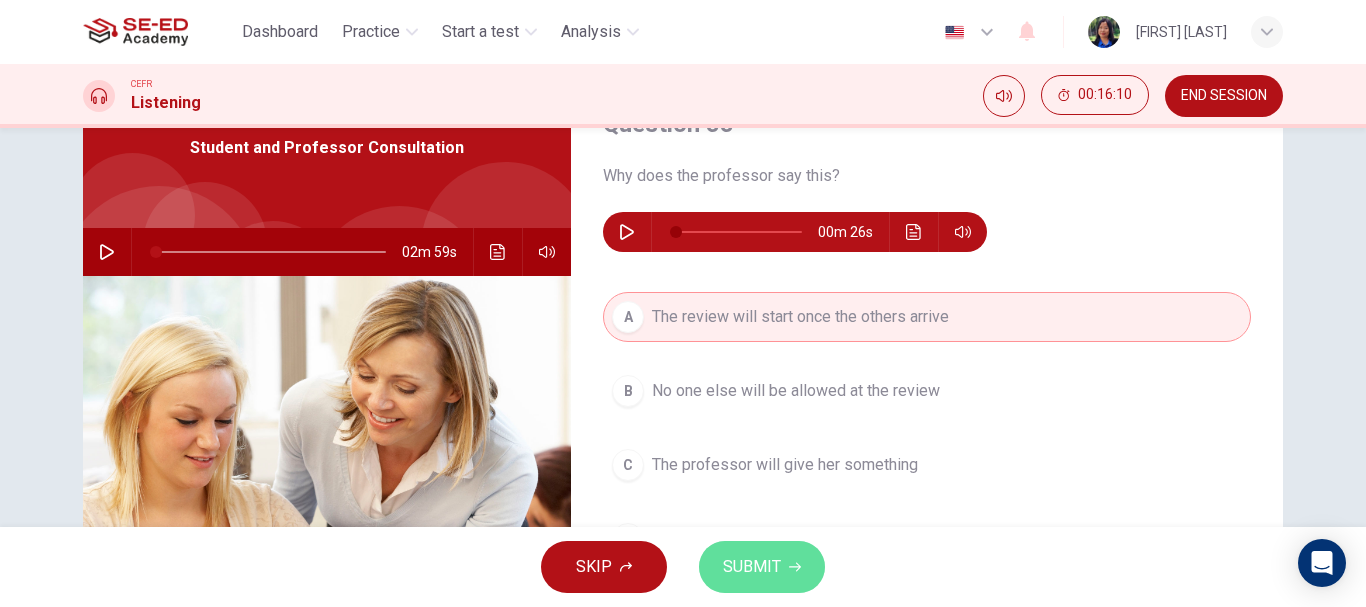 click on "SUBMIT" at bounding box center [762, 567] 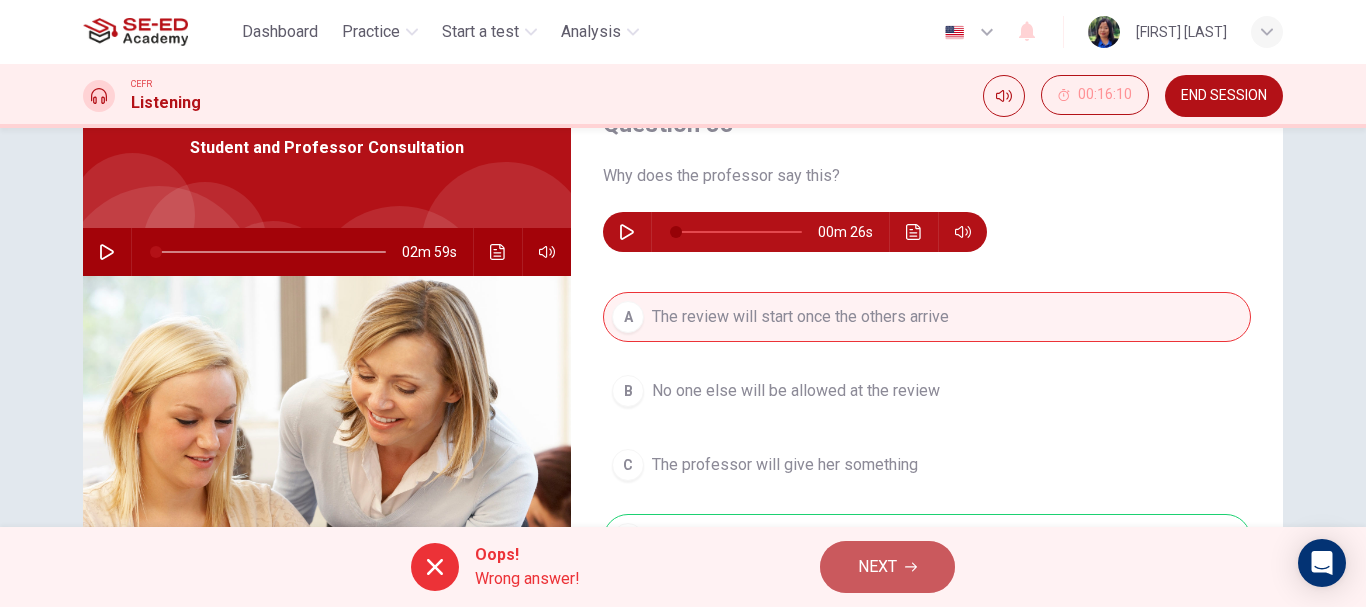 click on "NEXT" at bounding box center (877, 567) 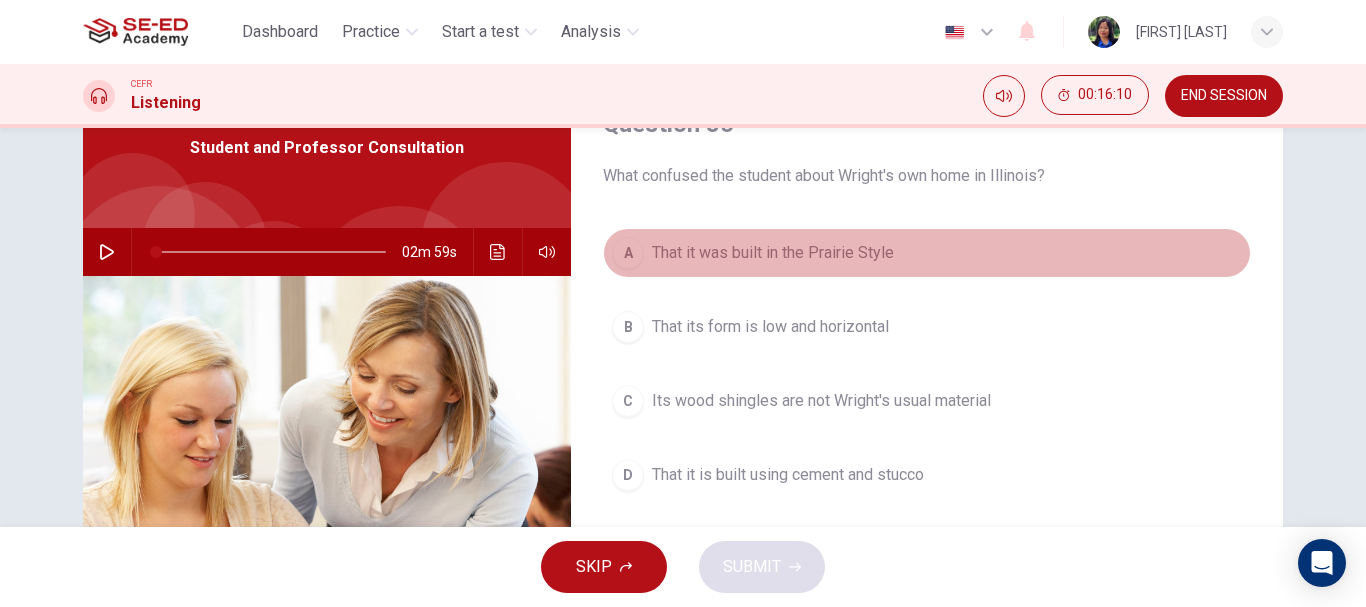 drag, startPoint x: 786, startPoint y: 259, endPoint x: 789, endPoint y: 323, distance: 64.070274 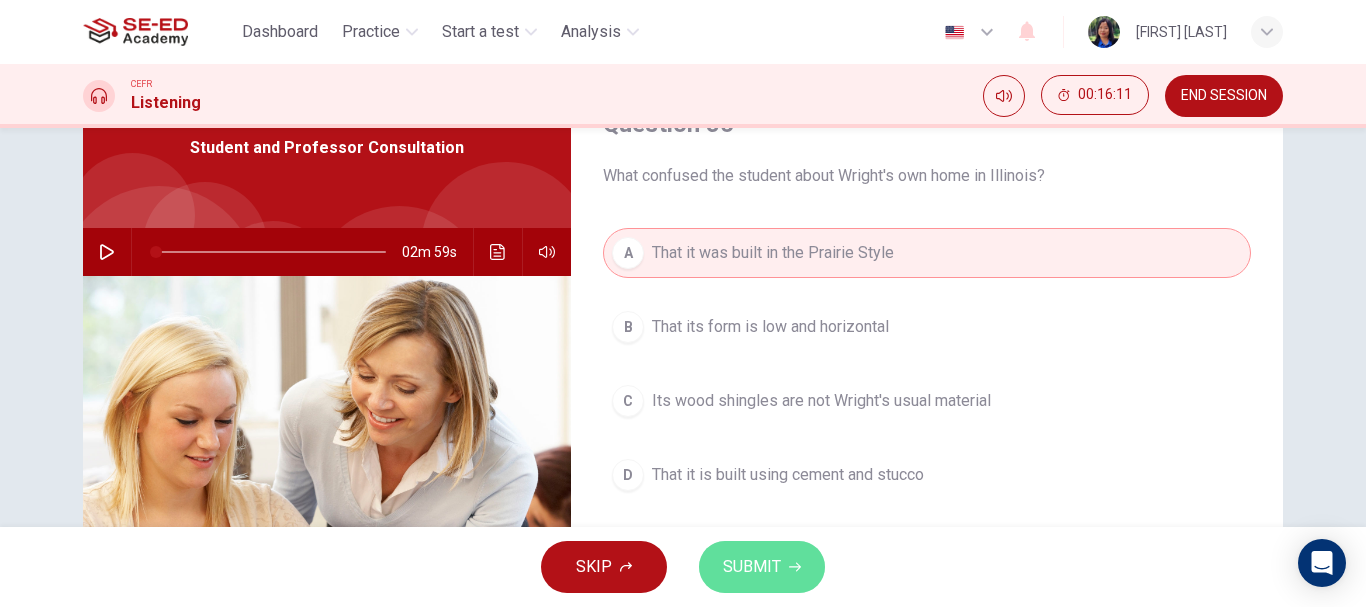 click on "SUBMIT" at bounding box center [762, 567] 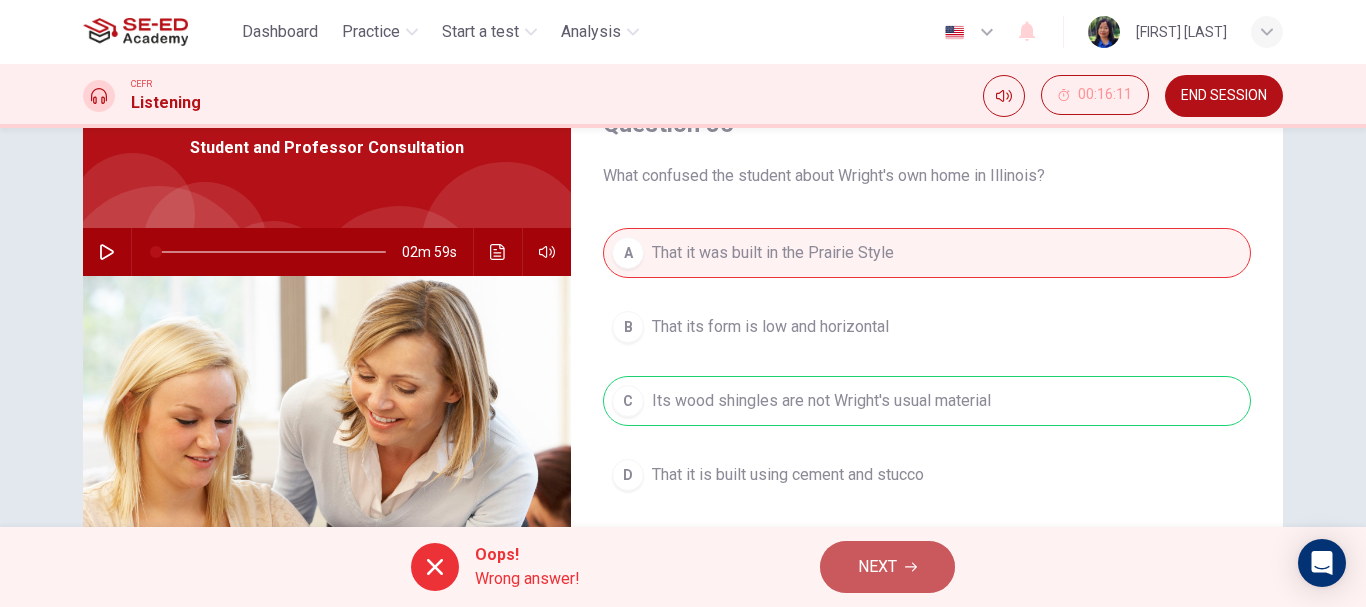 click on "NEXT" at bounding box center [877, 567] 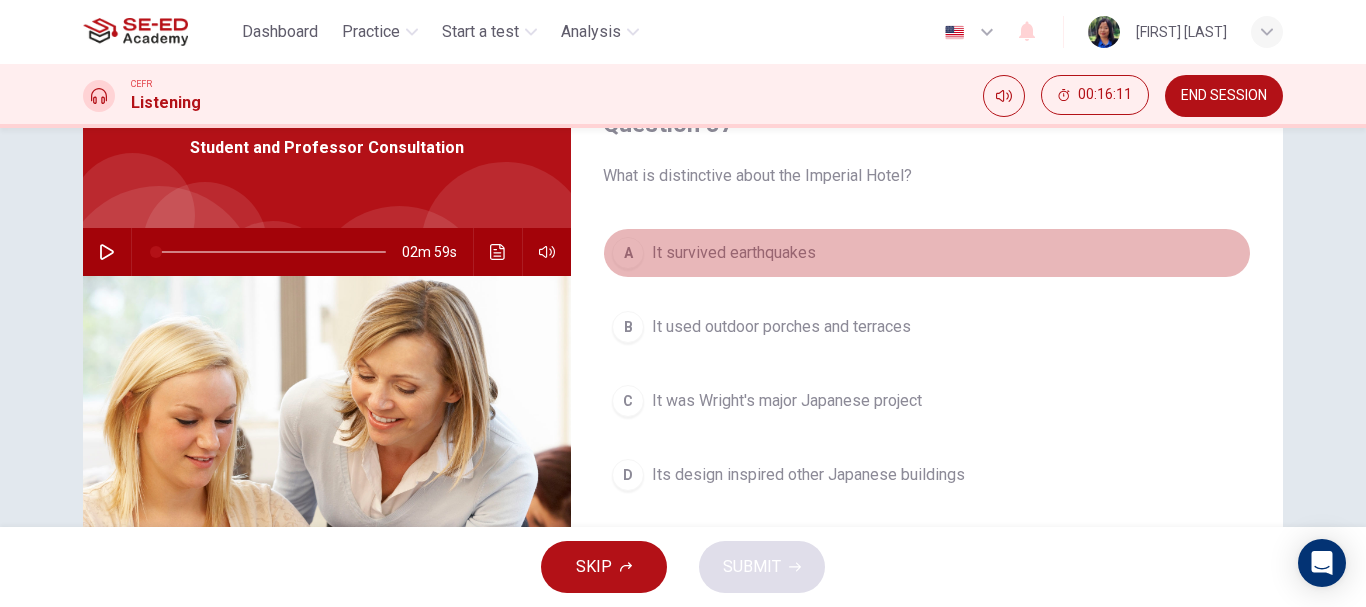 drag, startPoint x: 782, startPoint y: 254, endPoint x: 805, endPoint y: 407, distance: 154.7191 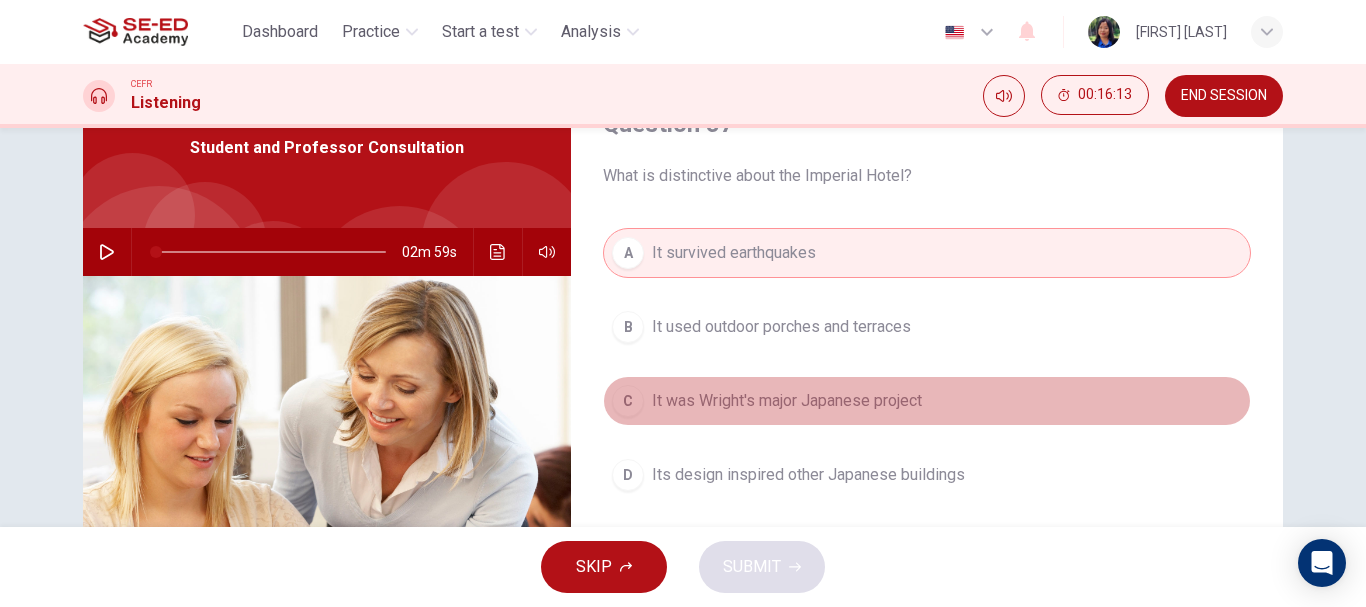 click on "It was Wright's major Japanese project" at bounding box center [787, 401] 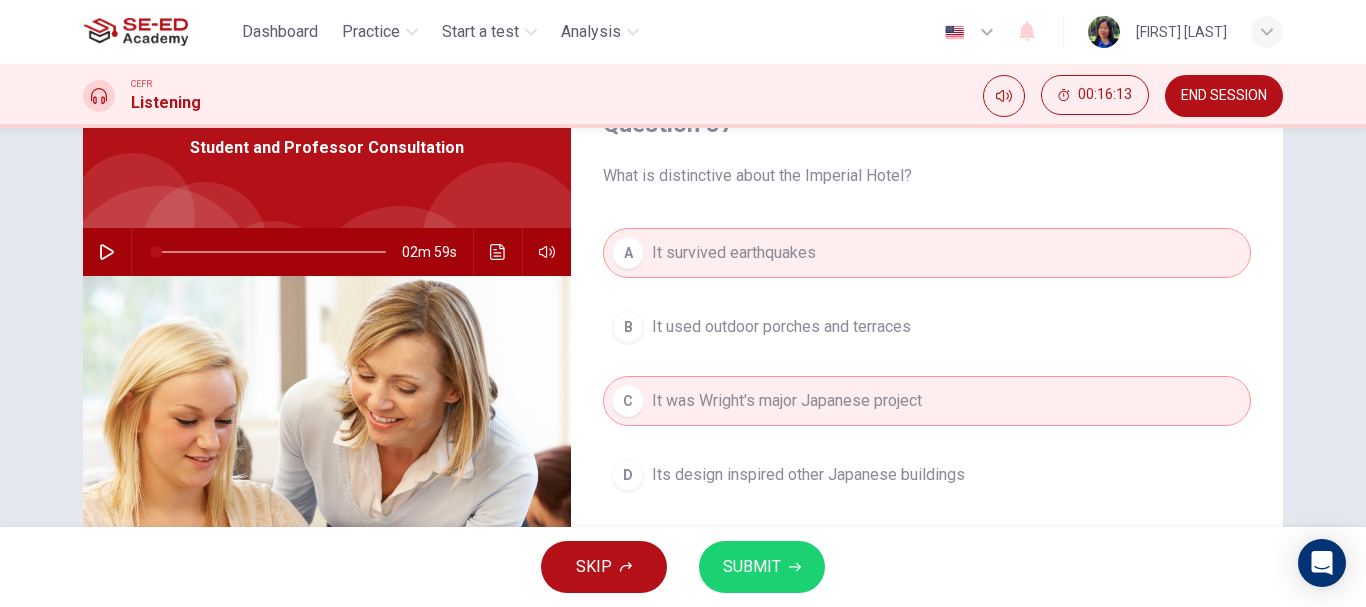 click on "SUBMIT" at bounding box center (752, 567) 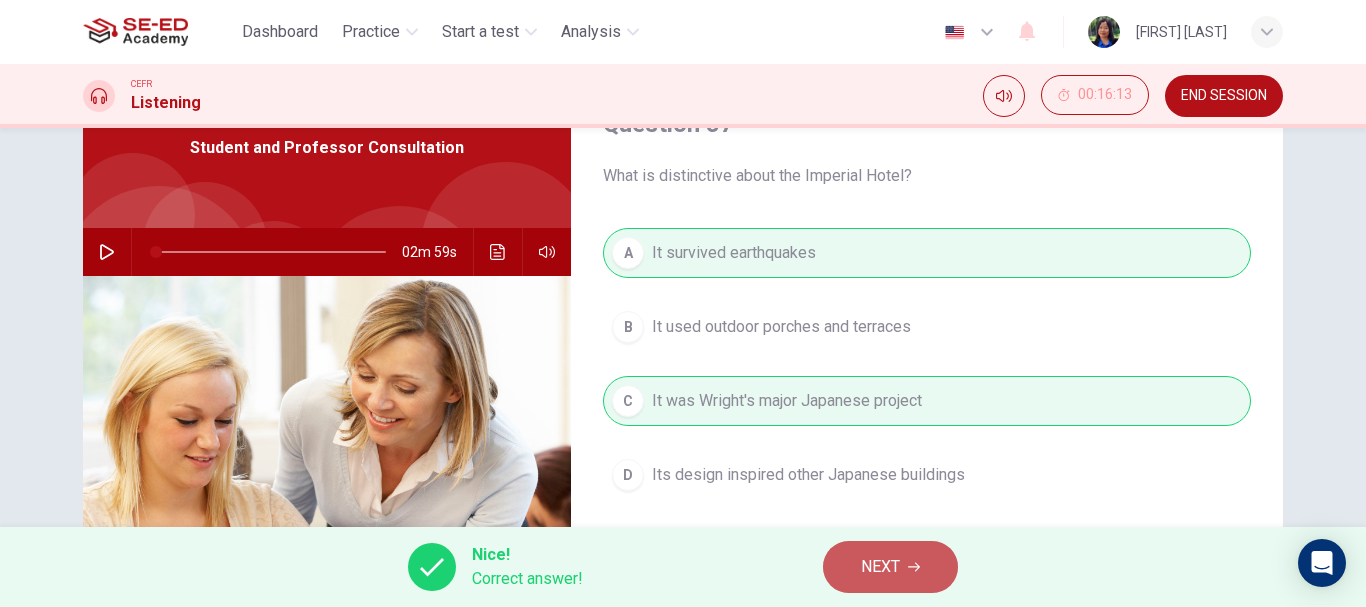 click on "NEXT" at bounding box center (890, 567) 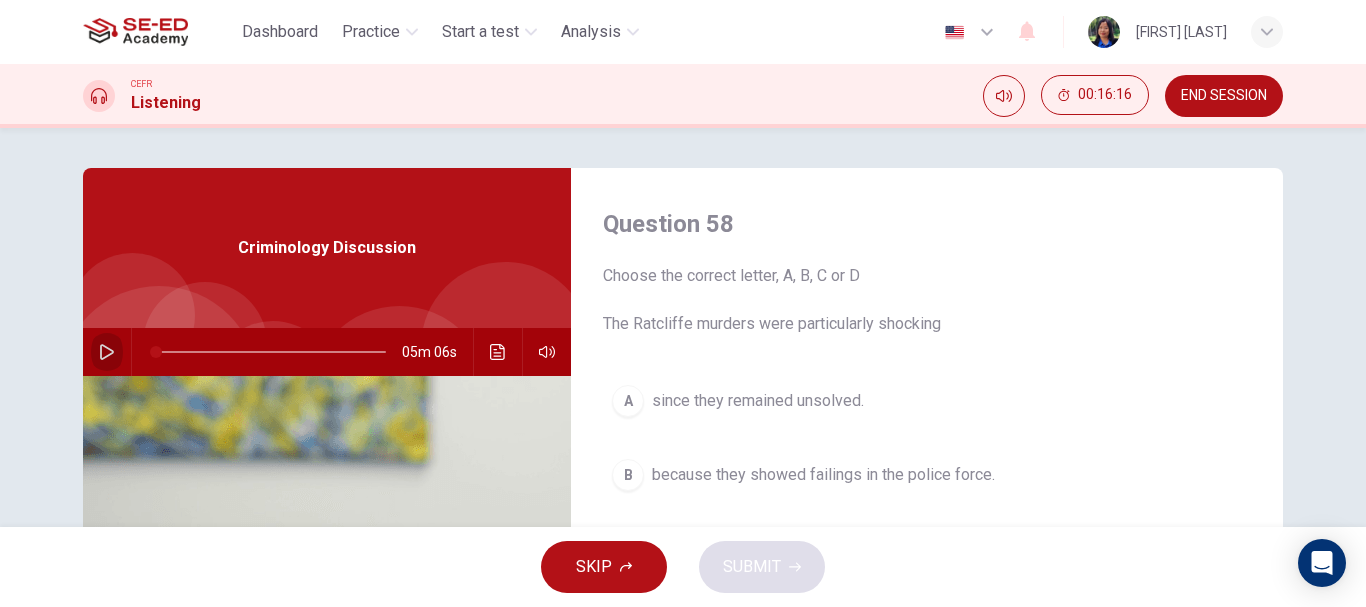 click 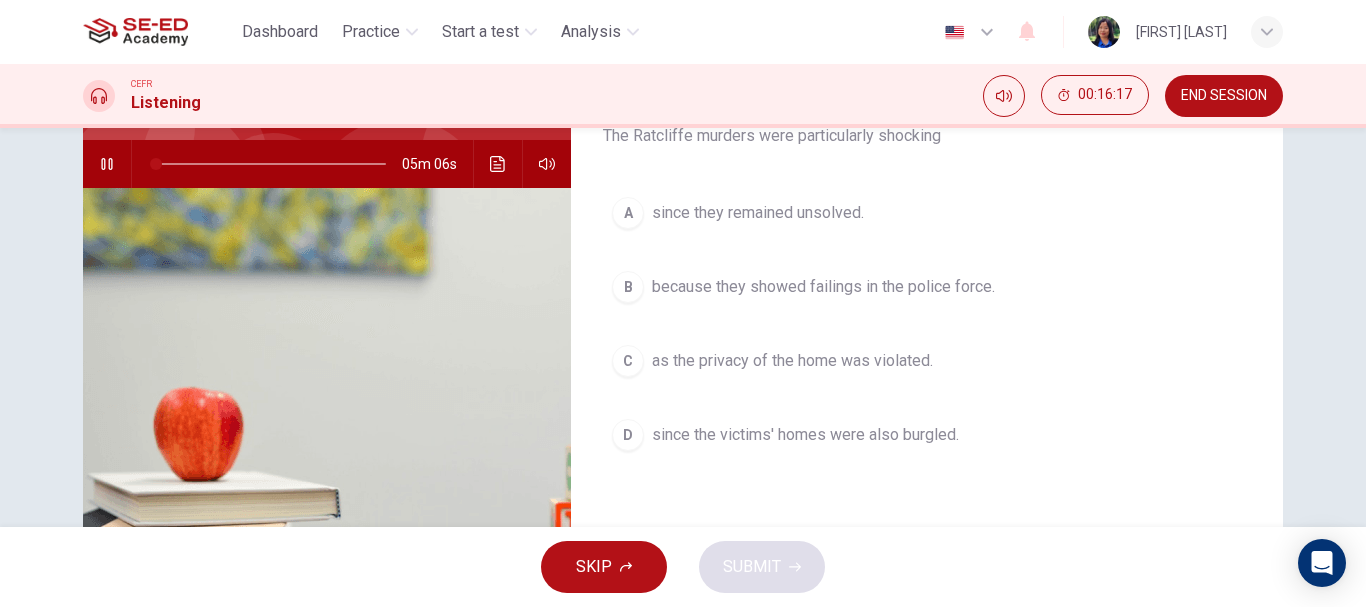 scroll, scrollTop: 200, scrollLeft: 0, axis: vertical 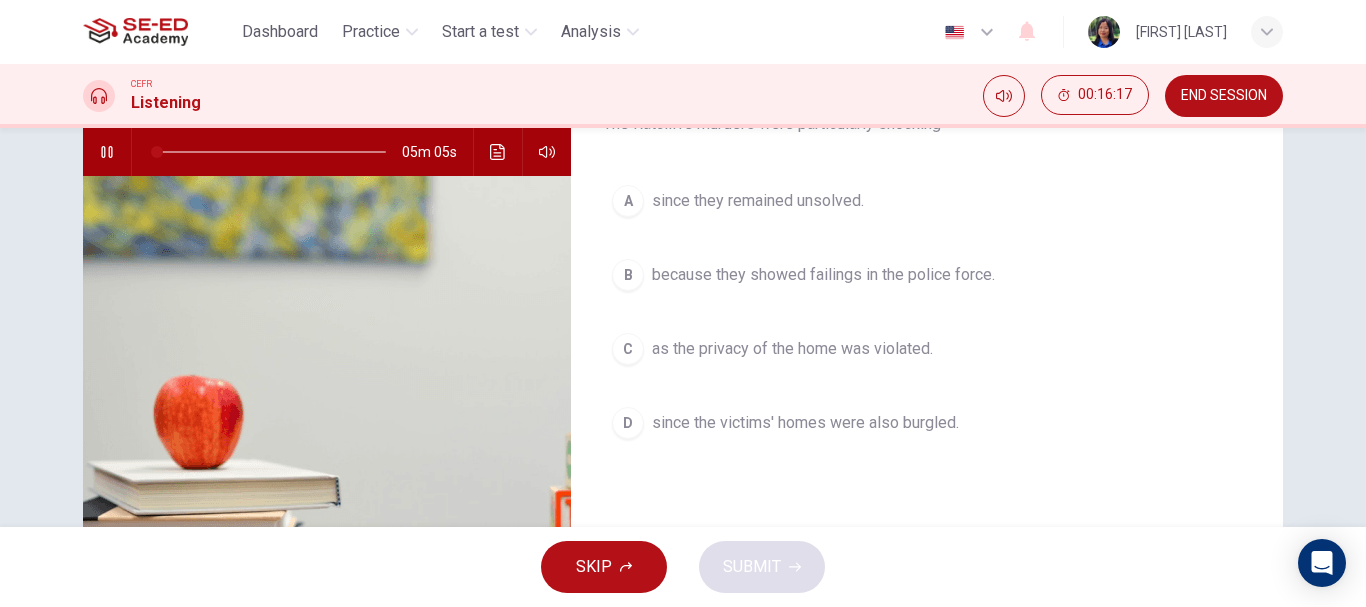 click on "B because they showed failings in the police force." at bounding box center [927, 275] 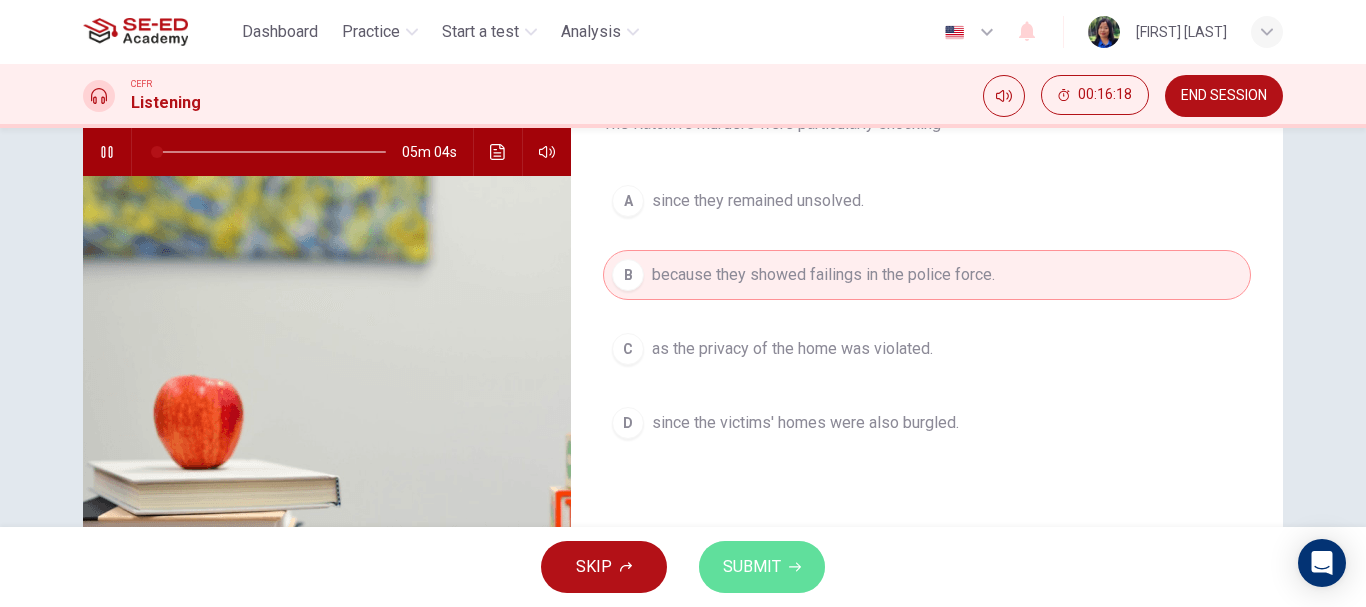 click on "SUBMIT" at bounding box center (762, 567) 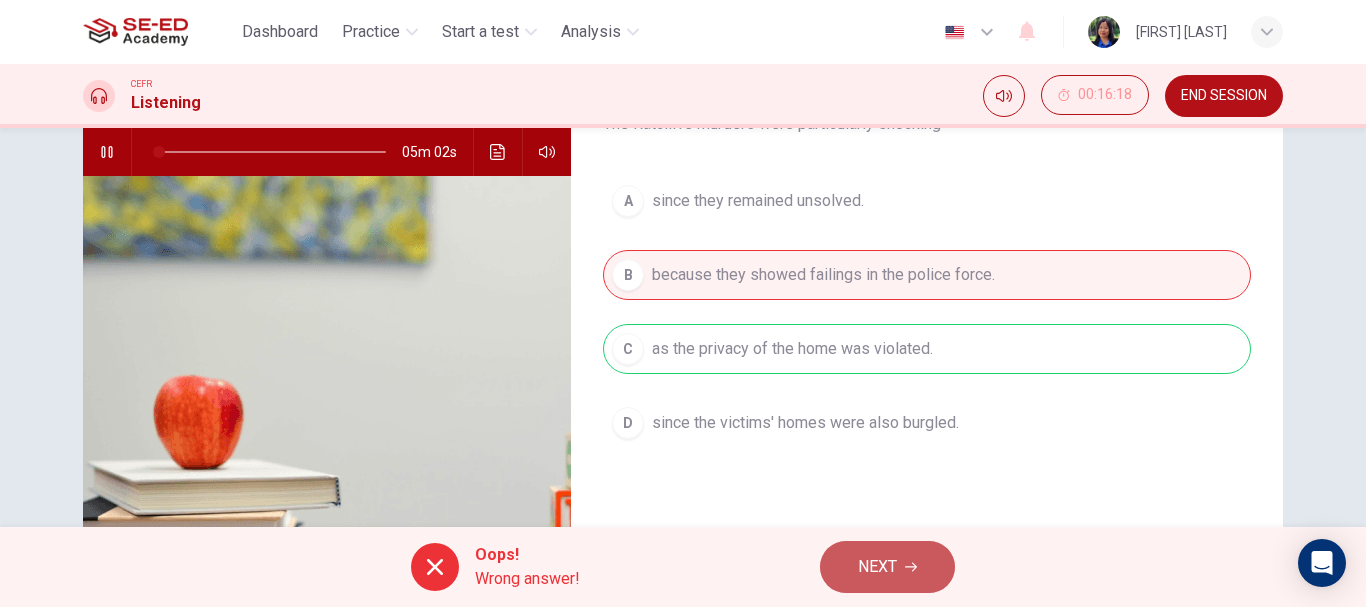 click on "NEXT" at bounding box center (887, 567) 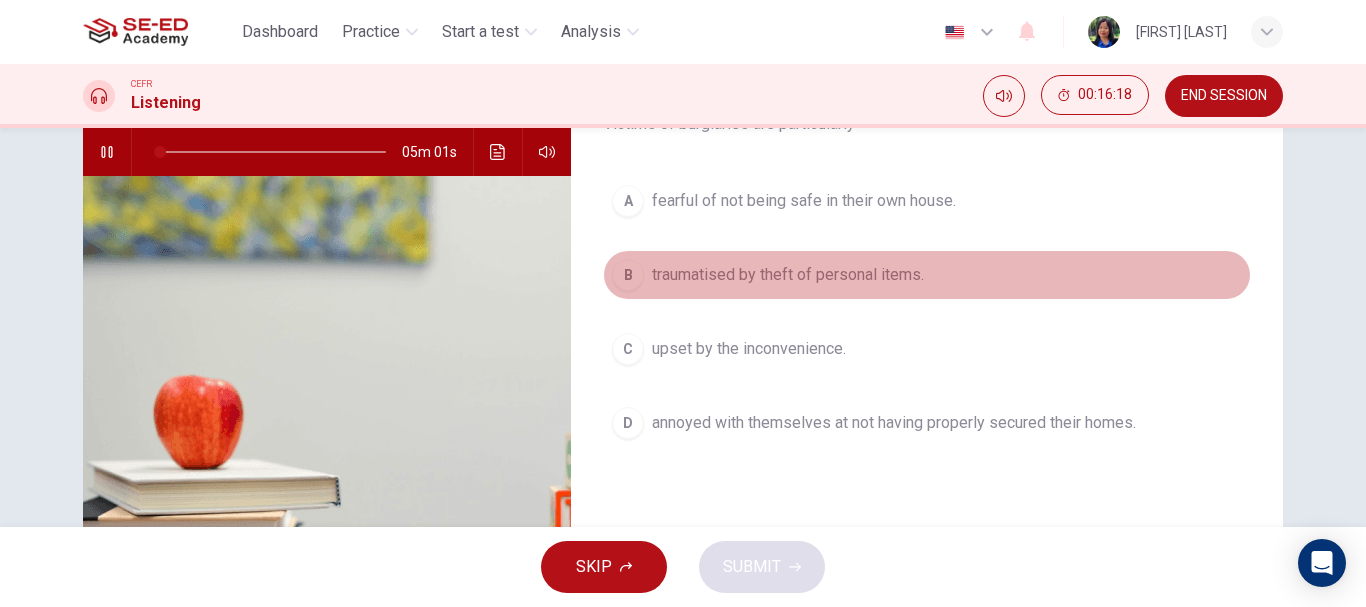 click on "traumatised by theft of personal items." at bounding box center [788, 275] 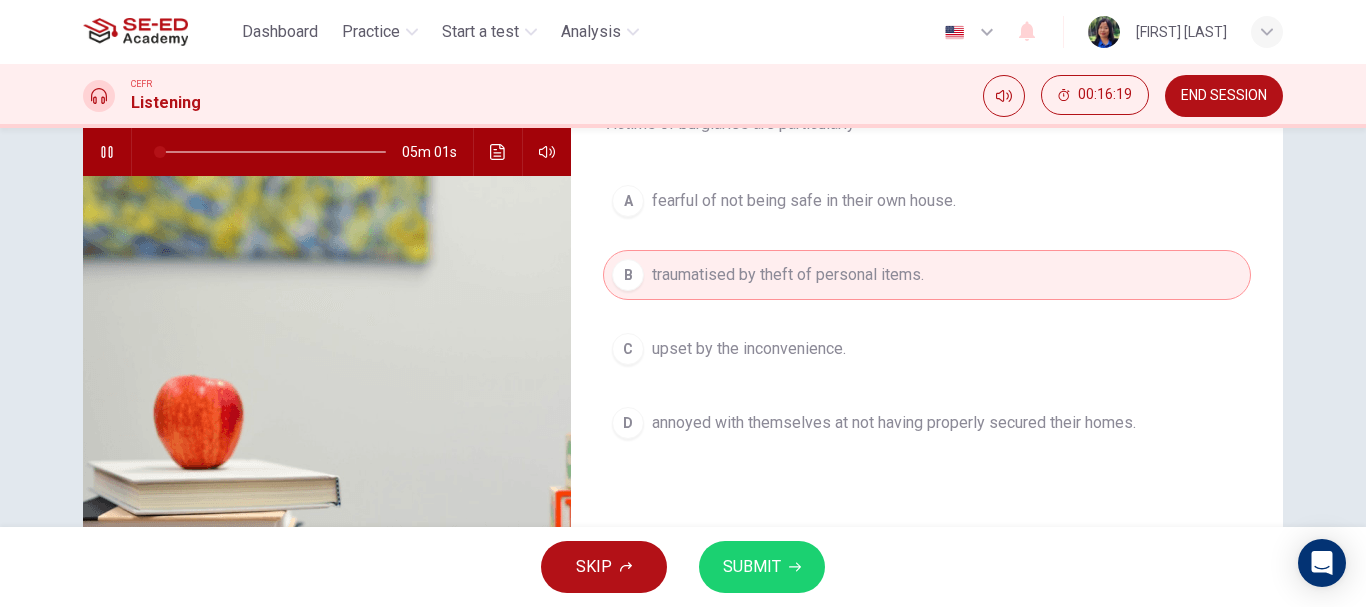 click 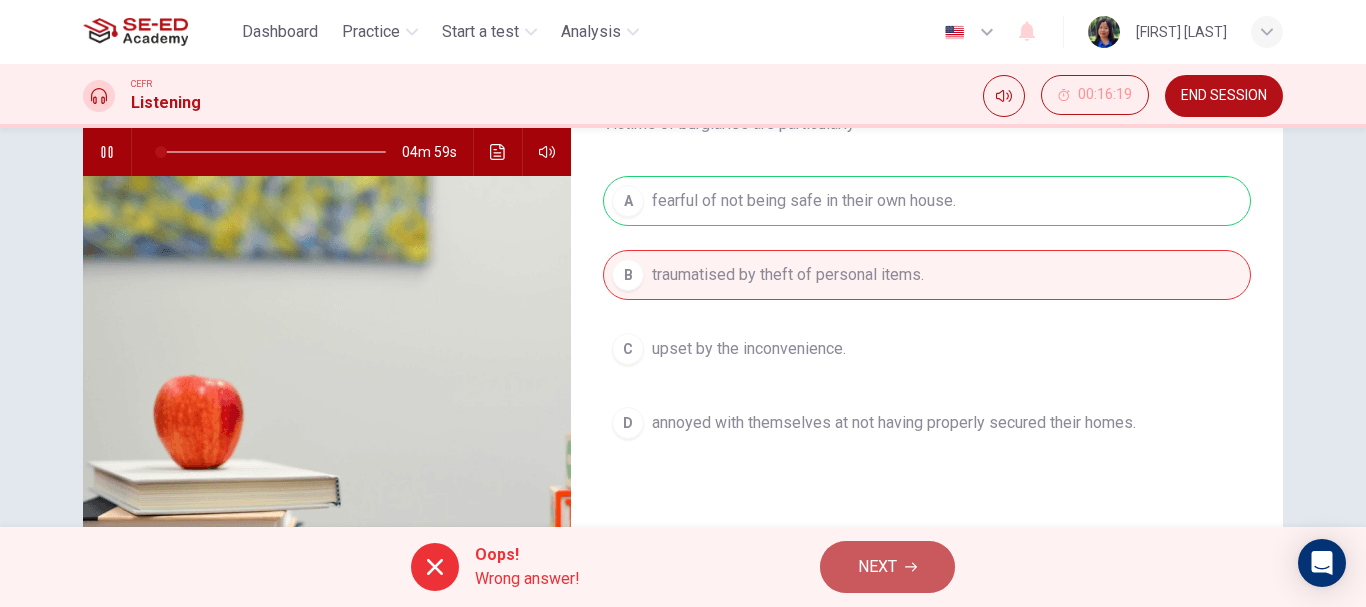 click on "NEXT" at bounding box center (877, 567) 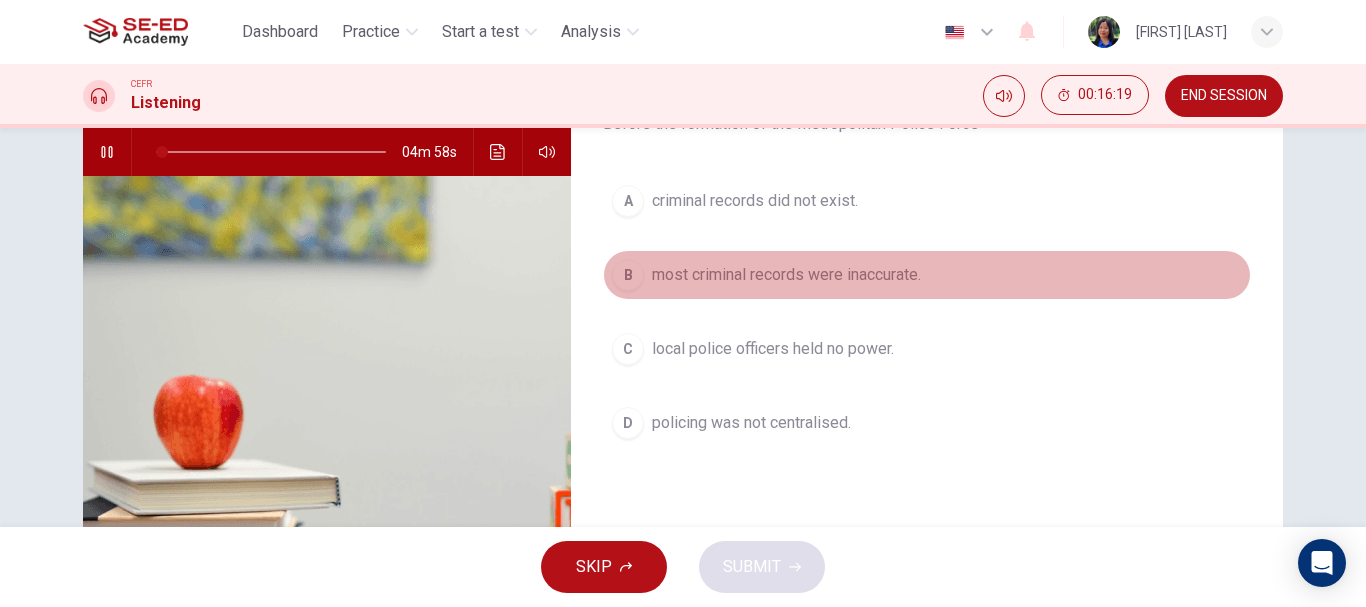 click on "most criminal records were inaccurate." at bounding box center (786, 275) 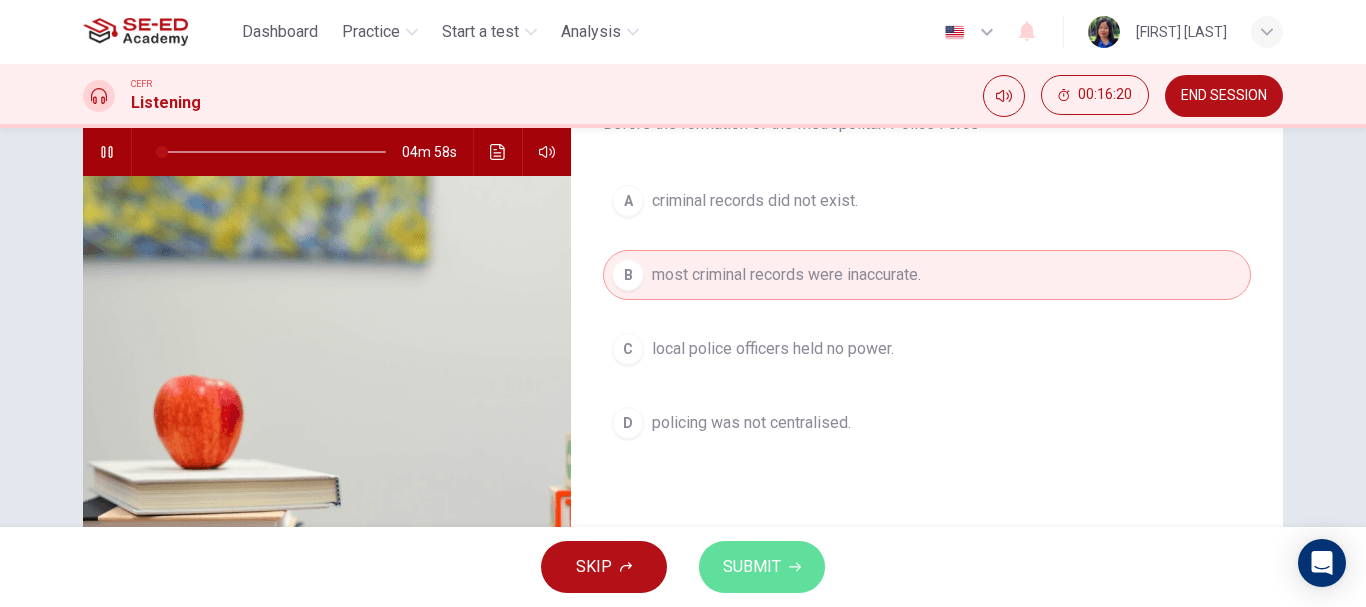 click on "SUBMIT" at bounding box center [762, 567] 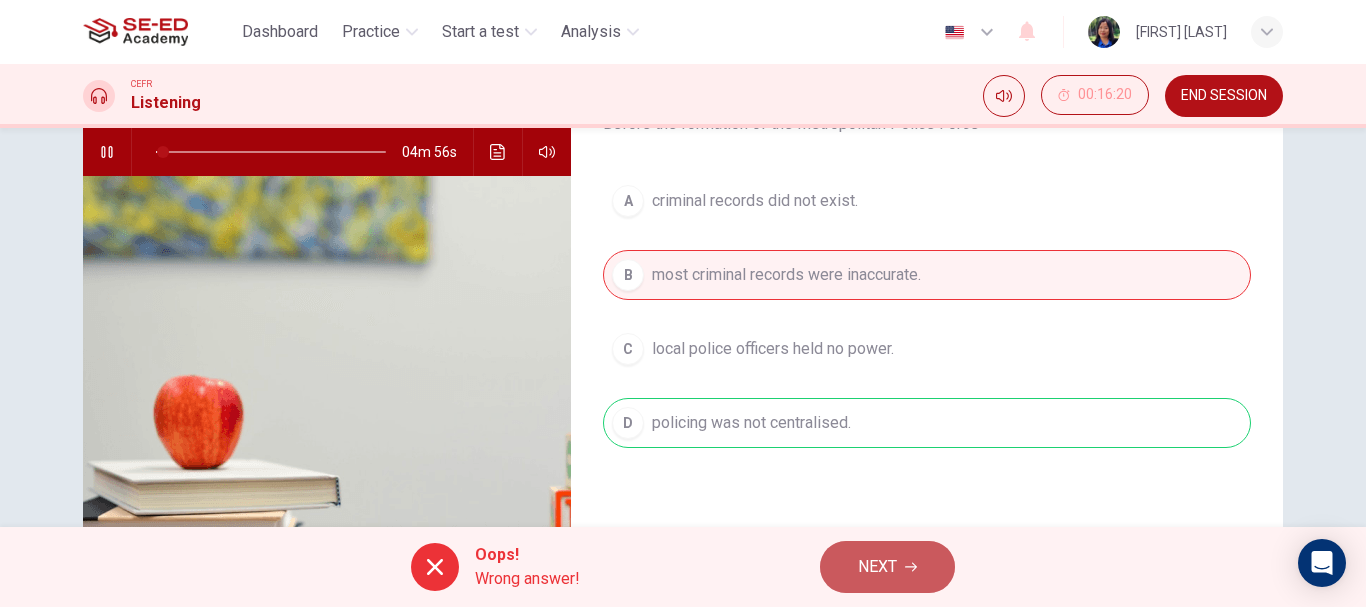 click on "NEXT" at bounding box center (887, 567) 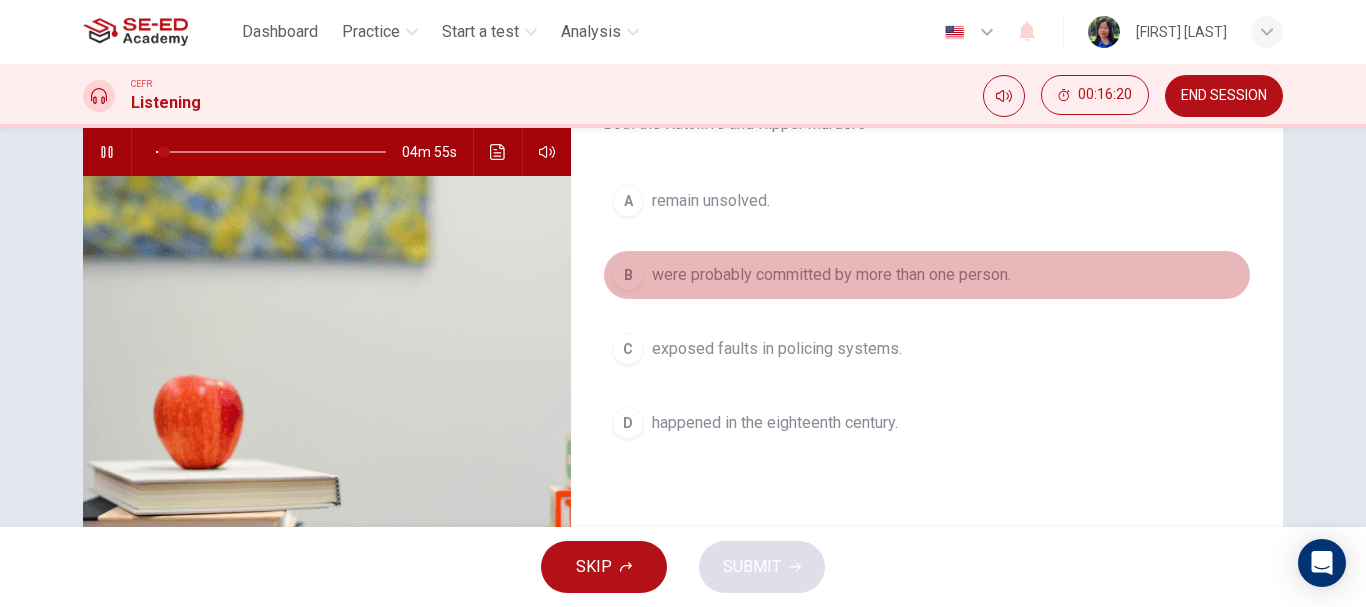 click on "were probably committed by more than one person." at bounding box center (831, 275) 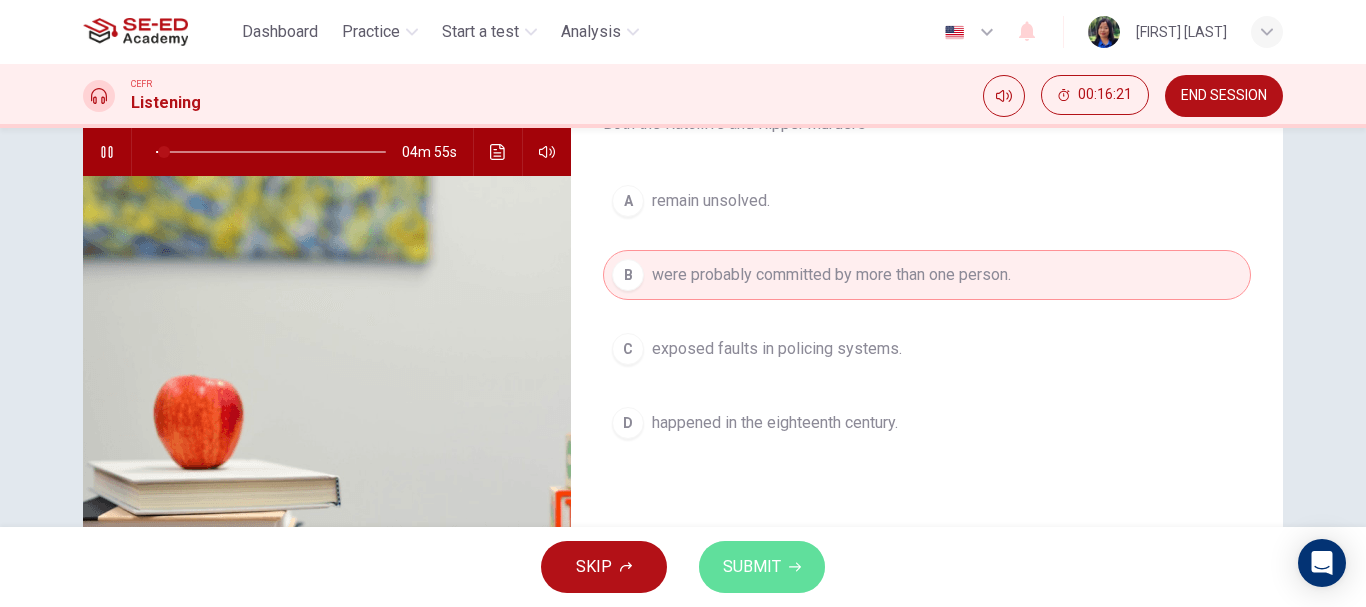 click on "SUBMIT" at bounding box center (752, 567) 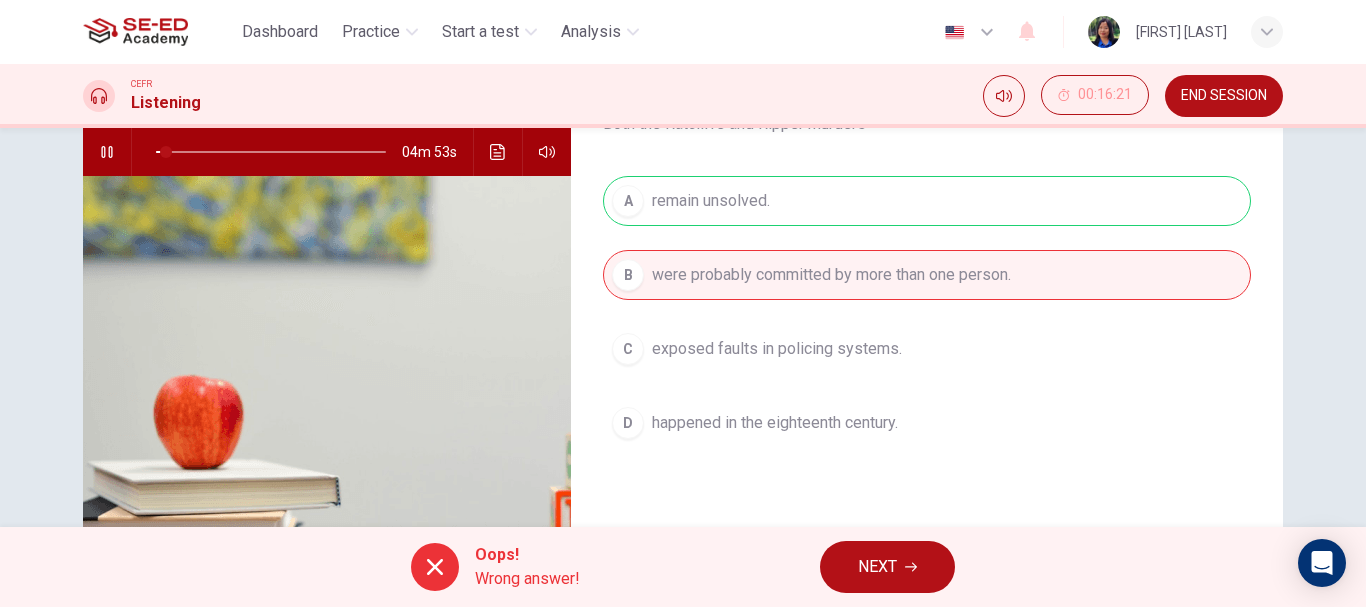 click on "NEXT" at bounding box center [877, 567] 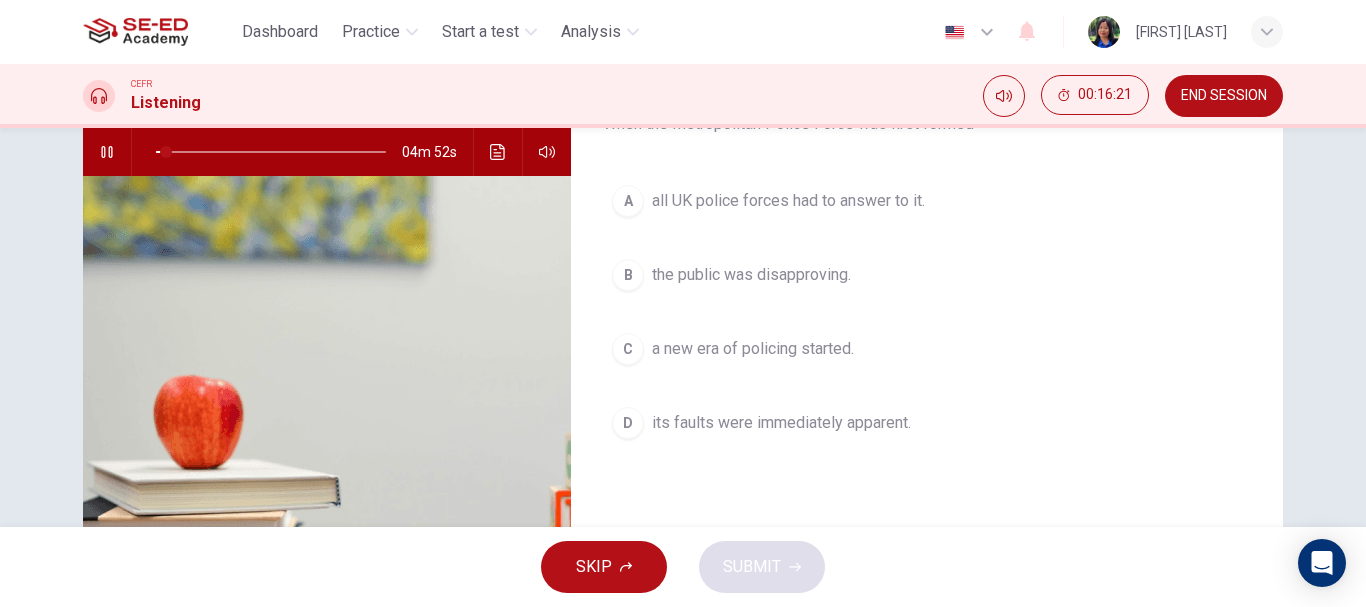 click on "the public was disapproving." at bounding box center [751, 275] 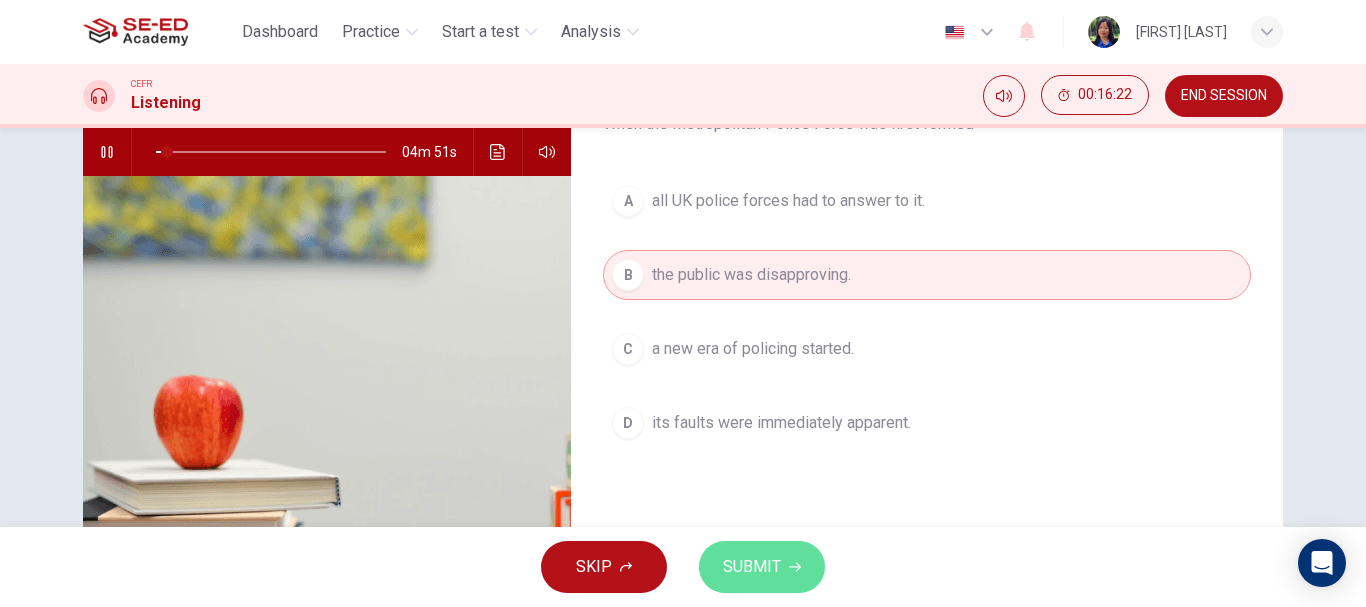 click 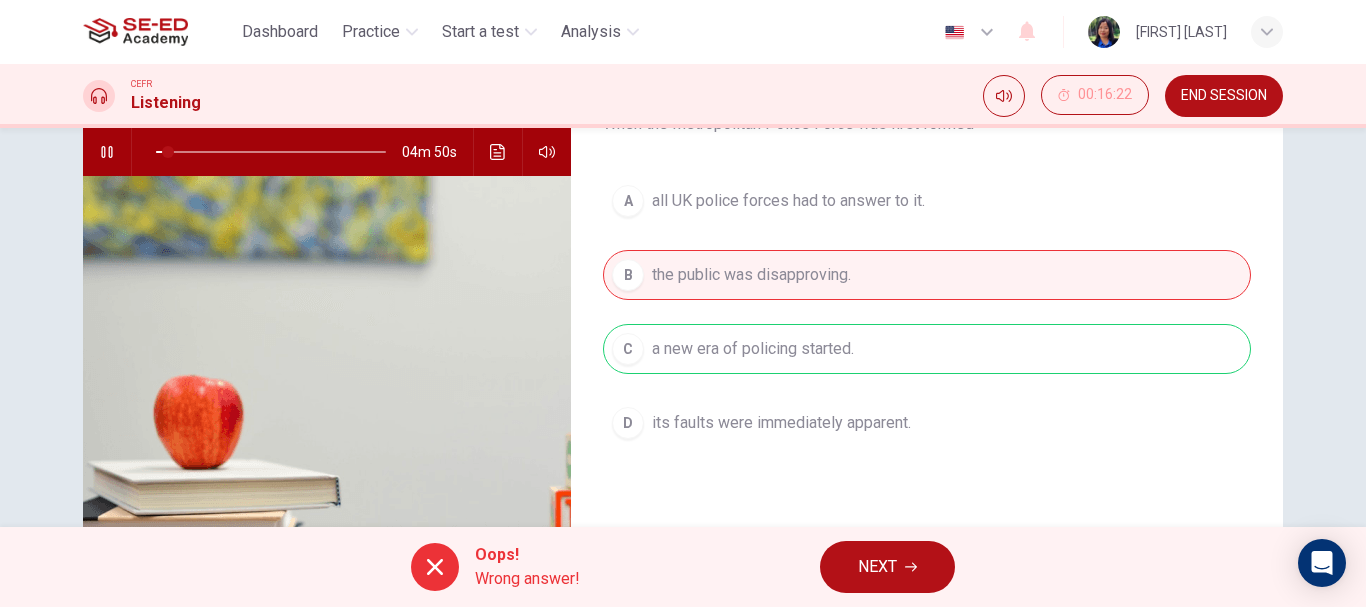 click on "NEXT" at bounding box center (877, 567) 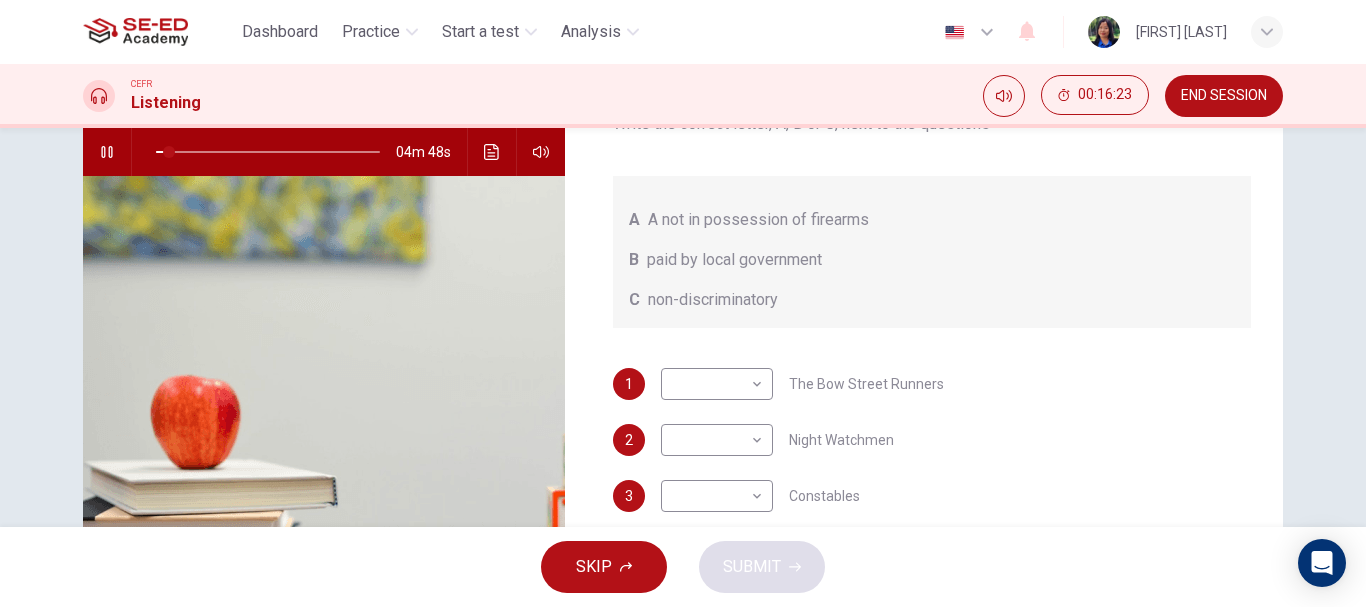 click on "​ ​ The Bow Street Runners" at bounding box center (802, 384) 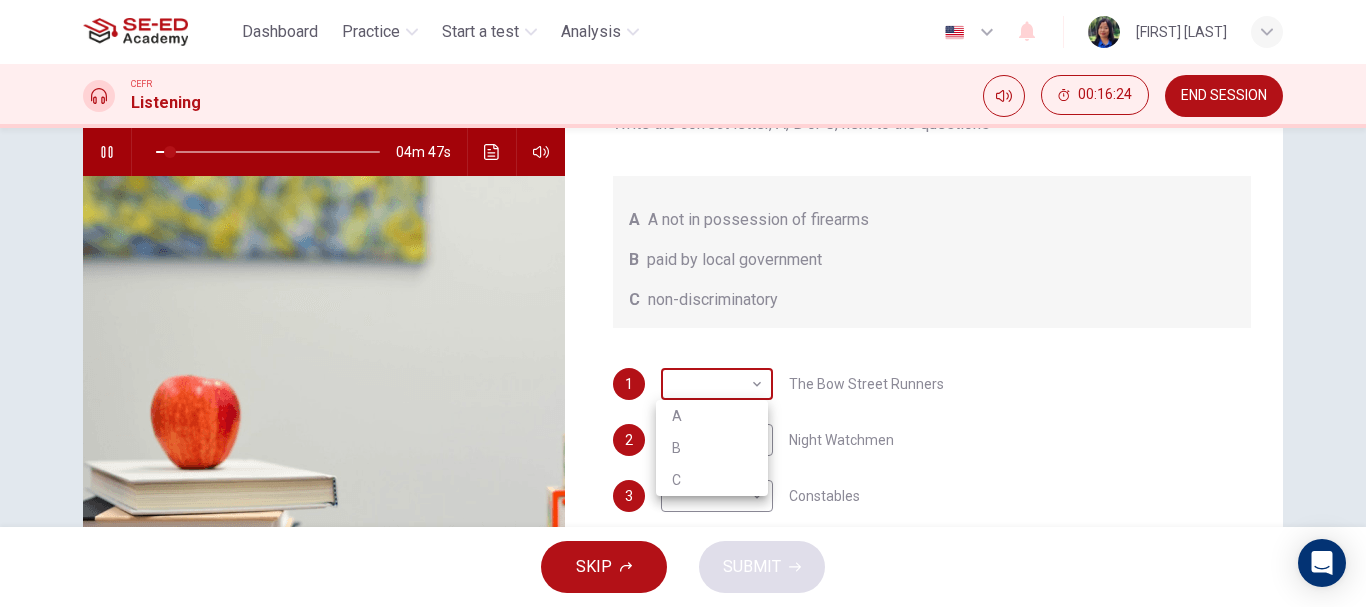 click on "This site uses cookies, as explained in our  Privacy Policy . If you agree to the use of cookies, please click the Accept button and continue to browse our site.   Privacy Policy Accept Dashboard Practice Start a test Analysis English en ​ [FIRST] [LAST] CEFR Listening 00:16:24 END SESSION Question 63 What does the lecturer say about the following? Write the correct letter, A, B or C, next to the questions A  A not in possession of firearms B paid by local government C non-discriminatory 1 ​ ​ The Bow Street Runners
2 ​ ​ Night Watchmen 3 ​ ​ Constables 4 ​ ​ The Metropolitan Police Force 5 ​ ​ Contemporary Police Forces Criminology Discussion 04m 47s SKIP SUBMIT SE-ED Academy - Online Testing Platform
Dashboard Practice Start a test Analysis Notifications © Copyright  2025 A B C" at bounding box center [683, 303] 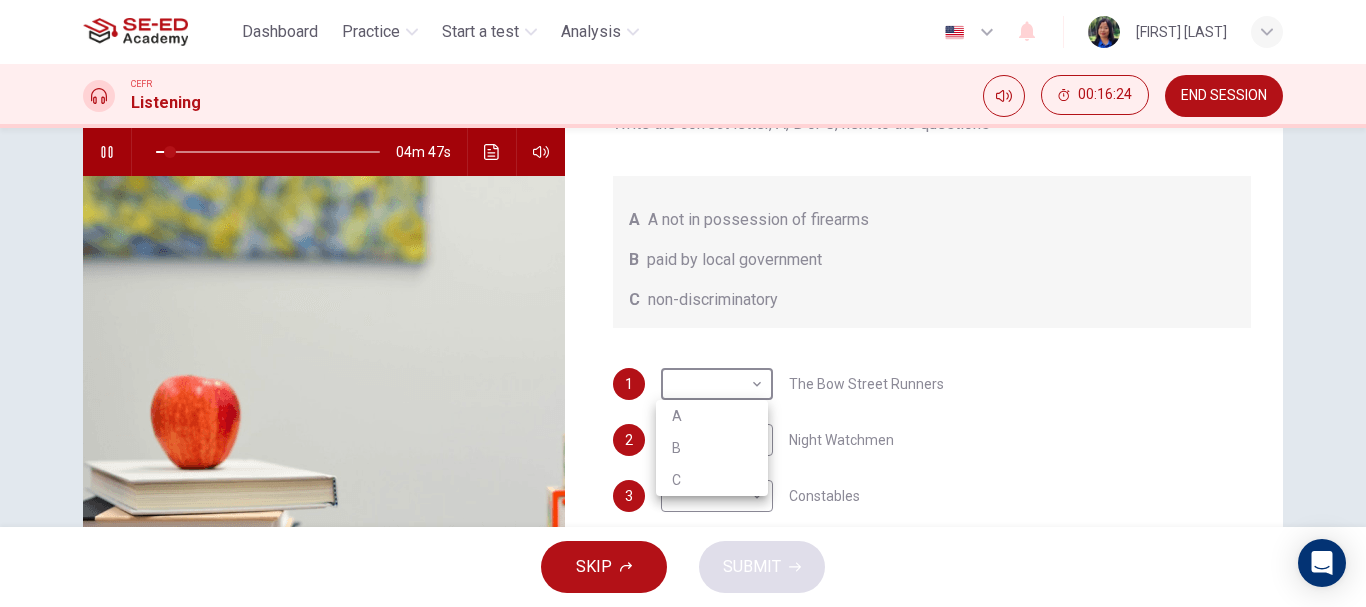 click on "A" at bounding box center [712, 416] 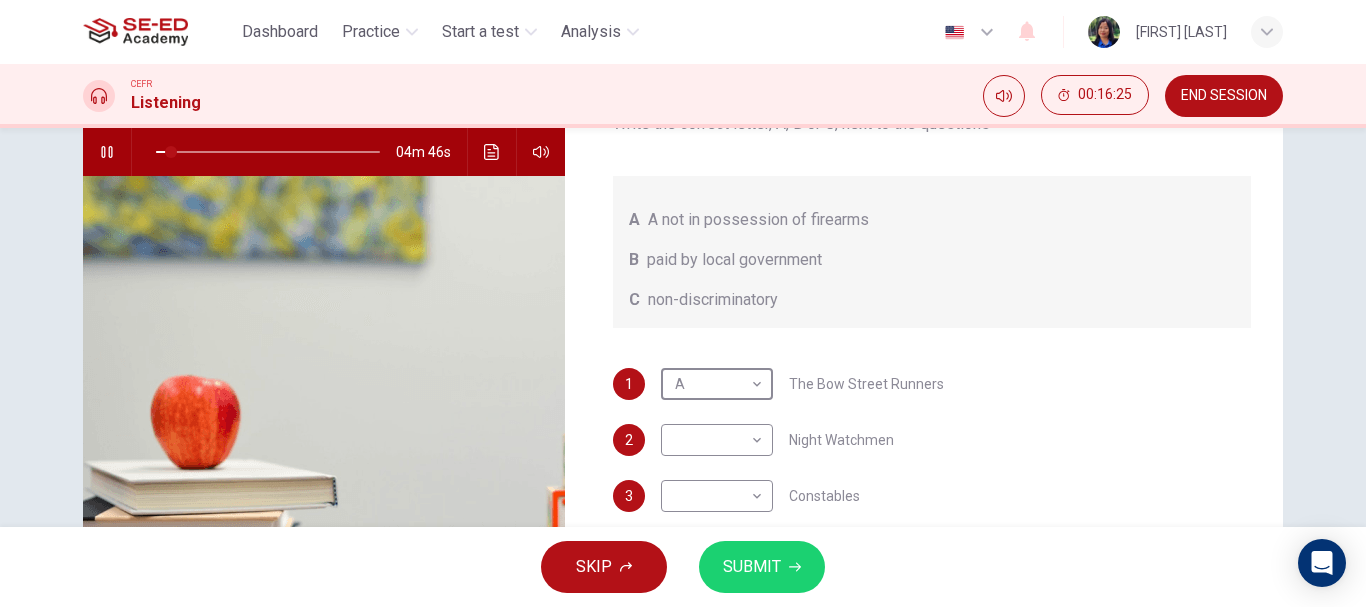 click on "This site uses cookies, as explained in our  Privacy Policy . If you agree to the use of cookies, please click the Accept button and continue to browse our site.   Privacy Policy Accept Dashboard Practice Start a test Analysis English en ​ [FIRST] [LAST] CEFR Listening 00:16:25 END SESSION Question 63 What does the lecturer say about the following? Write the correct letter, A, B or C, next to the questions A  A not in possession of firearms B paid by local government C non-discriminatory 1 A A ​ The Bow Street Runners
2 ​ ​ Night Watchmen 3 ​ ​ Constables 4 ​ ​ The Metropolitan Police Force 5 ​ ​ Contemporary Police Forces Criminology Discussion 04m 46s SKIP SUBMIT SE-ED Academy - Online Testing Platform
Dashboard Practice Start a test Analysis Notifications © Copyright  2025" at bounding box center [683, 303] 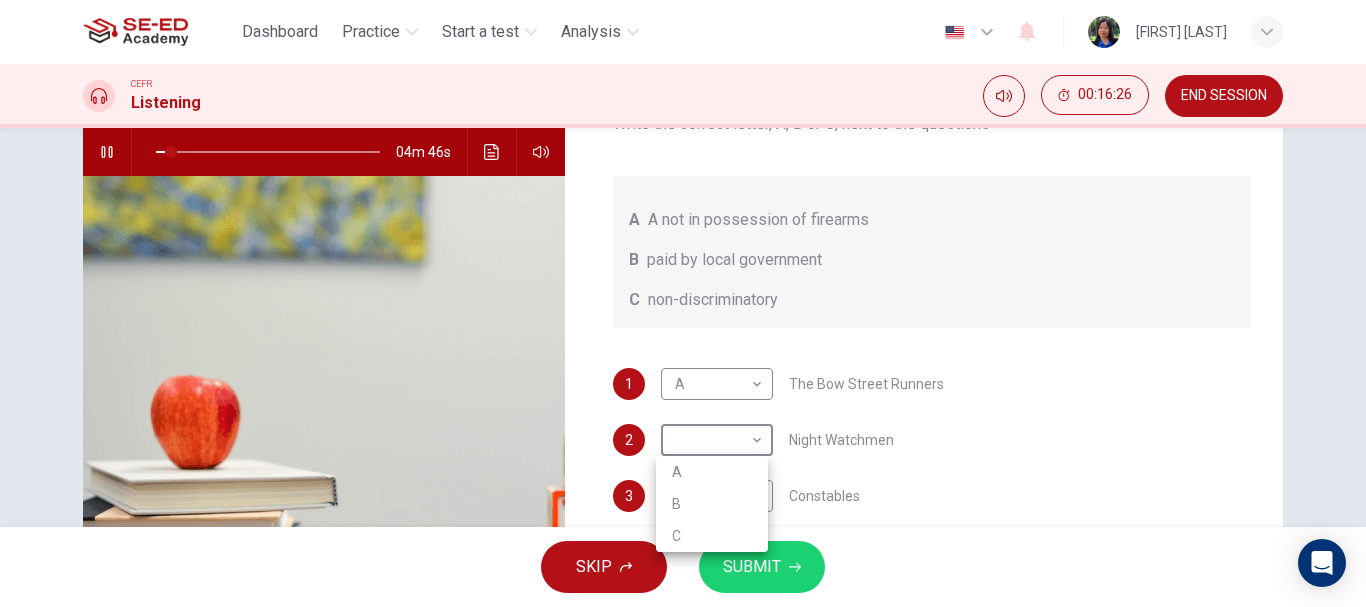 click on "A" at bounding box center (712, 472) 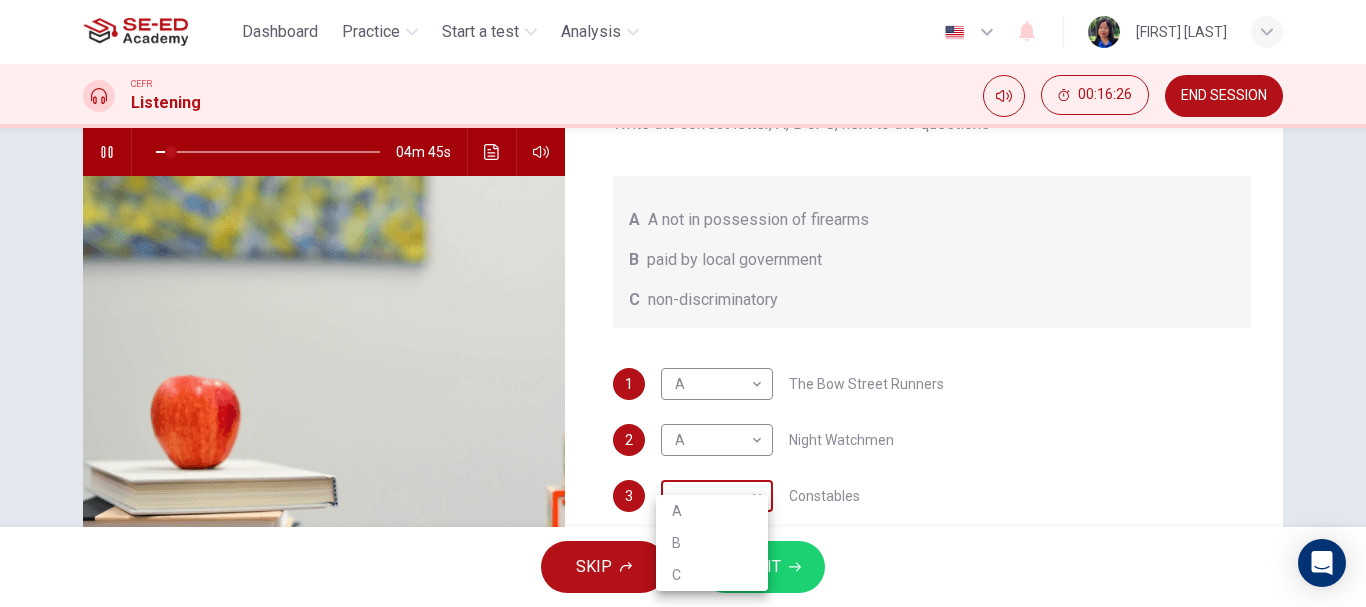 click on "This site uses cookies, as explained in our Privacy Policy . If you agree to the use of cookies, please click the Accept button and continue to browse our site. Privacy Policy Accept Dashboard Practice Start a test Analysis English en ​ Mrs Wasana Prabut CEFR Listening 00:16:26 END SESSION Question 63 What does the lecturer say about the following? Write the correct letter, A, B or C, next to the questions A A not in possession of firearms B paid by local government C non-discriminatory 1 A A The Bow Street Runners 2 A A Night Watchmen 3 Constables 4 The Metropolitan Police Force 5 Contemporary Police Forces Criminology Discussion 04m 45s SKIP SUBMIT SE-ED Academy - Online Testing Platform Dashboard Practice Start a test Analysis Notifications © Copyright 2025 A B C" at bounding box center [683, 303] 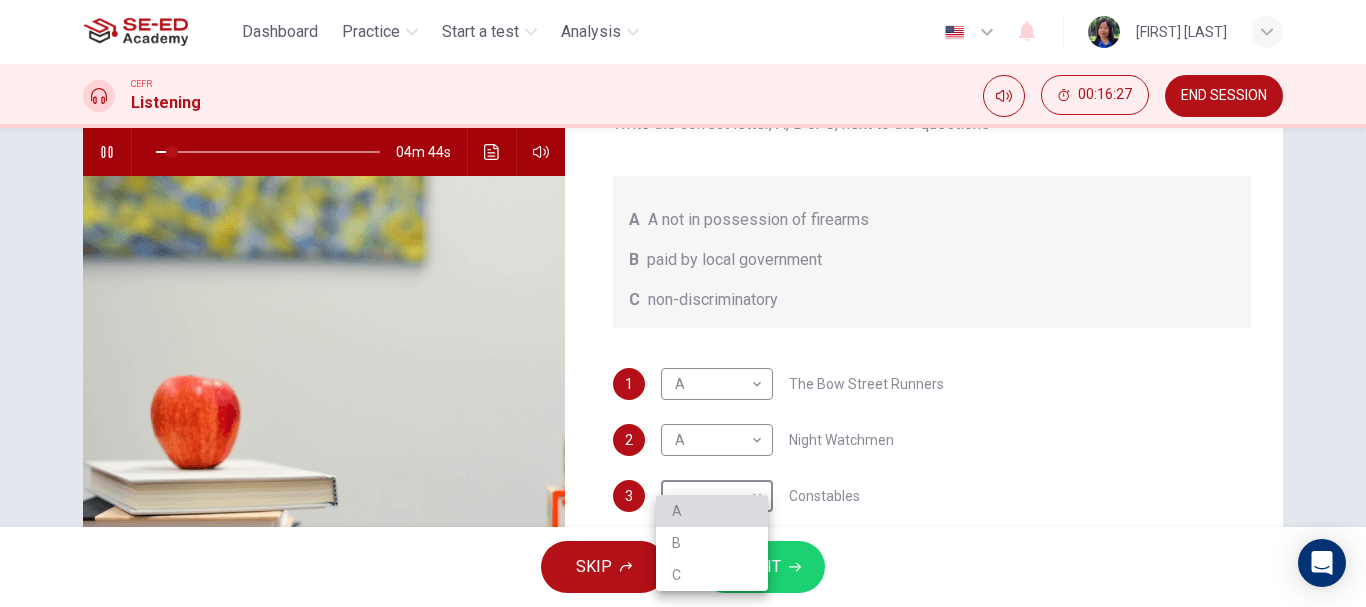 click on "A" at bounding box center (712, 511) 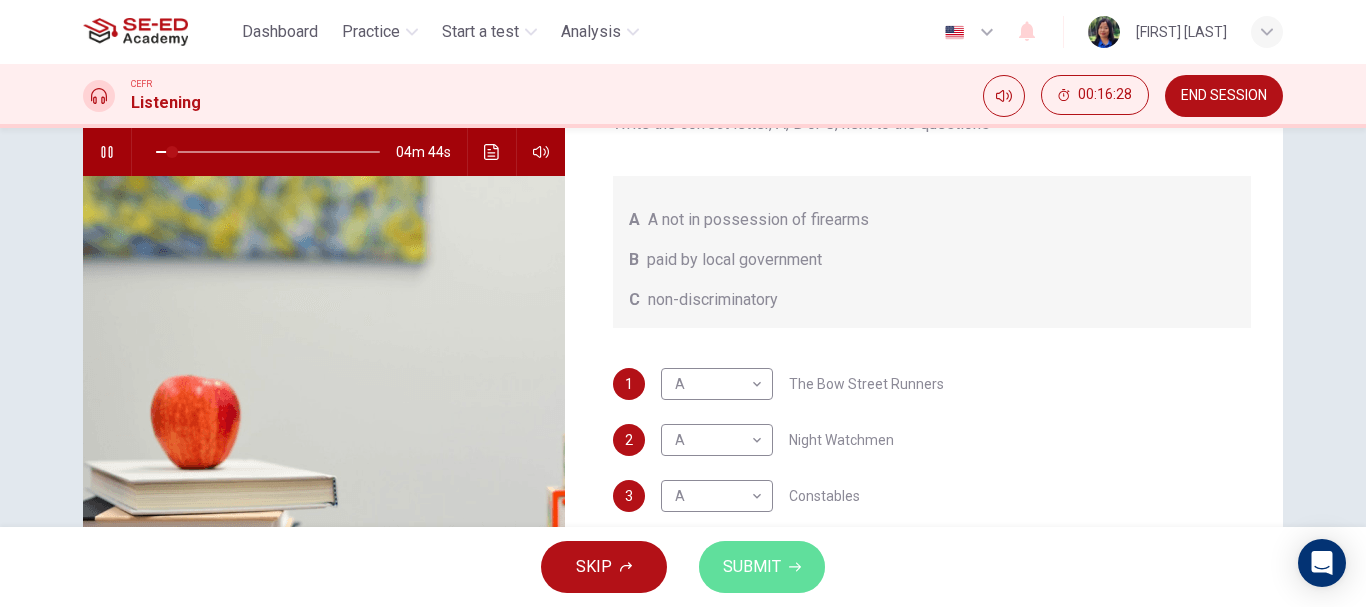 click on "SUBMIT" at bounding box center [762, 567] 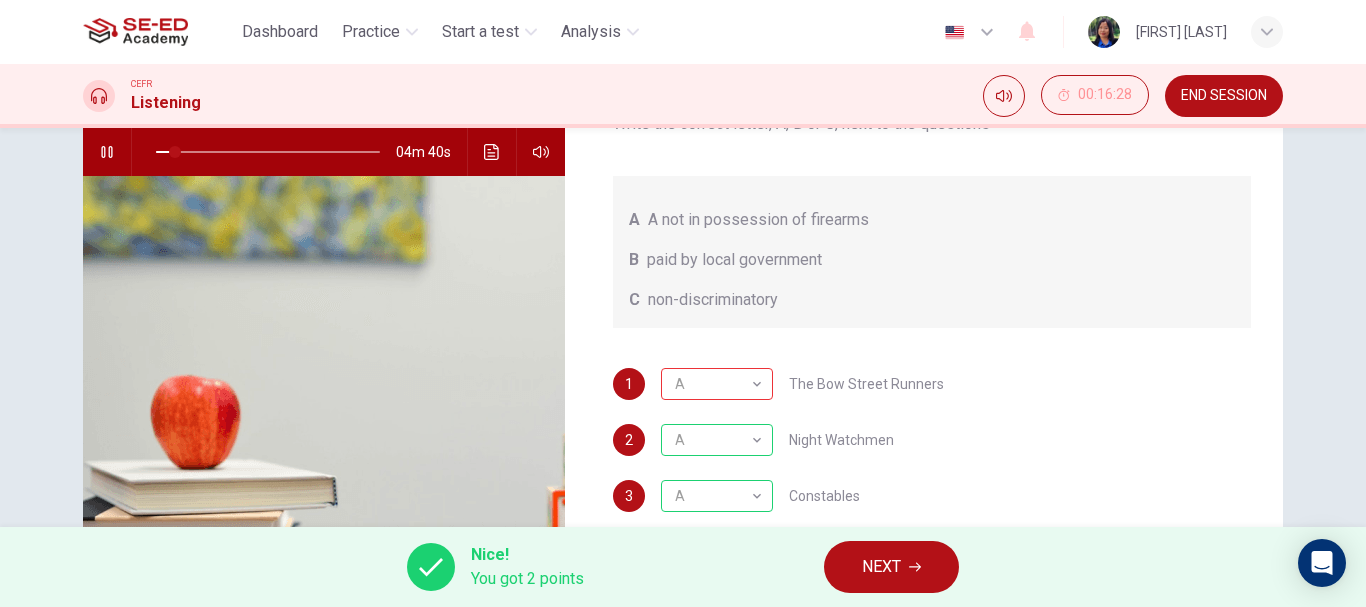 scroll, scrollTop: 1, scrollLeft: 0, axis: vertical 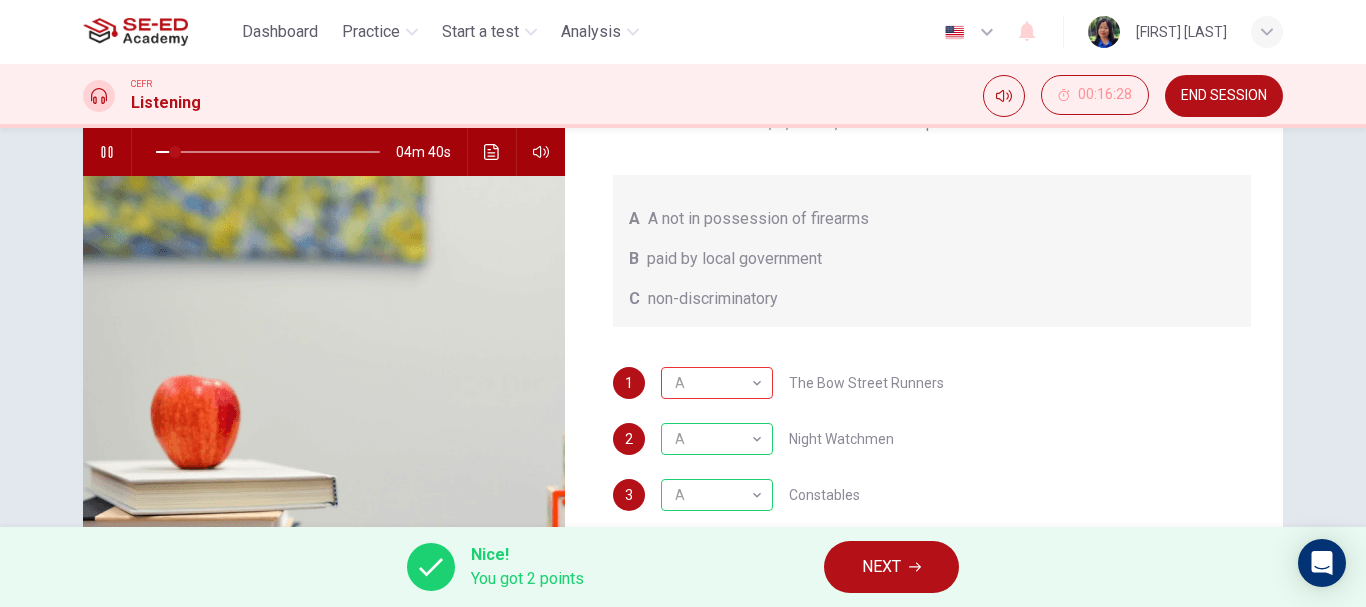 type on "9" 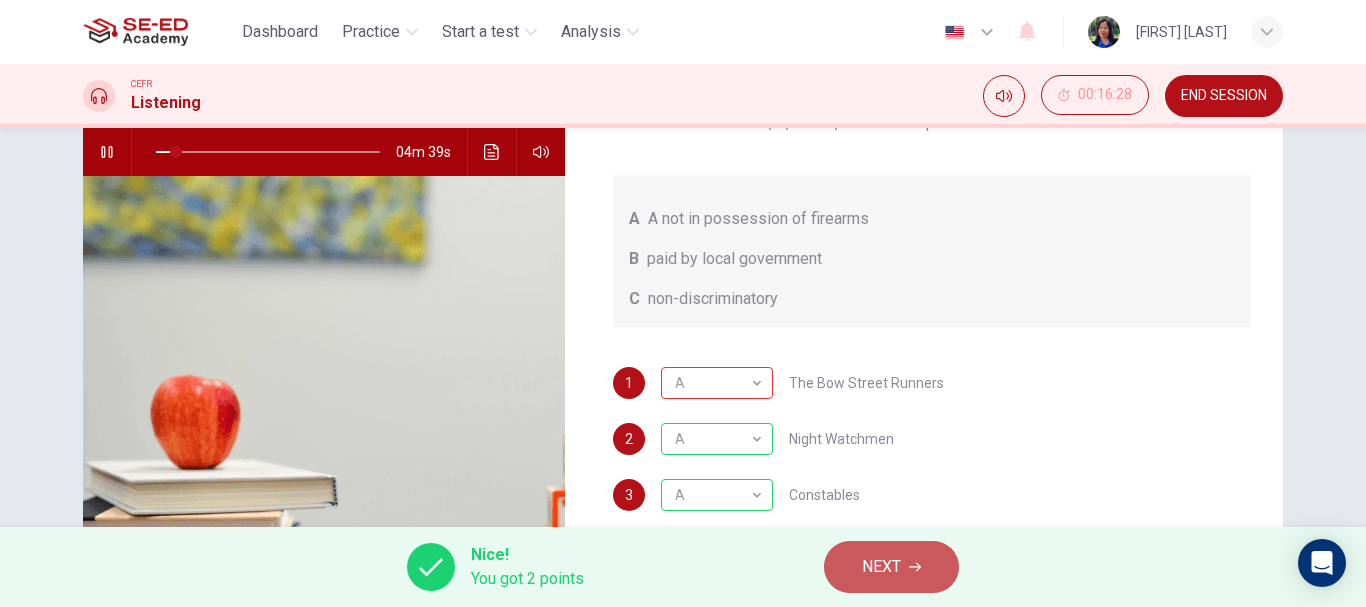 click on "NEXT" at bounding box center (891, 567) 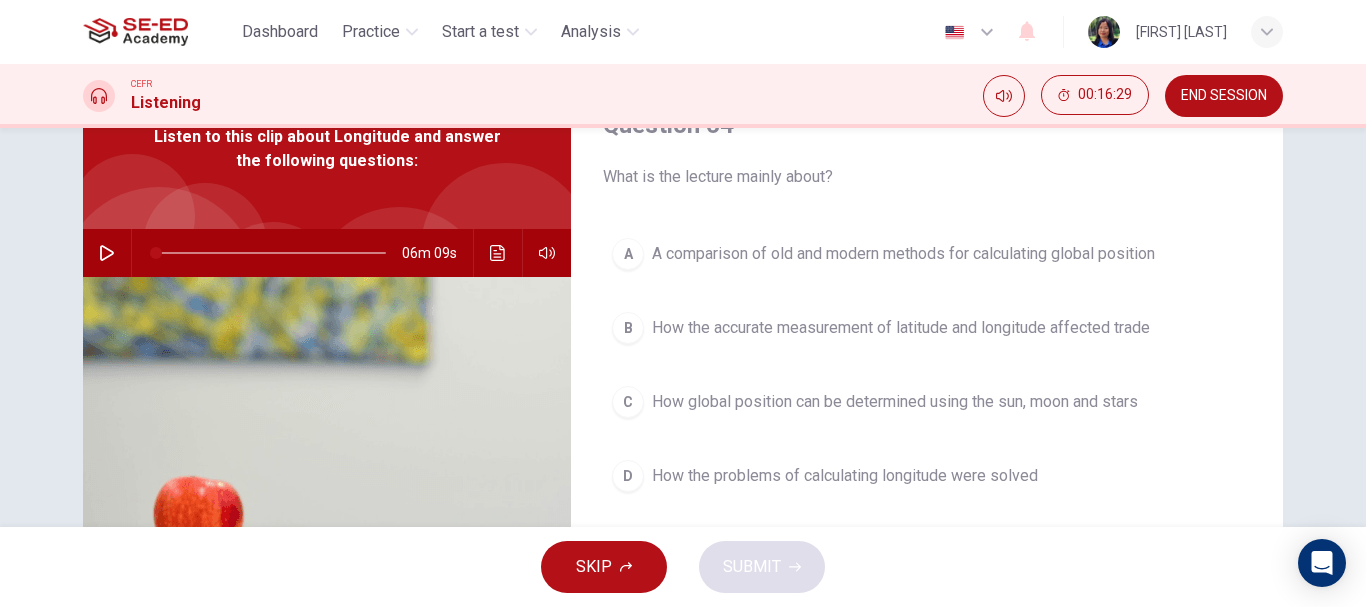 scroll, scrollTop: 100, scrollLeft: 0, axis: vertical 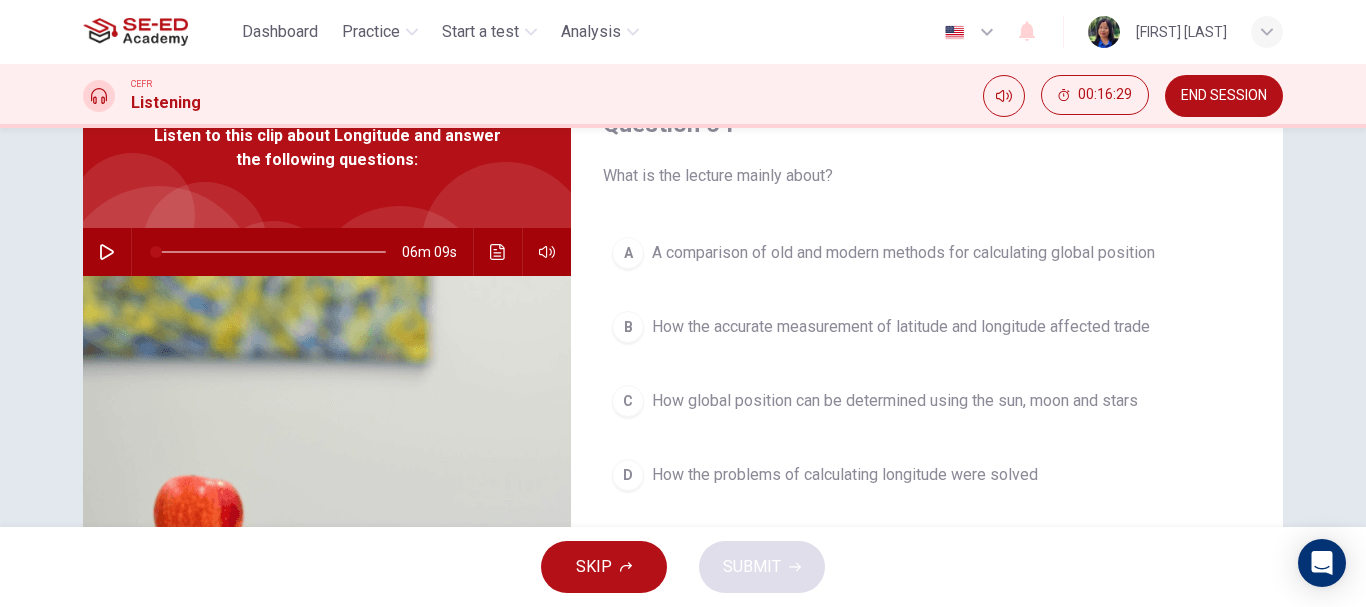 click on "How the accurate measurement of latitude and longitude affected trade" at bounding box center [901, 327] 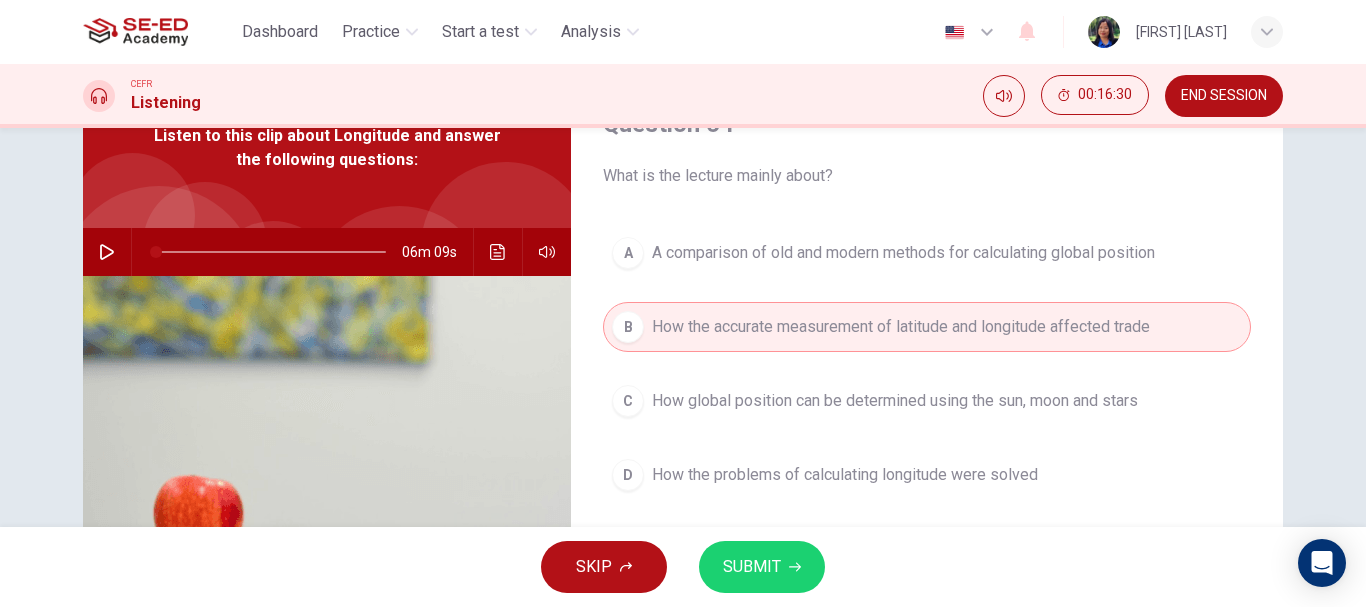 drag, startPoint x: 722, startPoint y: 521, endPoint x: 740, endPoint y: 551, distance: 34.98571 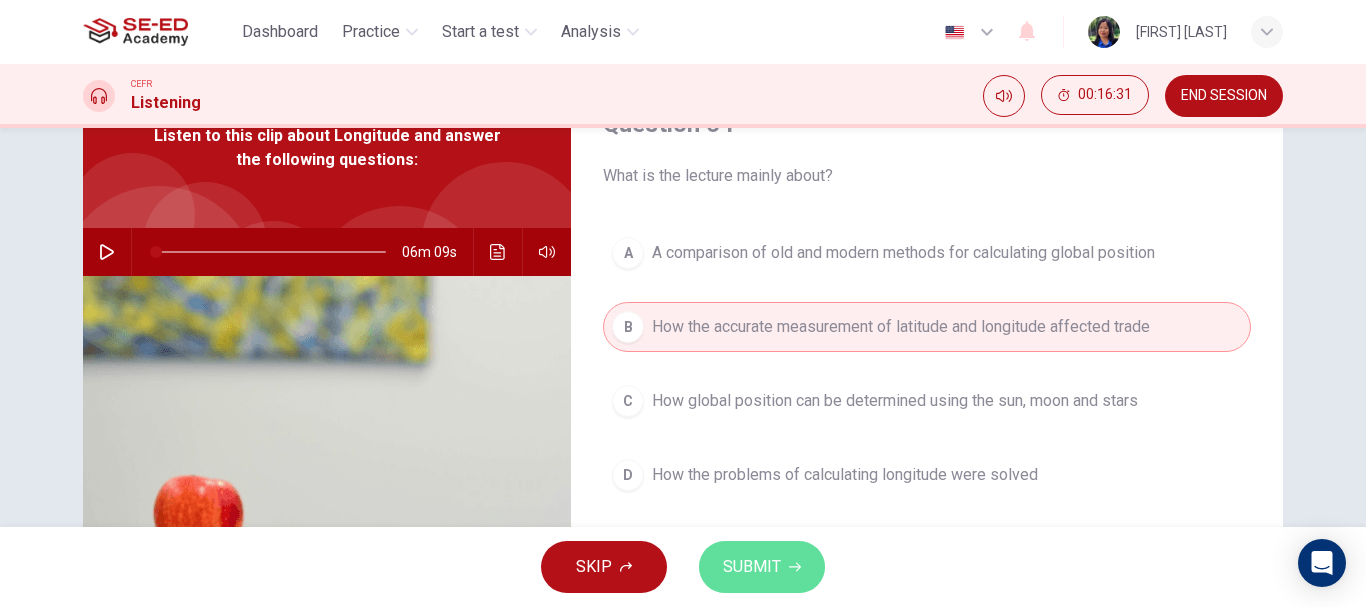 click on "SUBMIT" at bounding box center [762, 567] 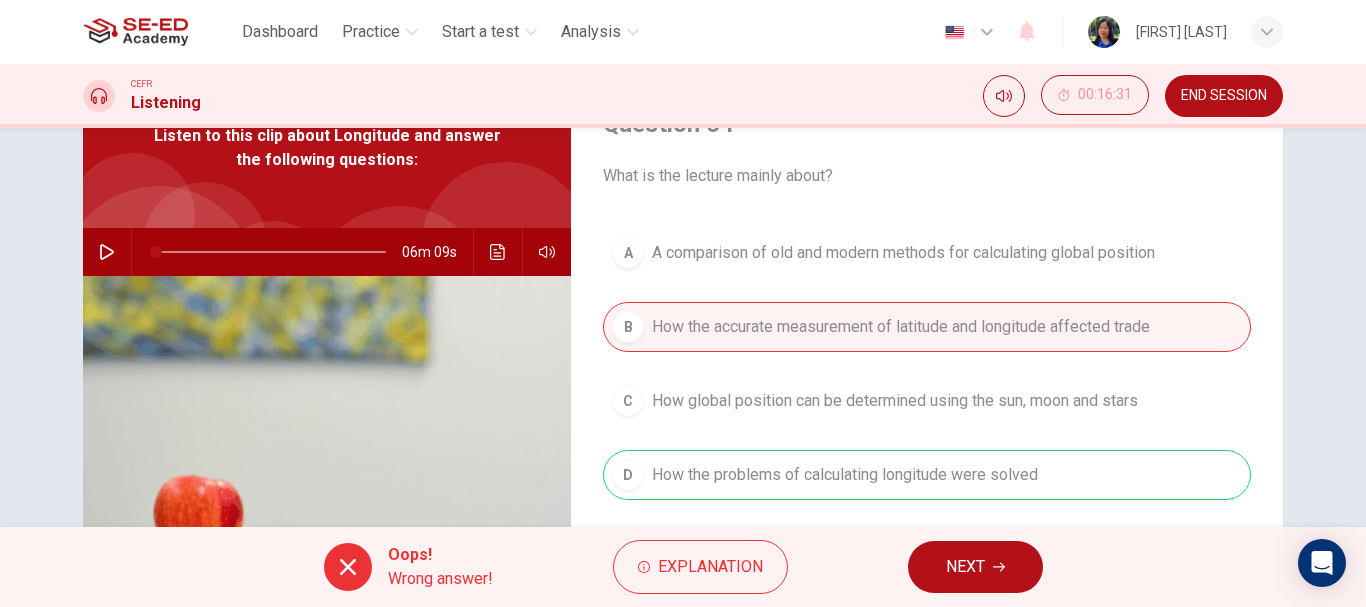 click on "NEXT" at bounding box center (965, 567) 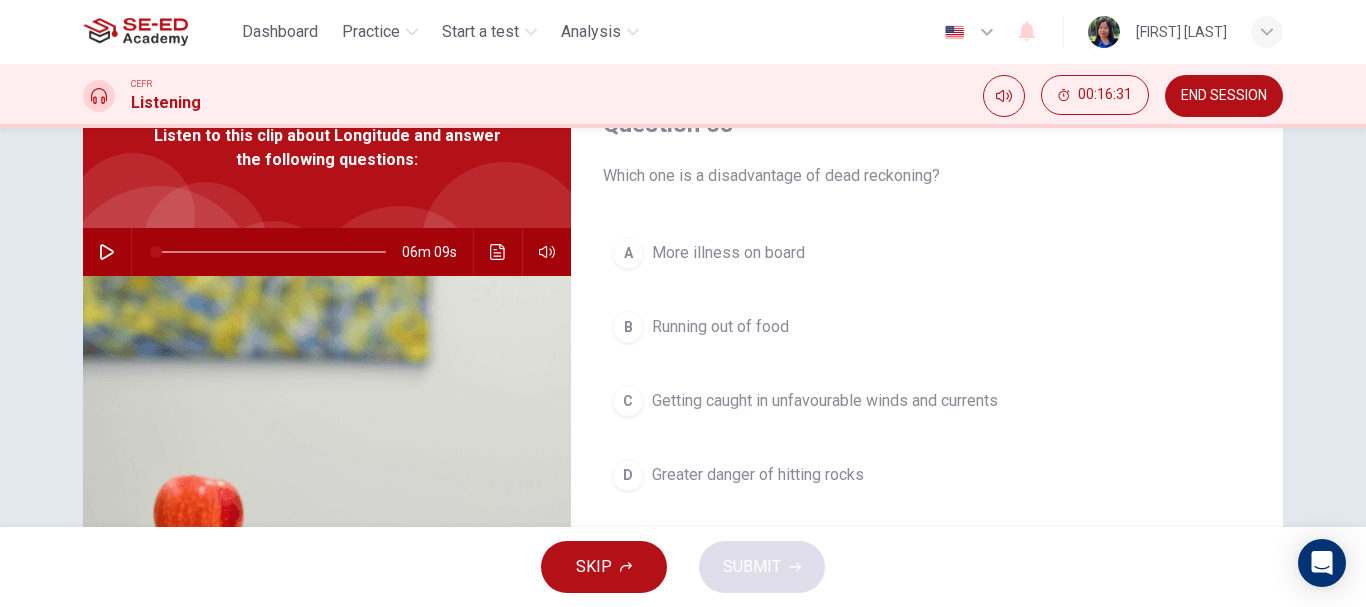 click on "Running out of food" at bounding box center (720, 327) 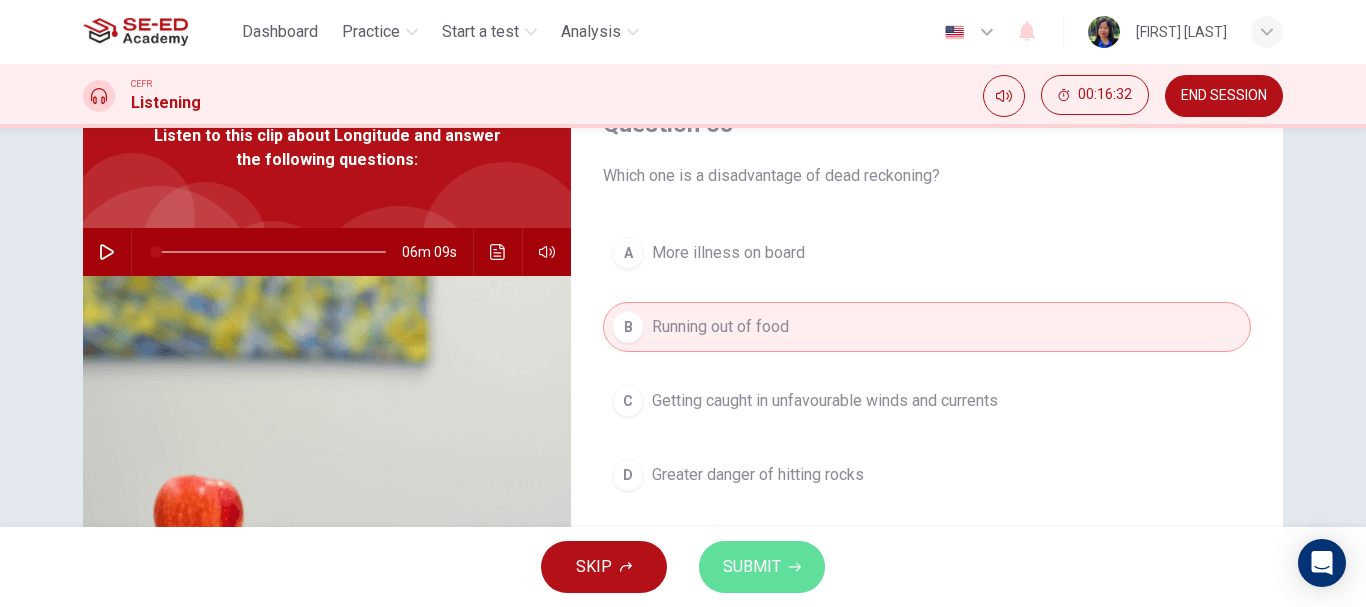click on "SUBMIT" at bounding box center [762, 567] 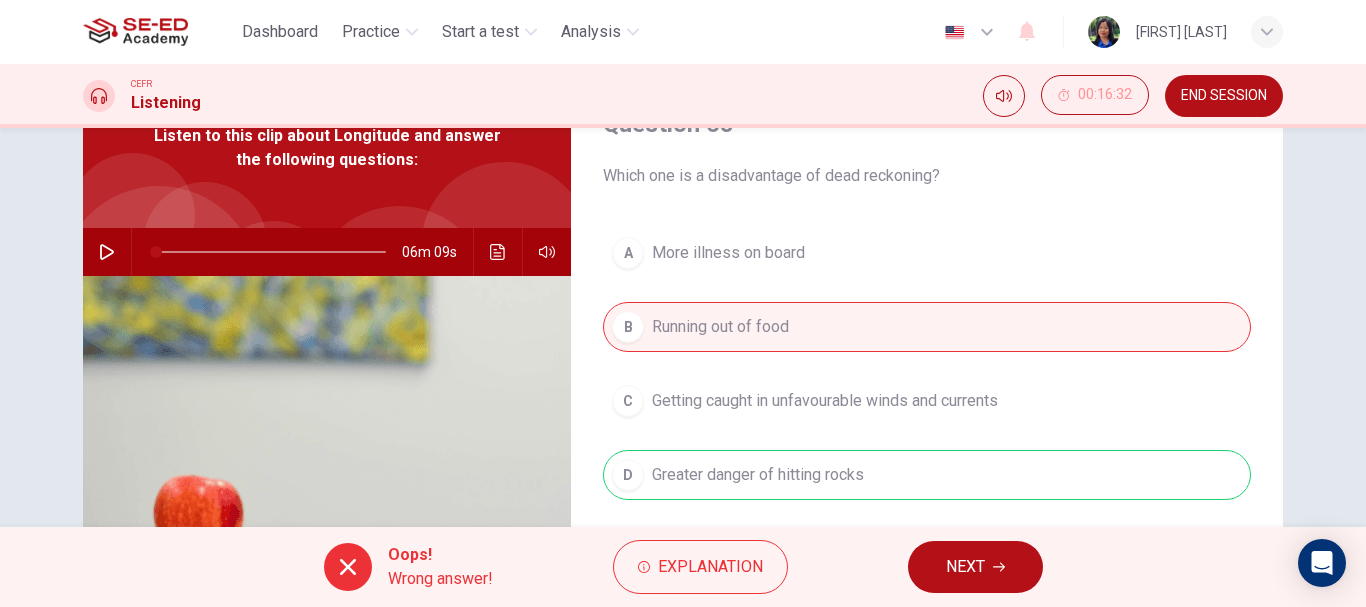 drag, startPoint x: 973, startPoint y: 566, endPoint x: 962, endPoint y: 552, distance: 17.804493 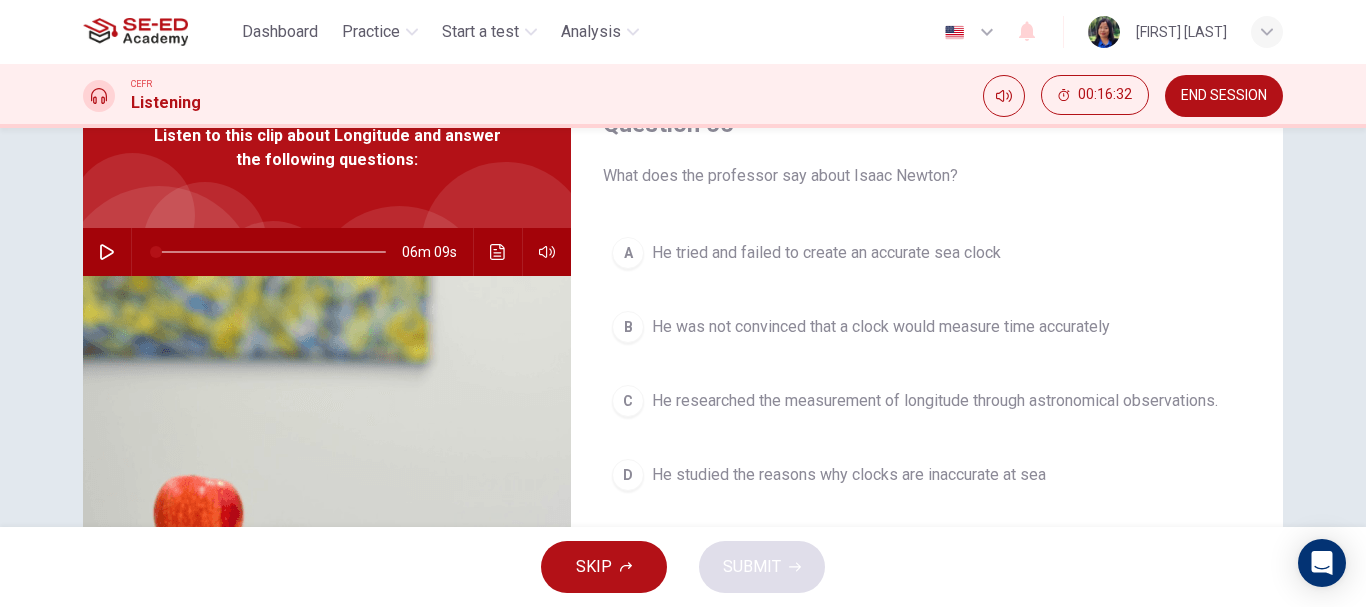 drag, startPoint x: 750, startPoint y: 321, endPoint x: 757, endPoint y: 351, distance: 30.805843 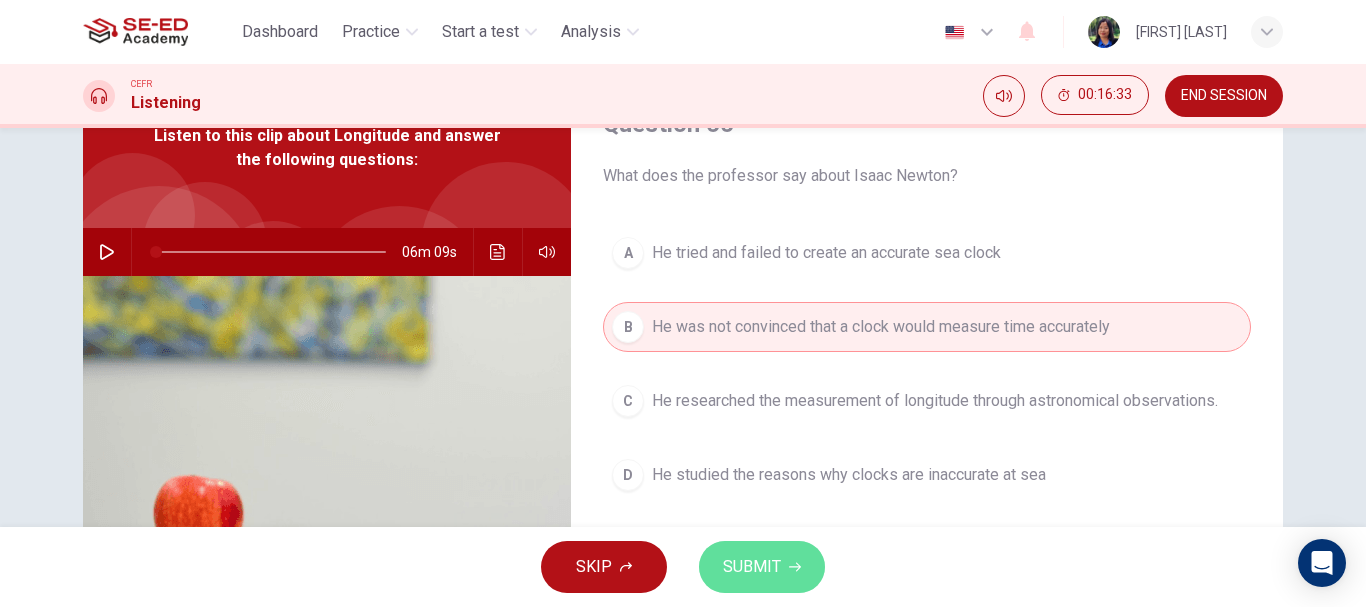 click on "SUBMIT" at bounding box center (752, 567) 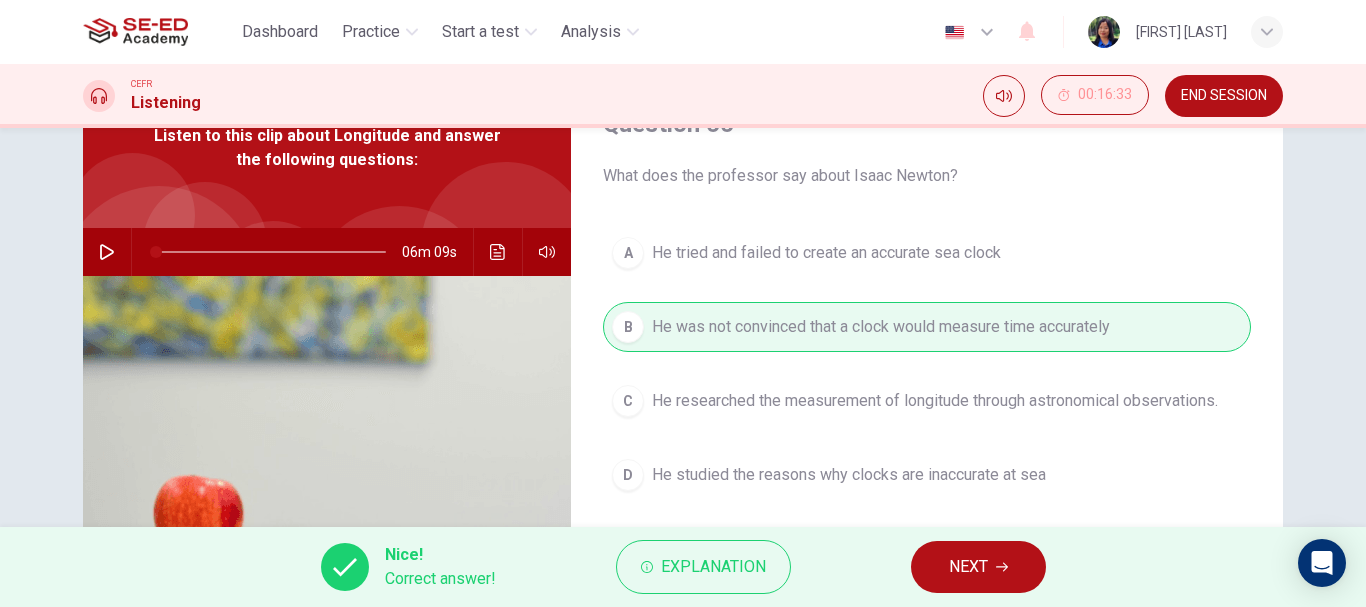 click on "NEXT" at bounding box center (978, 567) 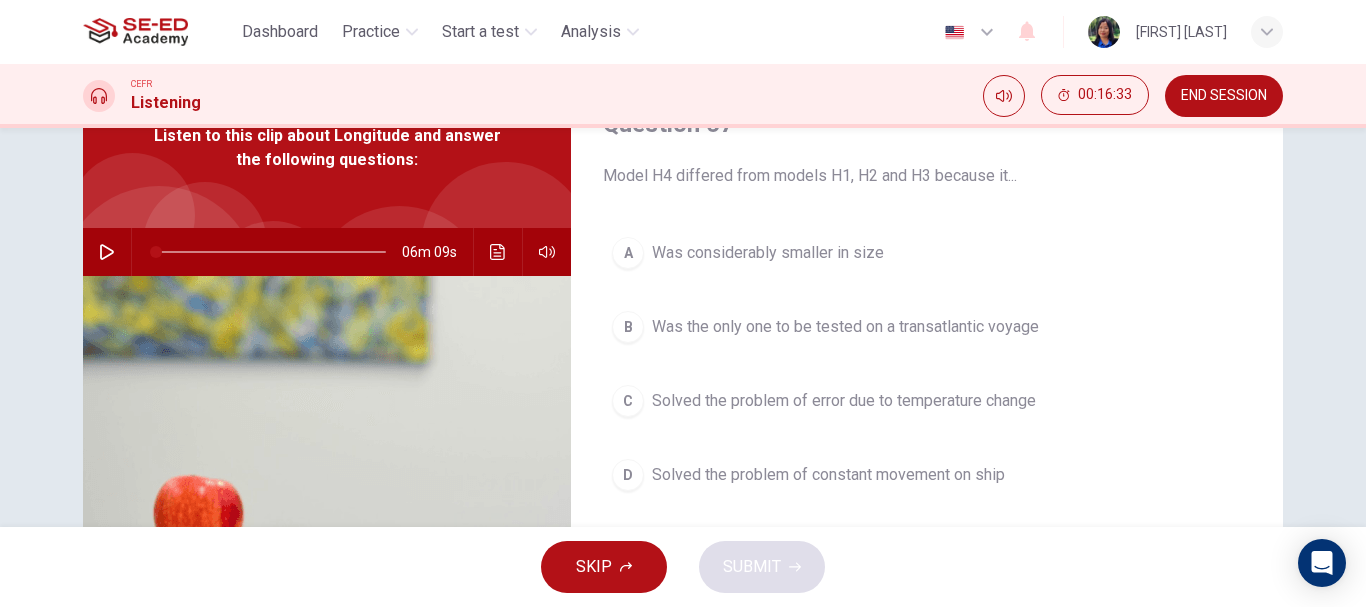 click on "Was the only one to be tested on a transatlantic voyage" at bounding box center (845, 327) 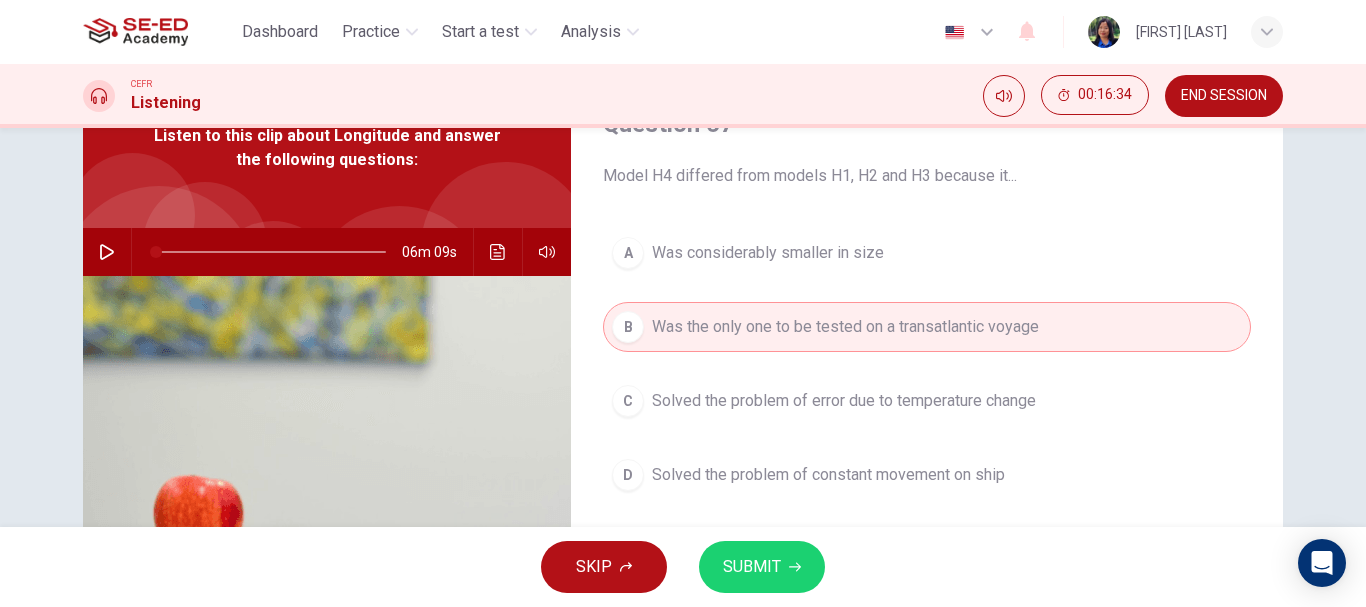click on "SUBMIT" at bounding box center (752, 567) 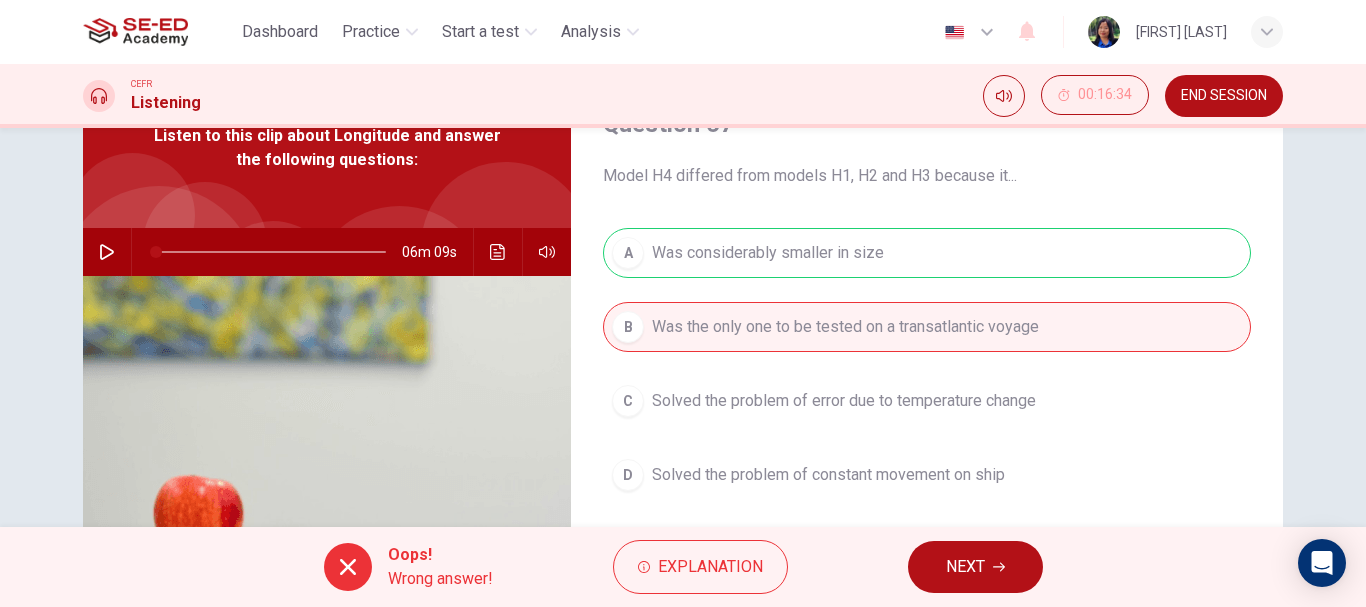 click on "NEXT" at bounding box center (965, 567) 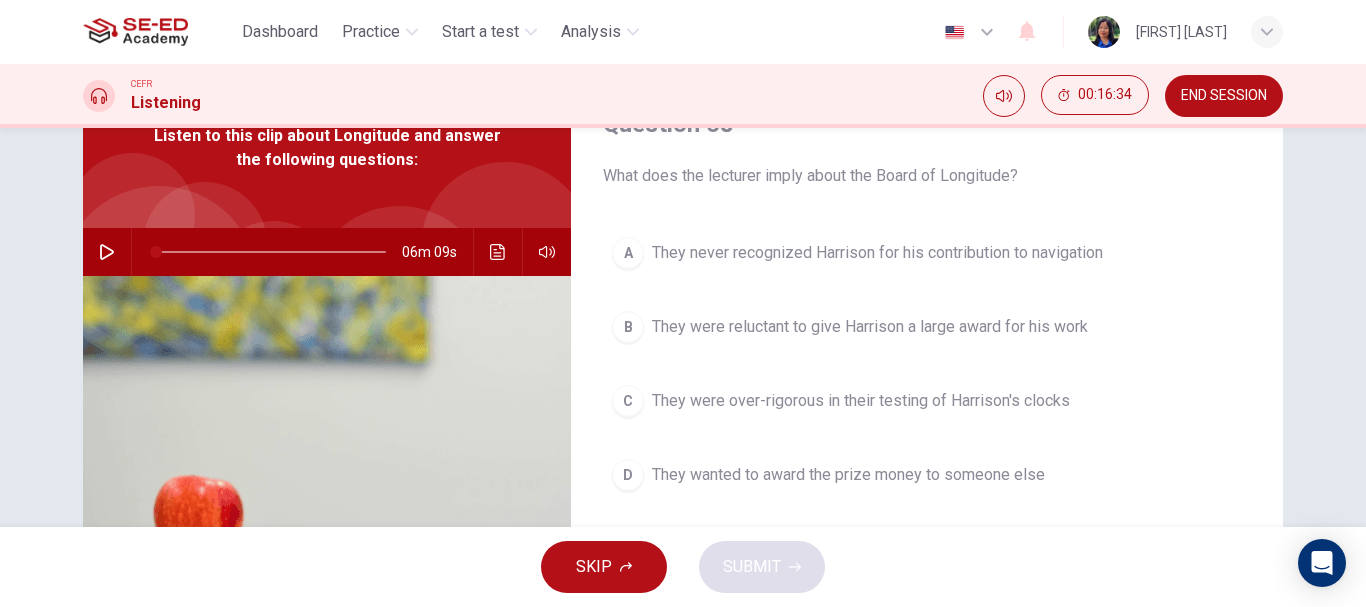 click on "They were reluctant to give Harrison a large award for his work" at bounding box center (870, 327) 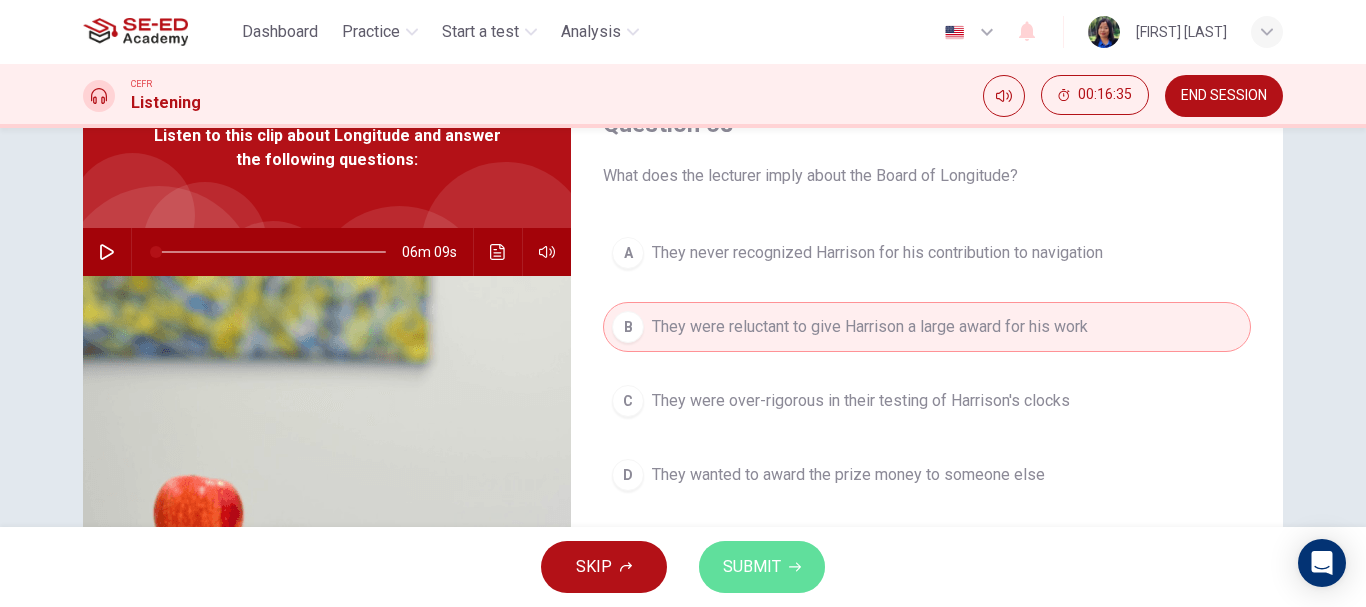 click on "SUBMIT" at bounding box center (752, 567) 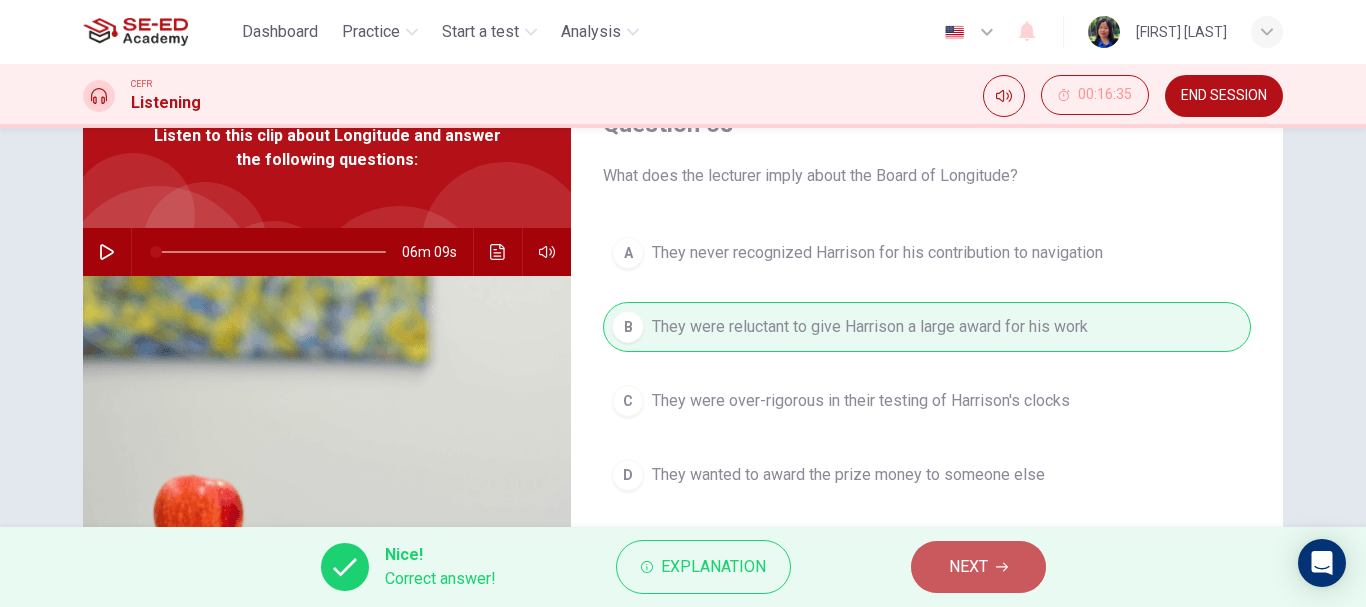 click on "NEXT" at bounding box center [968, 567] 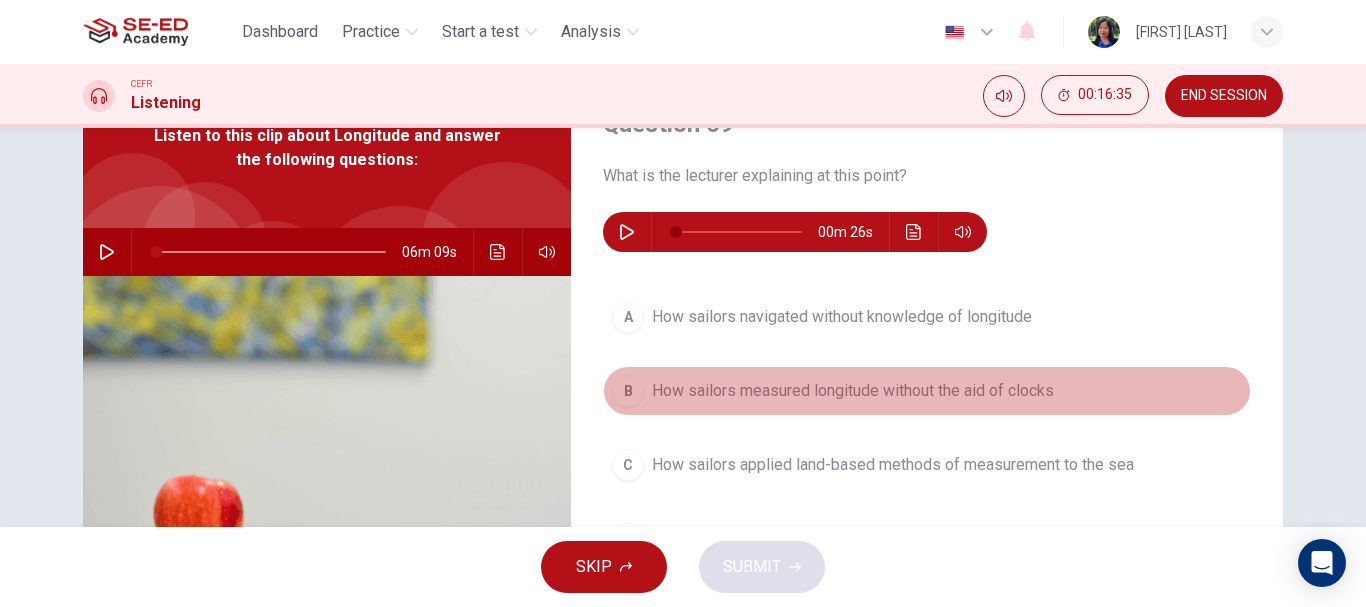 click on "How sailors measured longitude without the aid of clocks" at bounding box center [853, 391] 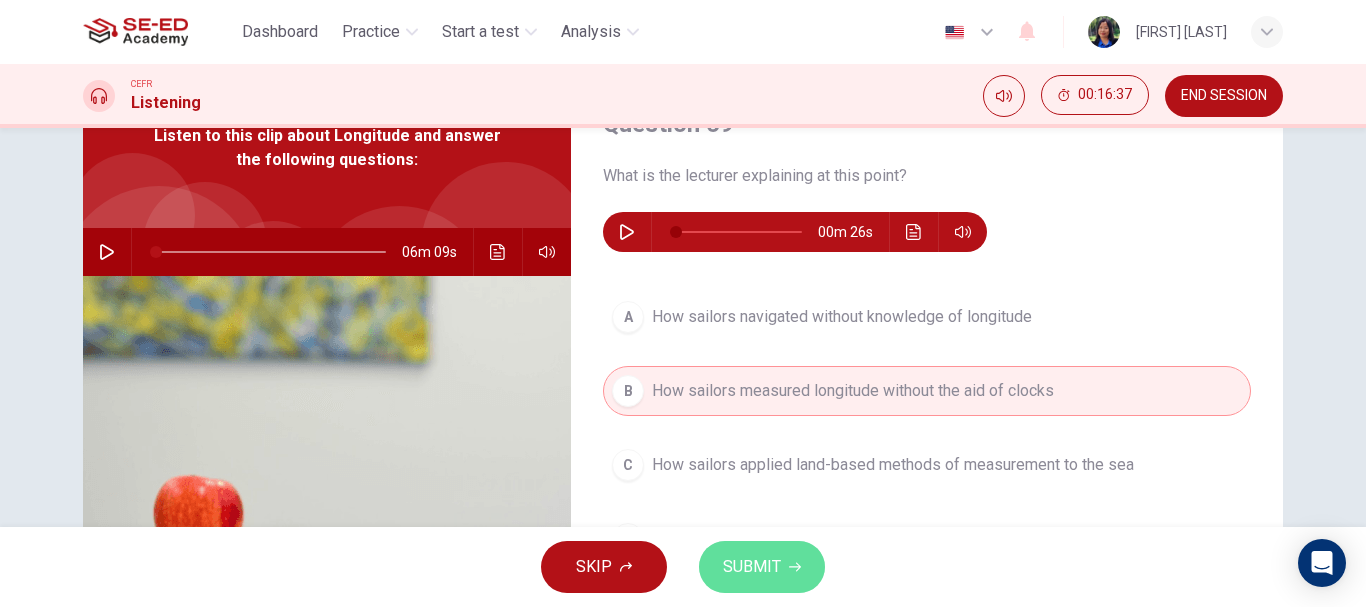 click on "SUBMIT" at bounding box center (762, 567) 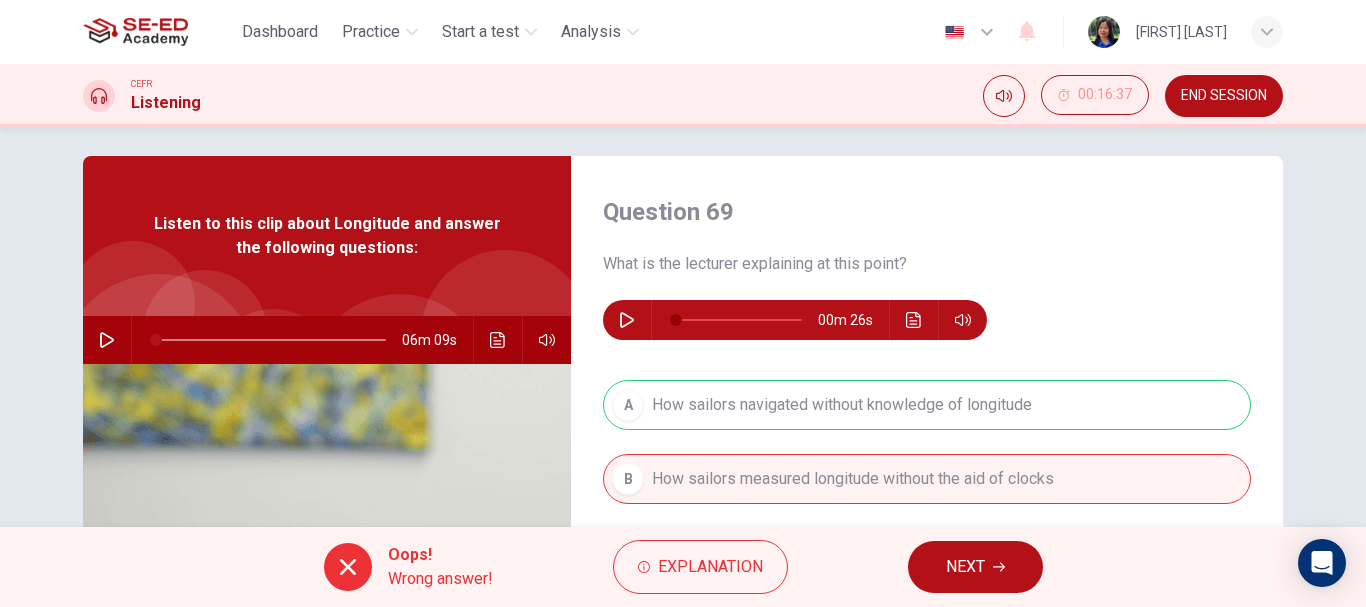 scroll, scrollTop: 0, scrollLeft: 0, axis: both 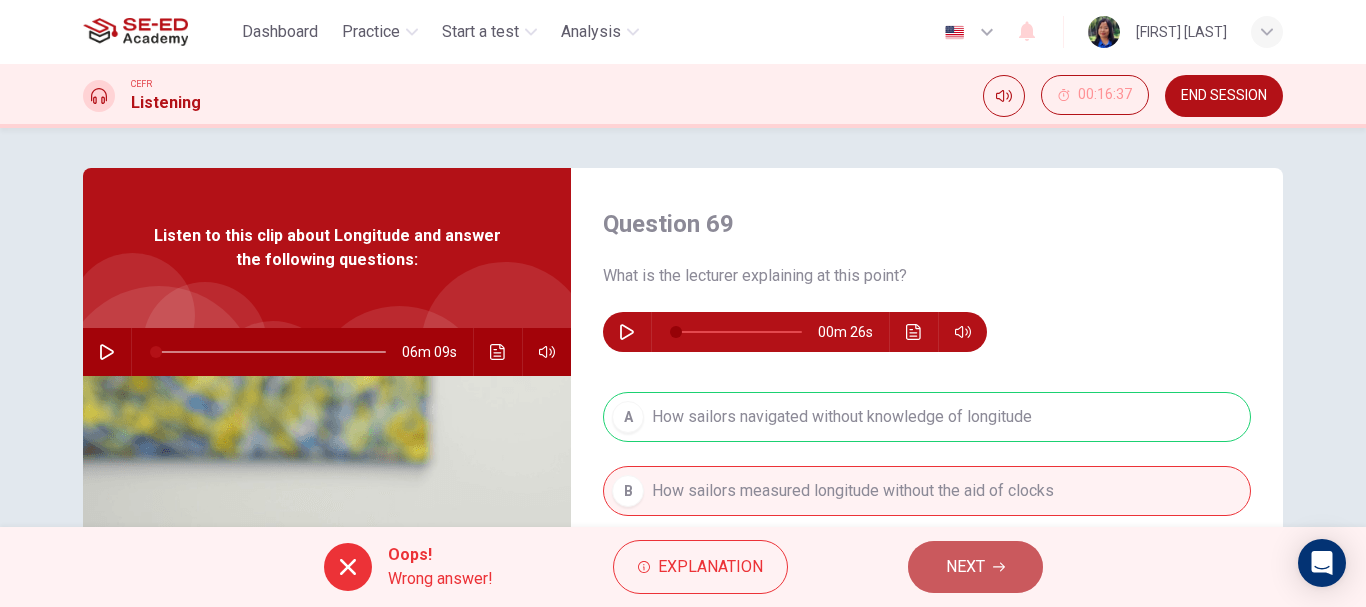 click on "NEXT" at bounding box center (965, 567) 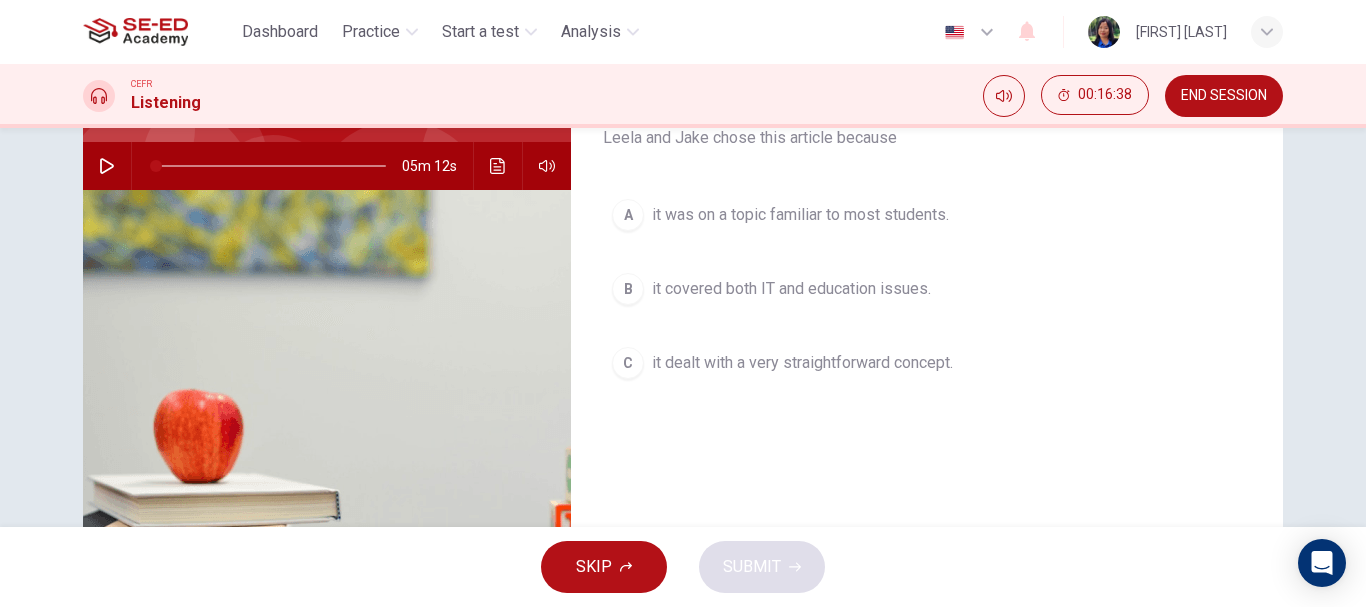 scroll, scrollTop: 200, scrollLeft: 0, axis: vertical 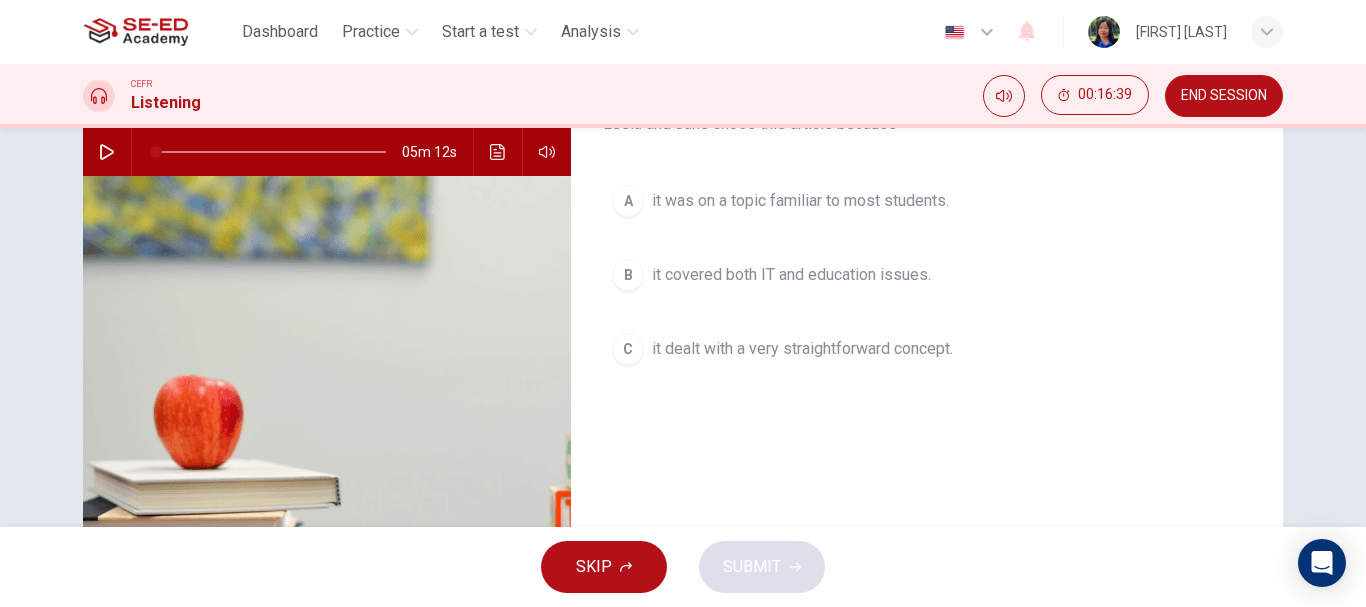 click on "A it was on a topic familiar to most students. B it covered both IT and education issues. C it dealt with a very straightforward concept." at bounding box center [927, 295] 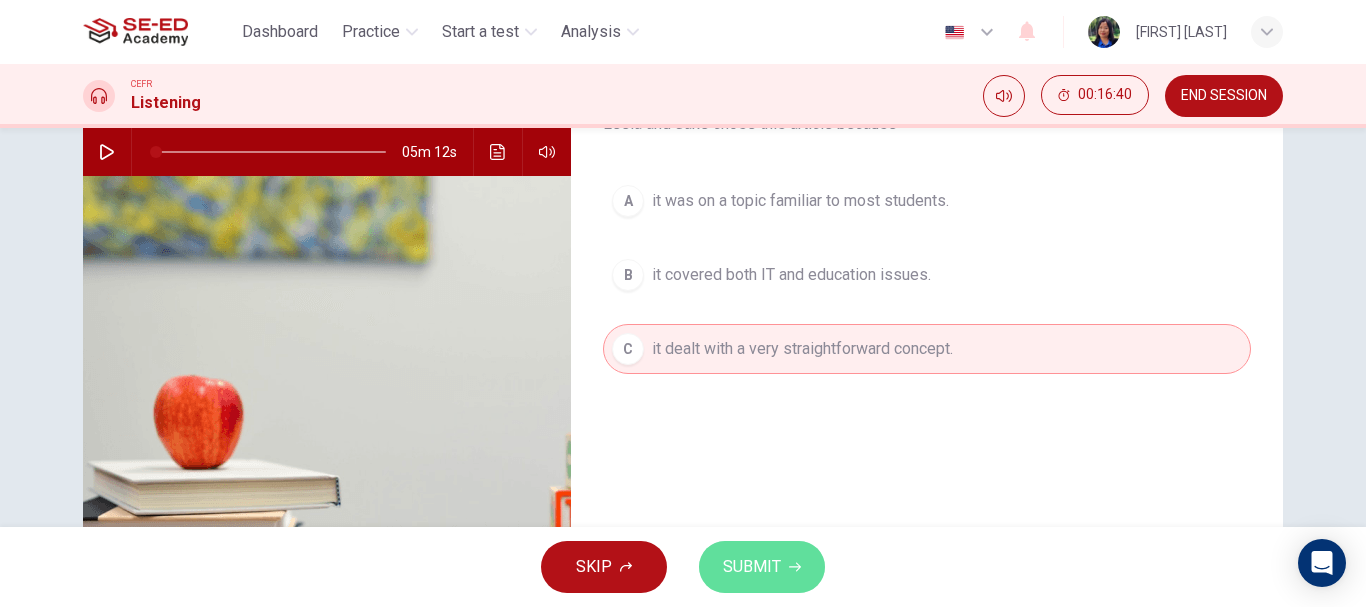 click on "SUBMIT" at bounding box center [752, 567] 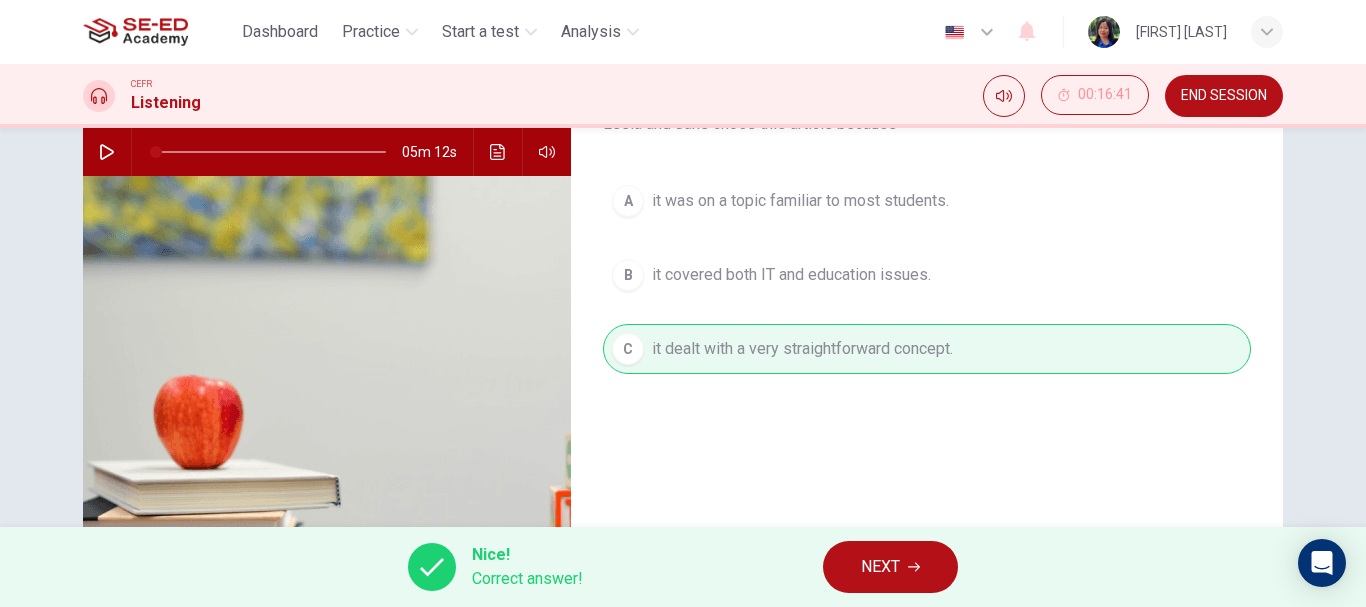 click on "NEXT" at bounding box center [880, 567] 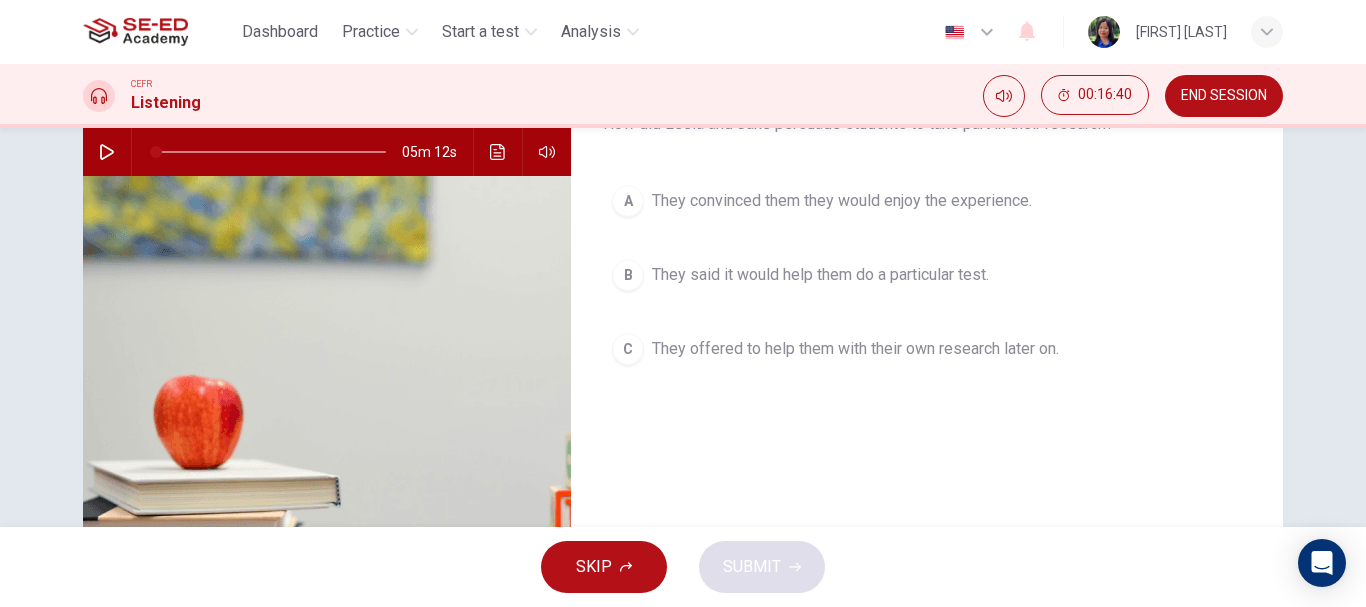 click on "They offered to help them with their own research later on." at bounding box center [855, 349] 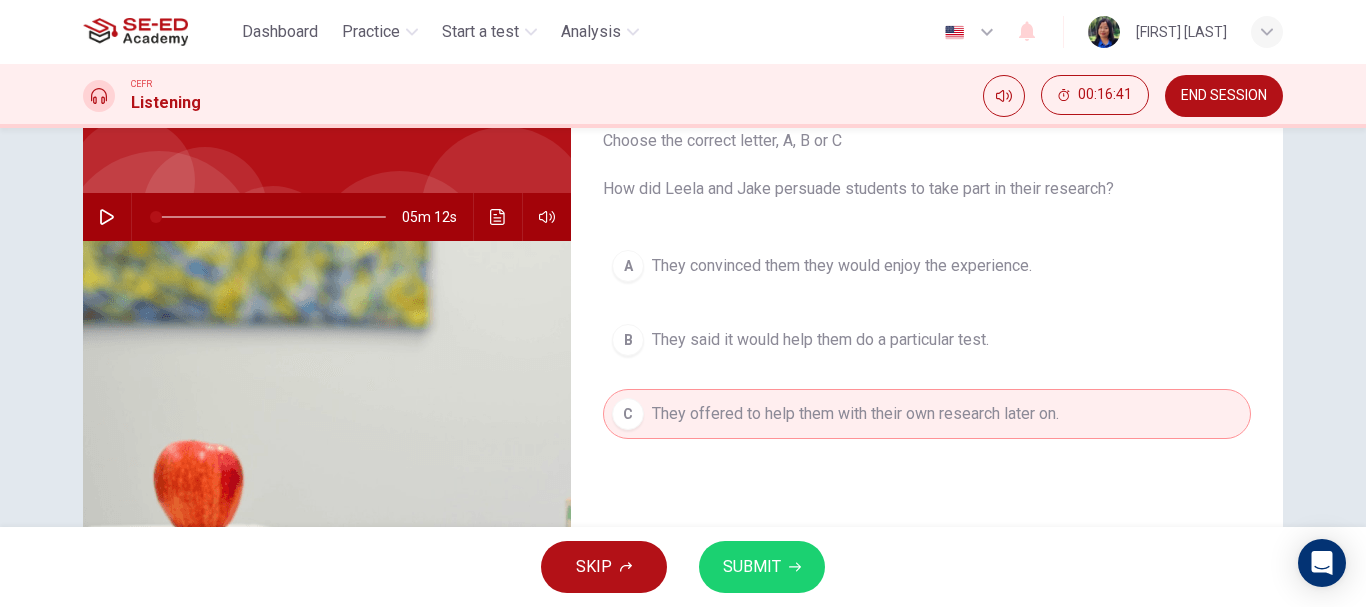 scroll, scrollTop: 100, scrollLeft: 0, axis: vertical 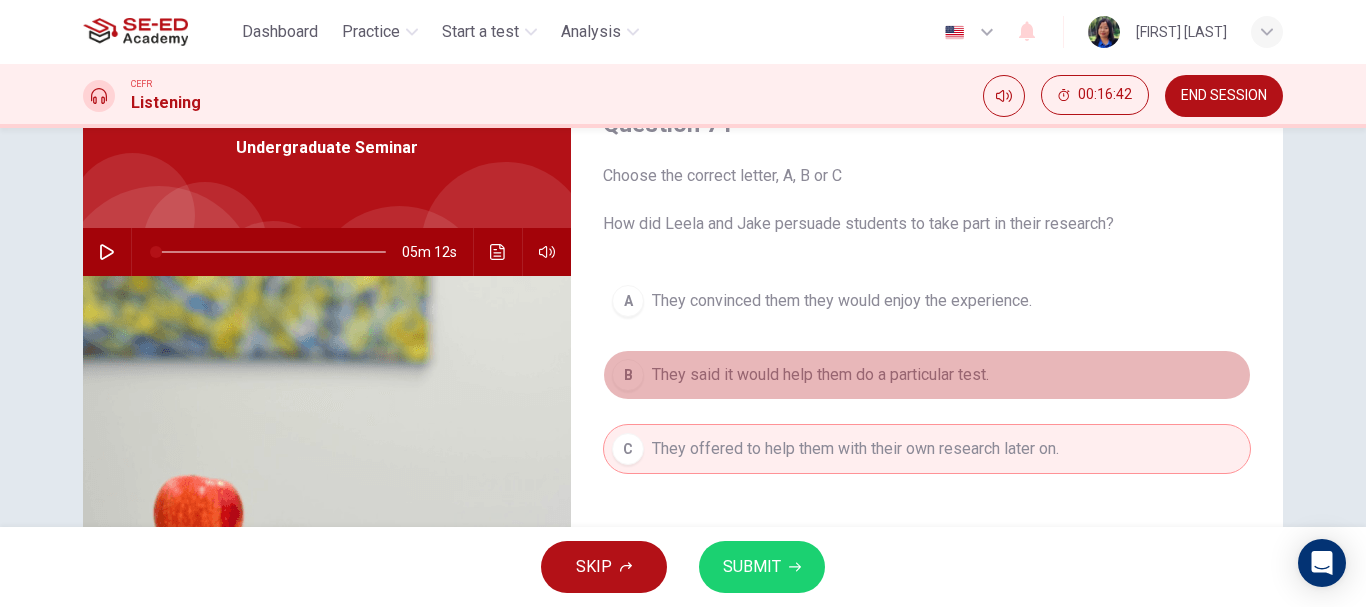 click on "They said it would help them do a particular test." at bounding box center [820, 375] 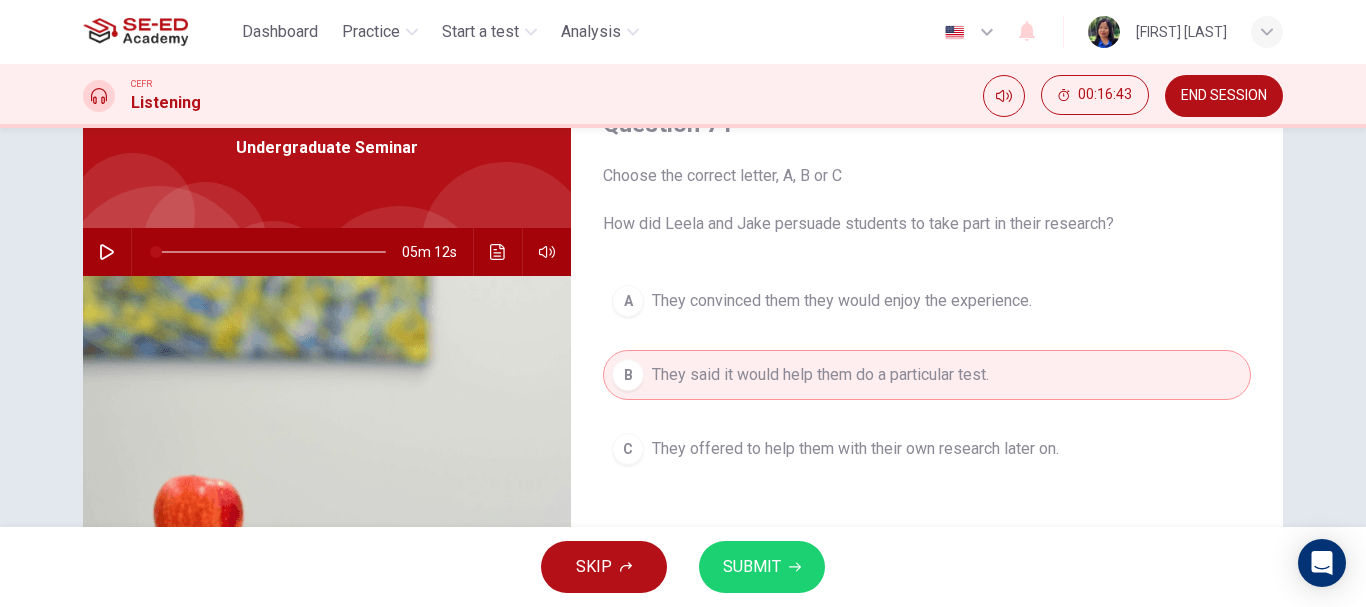 click on "SKIP SUBMIT" at bounding box center [683, 567] 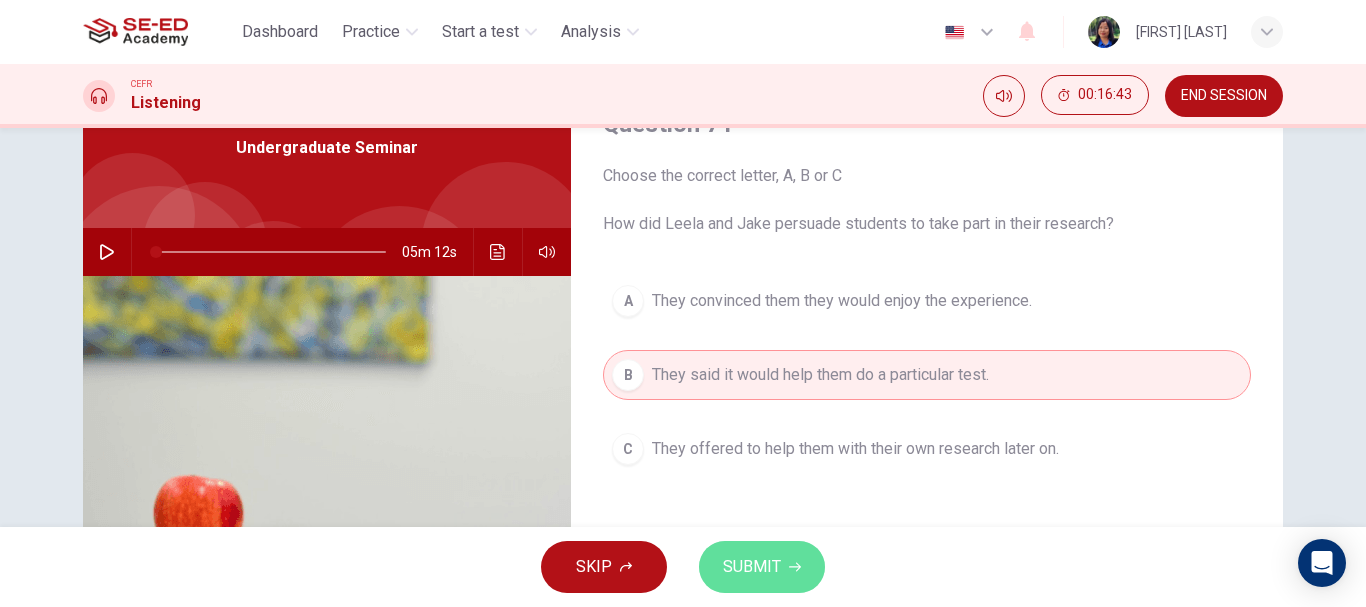 click on "SUBMIT" at bounding box center (752, 567) 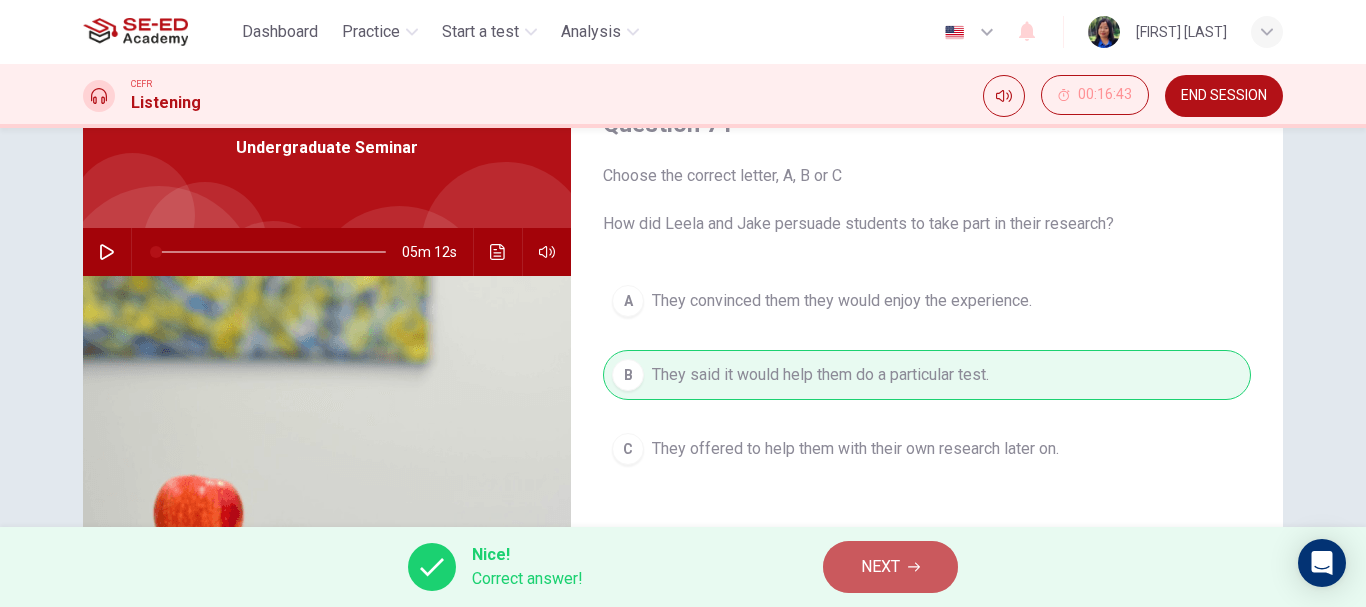 click on "NEXT" at bounding box center [880, 567] 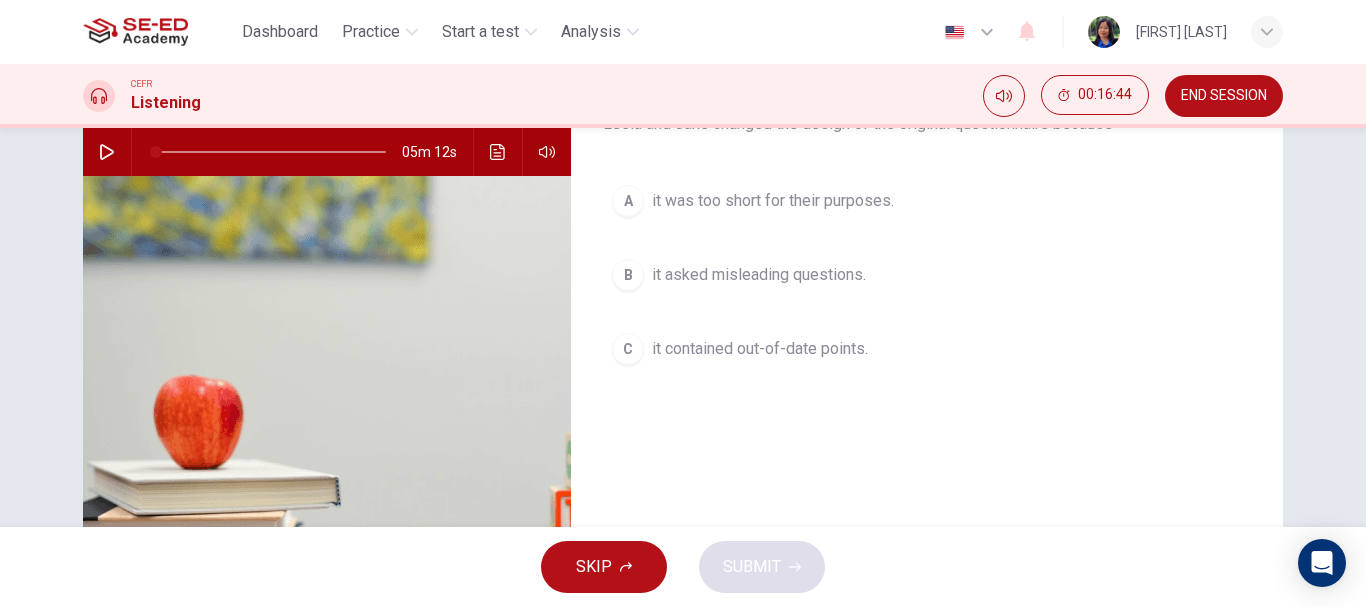 scroll, scrollTop: 100, scrollLeft: 0, axis: vertical 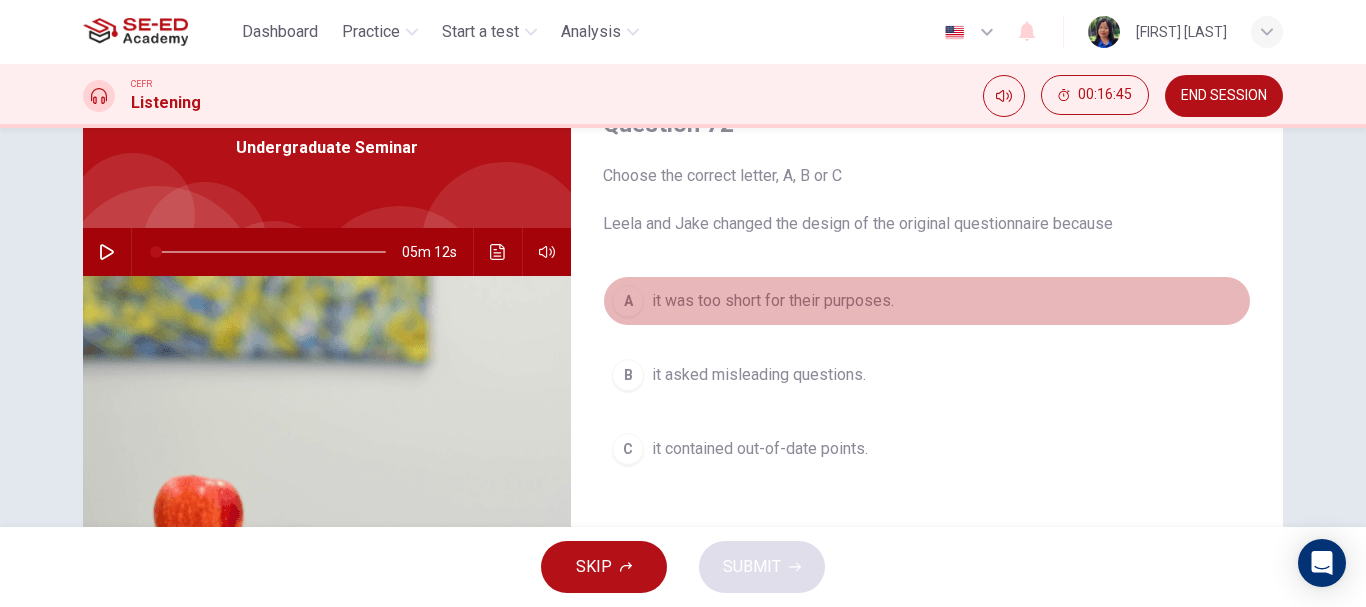 click on "it was too short for their purposes." at bounding box center (773, 301) 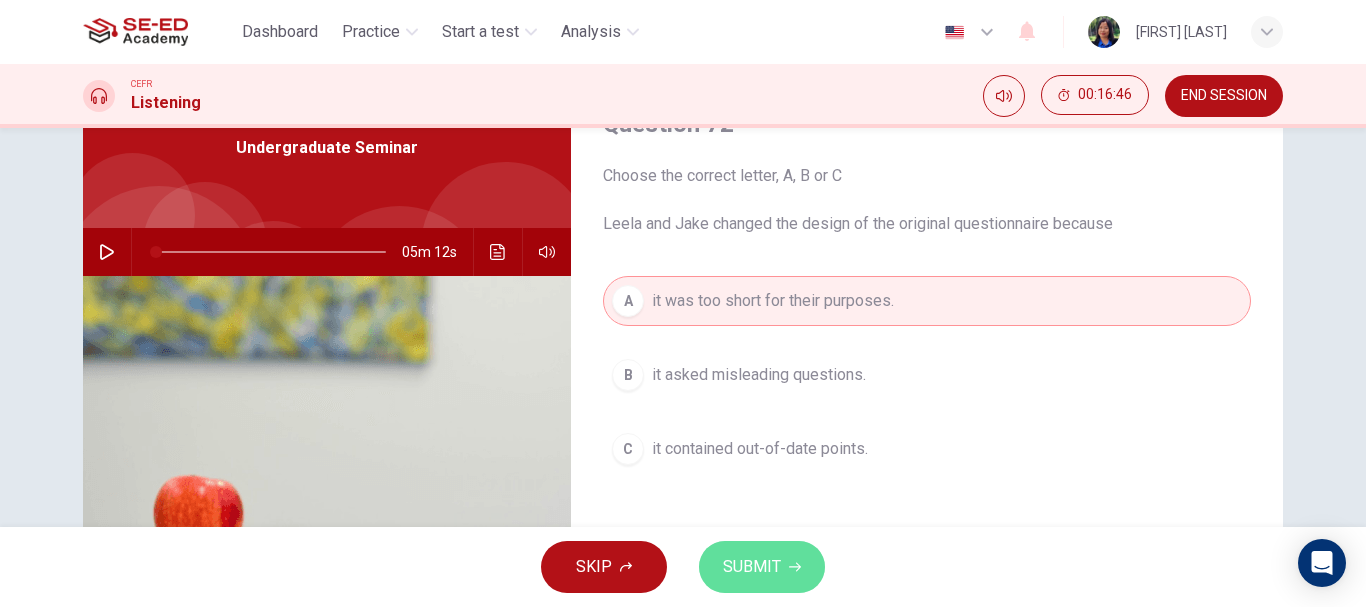 click on "SUBMIT" at bounding box center (752, 567) 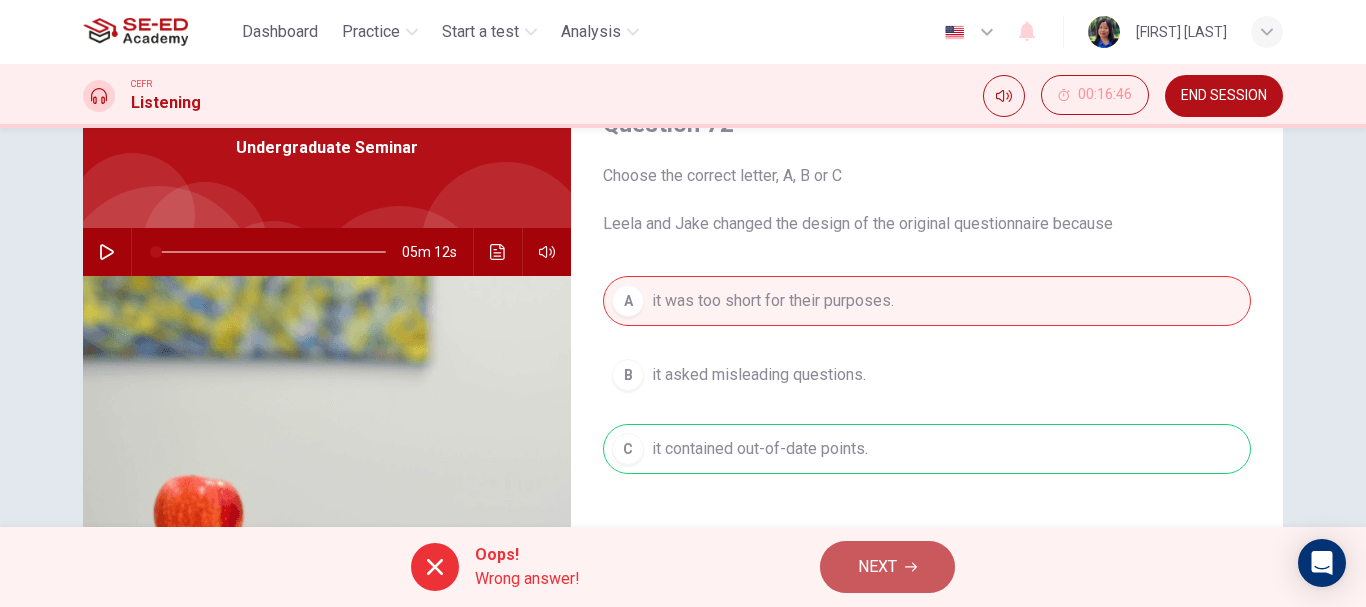 click on "NEXT" at bounding box center (887, 567) 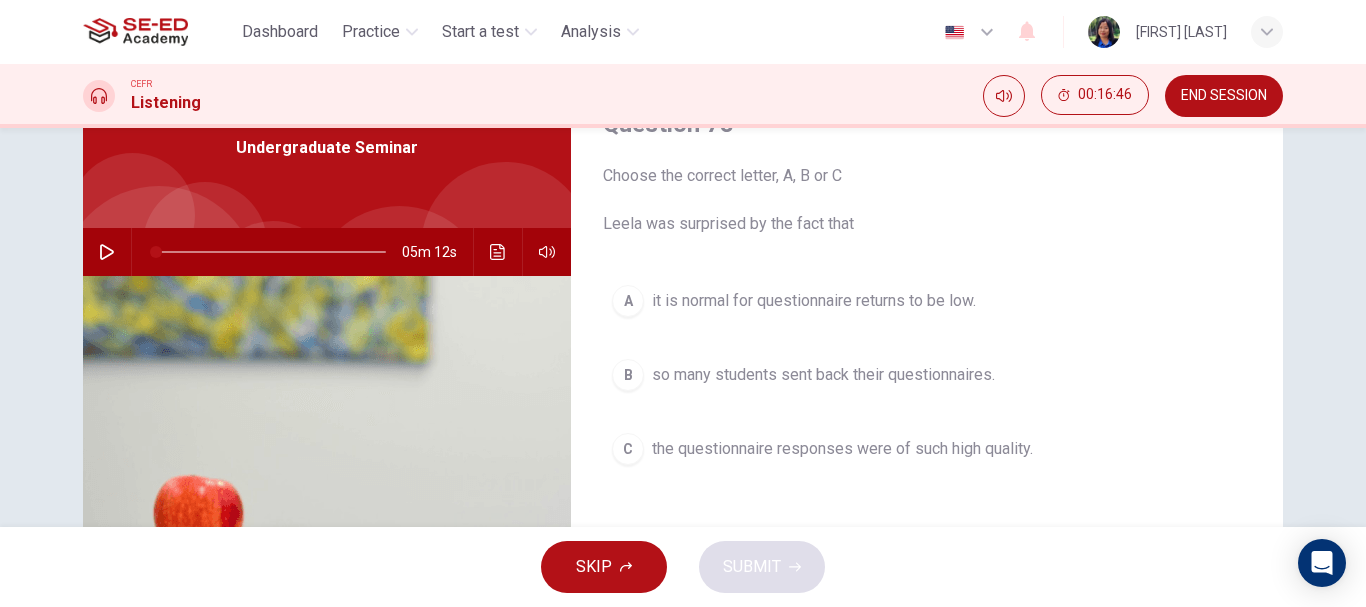click on "so many students sent back their questionnaires." at bounding box center [823, 375] 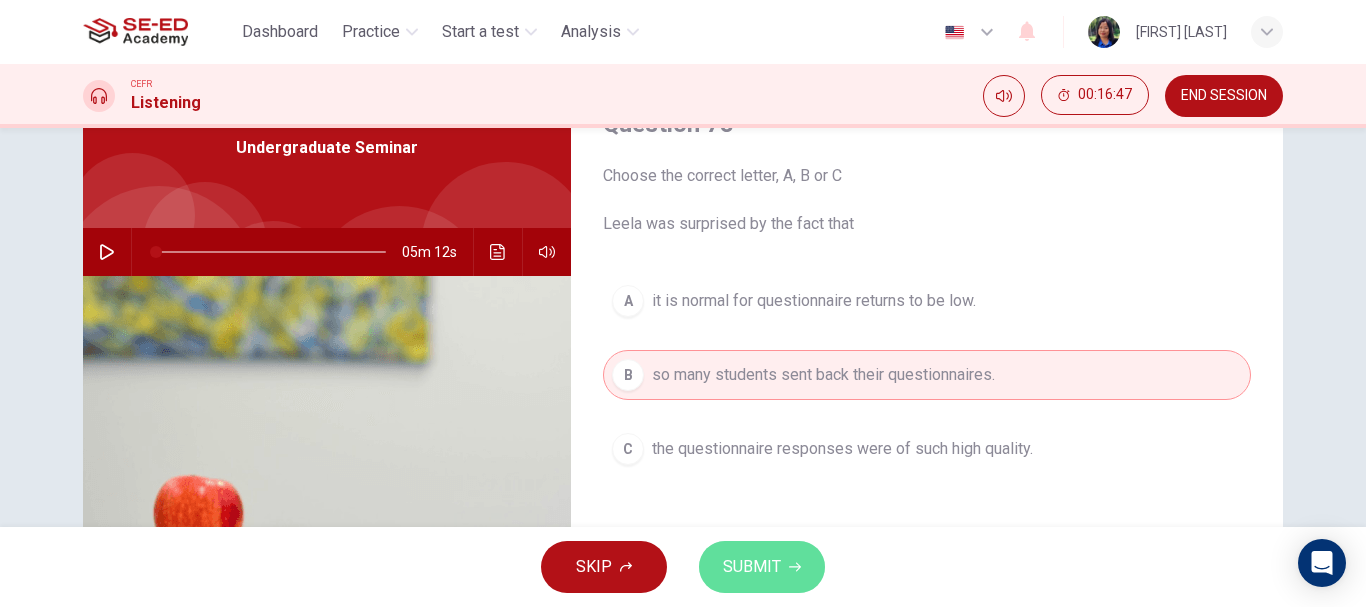 click on "SUBMIT" at bounding box center [752, 567] 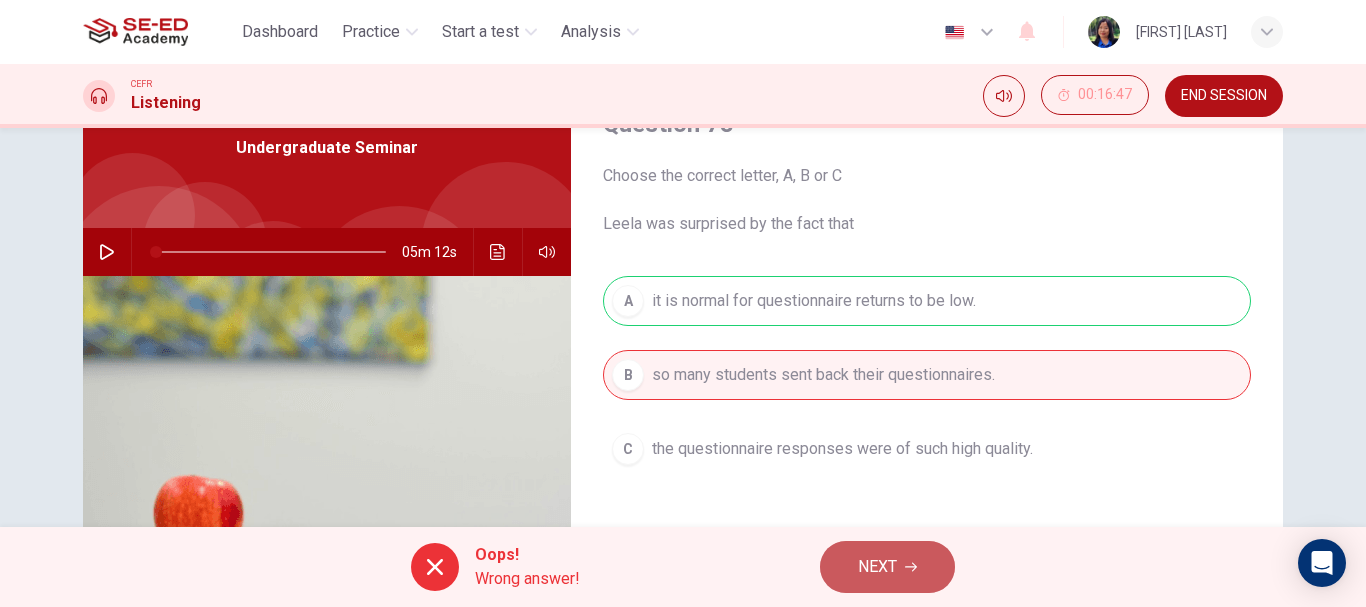 click on "NEXT" at bounding box center [877, 567] 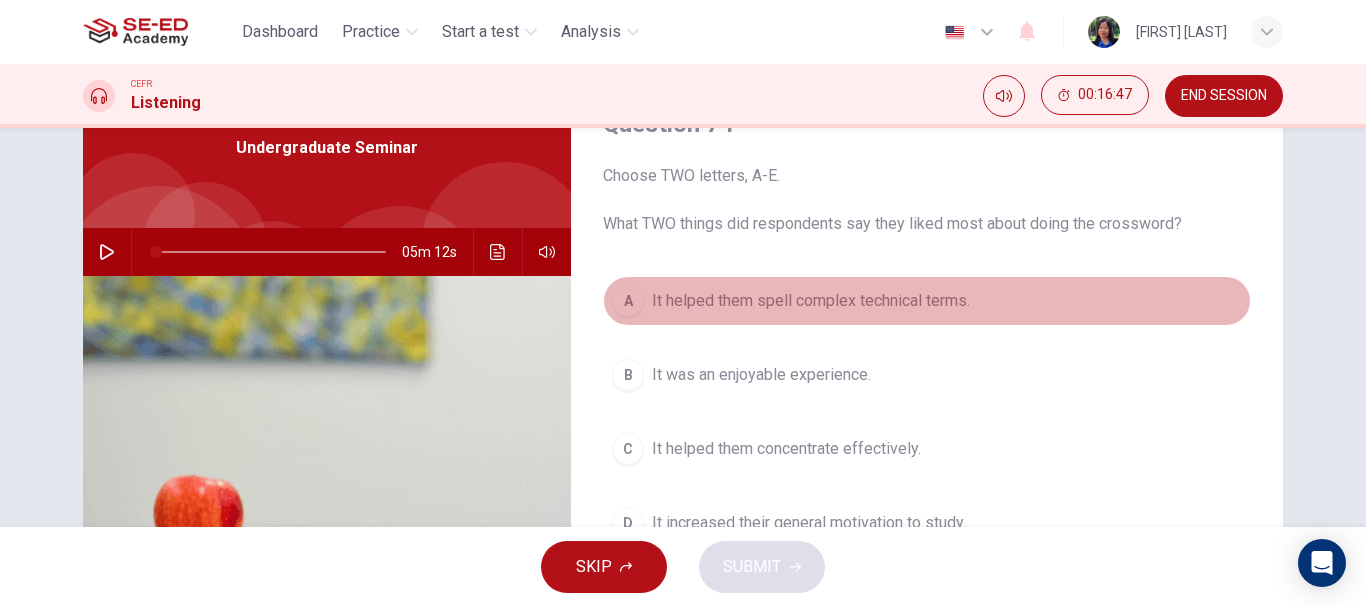 click on "It helped them spell complex technical terms." at bounding box center (811, 301) 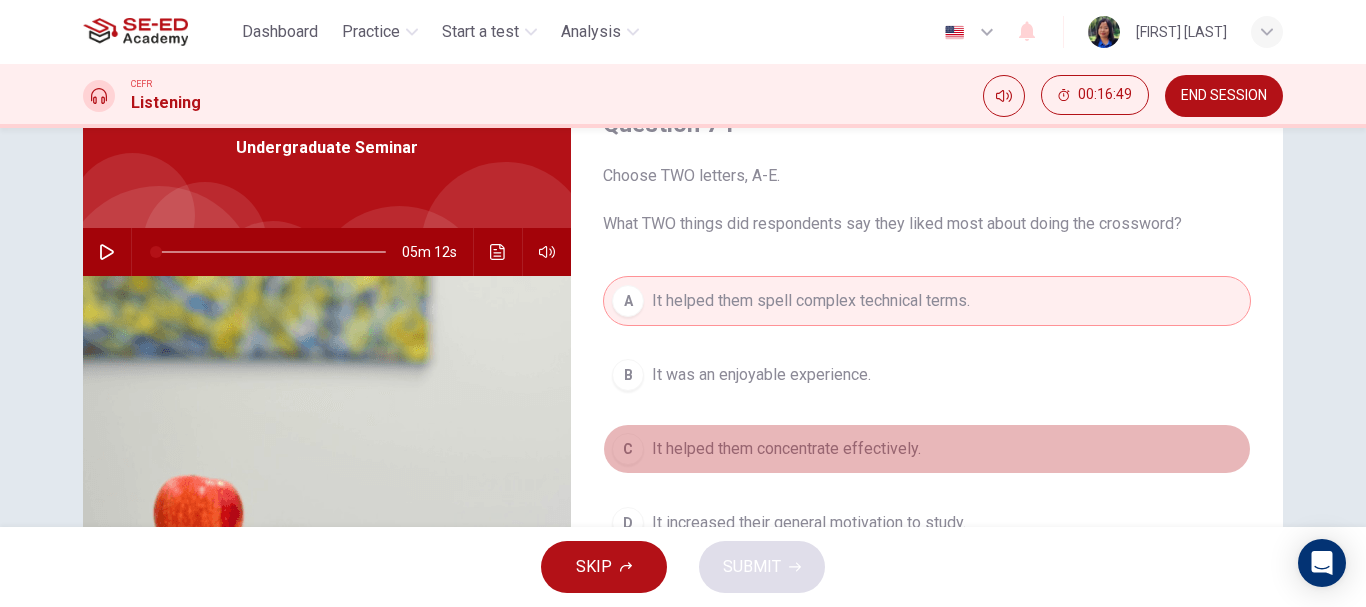 click on "It helped them concentrate effectively." at bounding box center [786, 449] 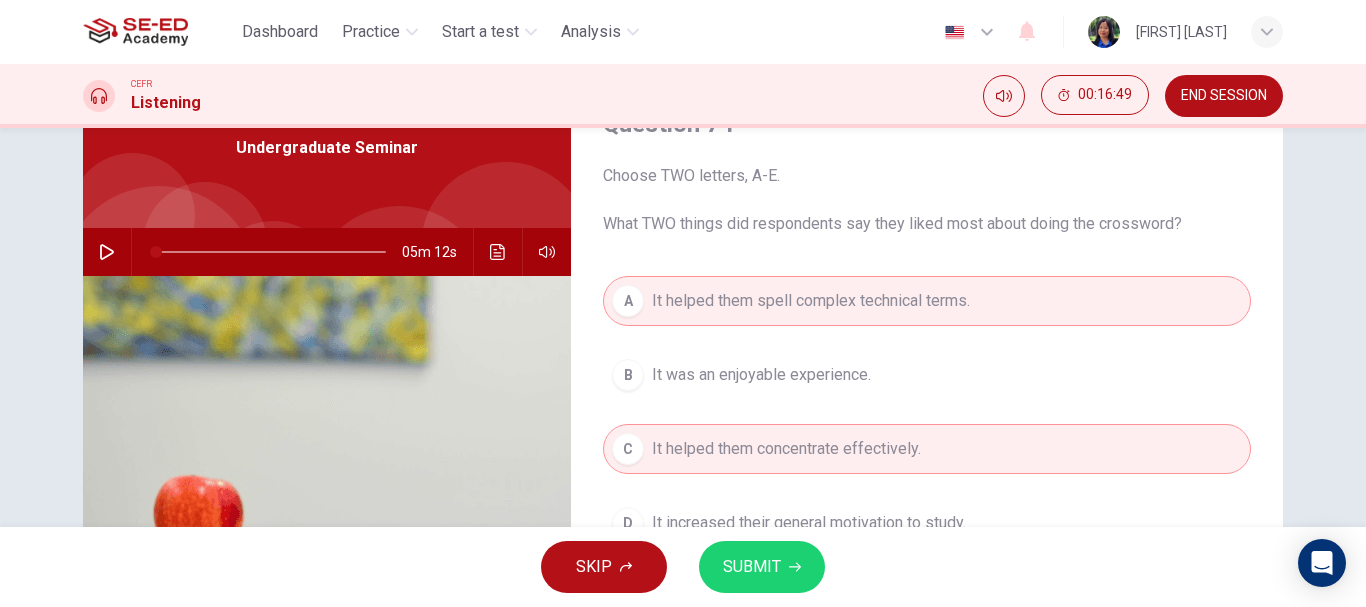 click on "SUBMIT" at bounding box center [752, 567] 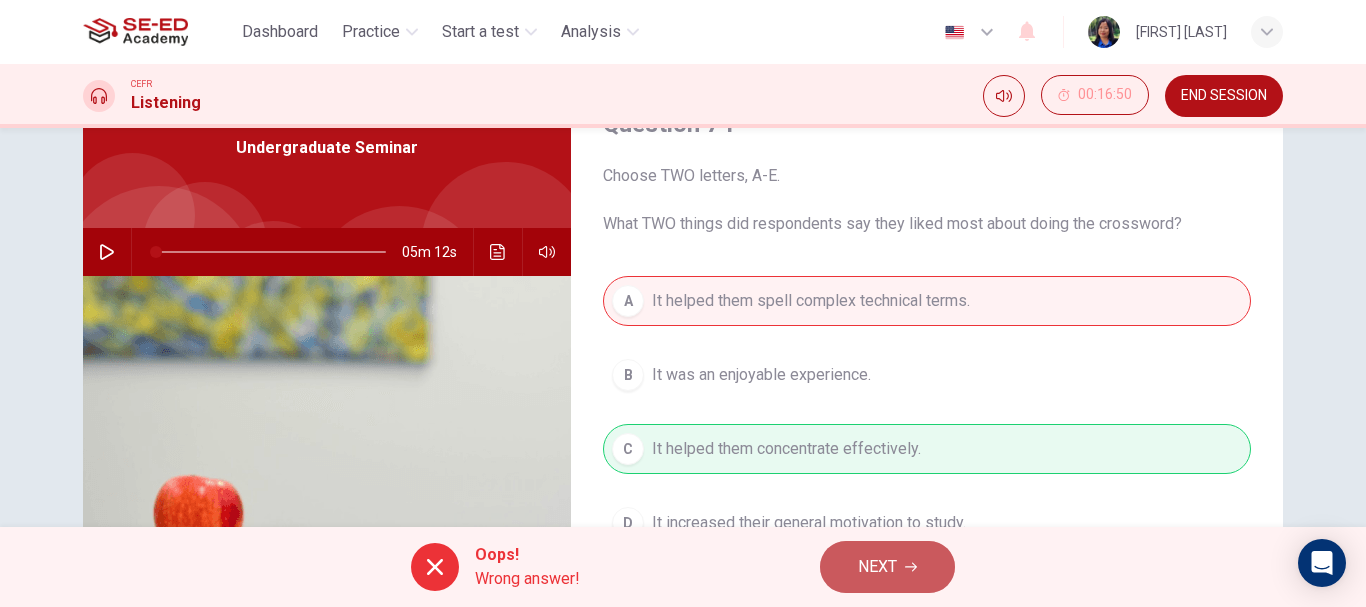 click on "NEXT" at bounding box center [877, 567] 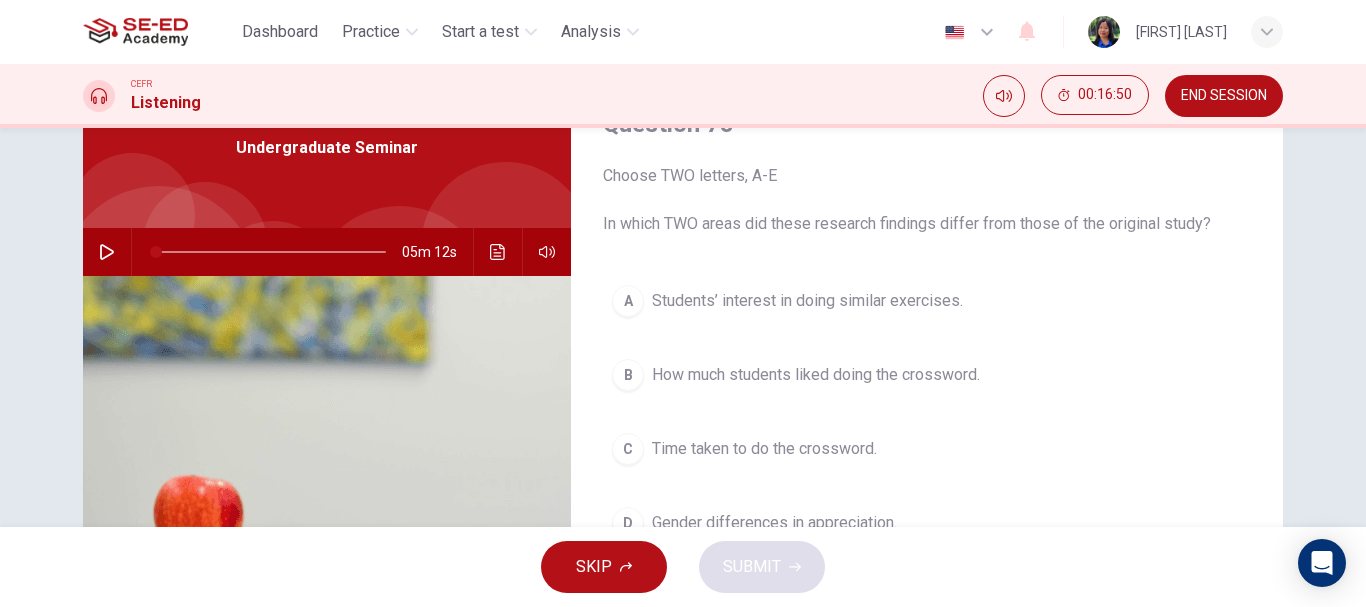 drag, startPoint x: 751, startPoint y: 290, endPoint x: 751, endPoint y: 303, distance: 13 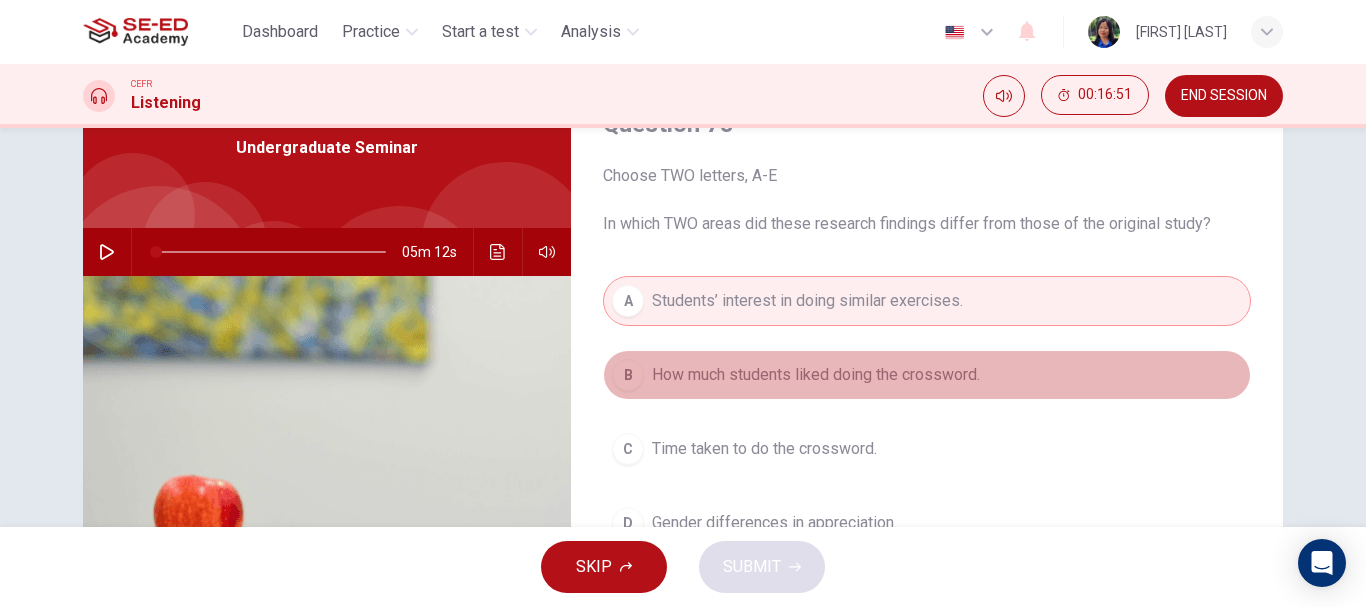 click on "How much students liked doing the crossword." at bounding box center (816, 375) 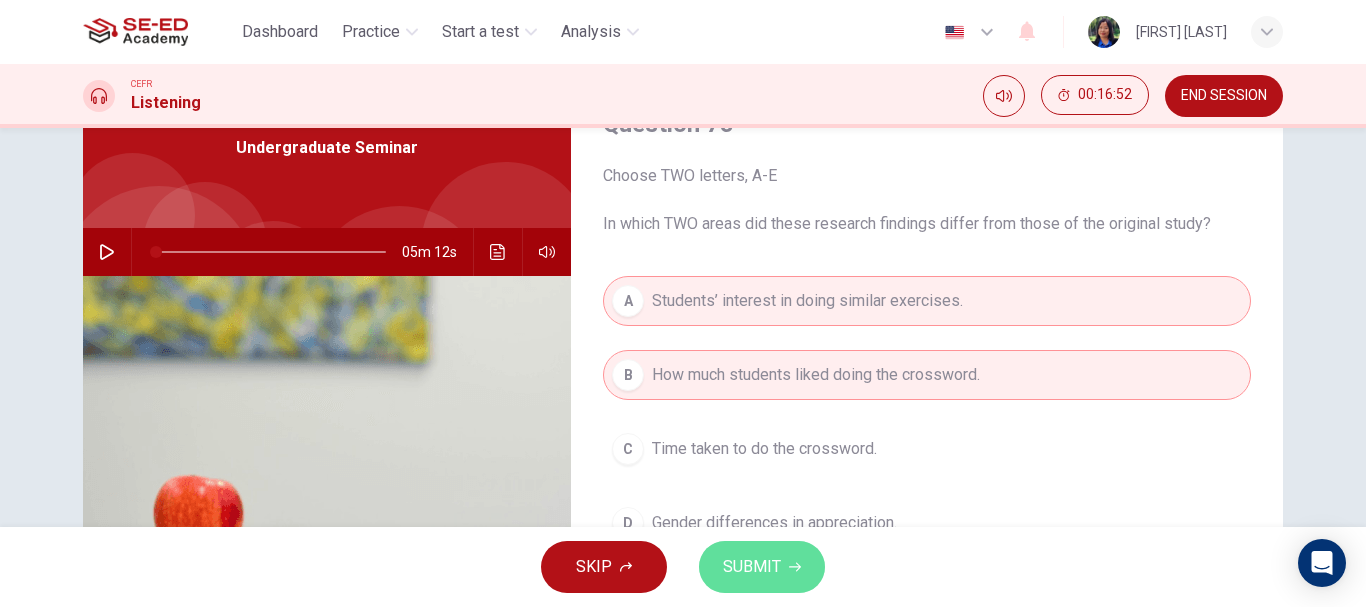 click on "SUBMIT" at bounding box center [752, 567] 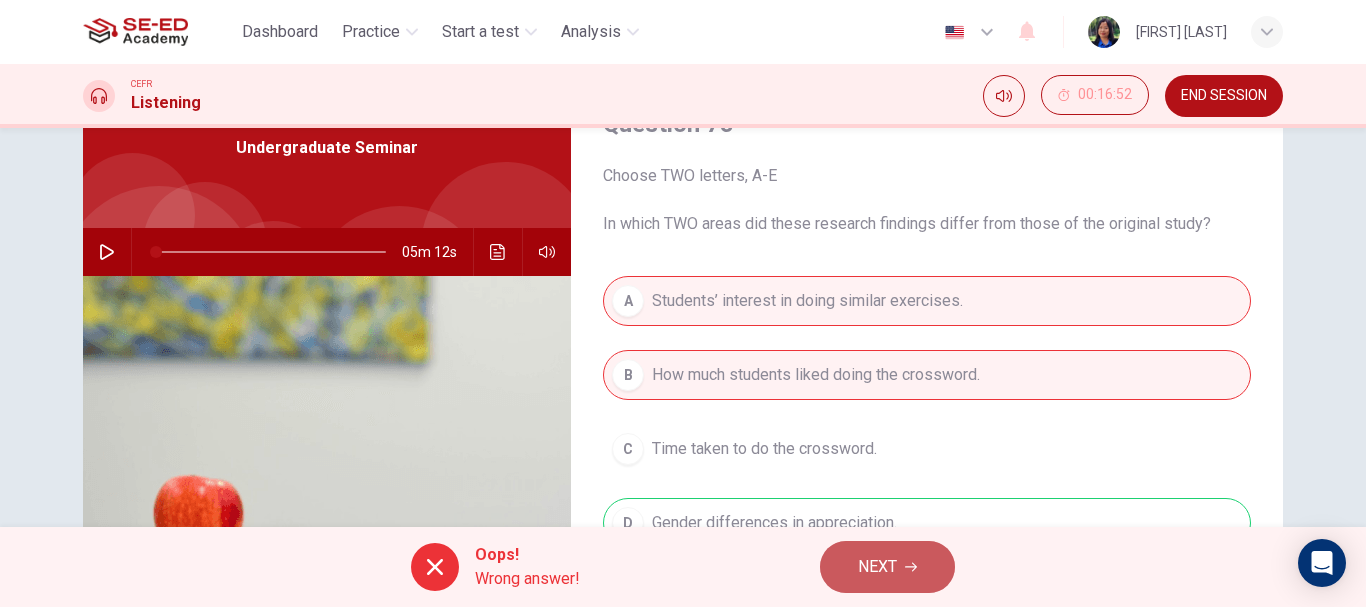 click on "NEXT" at bounding box center [877, 567] 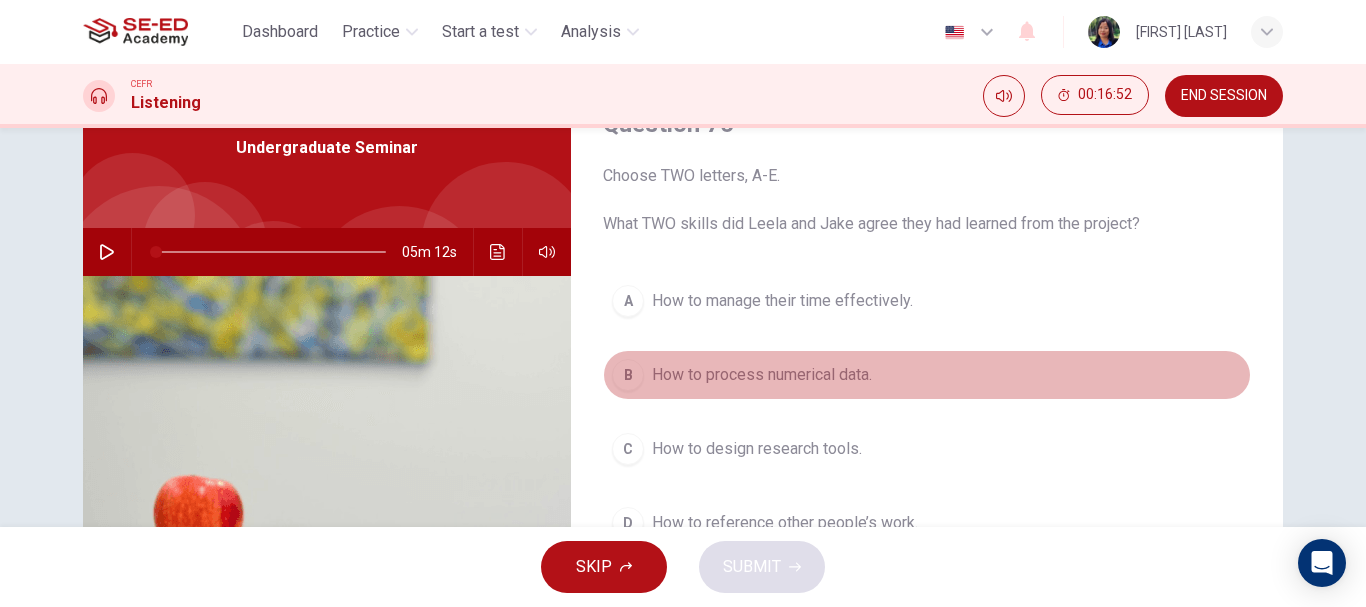 click on "How to process numerical data." at bounding box center (762, 375) 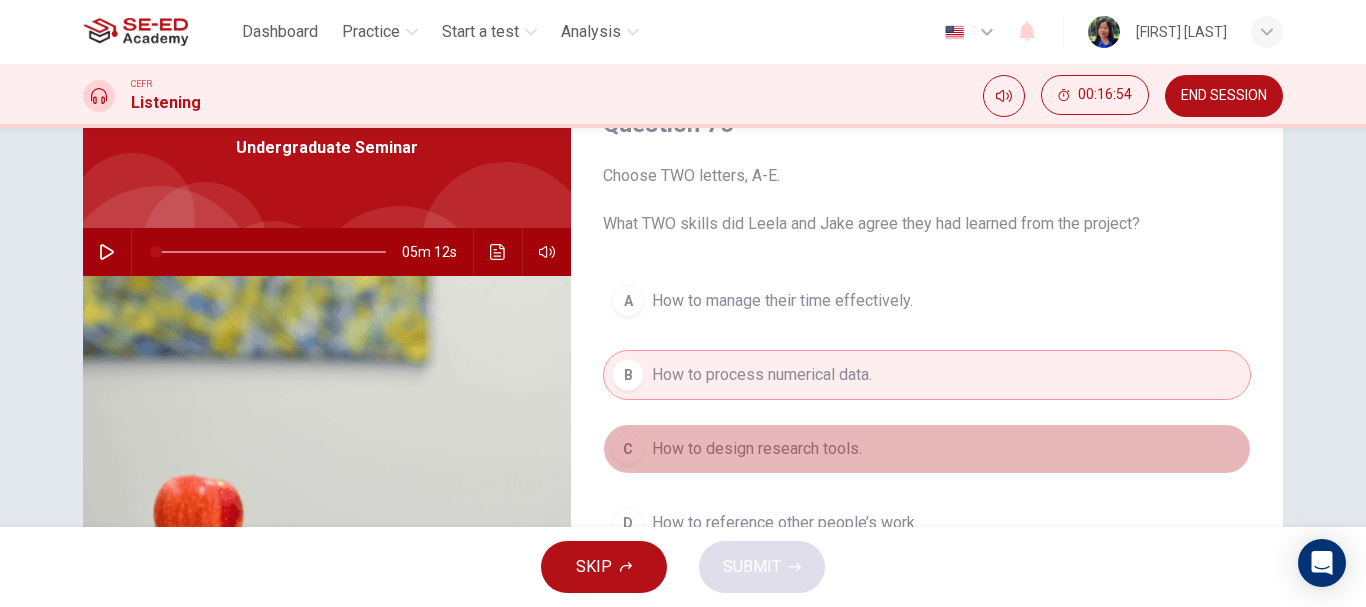 click on "How to design research tools." at bounding box center [757, 449] 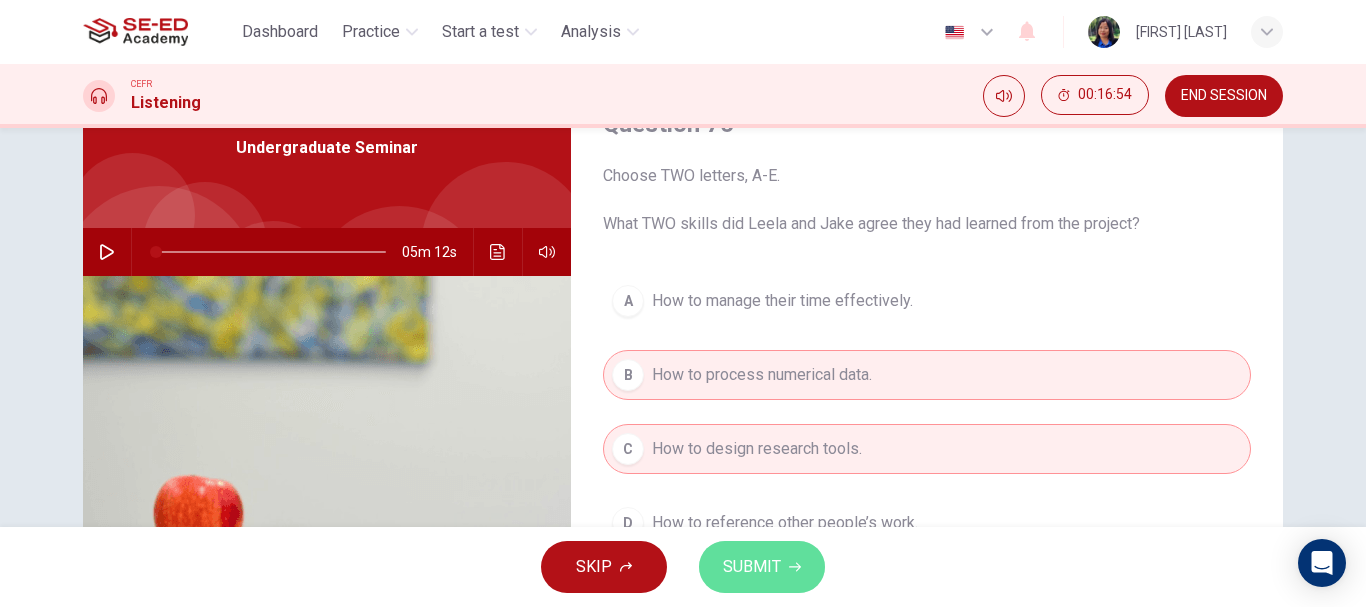 click on "SUBMIT" at bounding box center (762, 567) 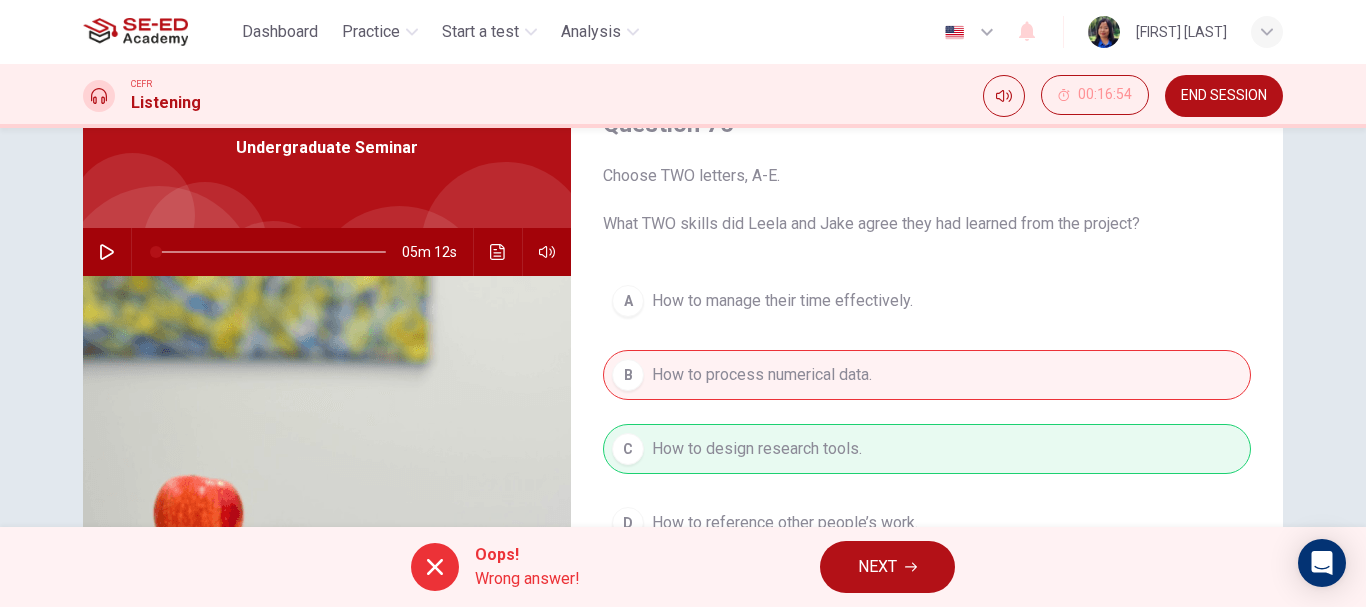 click on "NEXT" at bounding box center [877, 567] 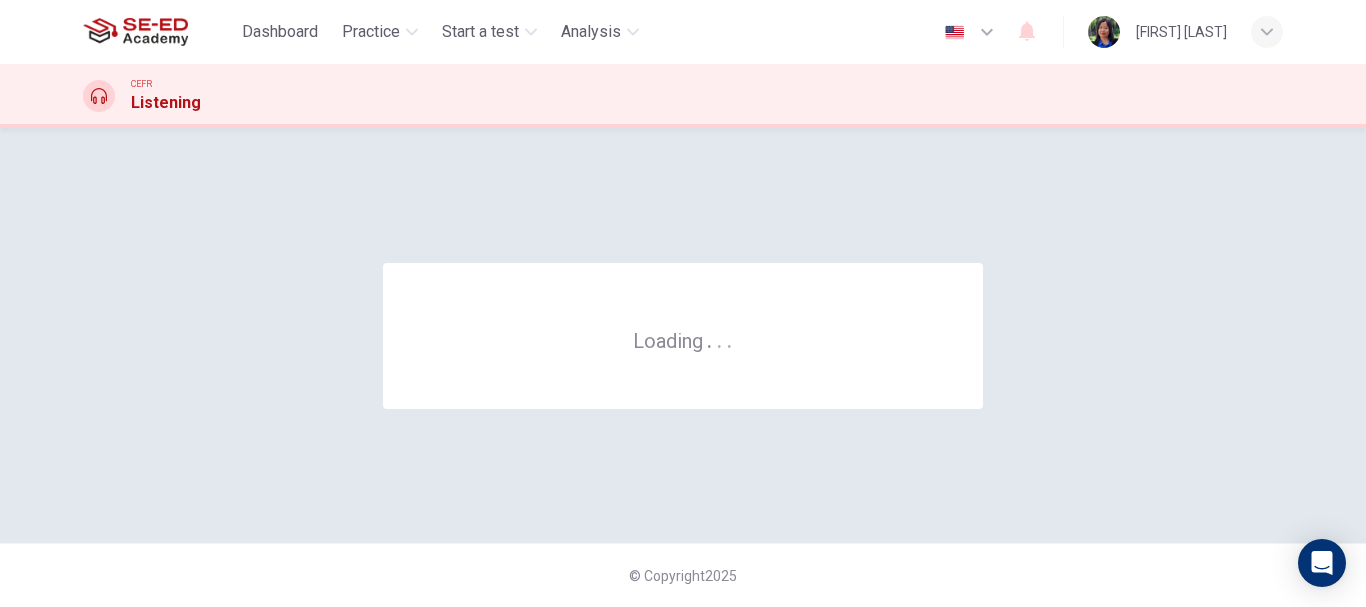 scroll, scrollTop: 0, scrollLeft: 0, axis: both 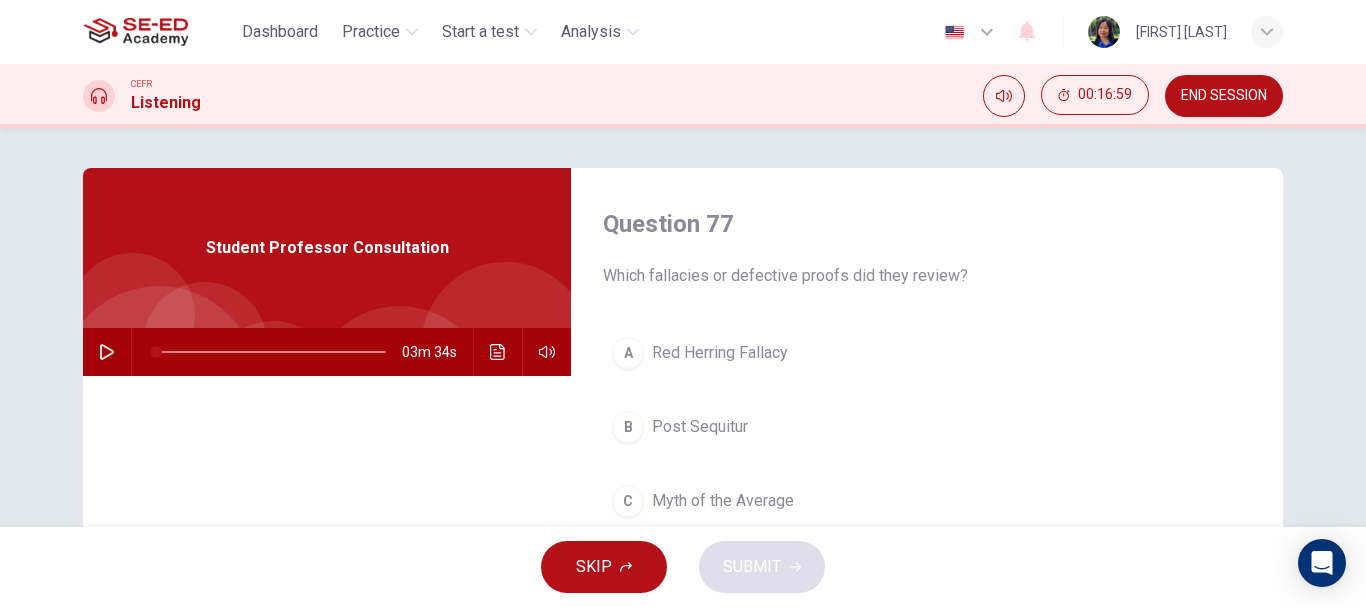 click on "Red Herring Fallacy" at bounding box center [720, 353] 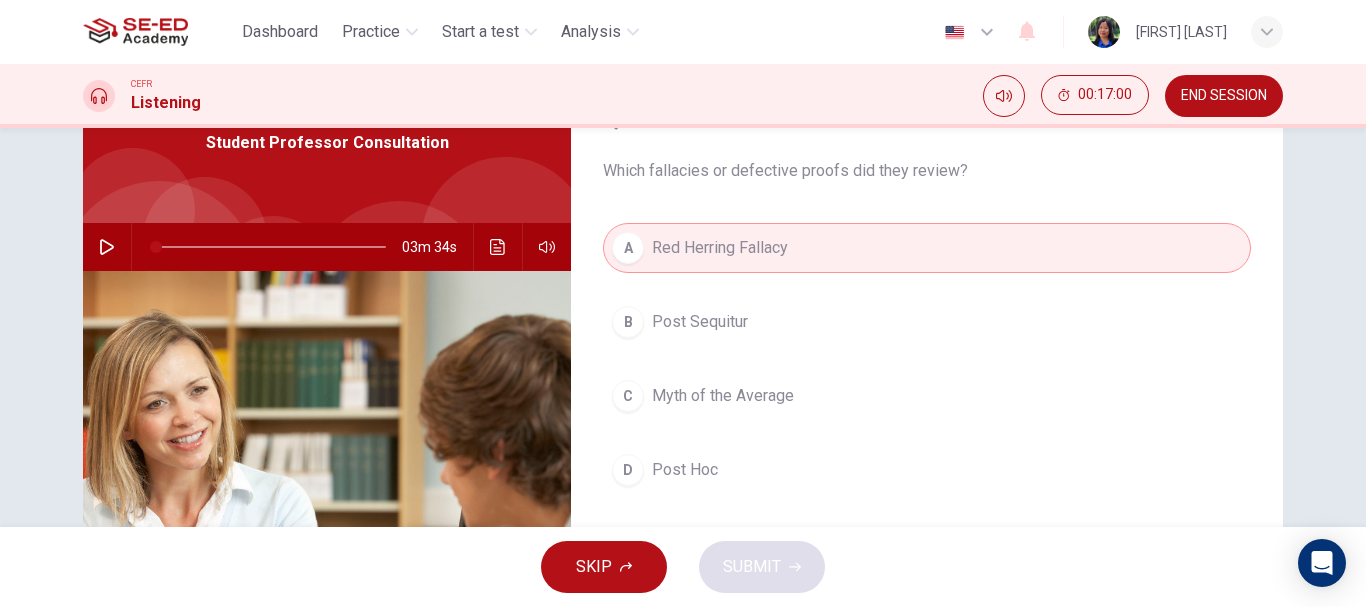 scroll, scrollTop: 200, scrollLeft: 0, axis: vertical 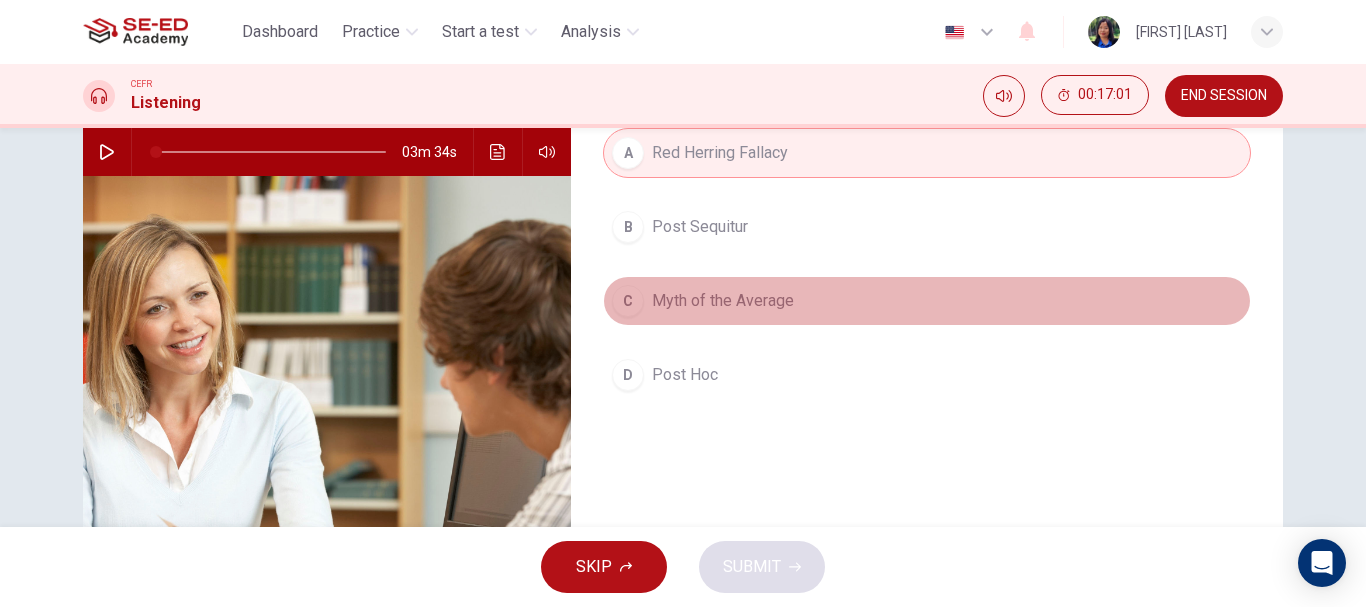 click on "Myth of the Average" at bounding box center (723, 301) 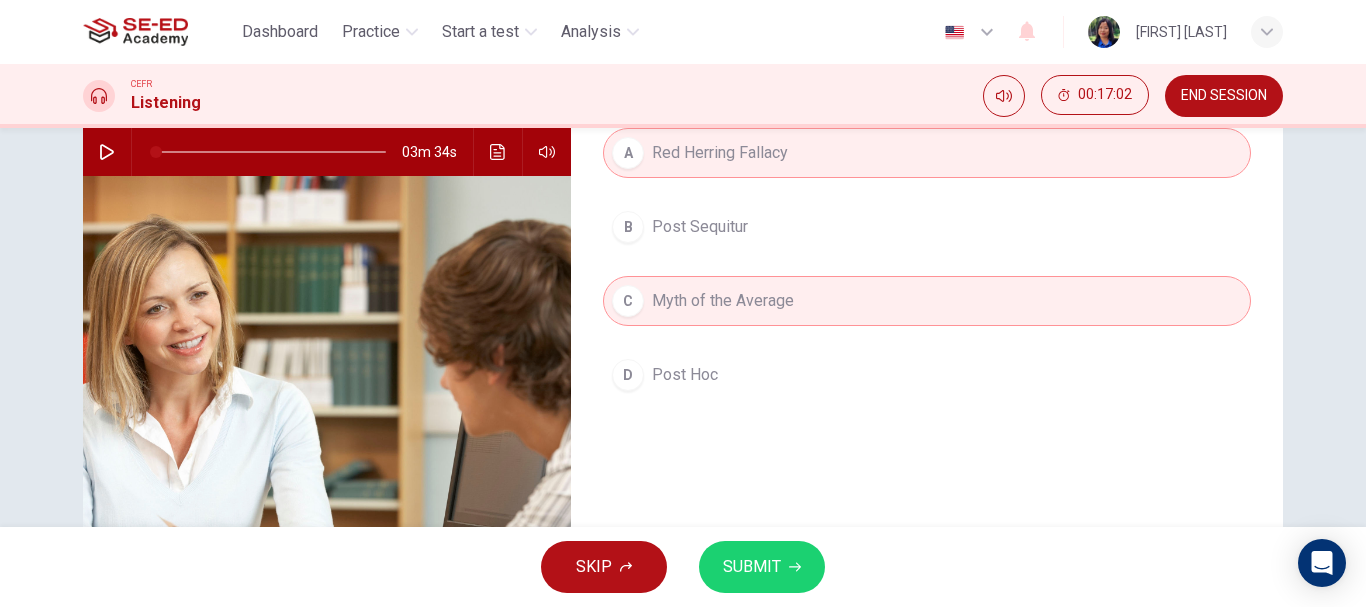 click on "SUBMIT" at bounding box center [752, 567] 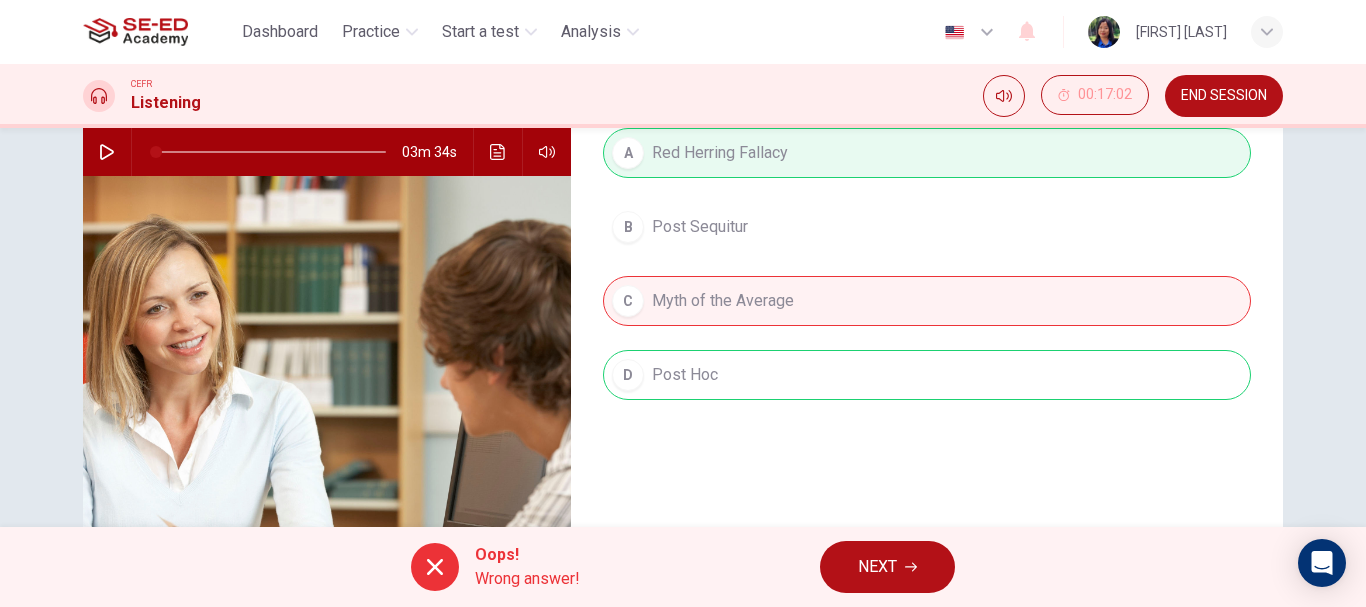 click on "NEXT" at bounding box center (877, 567) 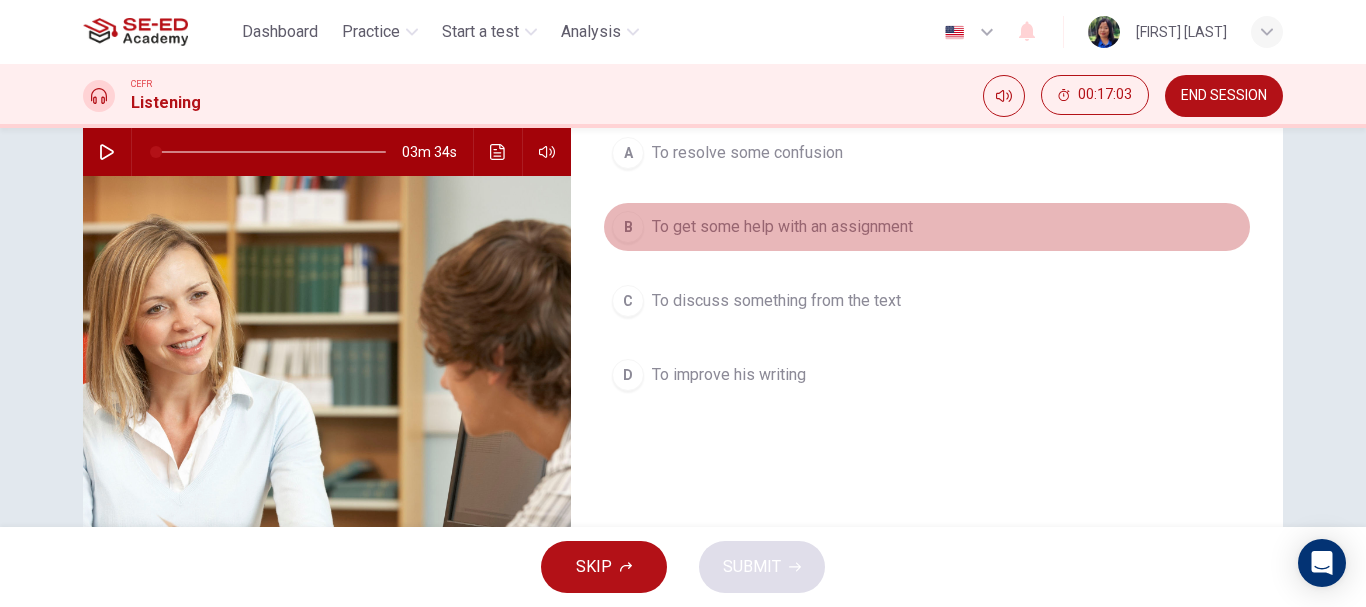 click on "To get some help with an assignment" at bounding box center [782, 227] 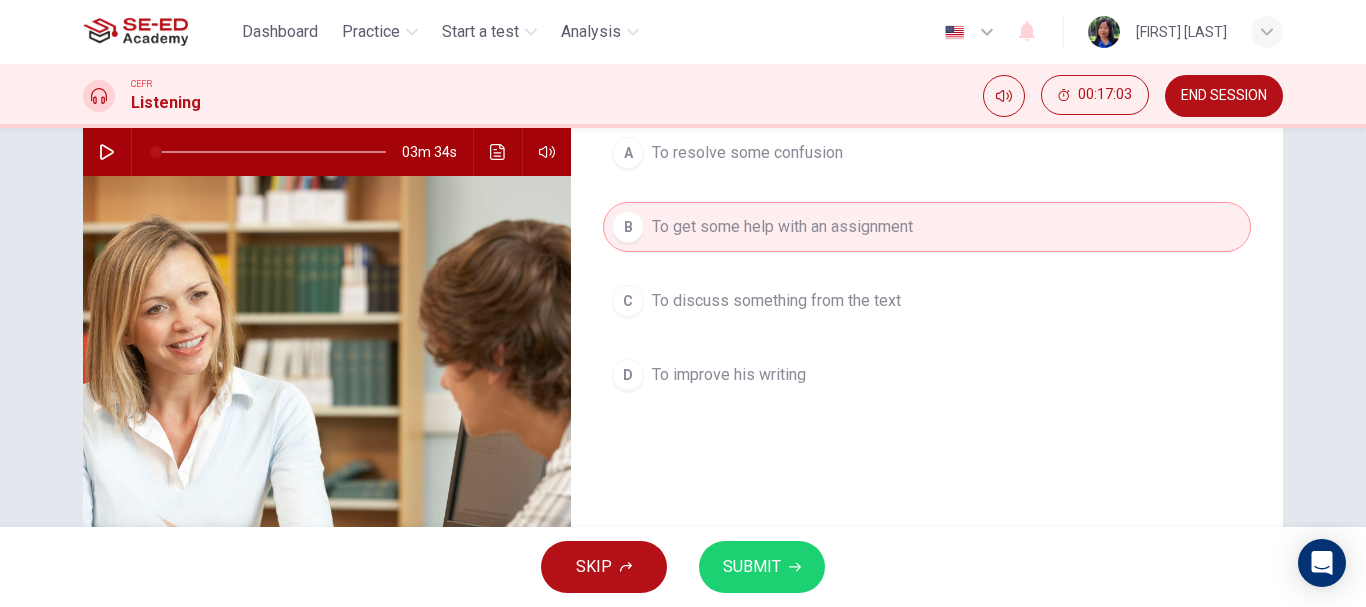 click on "SUBMIT" at bounding box center [752, 567] 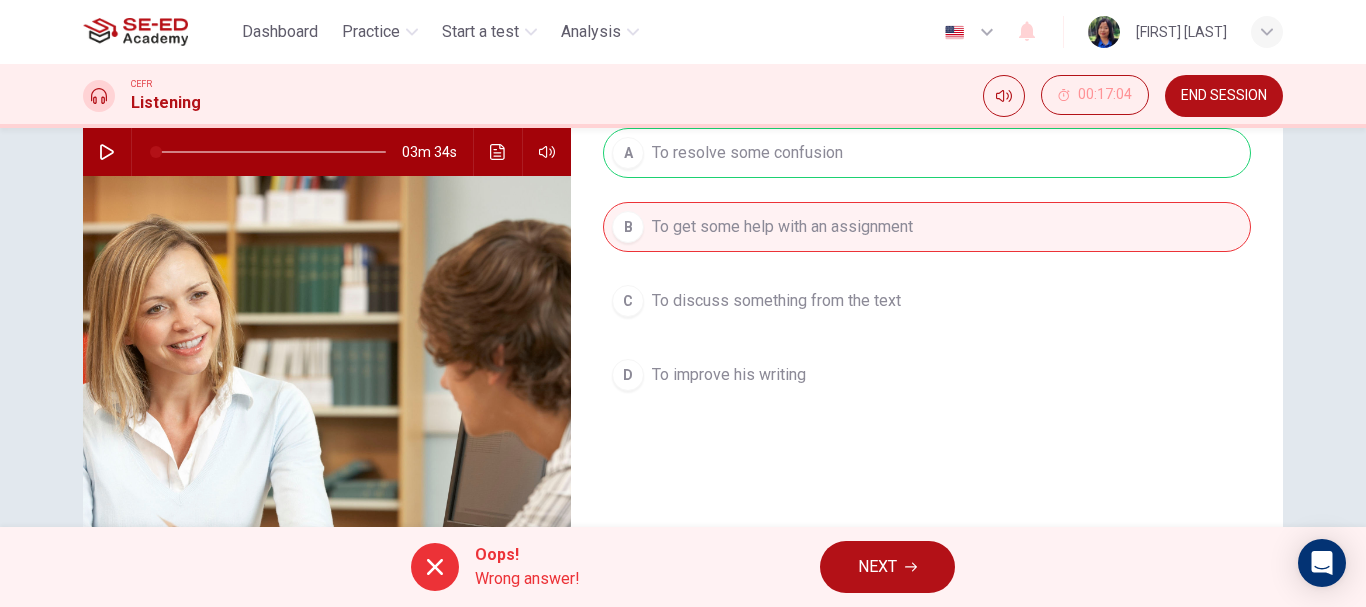 click on "NEXT" at bounding box center (877, 567) 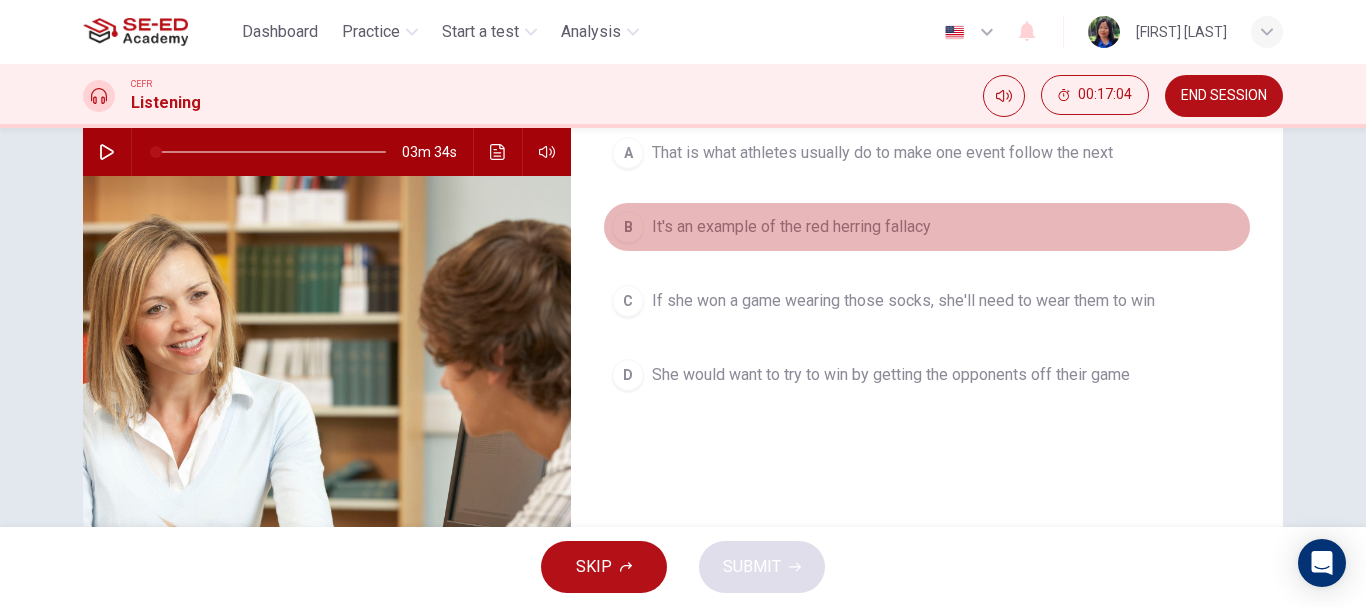 click on "It's an example of the red herring fallacy" at bounding box center [791, 227] 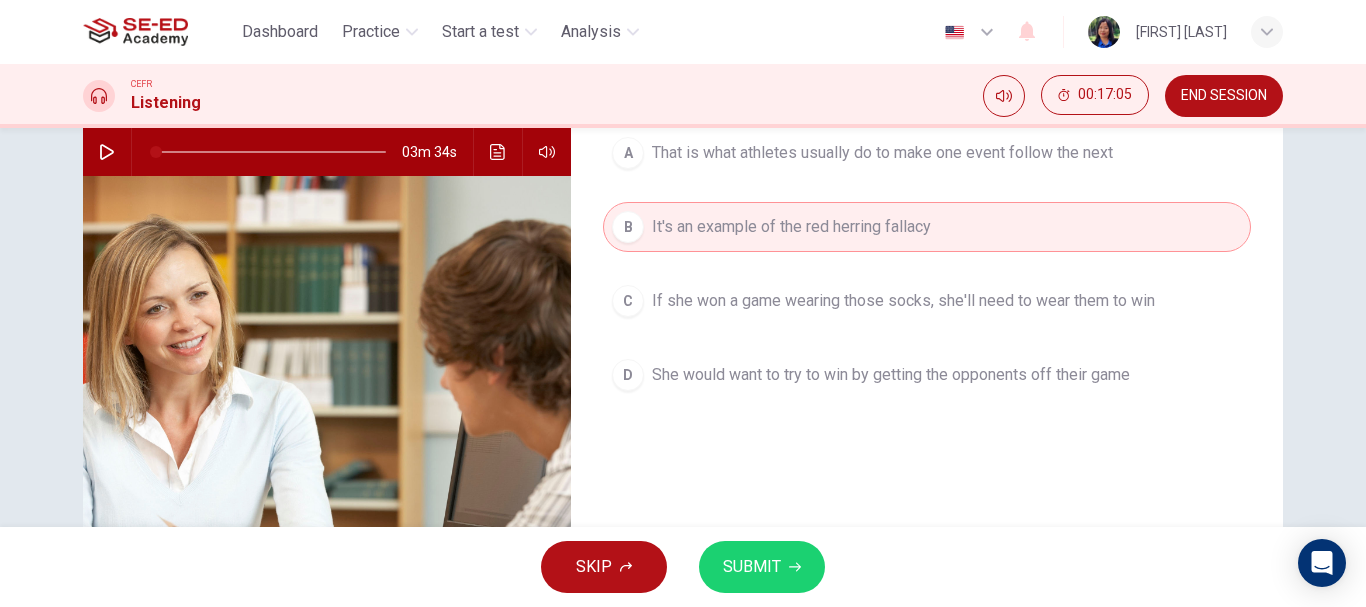 scroll, scrollTop: 0, scrollLeft: 0, axis: both 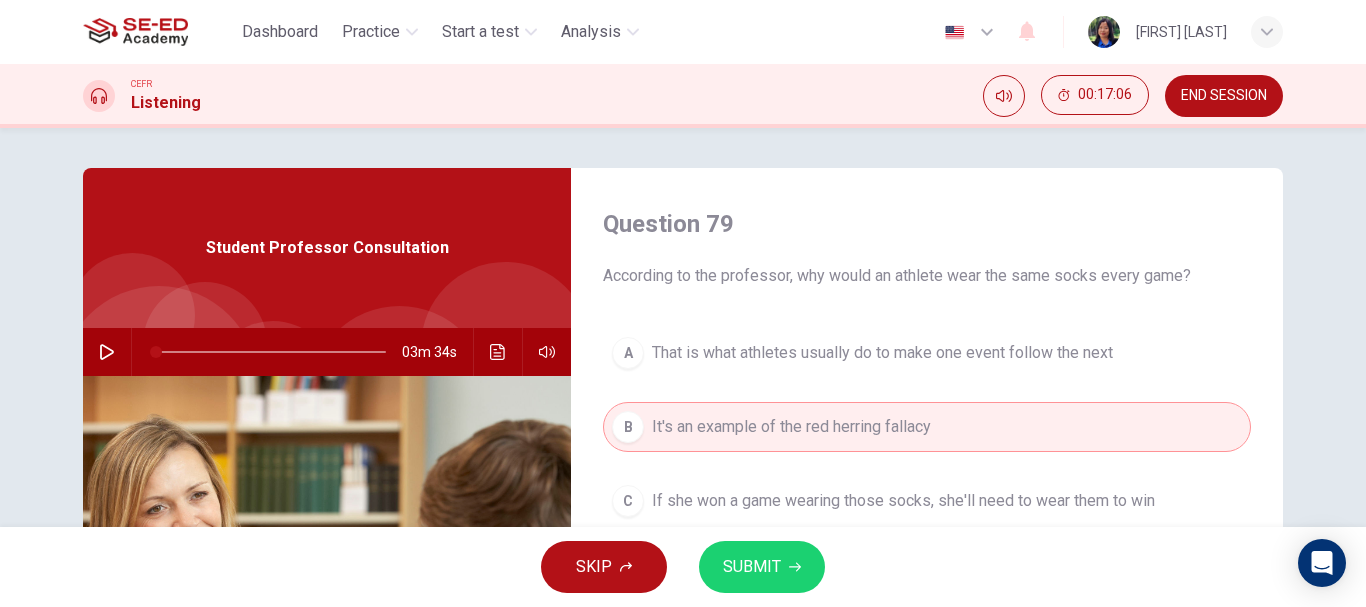 click on "SUBMIT" at bounding box center [752, 567] 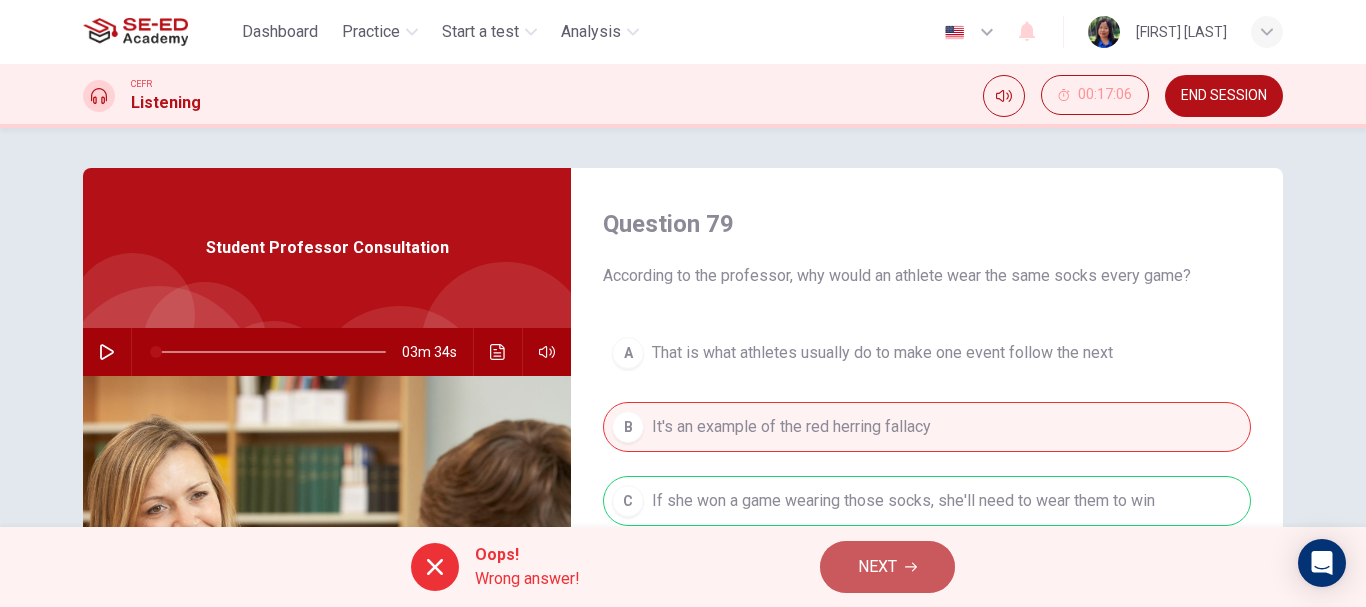 click on "NEXT" at bounding box center [887, 567] 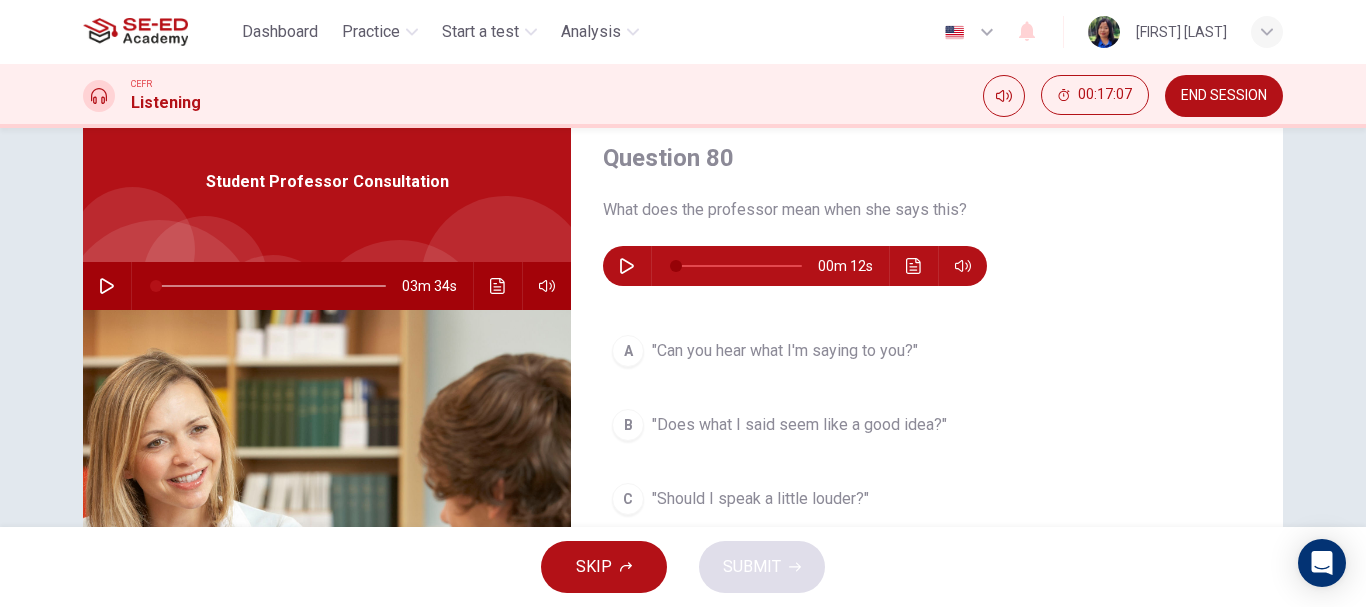 scroll, scrollTop: 100, scrollLeft: 0, axis: vertical 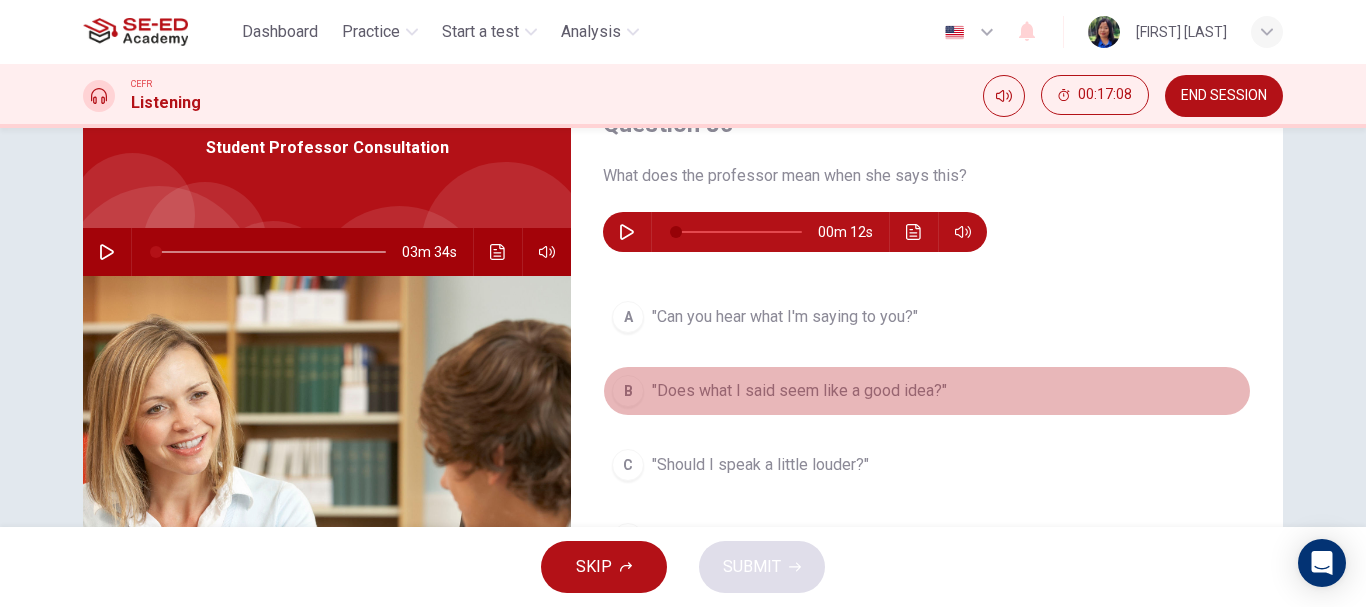 click on ""Does what I said seem like a good idea?"" at bounding box center [799, 391] 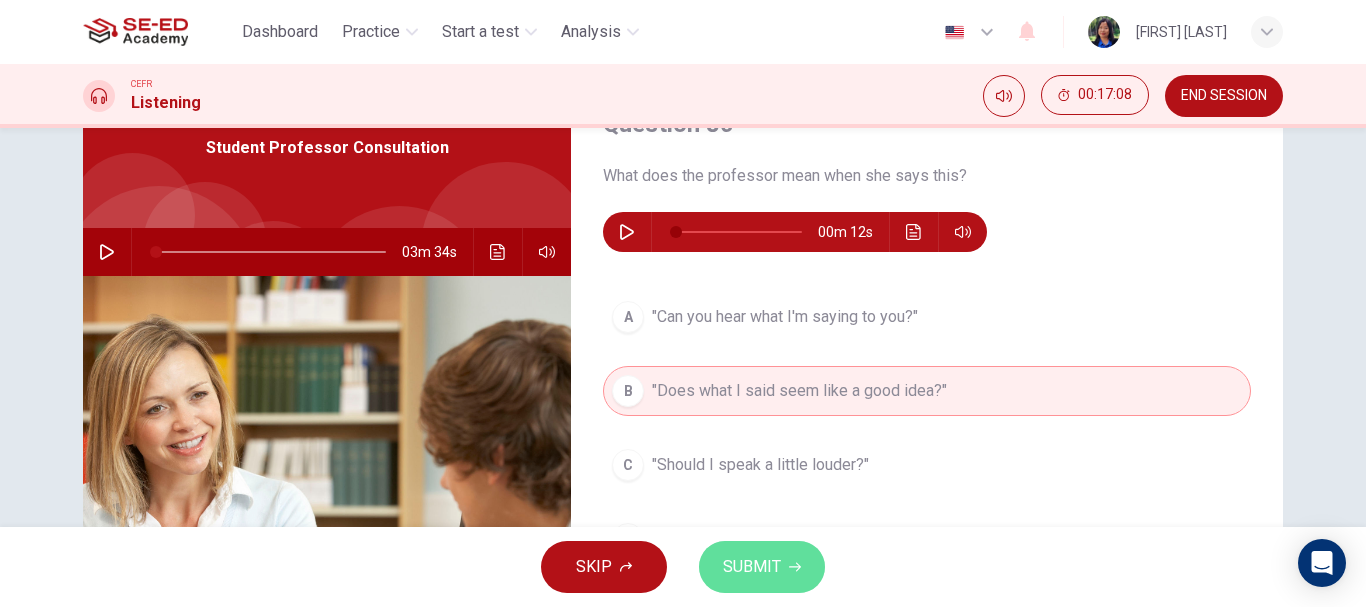 click on "SUBMIT" at bounding box center [752, 567] 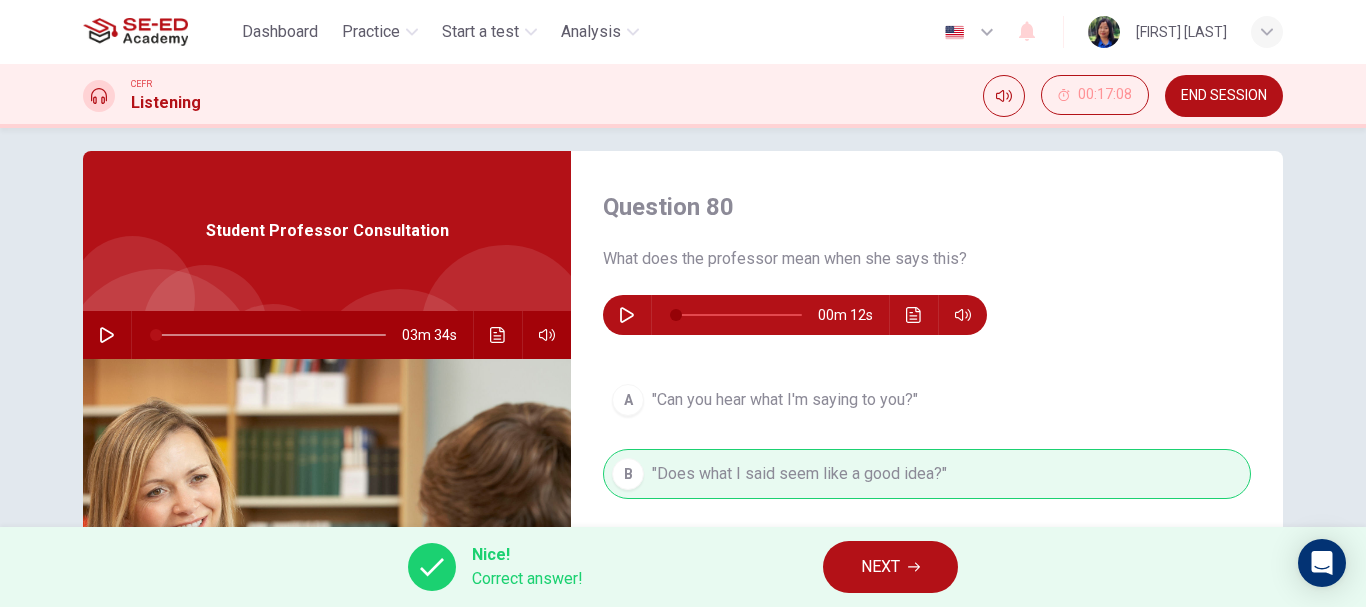 scroll, scrollTop: 0, scrollLeft: 0, axis: both 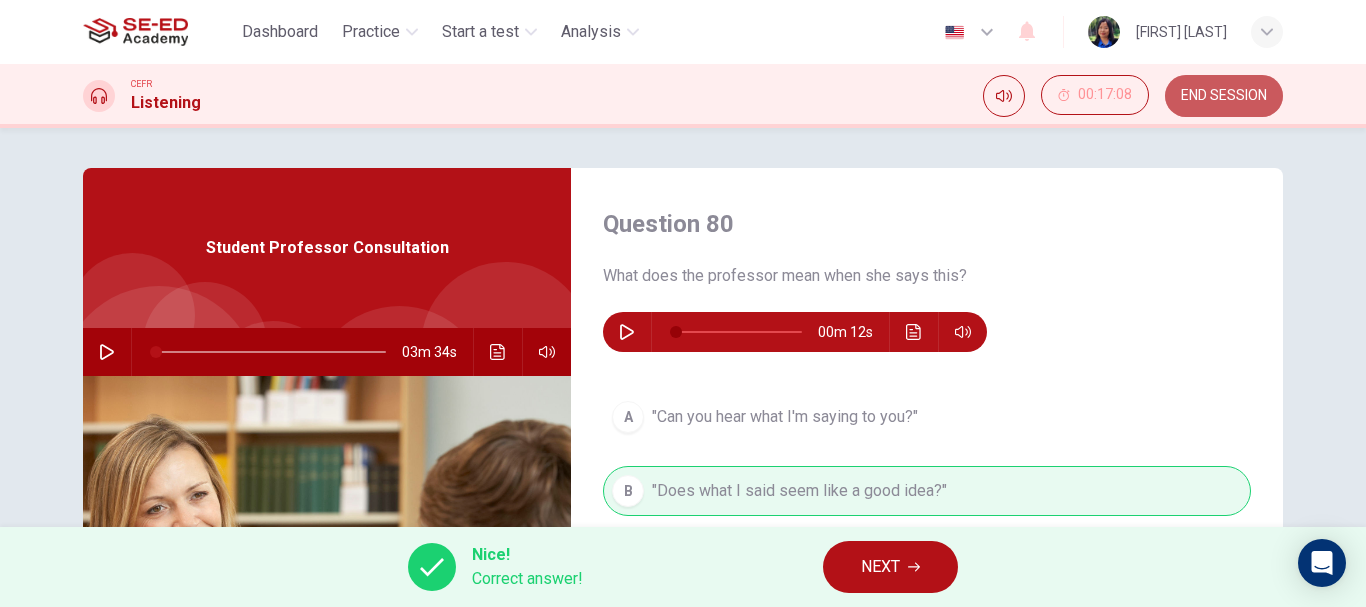 click on "END SESSION" at bounding box center [1224, 96] 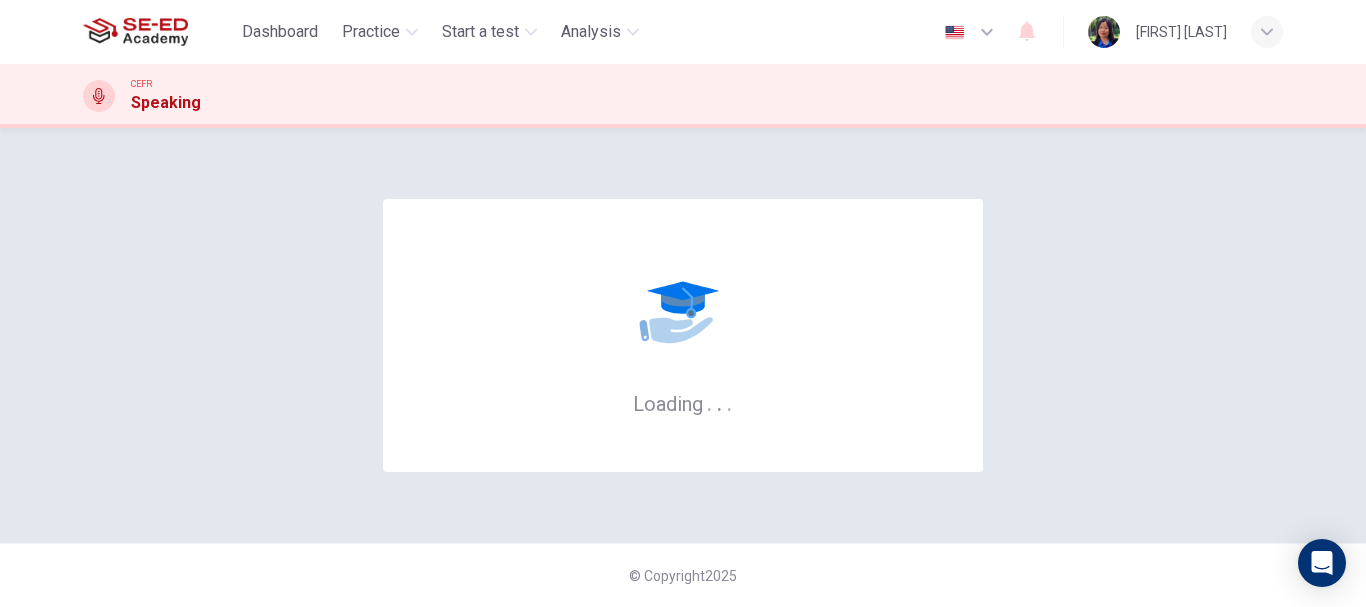 scroll, scrollTop: 0, scrollLeft: 0, axis: both 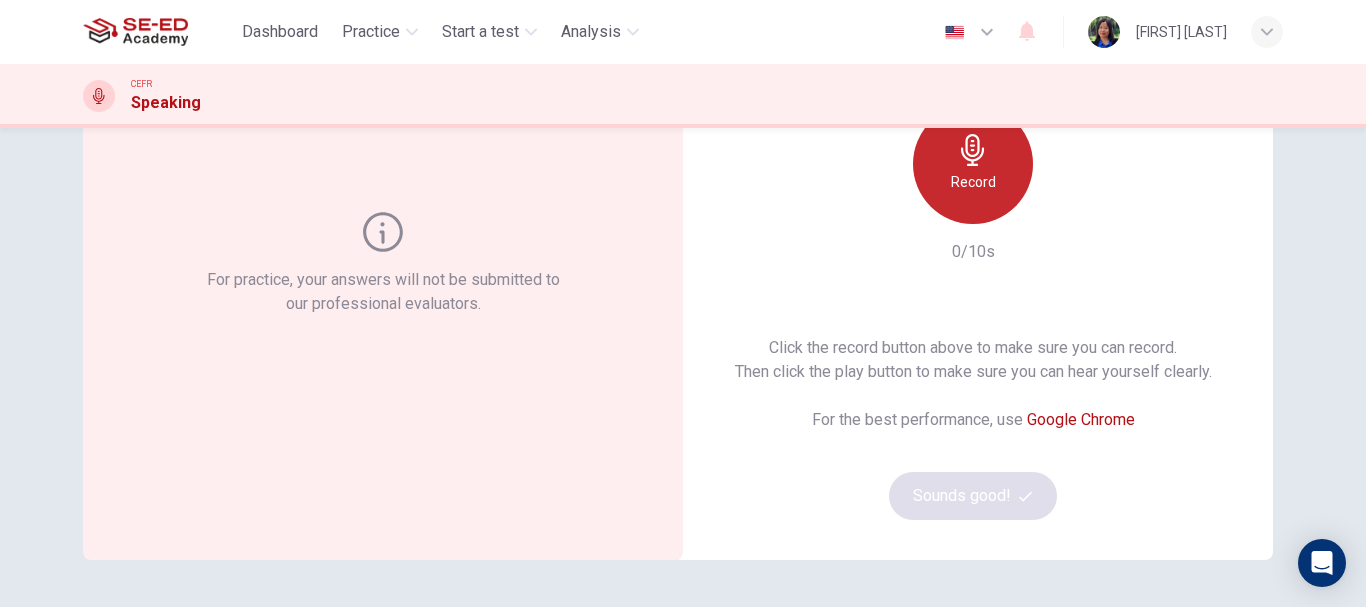 click on "Record" at bounding box center [973, 164] 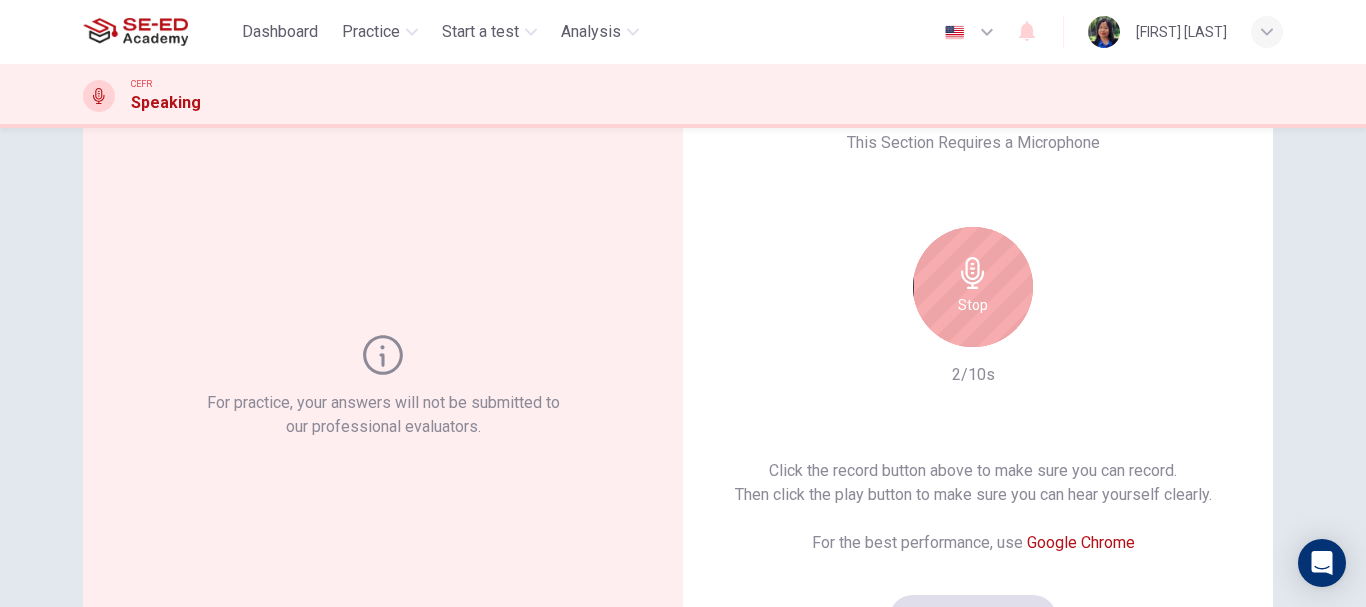 scroll, scrollTop: 0, scrollLeft: 0, axis: both 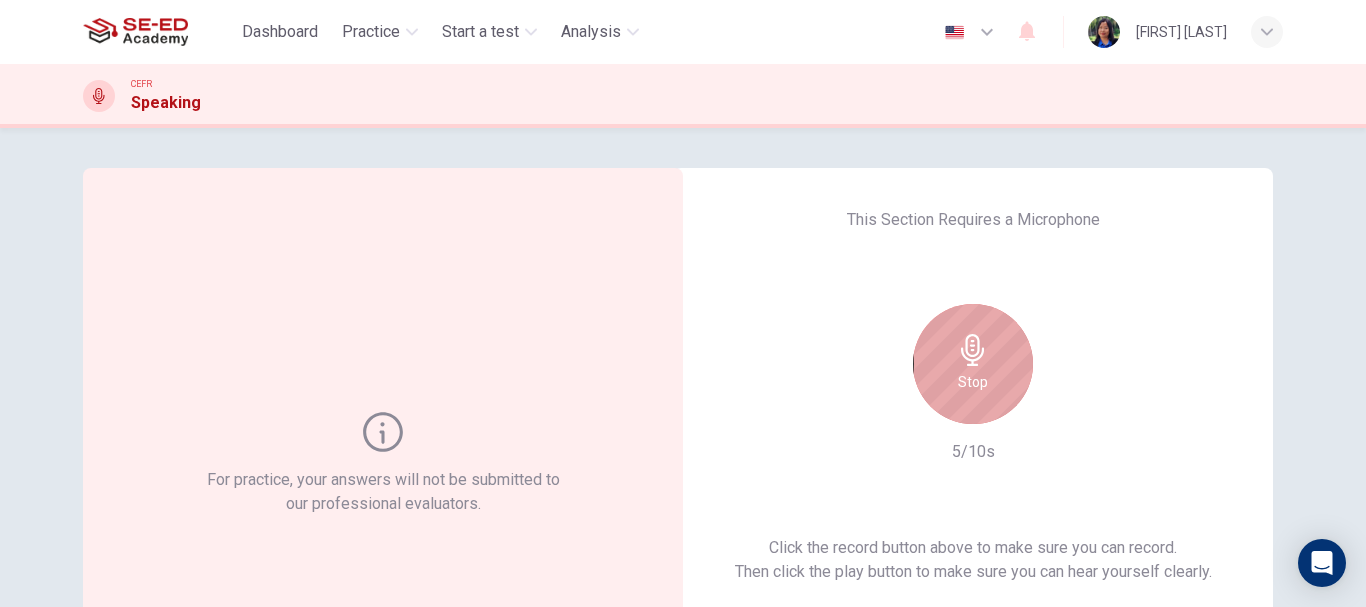 click 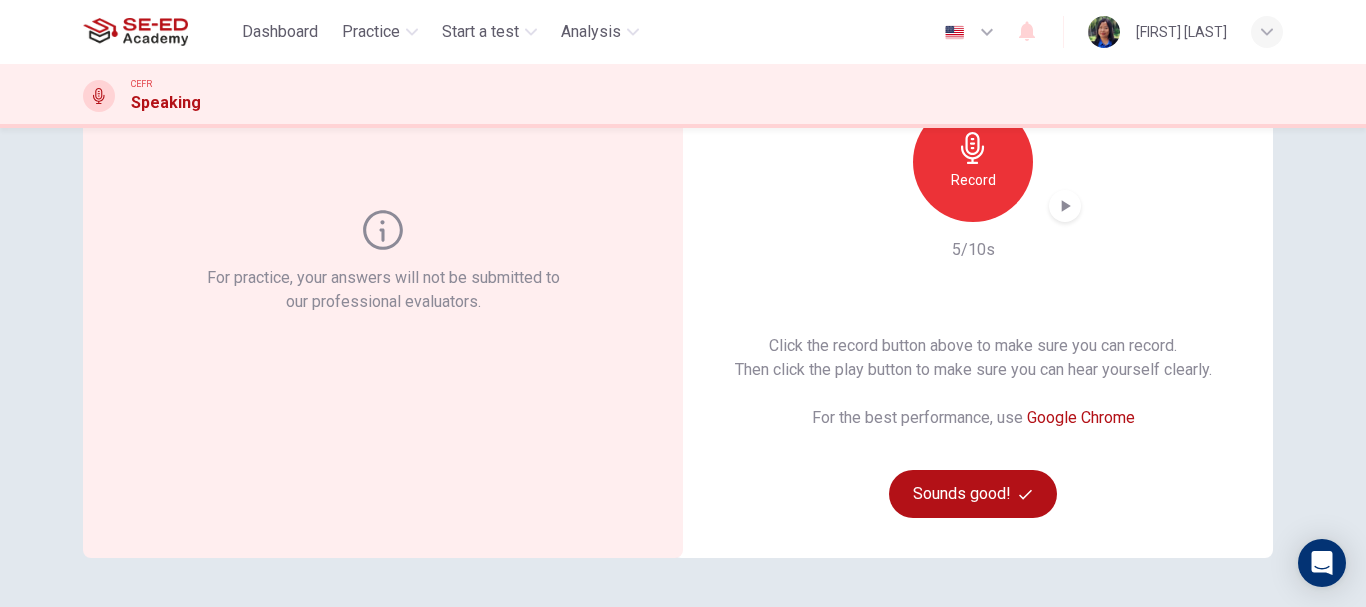 scroll, scrollTop: 300, scrollLeft: 0, axis: vertical 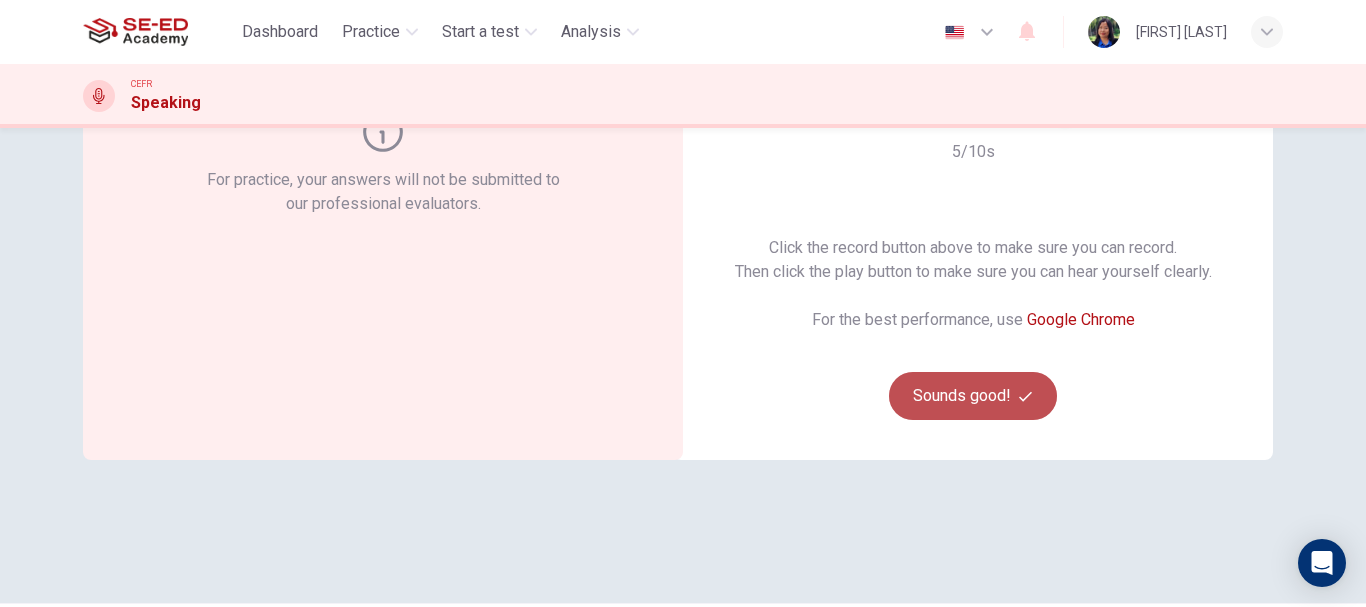 click on "Sounds good!" at bounding box center [973, 396] 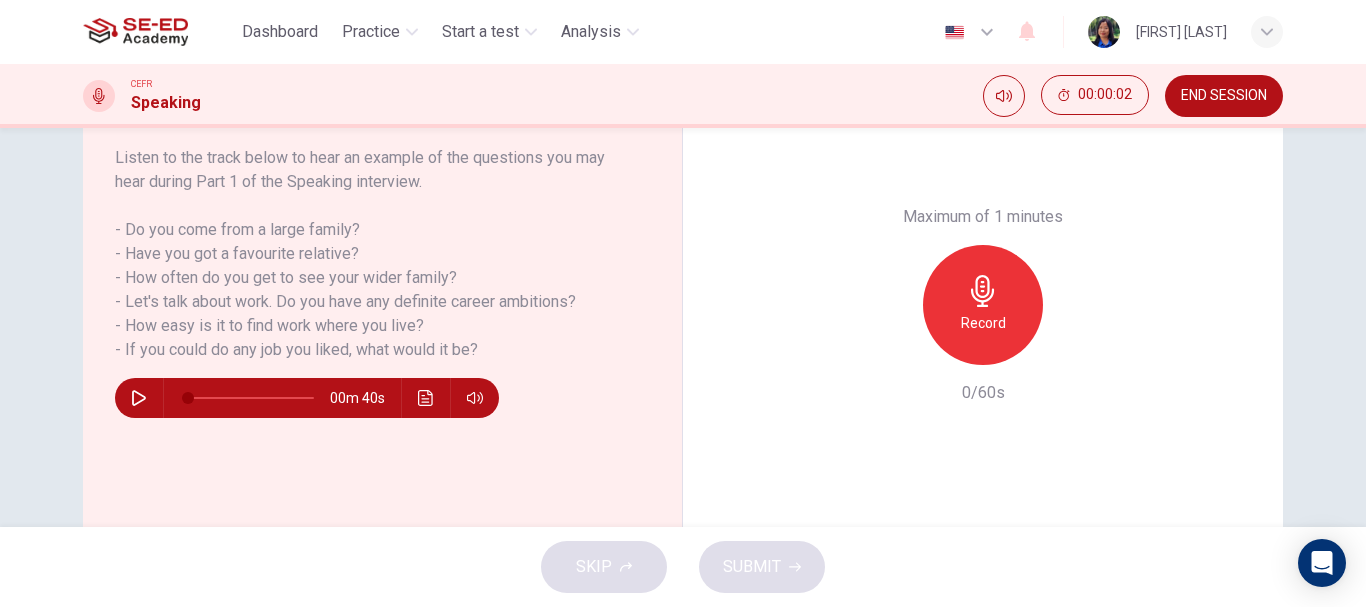 scroll, scrollTop: 276, scrollLeft: 0, axis: vertical 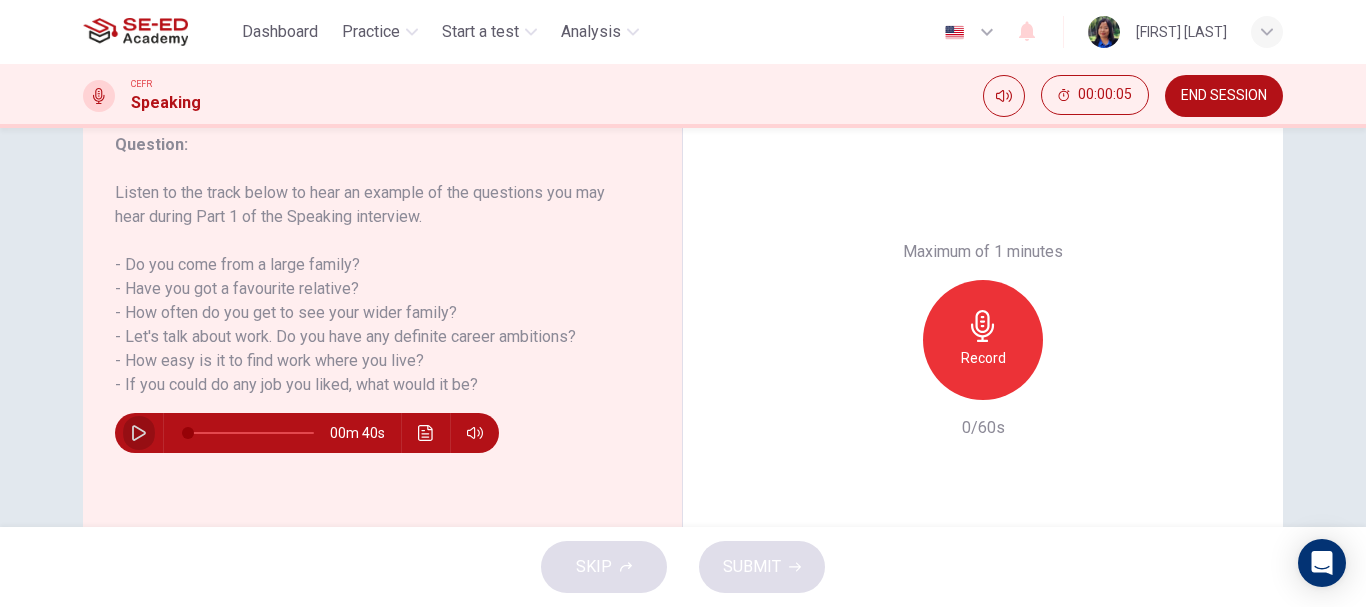 click 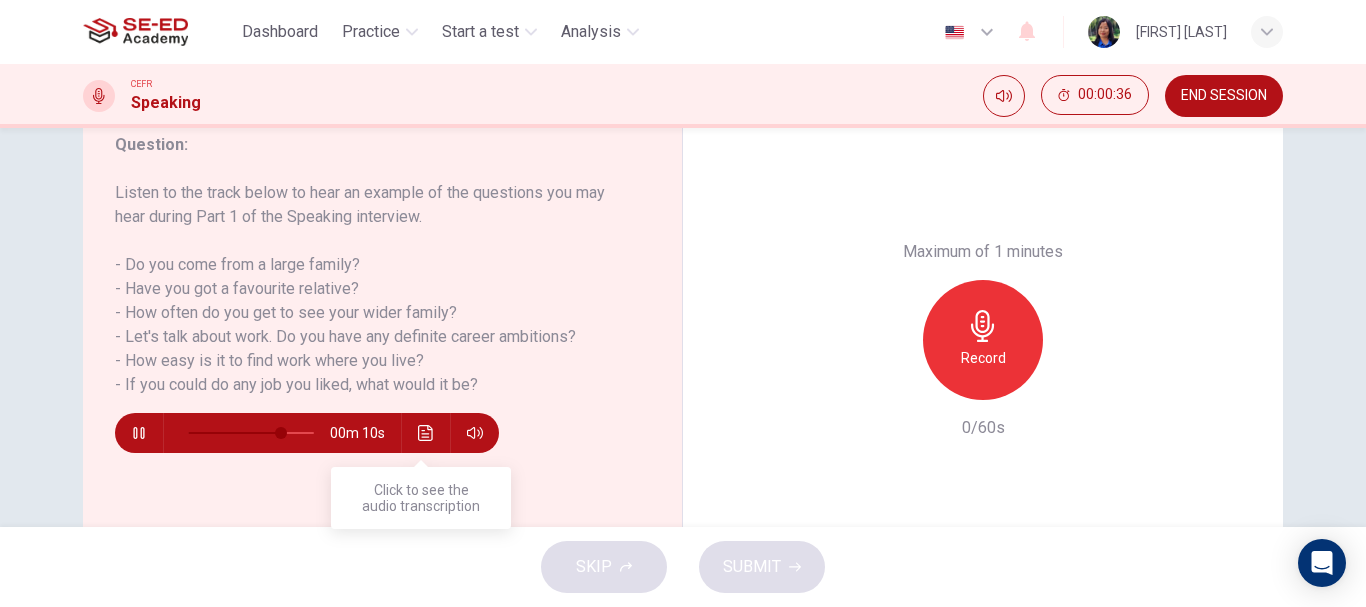 click 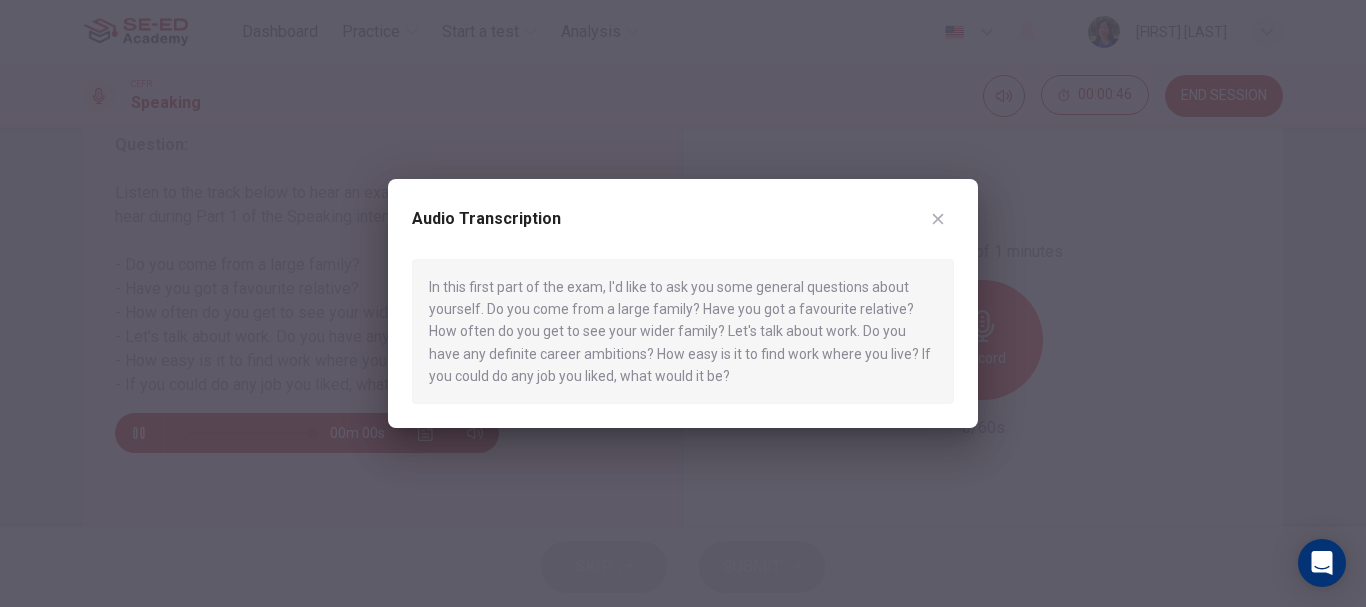 click at bounding box center (938, 219) 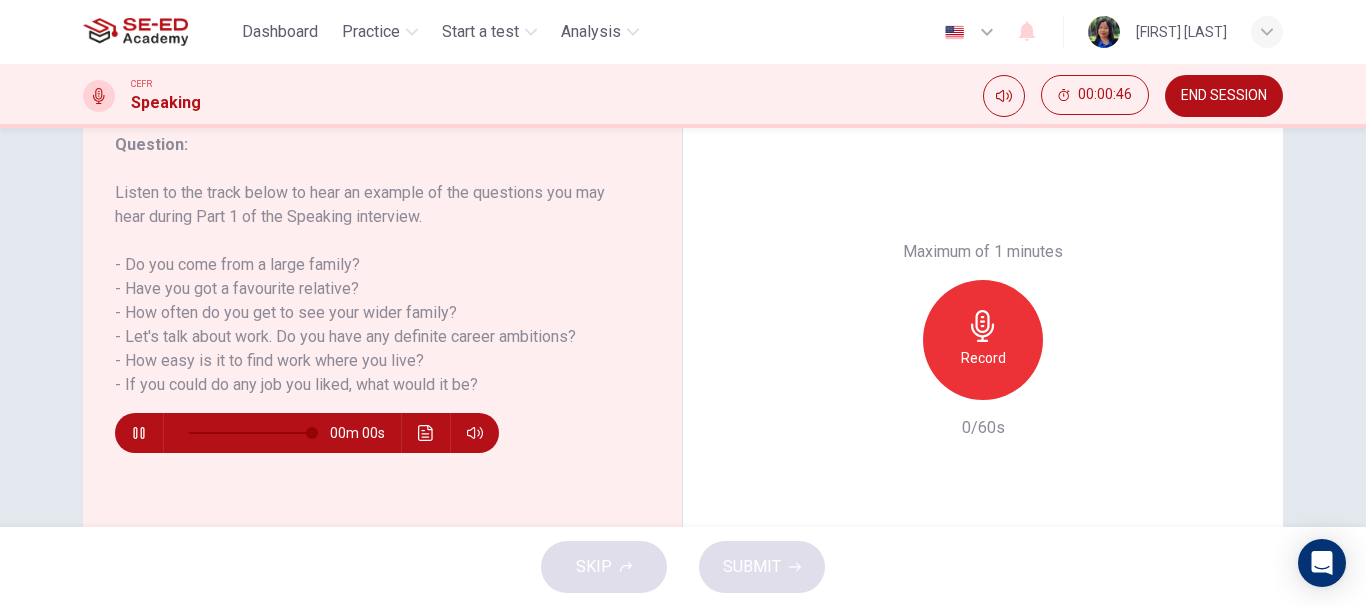 type on "0" 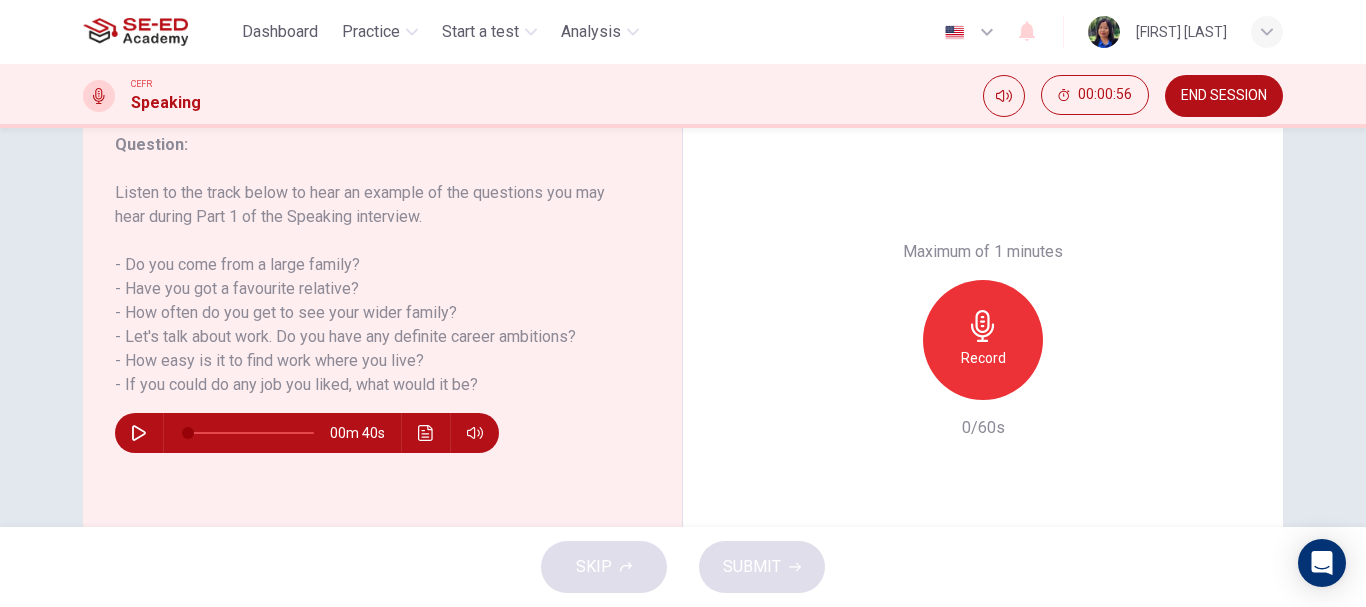 click on "Record" at bounding box center (983, 340) 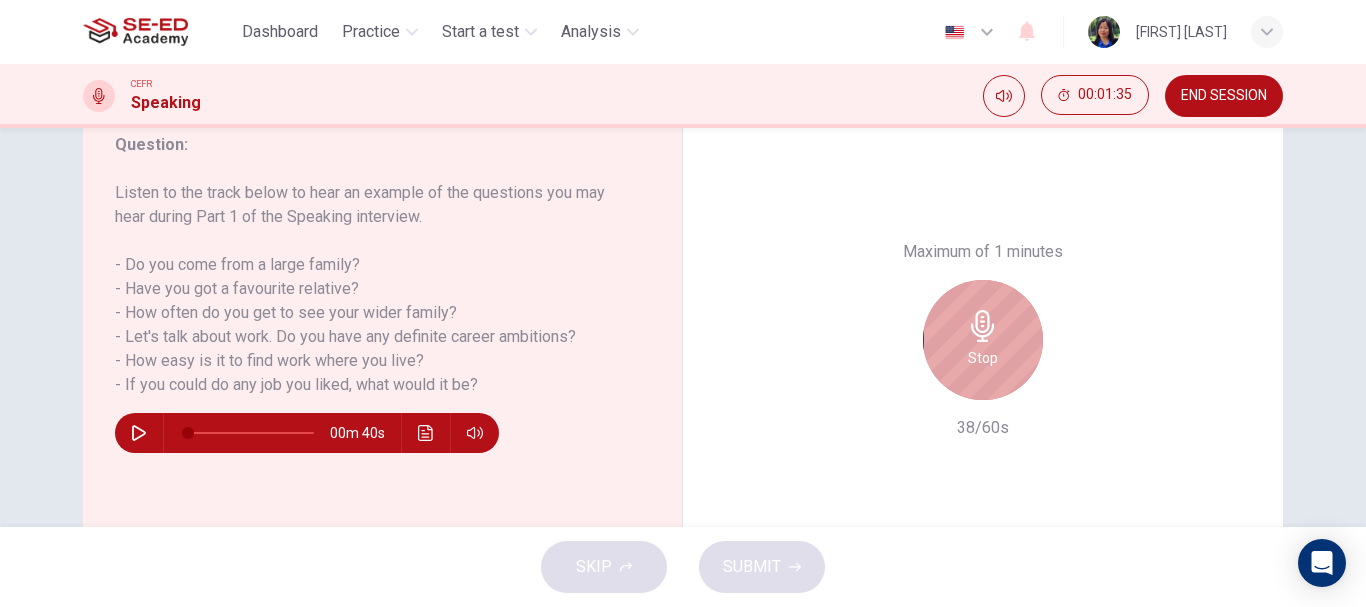 click on "Stop" at bounding box center [983, 340] 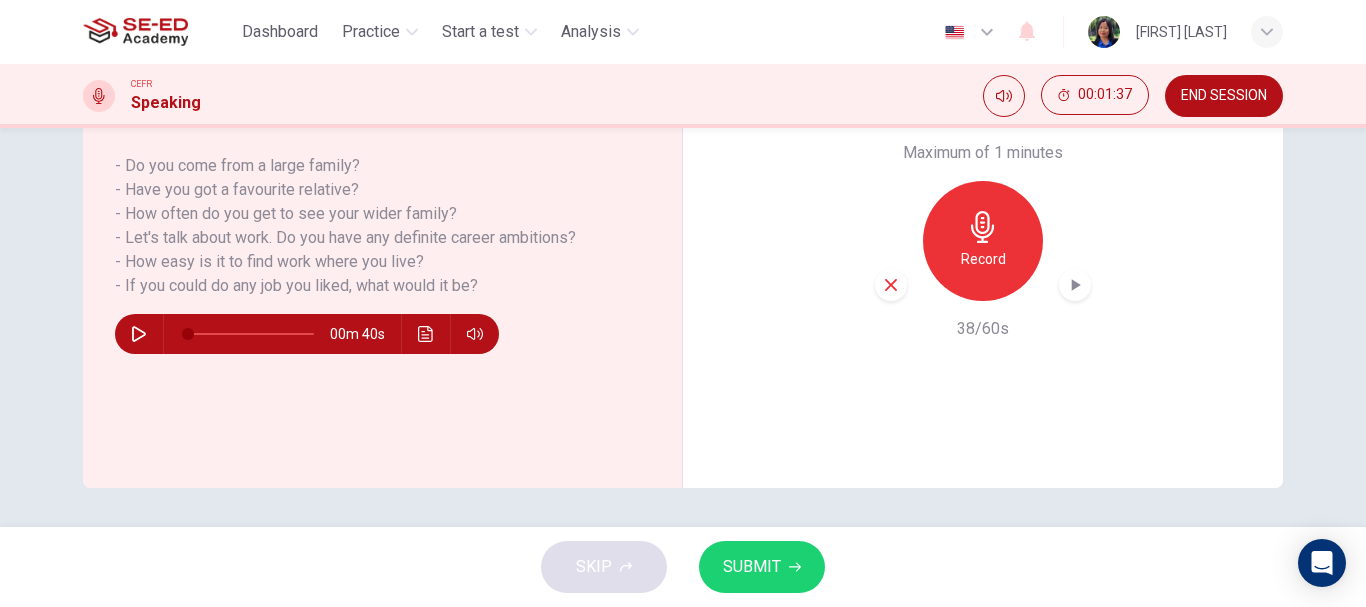 scroll, scrollTop: 376, scrollLeft: 0, axis: vertical 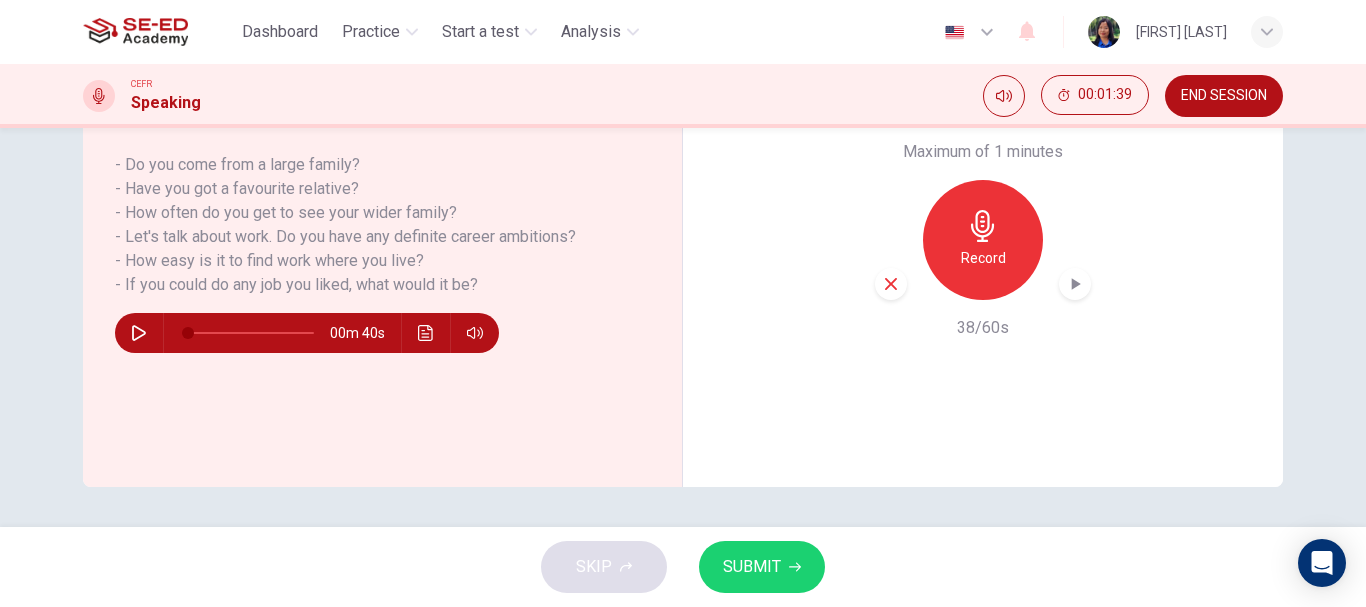 click 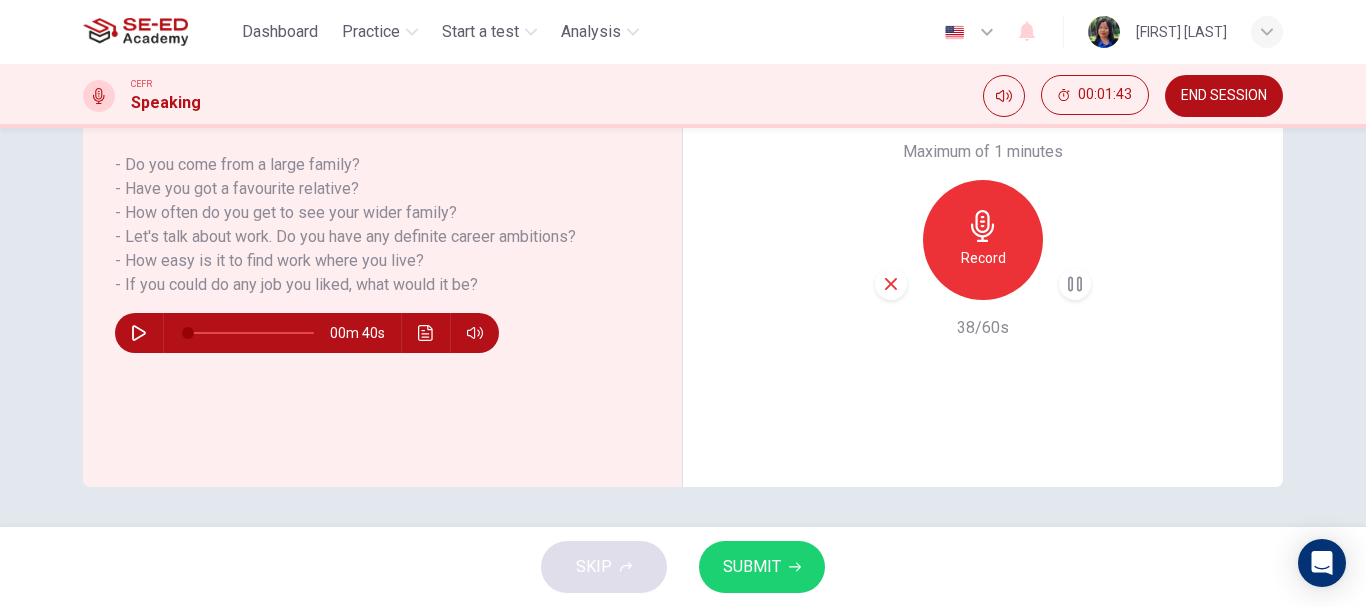 click on "SUBMIT" at bounding box center [752, 567] 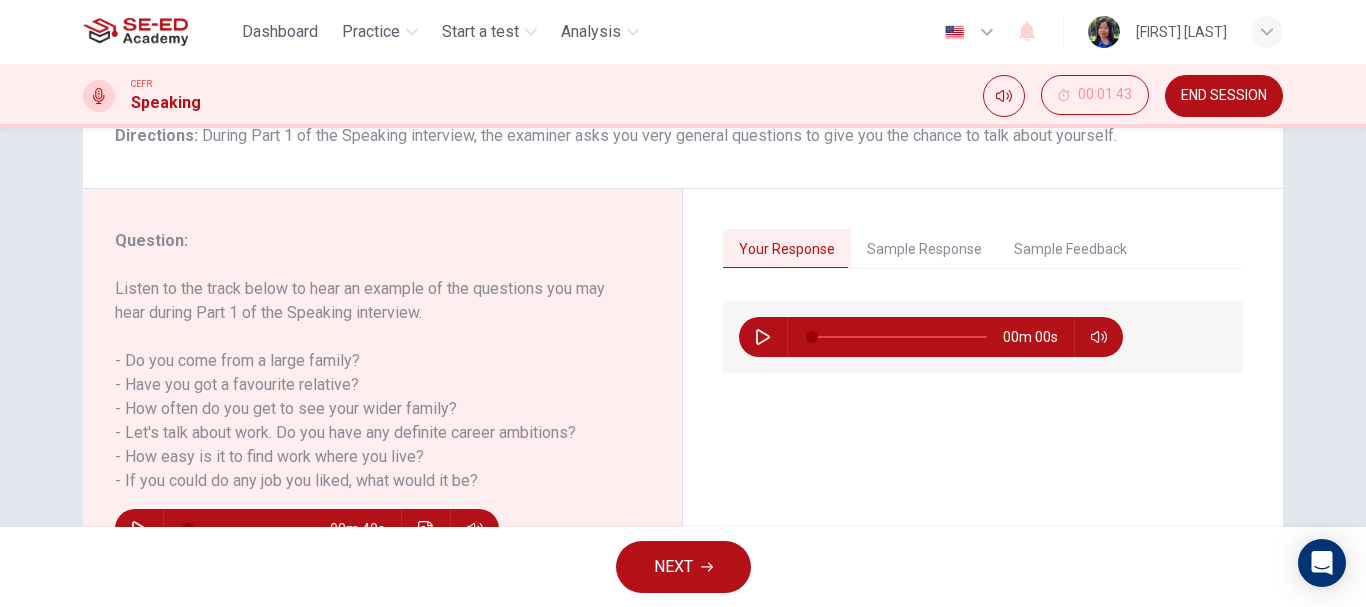 scroll, scrollTop: 176, scrollLeft: 0, axis: vertical 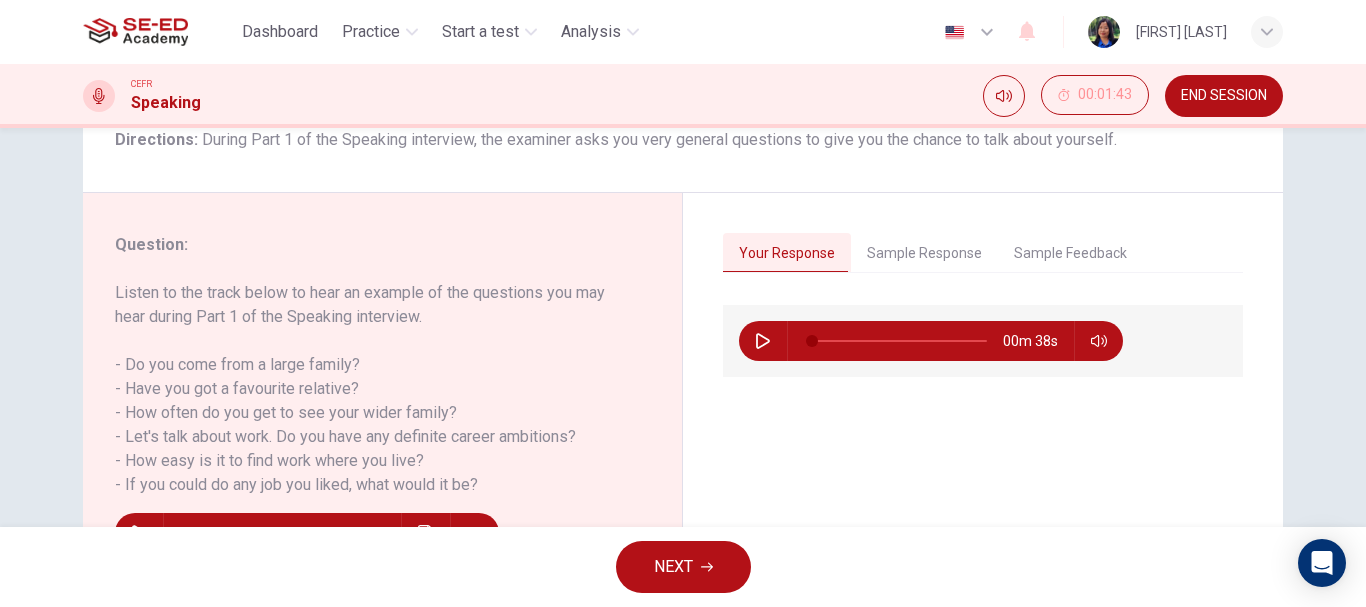 click 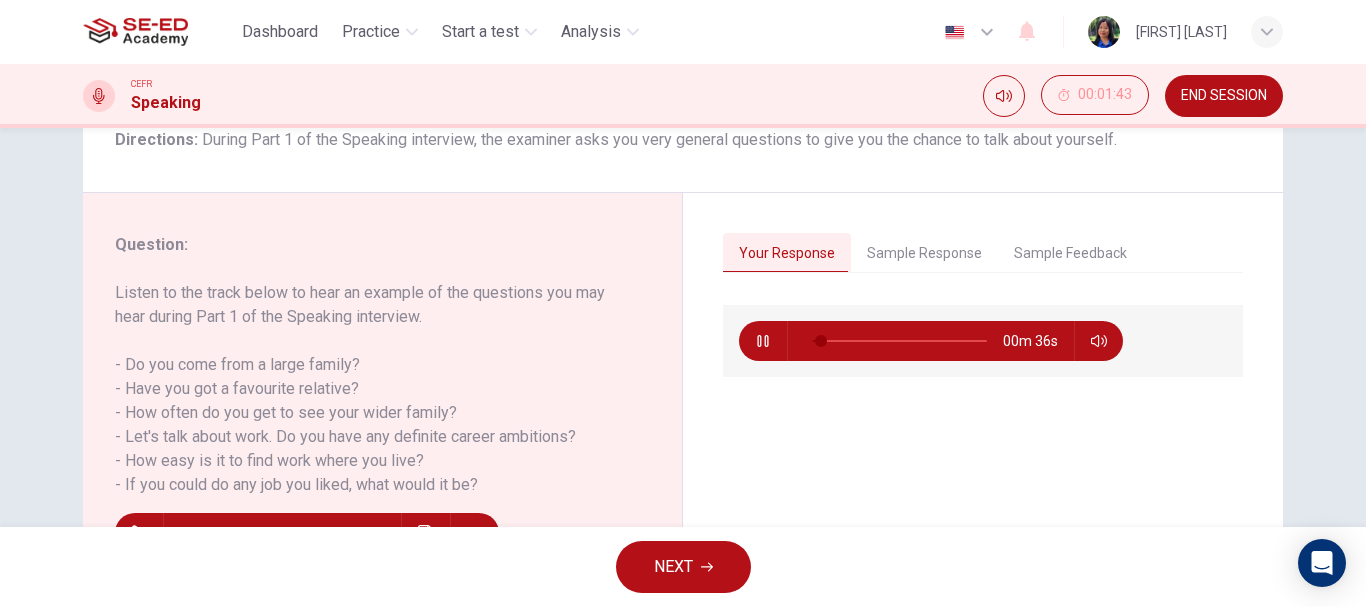 type on "8" 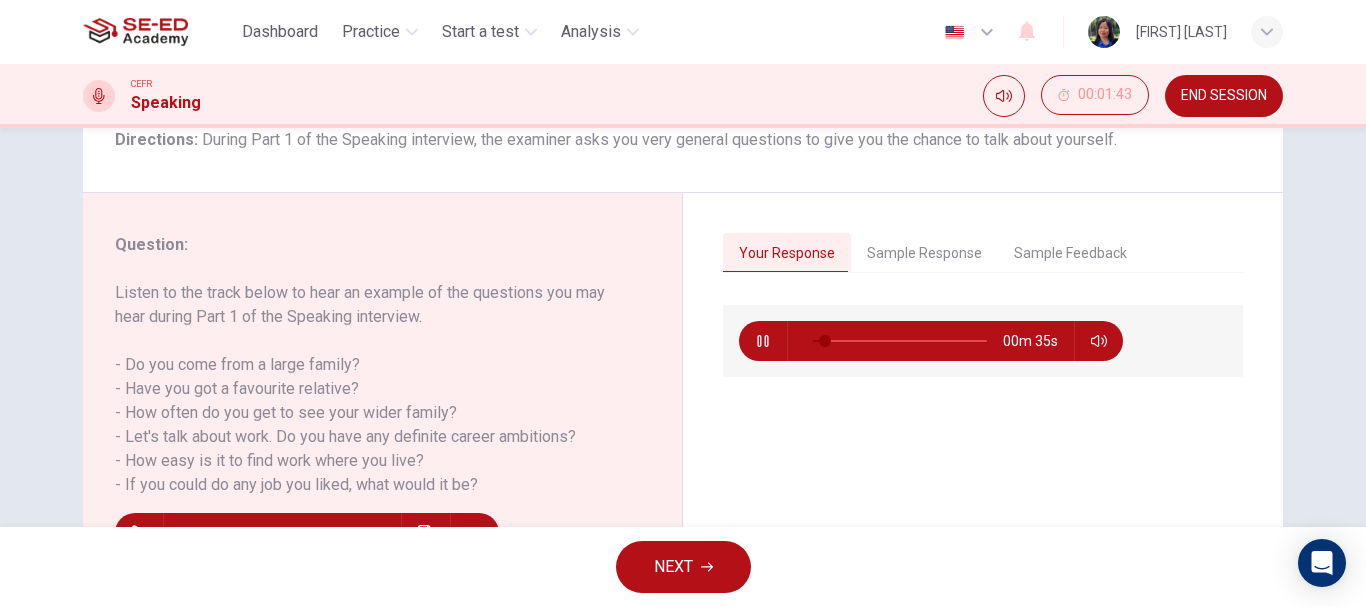 click on "NEXT" at bounding box center (683, 567) 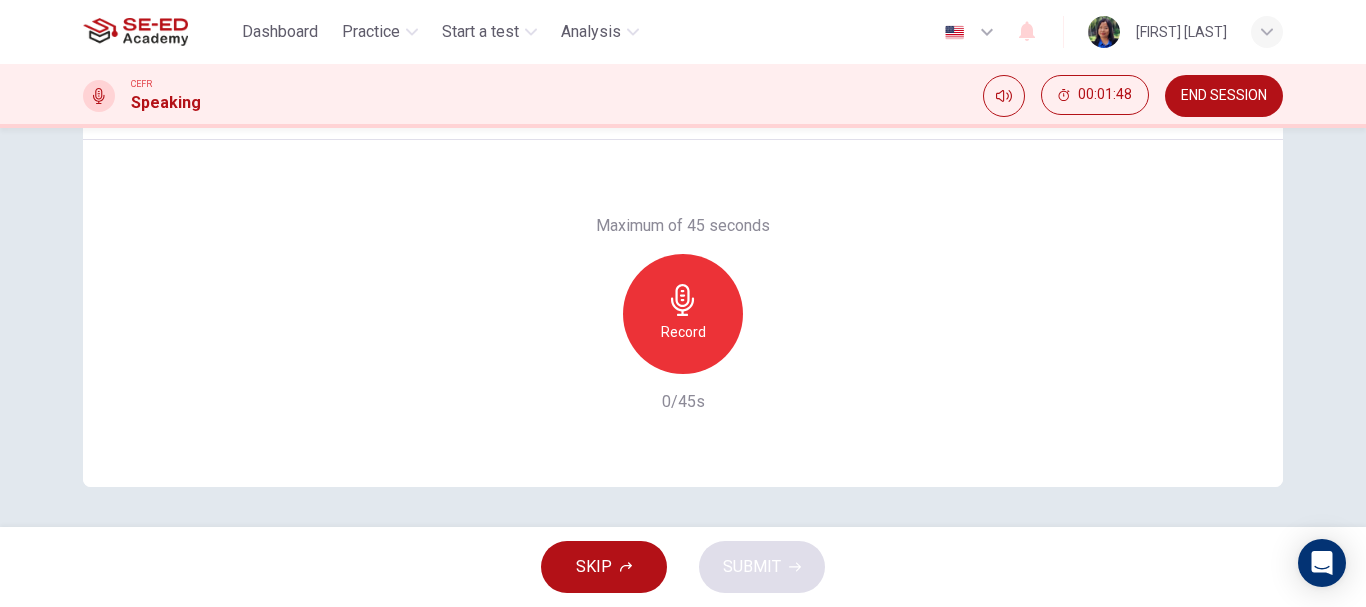 scroll, scrollTop: 176, scrollLeft: 0, axis: vertical 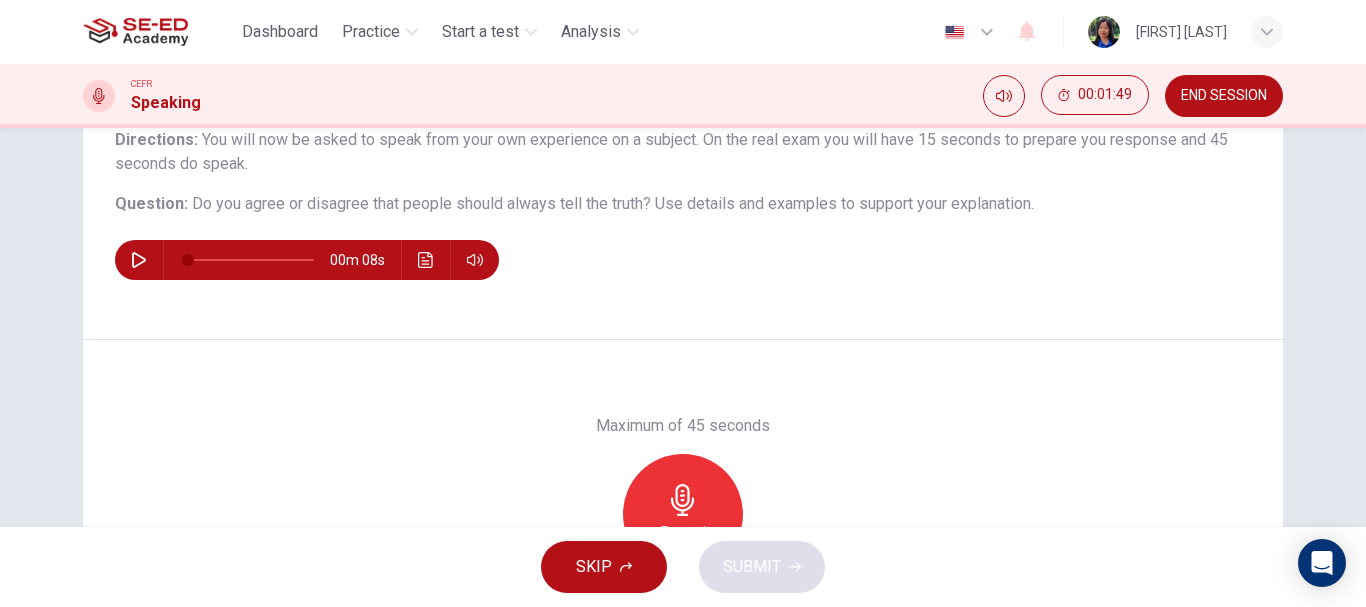 click 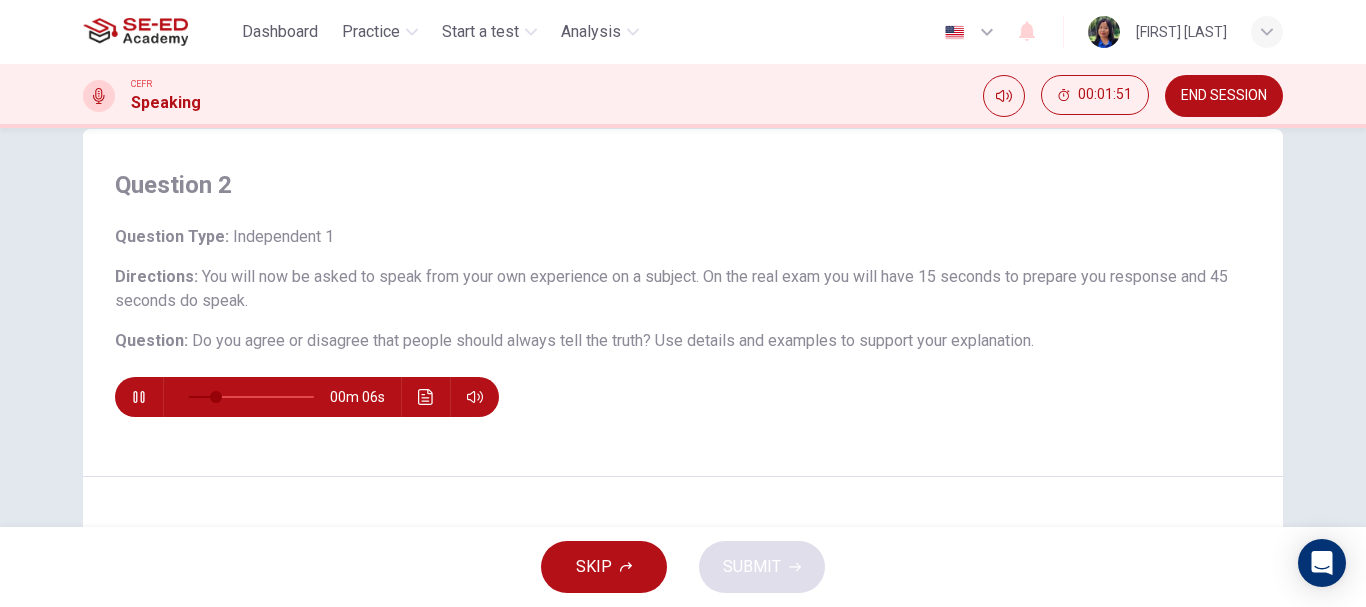 scroll, scrollTop: 0, scrollLeft: 0, axis: both 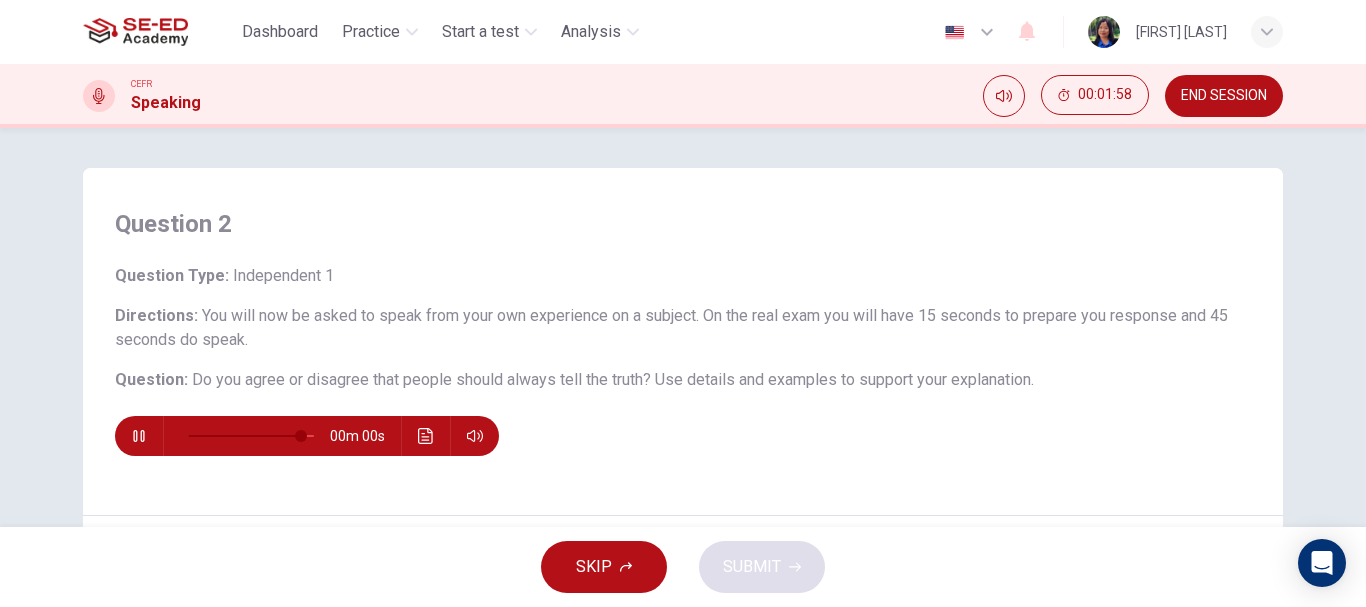 type on "0" 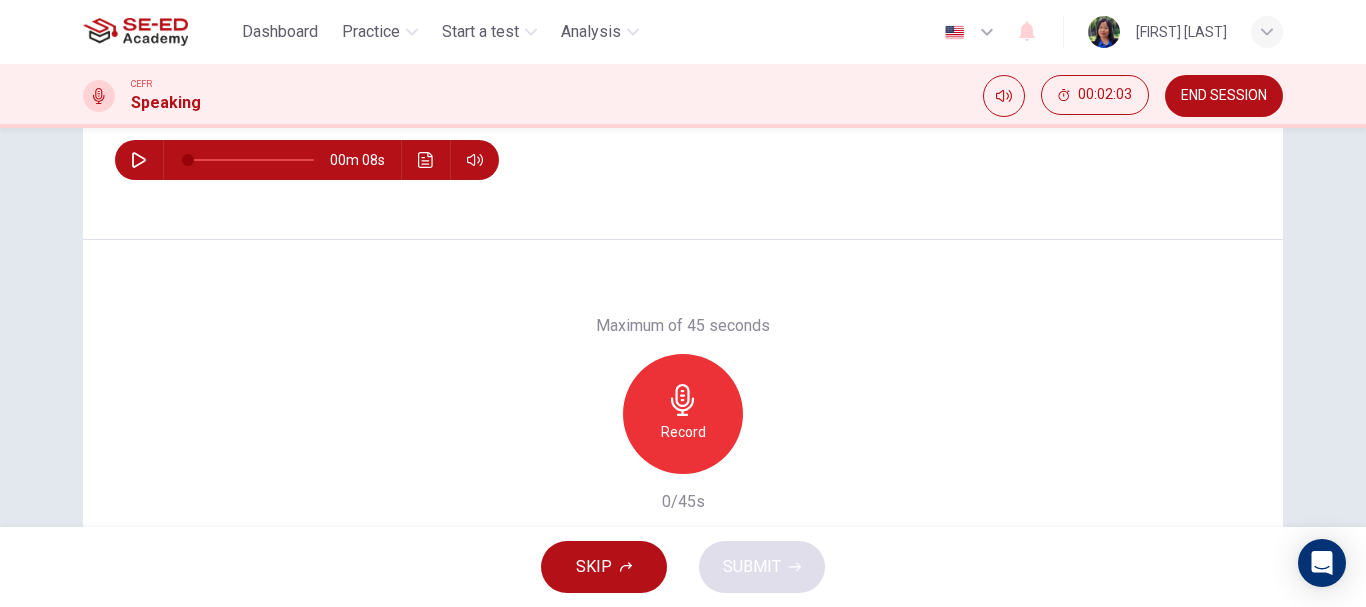 scroll, scrollTop: 176, scrollLeft: 0, axis: vertical 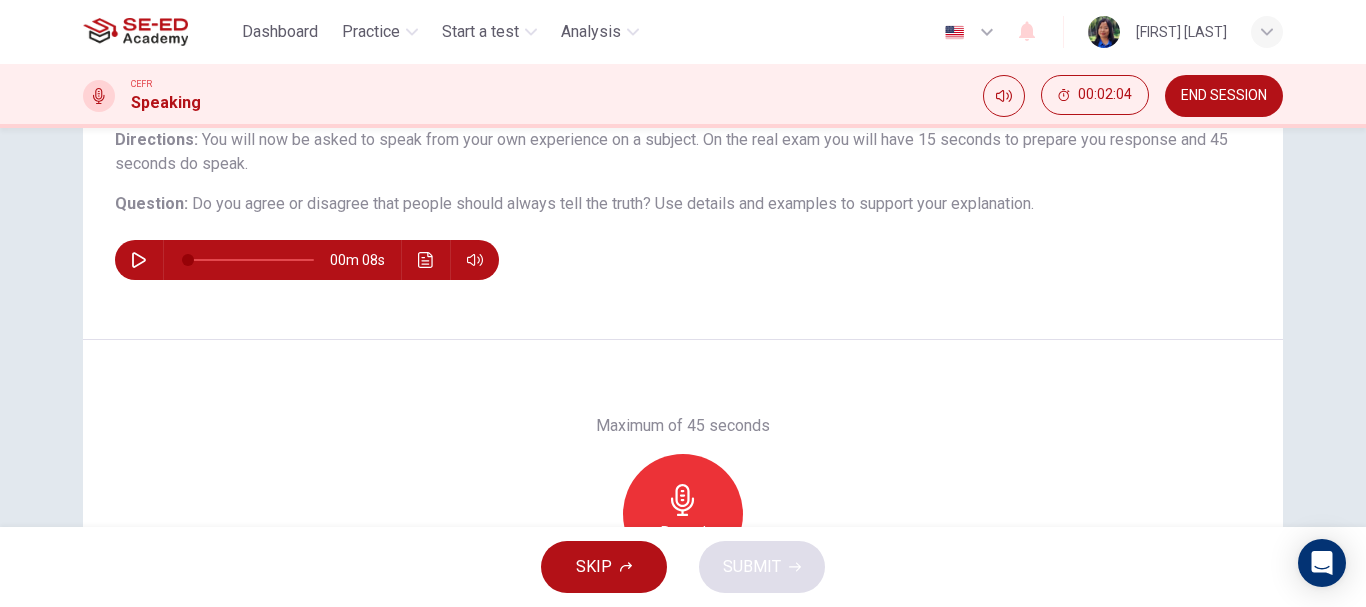 click 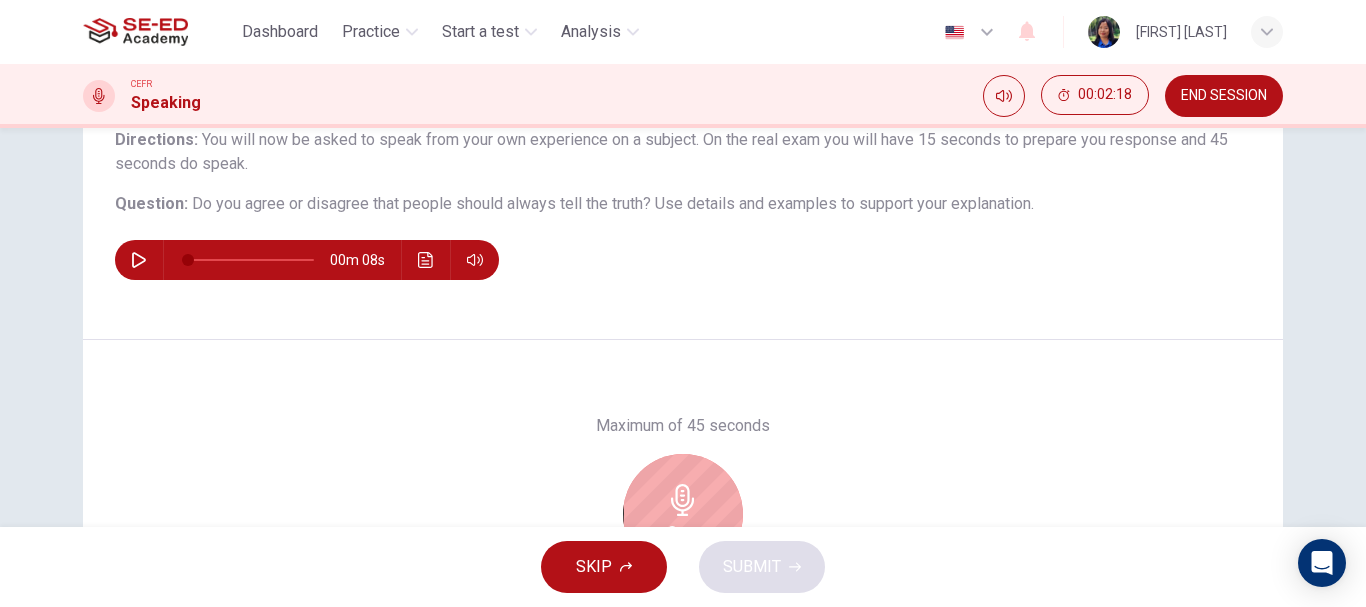 click on "Stop" at bounding box center [683, 514] 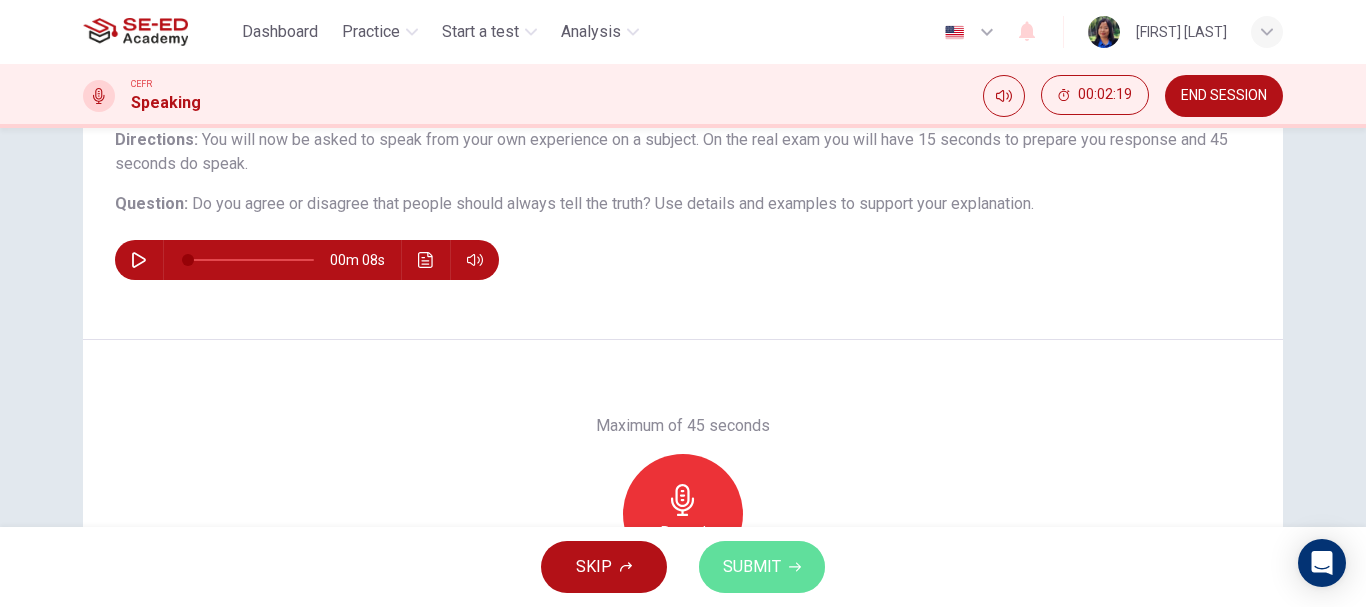 click on "SUBMIT" at bounding box center (752, 567) 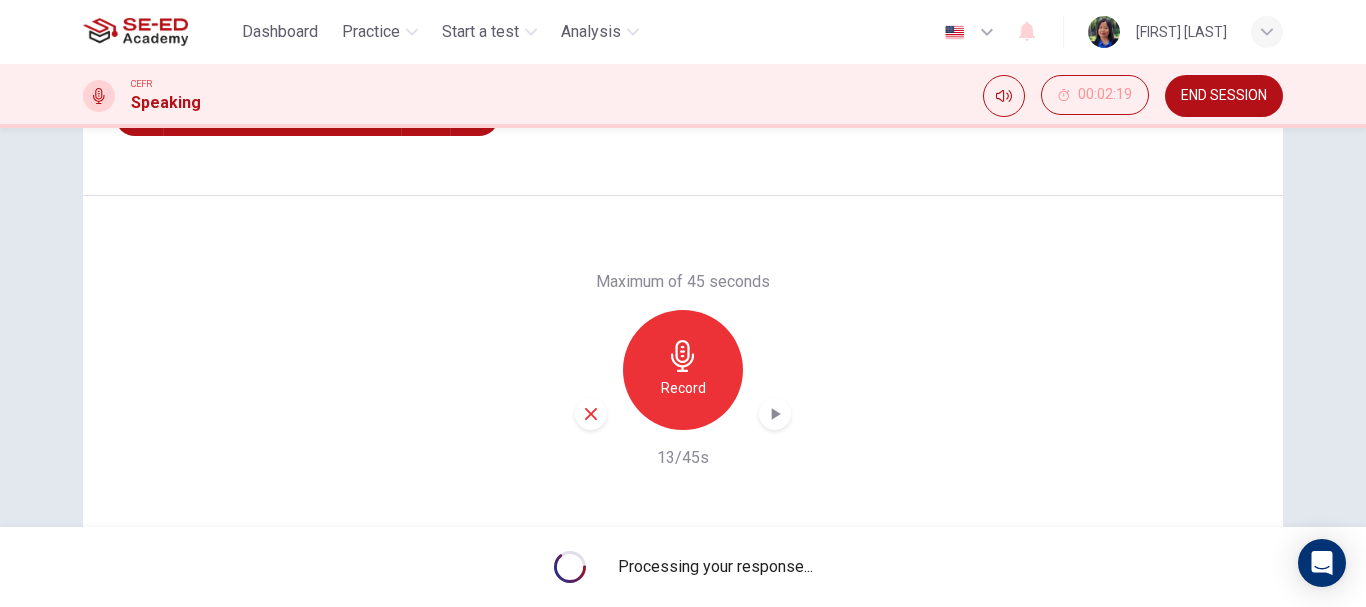 scroll, scrollTop: 376, scrollLeft: 0, axis: vertical 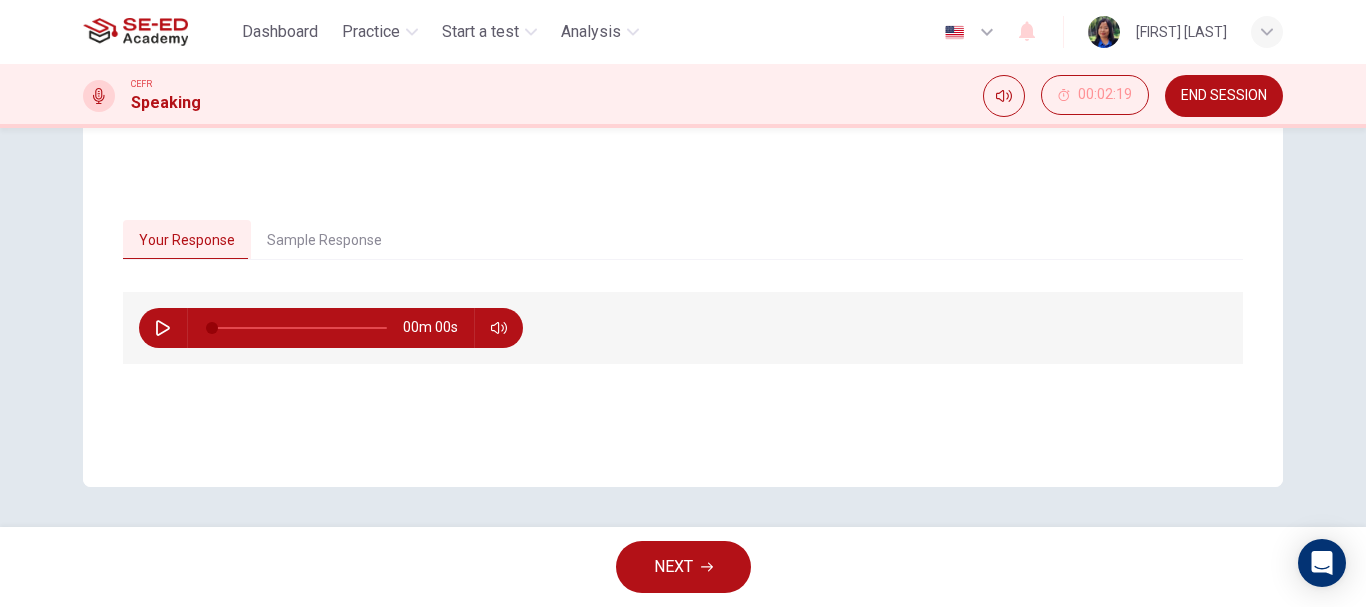 click on "NEXT" at bounding box center (683, 567) 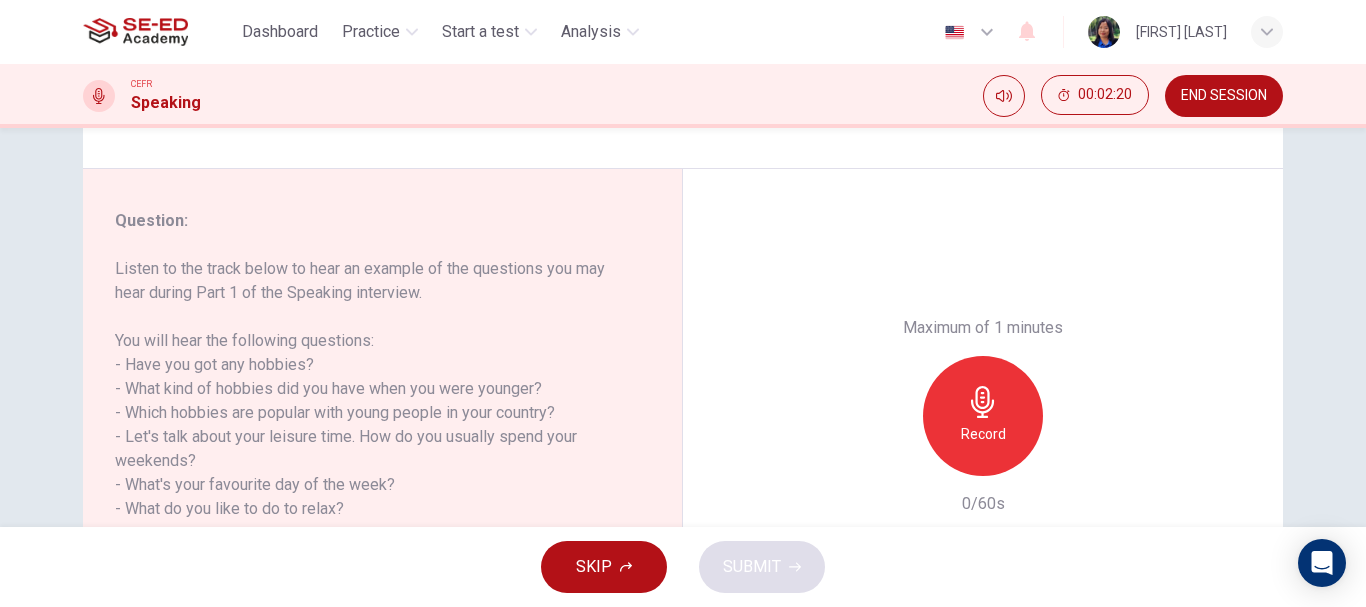 scroll, scrollTop: 300, scrollLeft: 0, axis: vertical 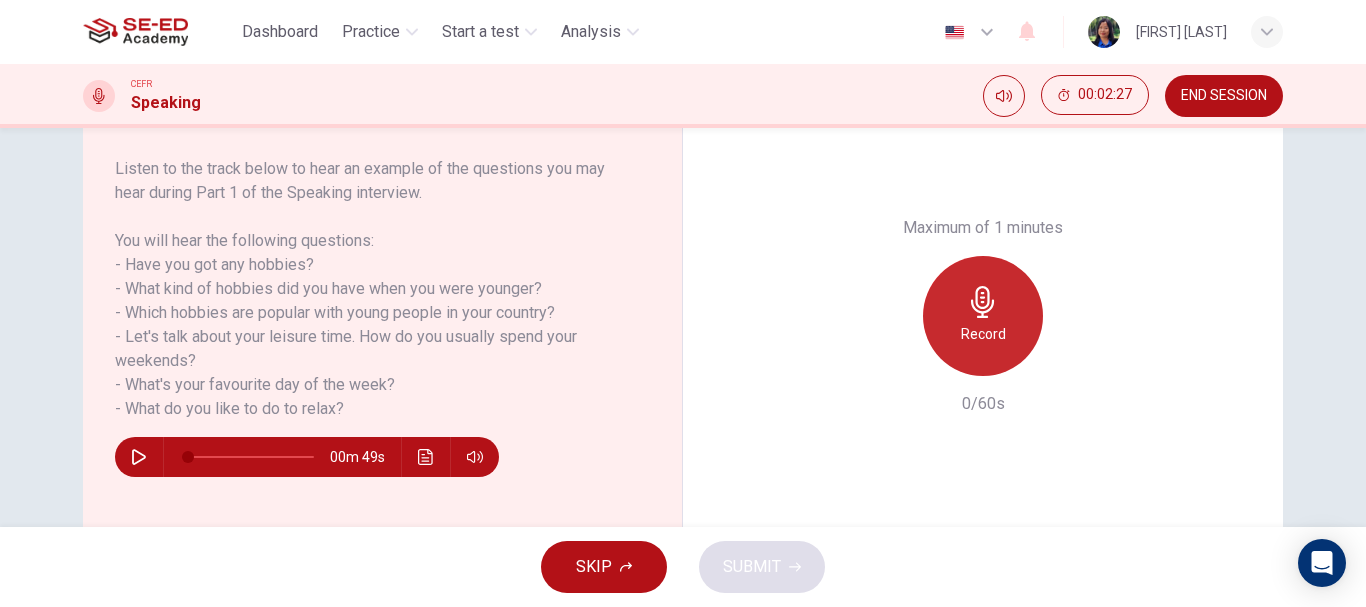 click on "Record" at bounding box center (983, 316) 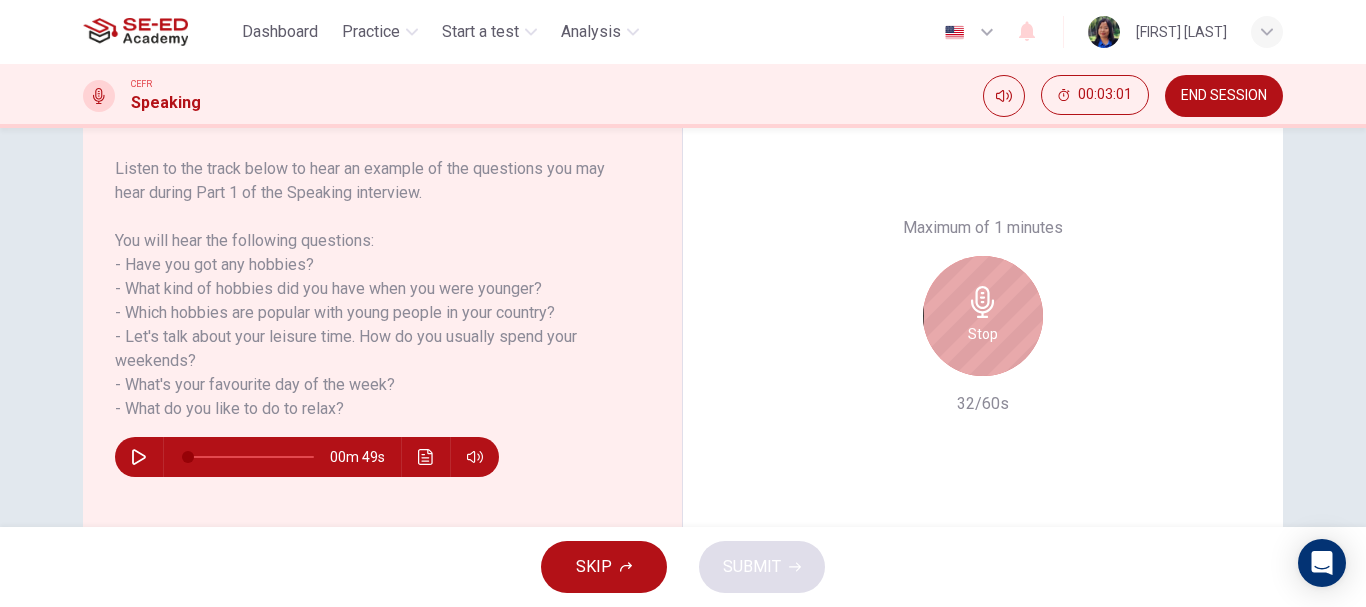click on "Stop" at bounding box center (983, 316) 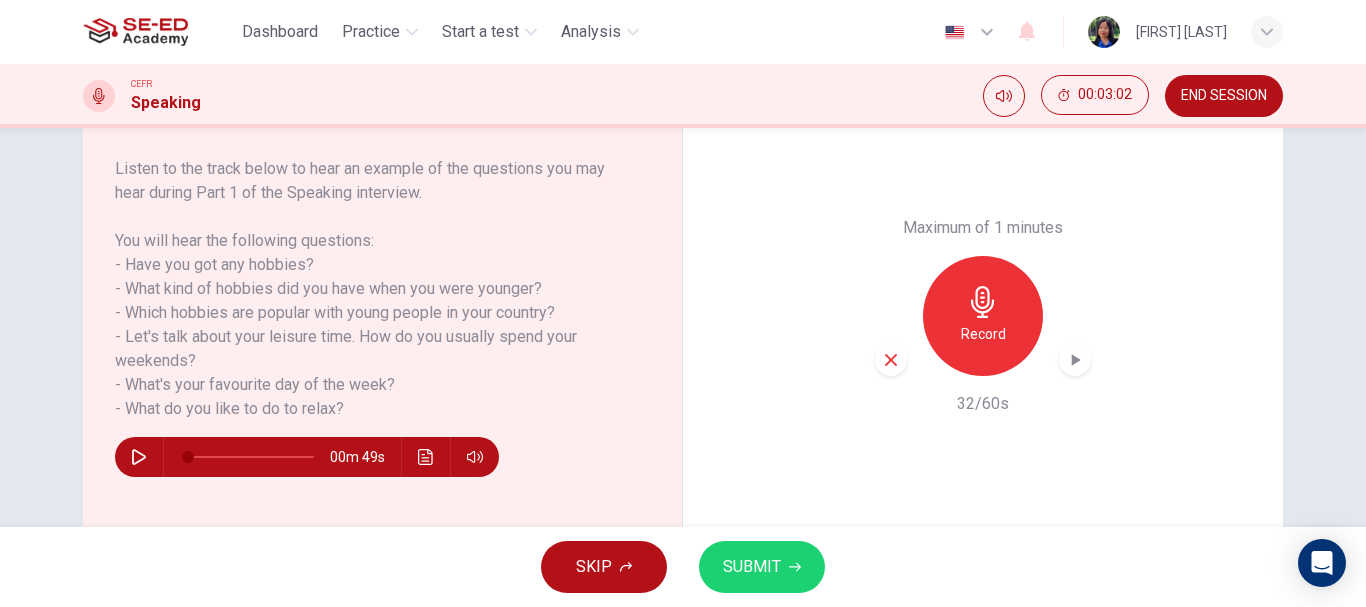 click on "SUBMIT" at bounding box center (752, 567) 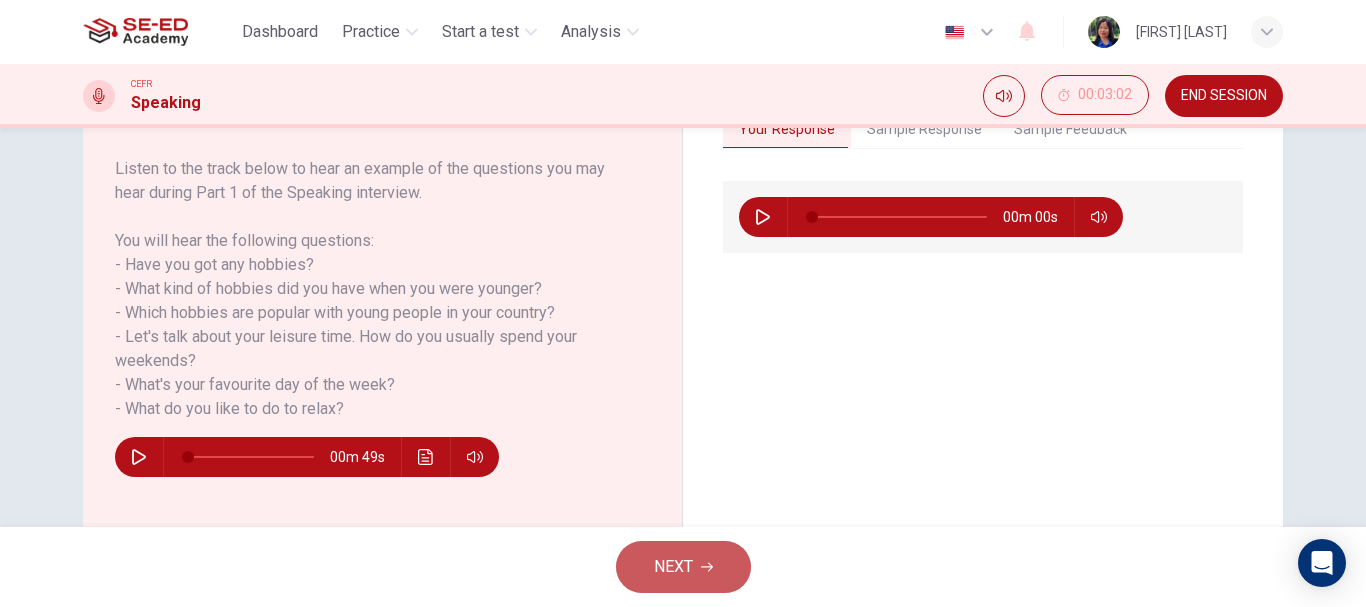 click 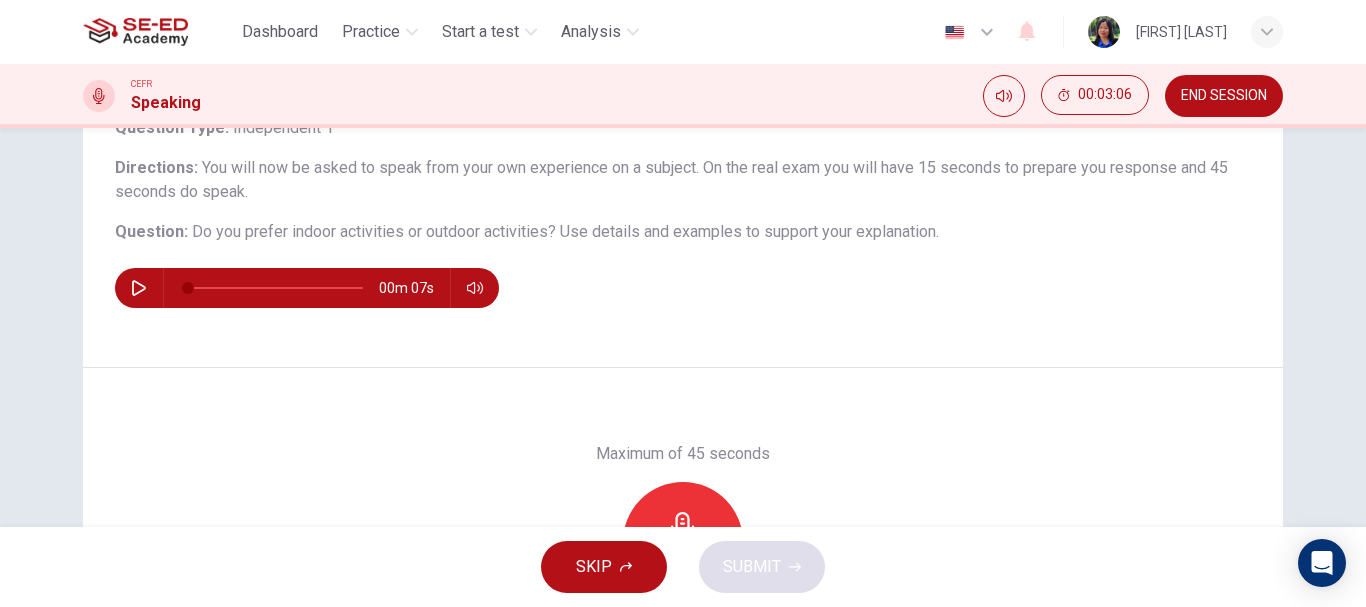 scroll, scrollTop: 200, scrollLeft: 0, axis: vertical 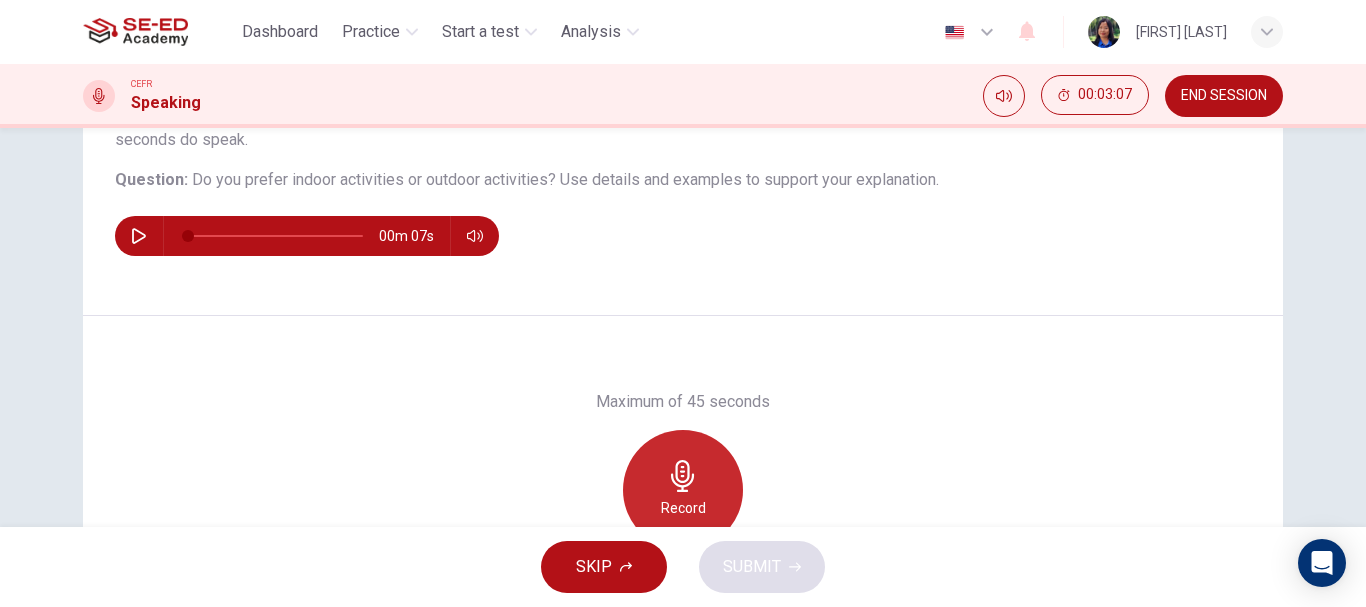 click 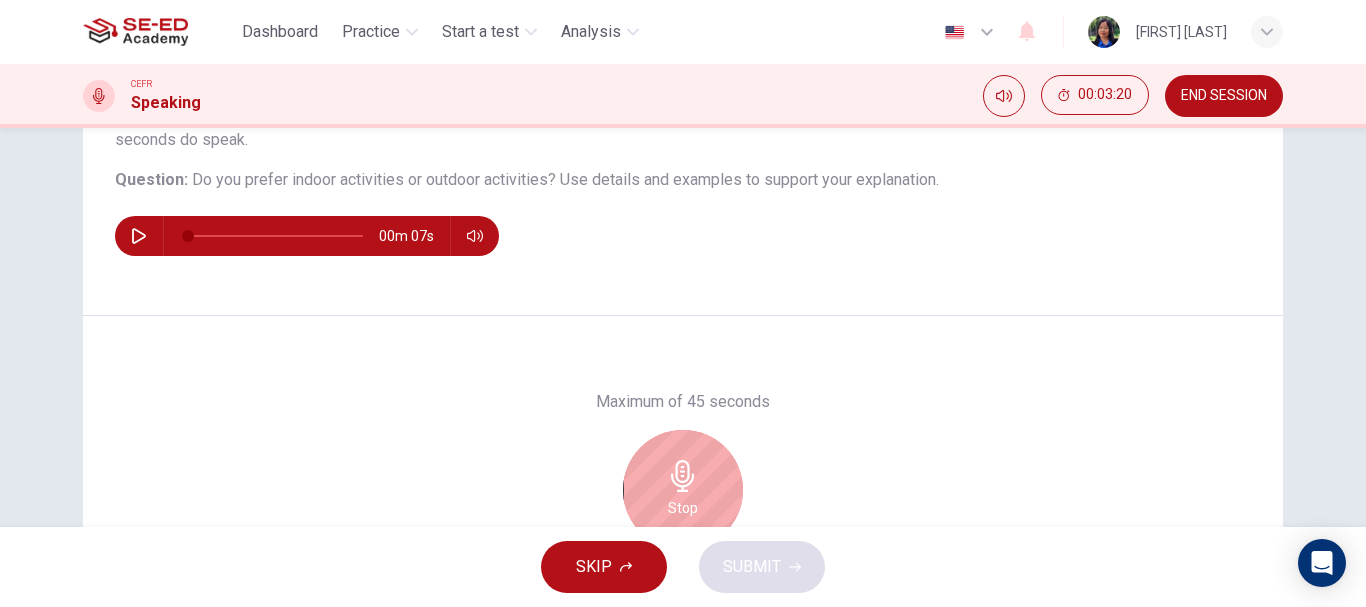 click 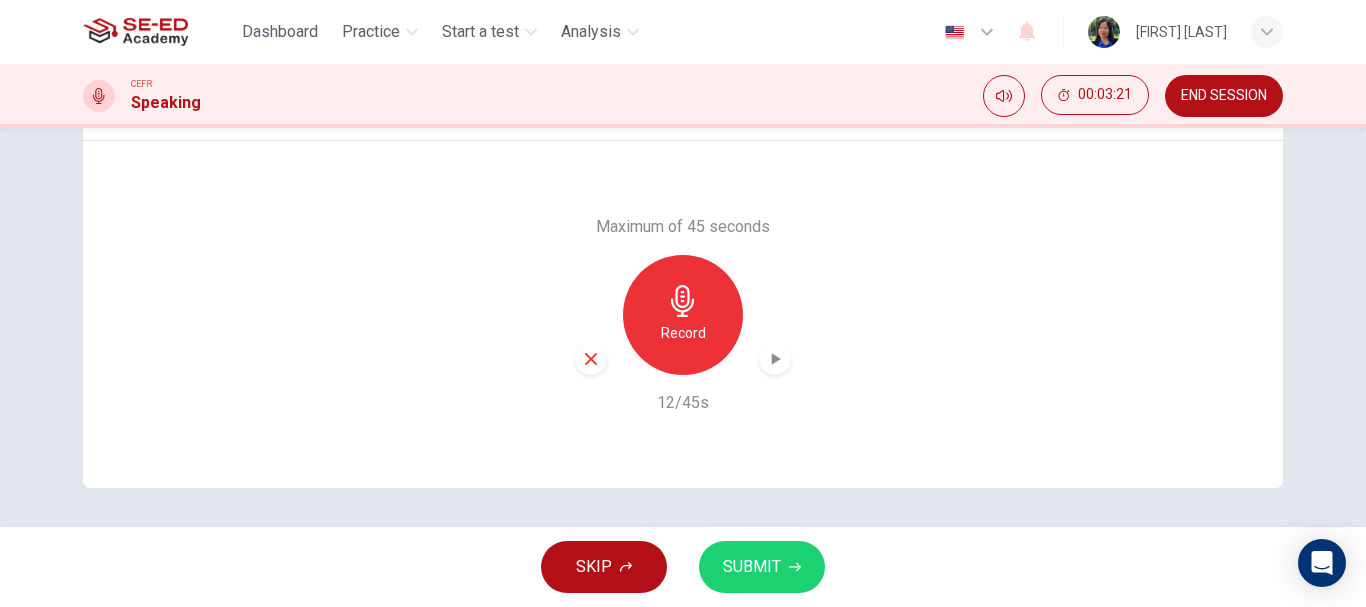 scroll, scrollTop: 376, scrollLeft: 0, axis: vertical 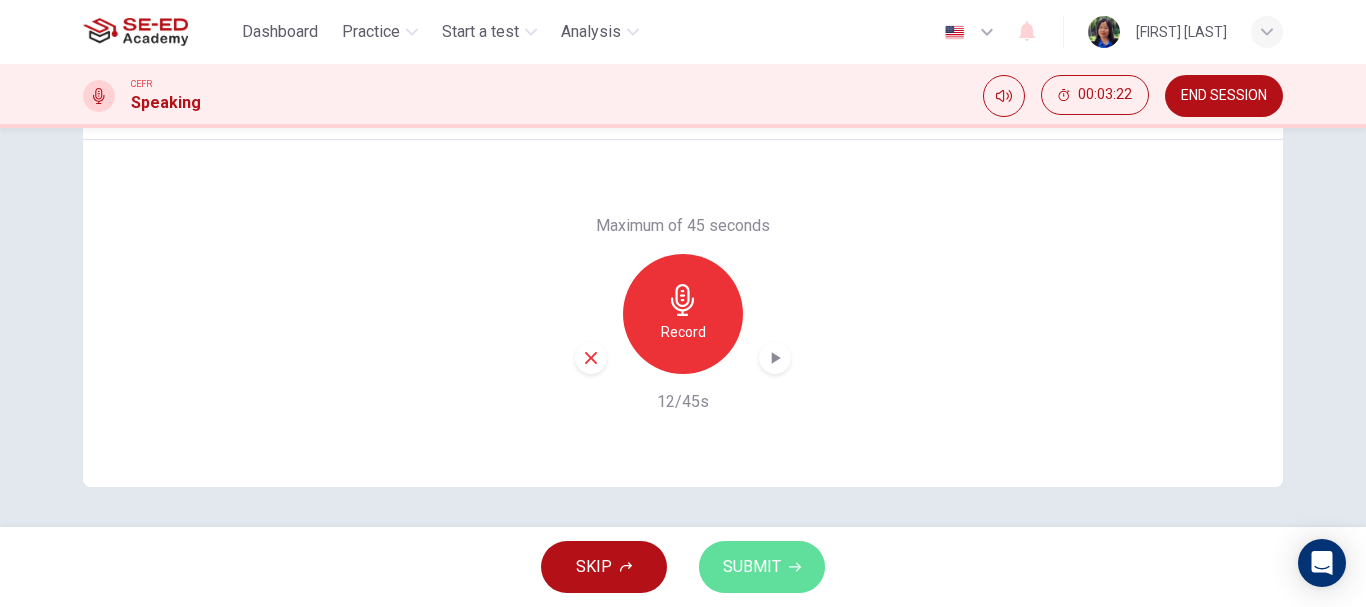 click on "SUBMIT" at bounding box center (762, 567) 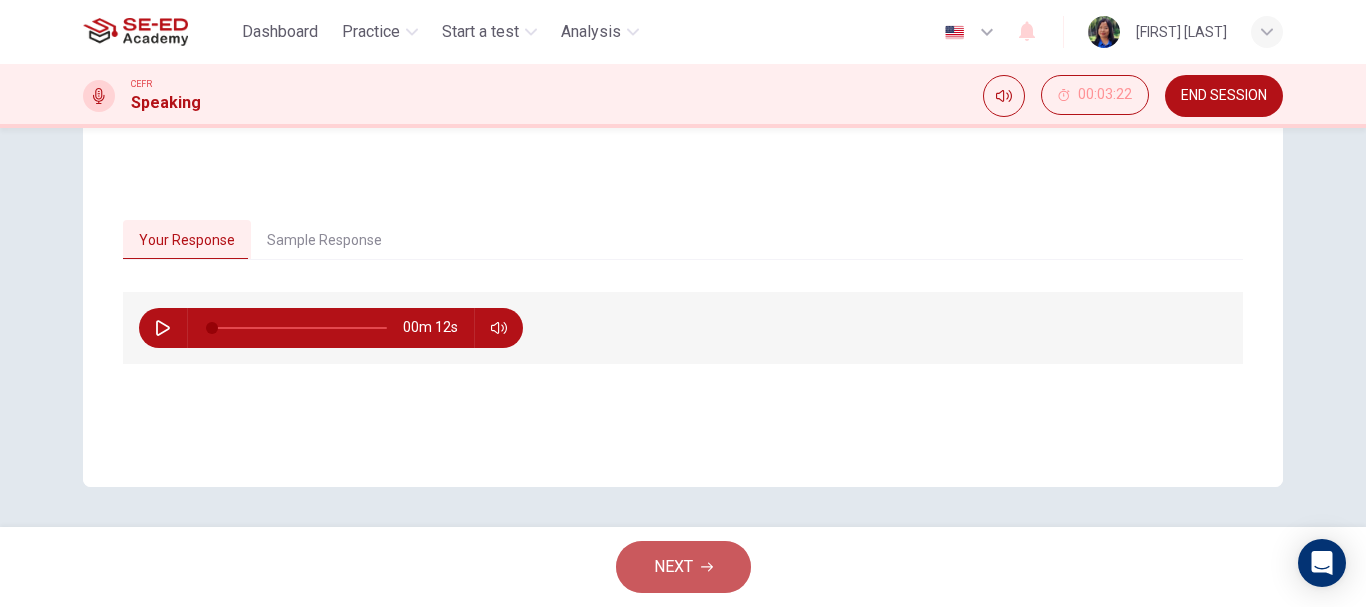 click on "NEXT" at bounding box center (673, 567) 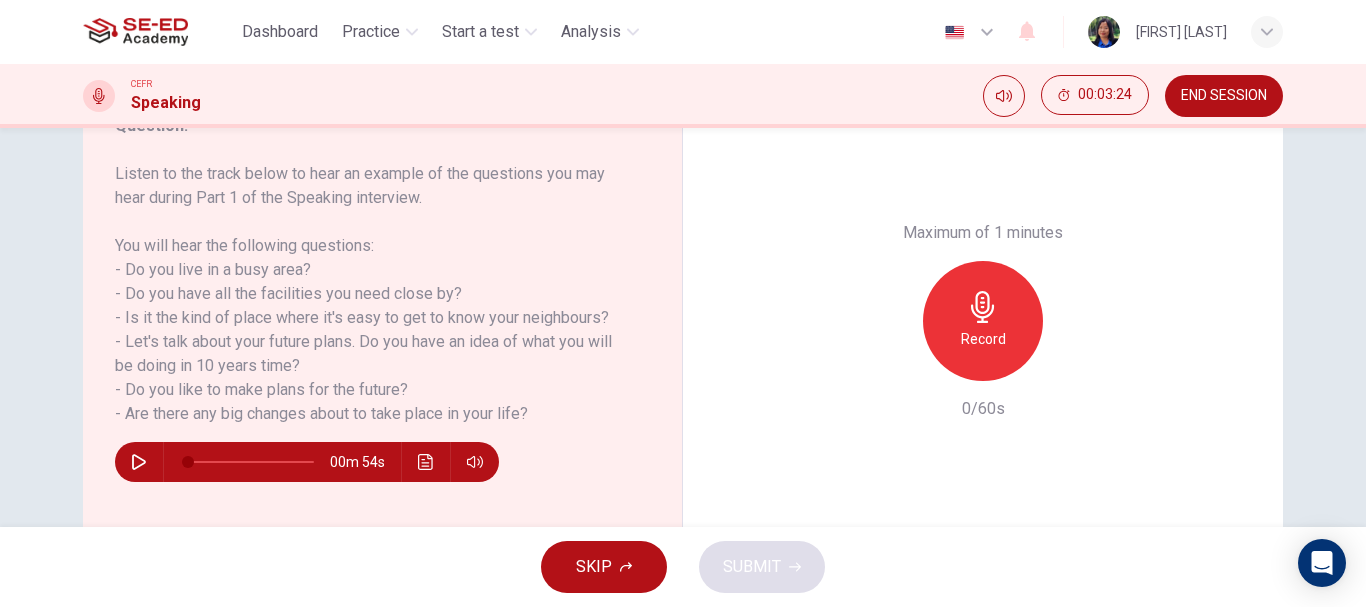 scroll, scrollTop: 300, scrollLeft: 0, axis: vertical 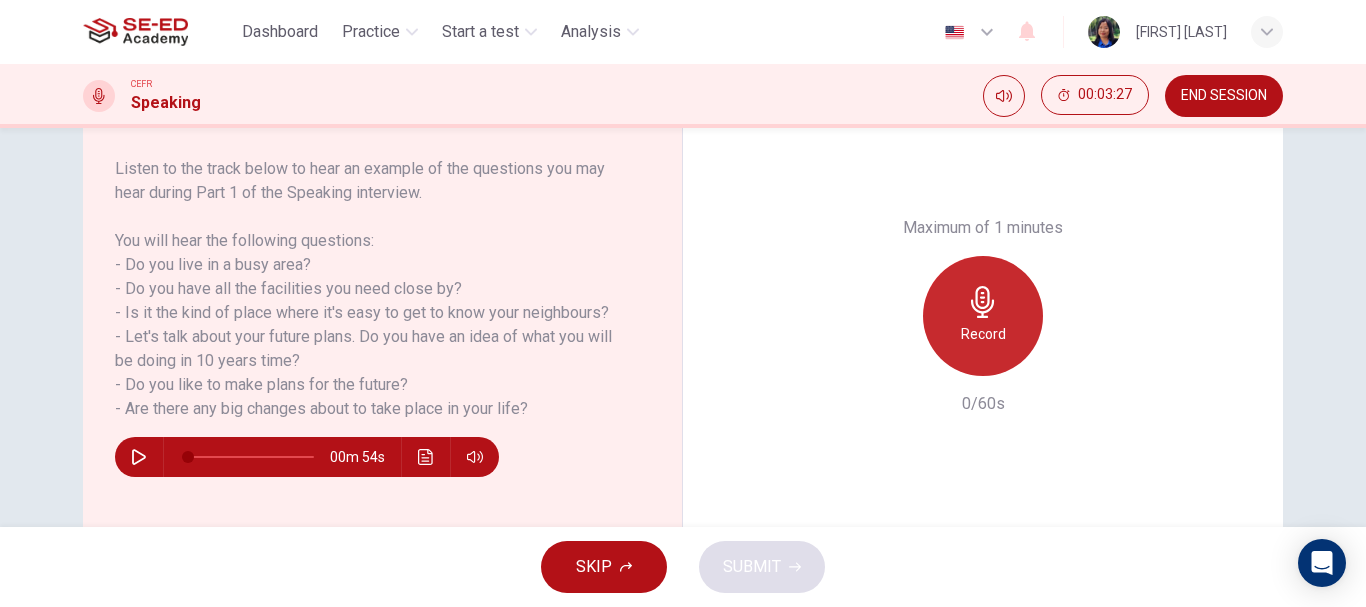 click 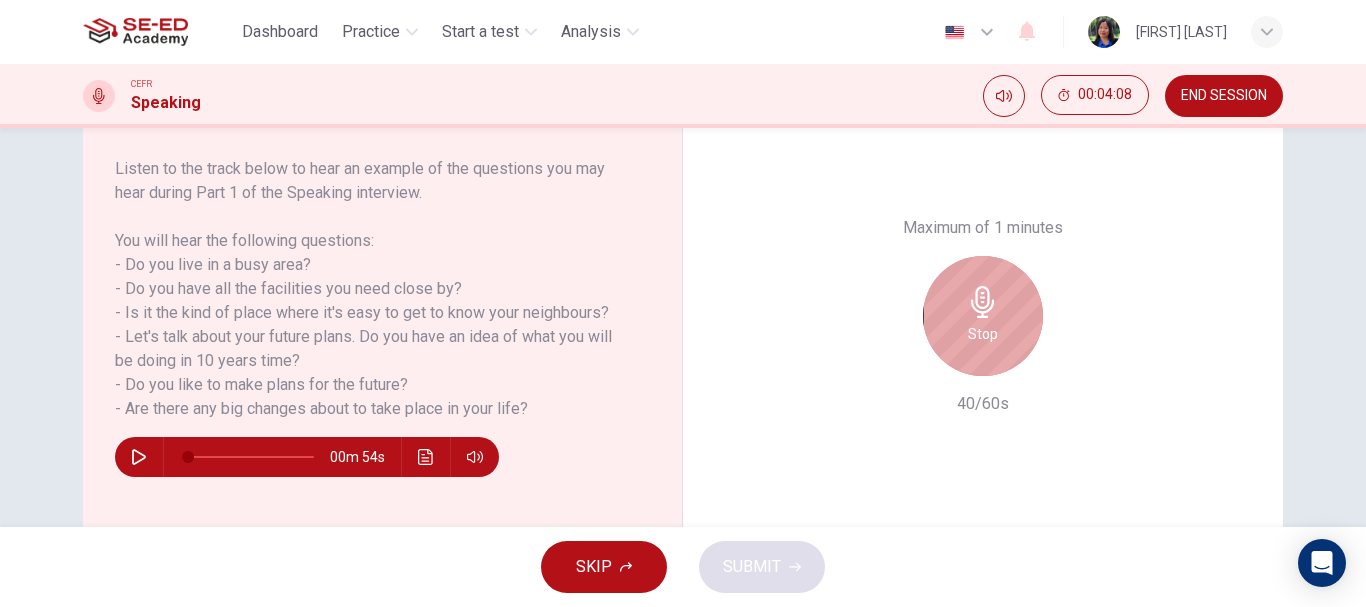 click on "Stop" at bounding box center (983, 334) 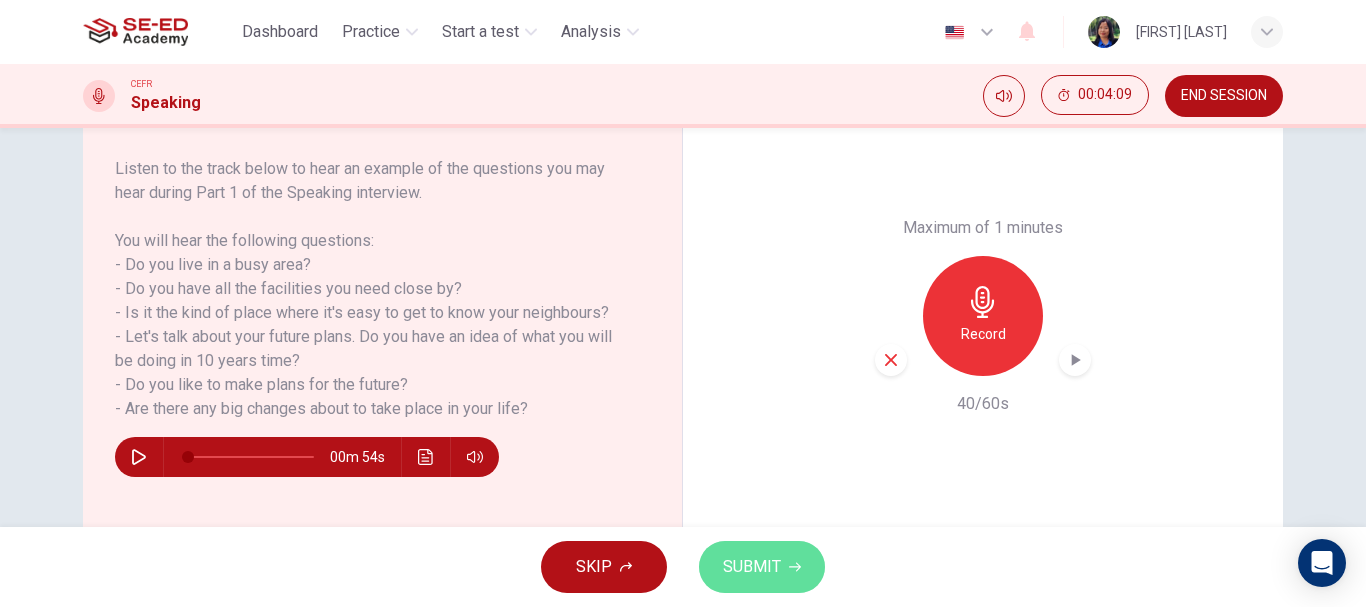 click on "SUBMIT" at bounding box center [762, 567] 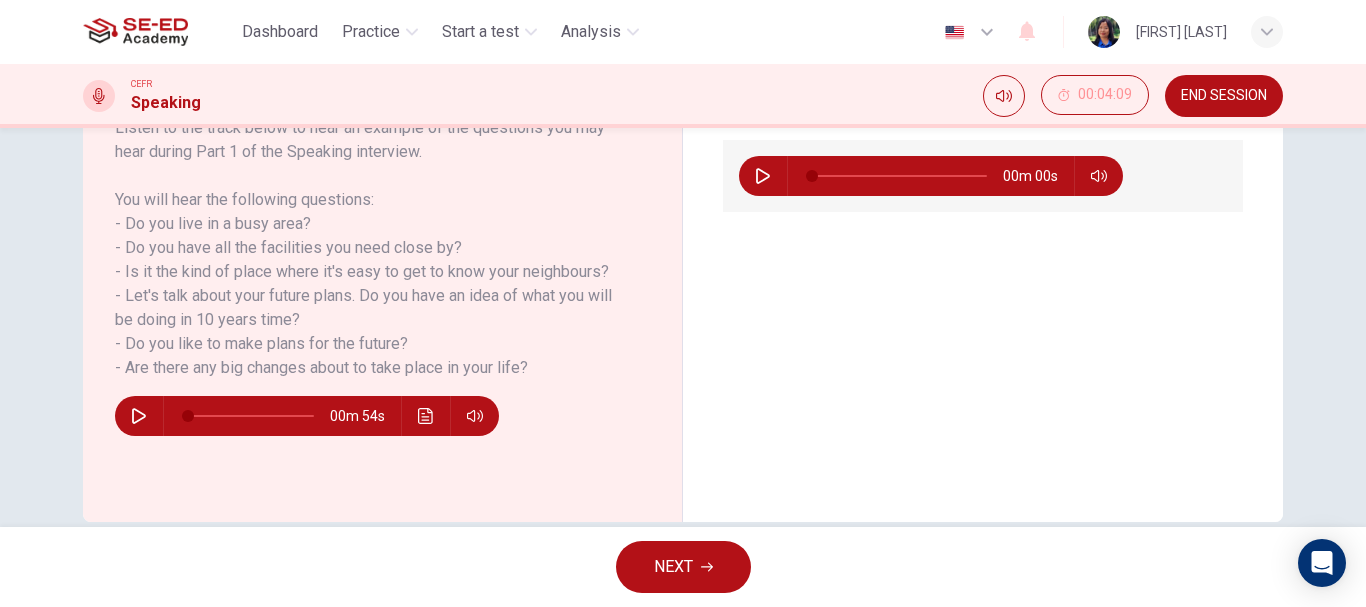 scroll, scrollTop: 376, scrollLeft: 0, axis: vertical 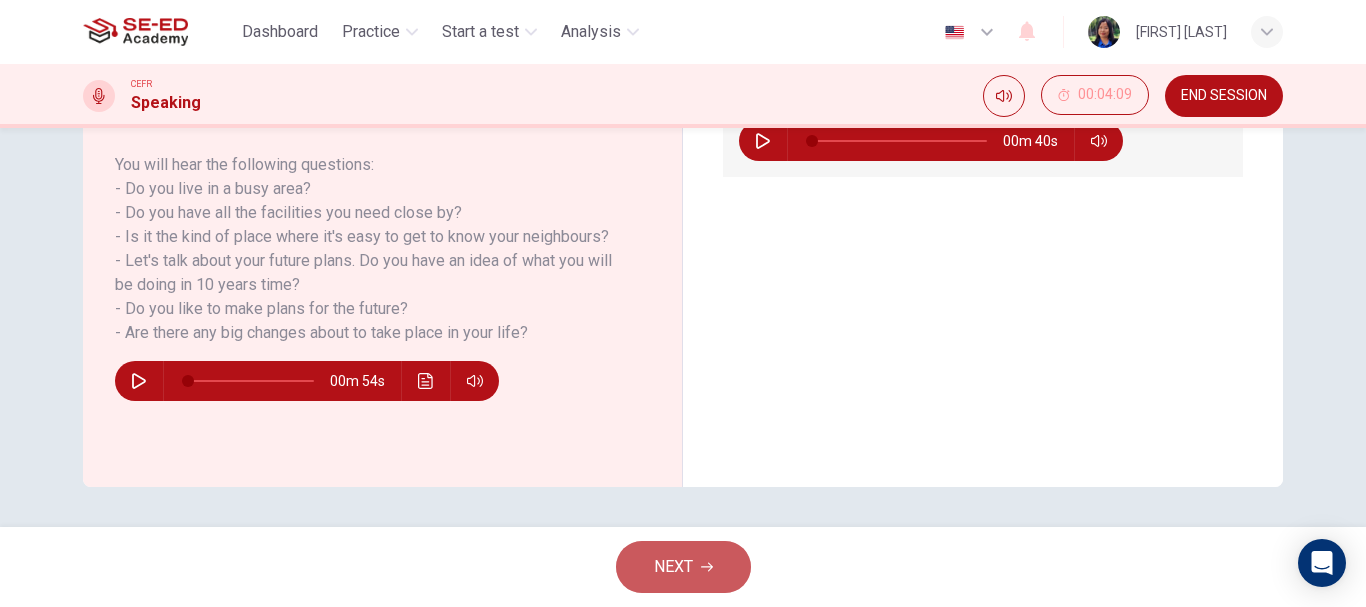 click 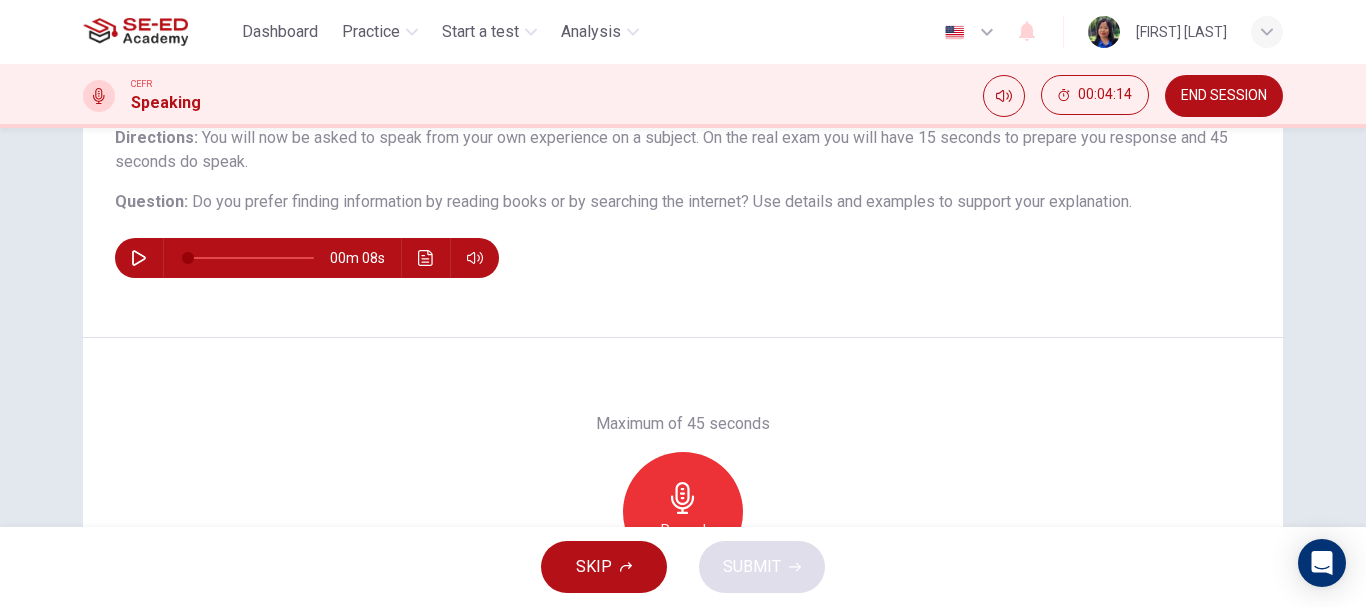 scroll, scrollTop: 176, scrollLeft: 0, axis: vertical 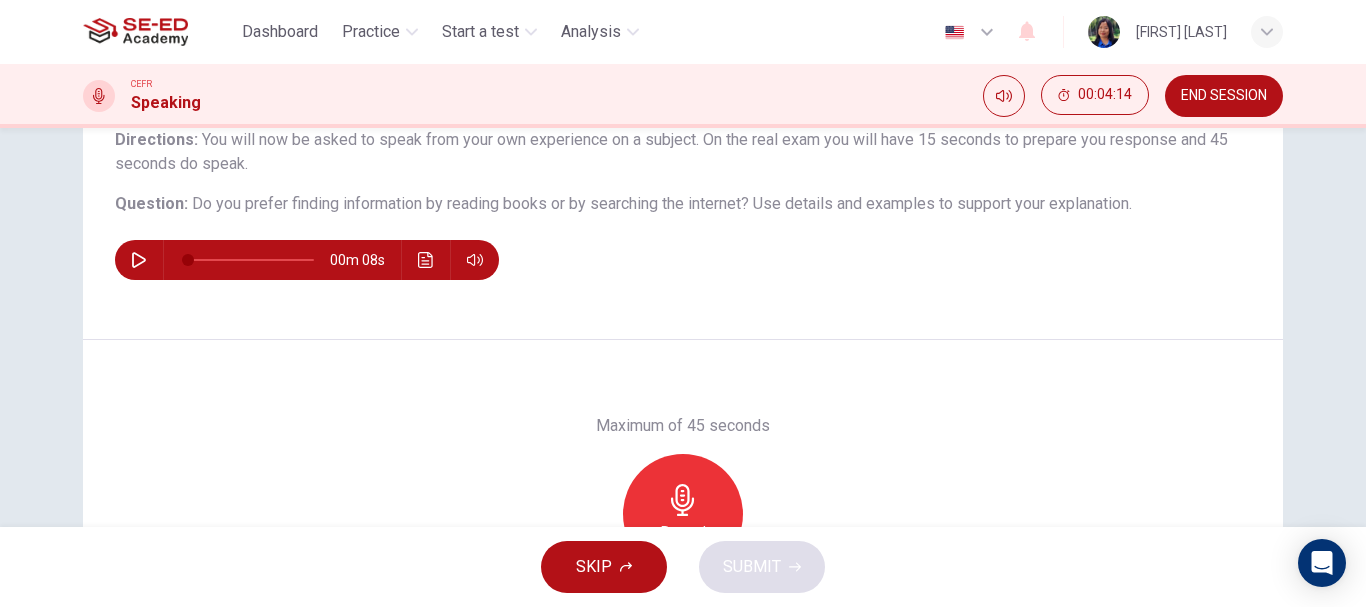 click on "Record" at bounding box center (683, 514) 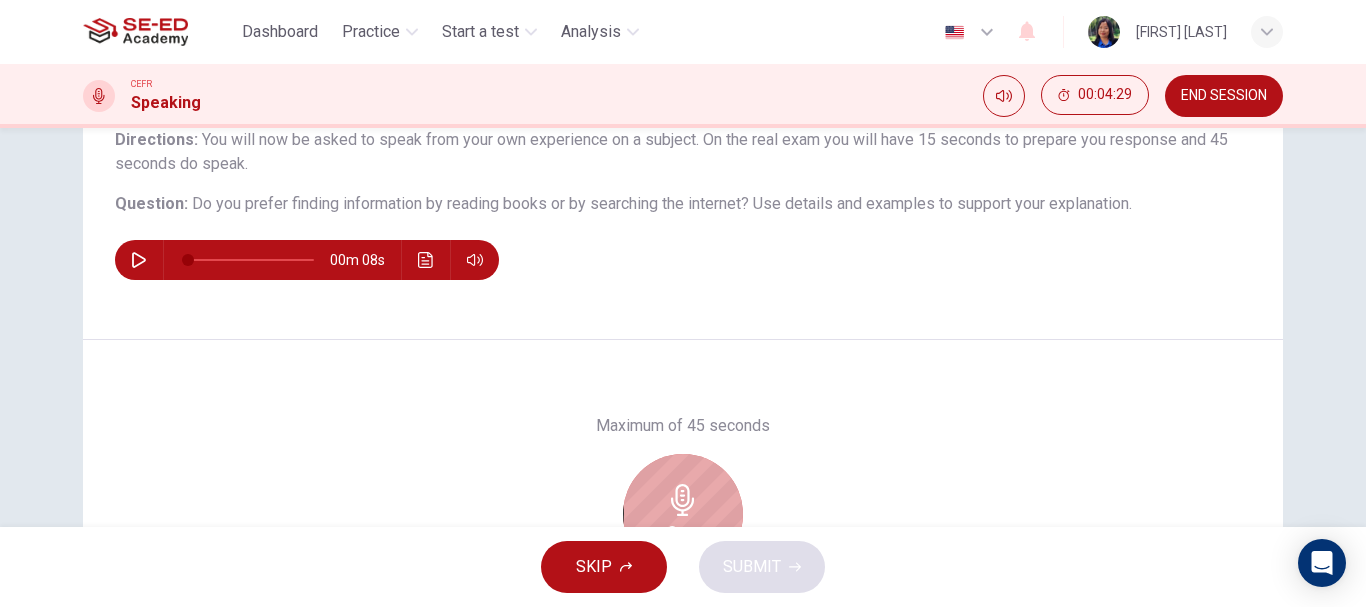 click on "Stop" at bounding box center [683, 514] 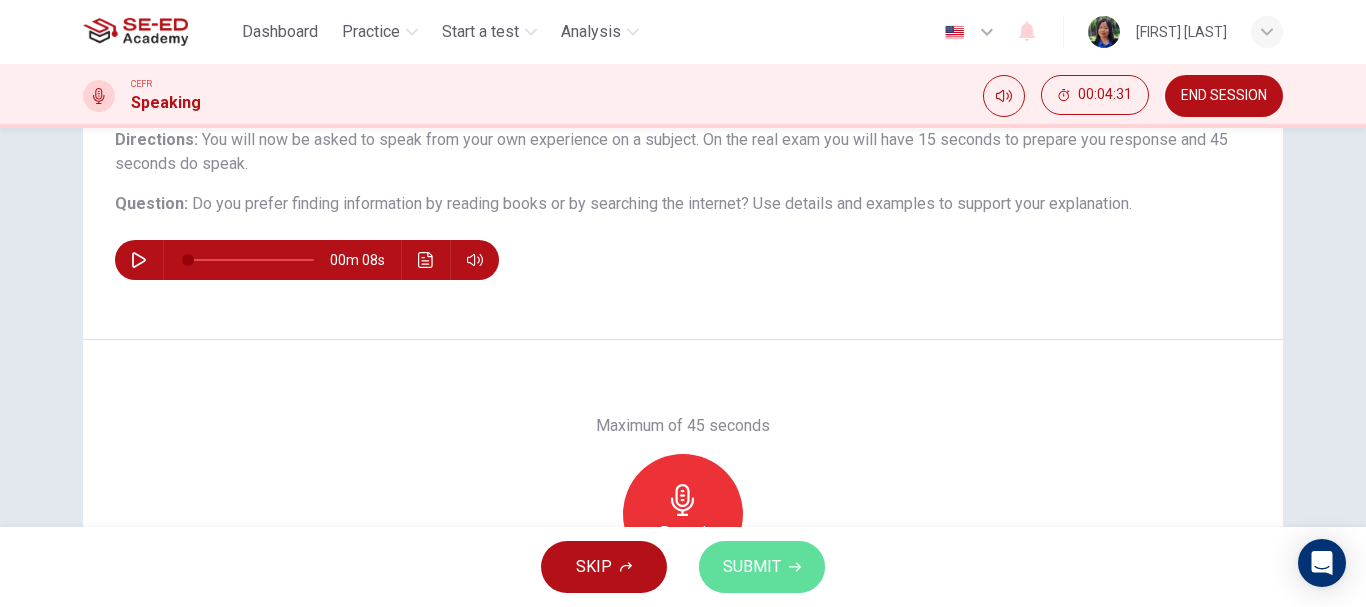 click on "SUBMIT" at bounding box center [752, 567] 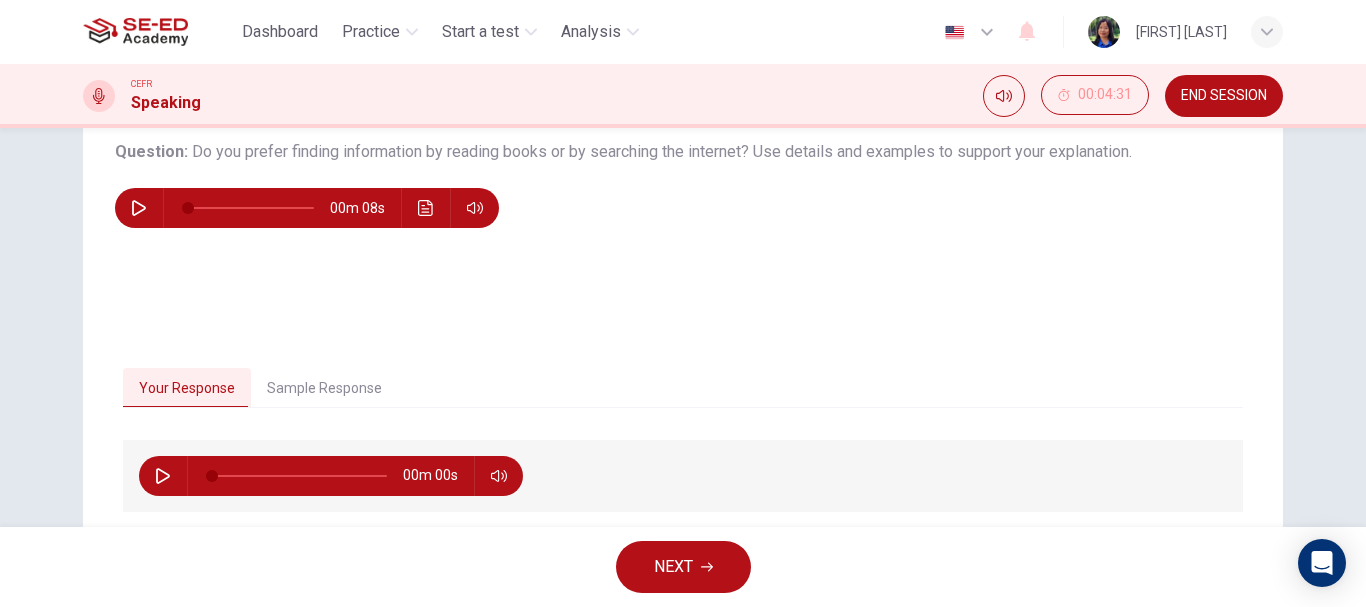 scroll, scrollTop: 276, scrollLeft: 0, axis: vertical 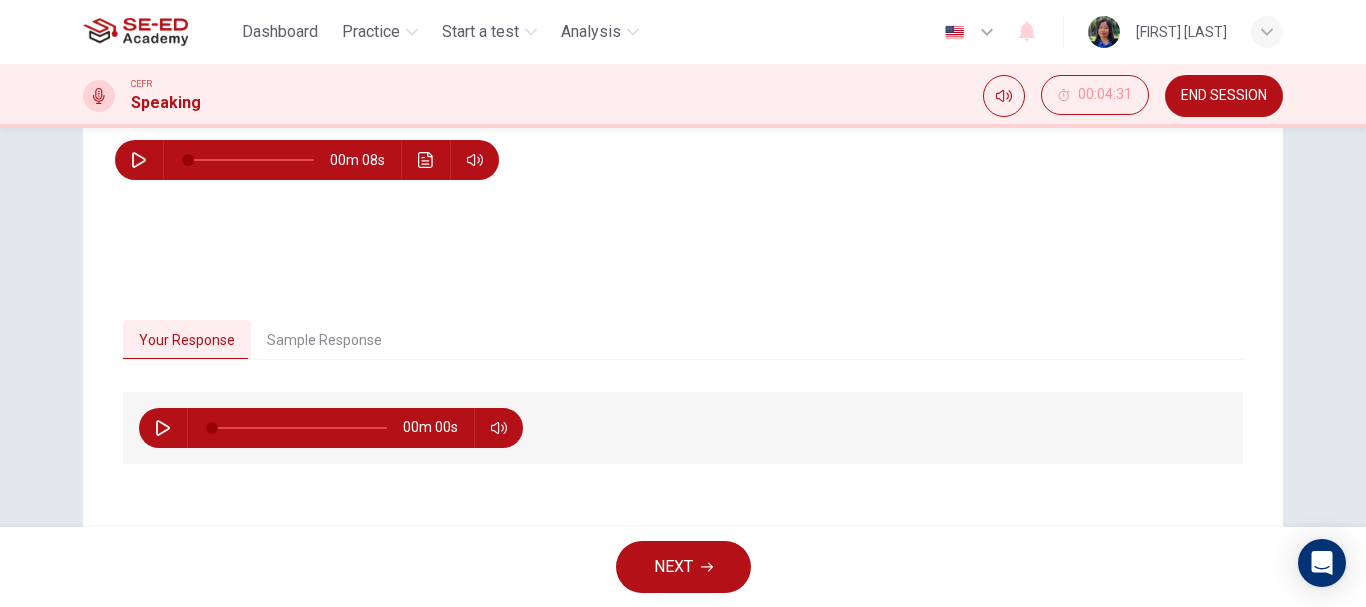 click on "NEXT" at bounding box center (683, 567) 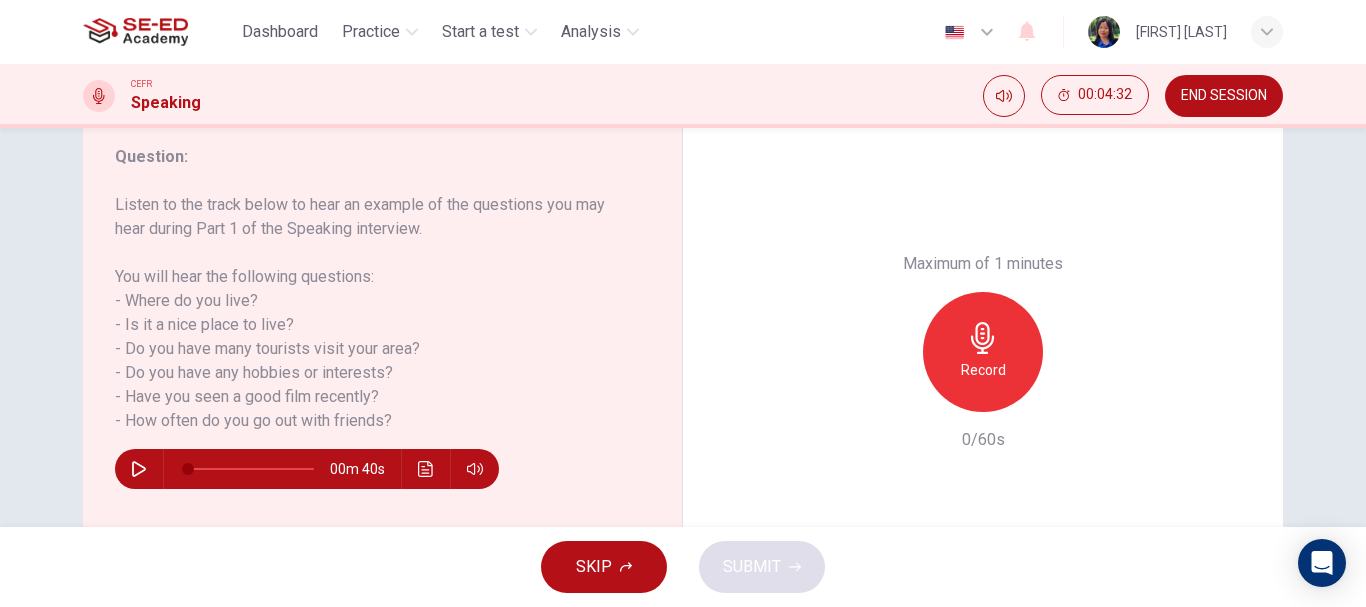 scroll, scrollTop: 300, scrollLeft: 0, axis: vertical 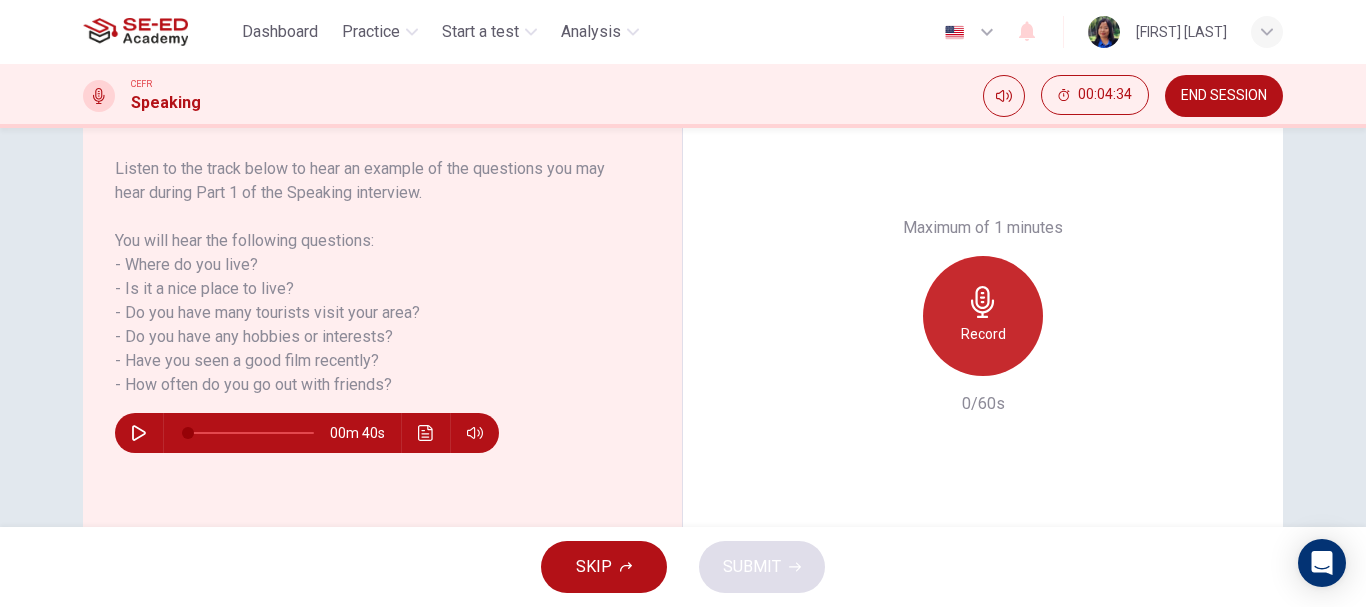 click 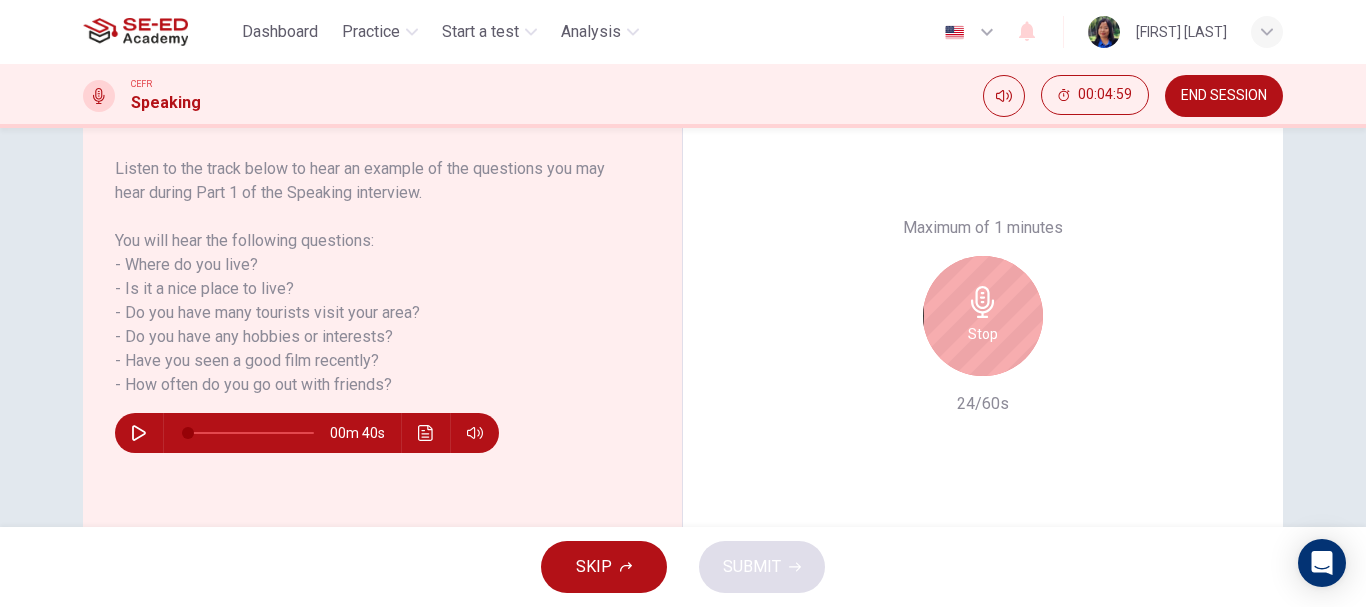 click on "Stop" at bounding box center [983, 316] 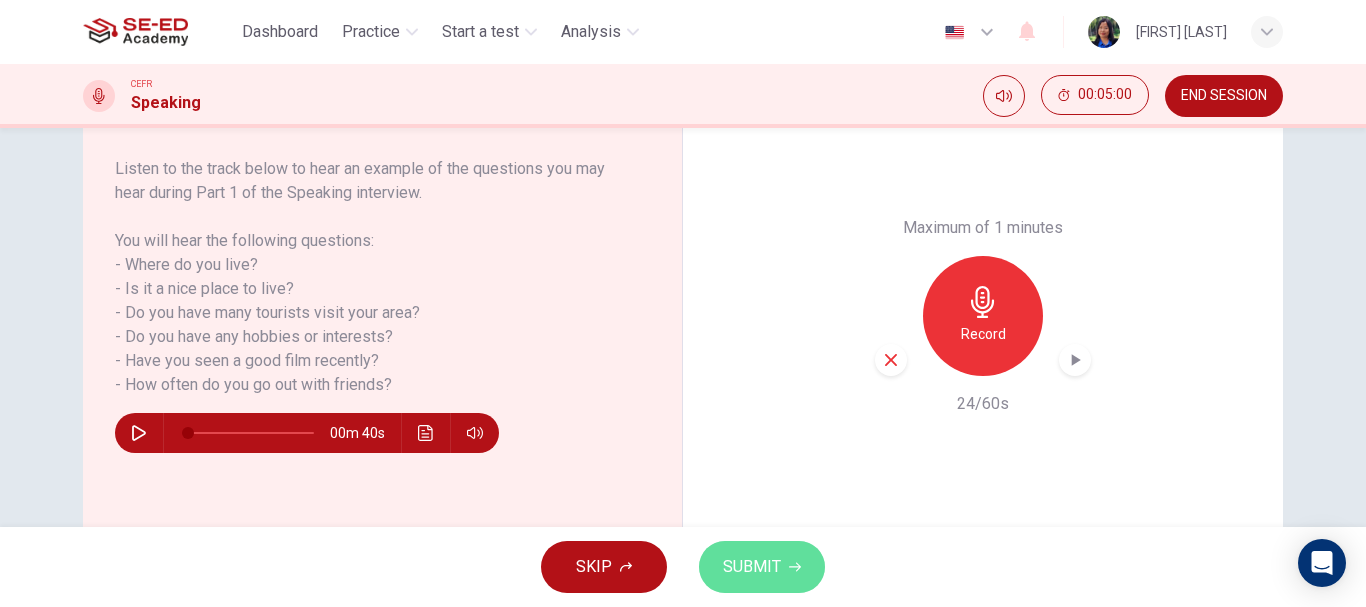 click on "SUBMIT" at bounding box center (762, 567) 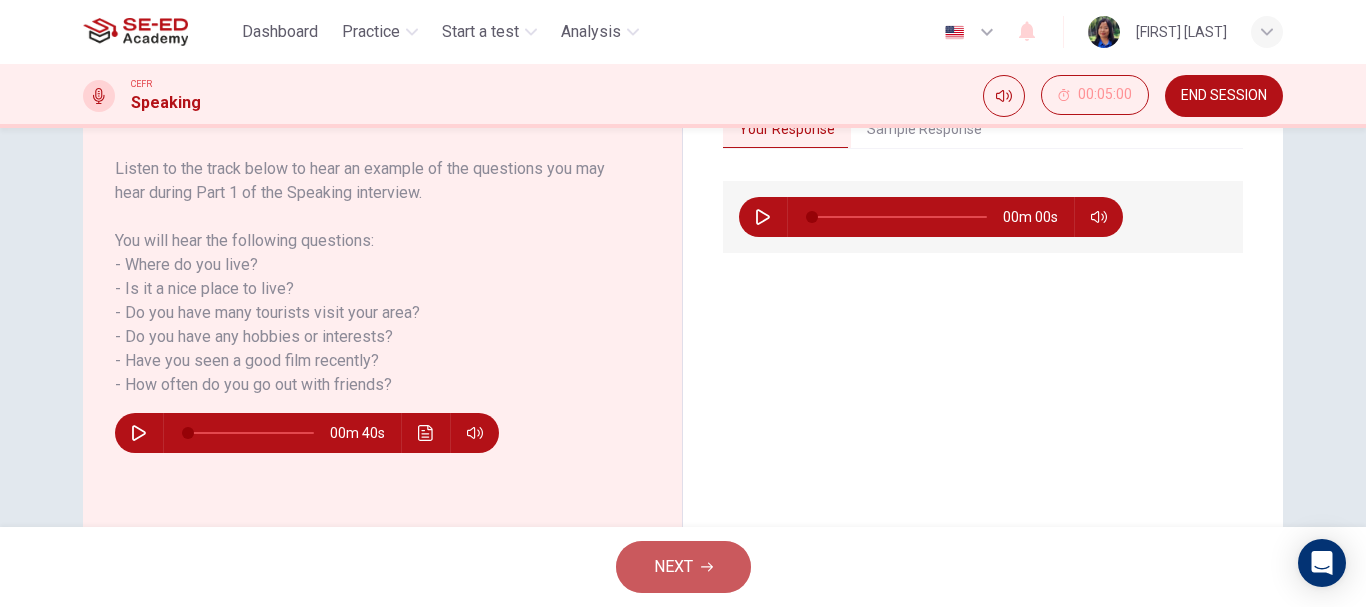 click on "NEXT" at bounding box center [683, 567] 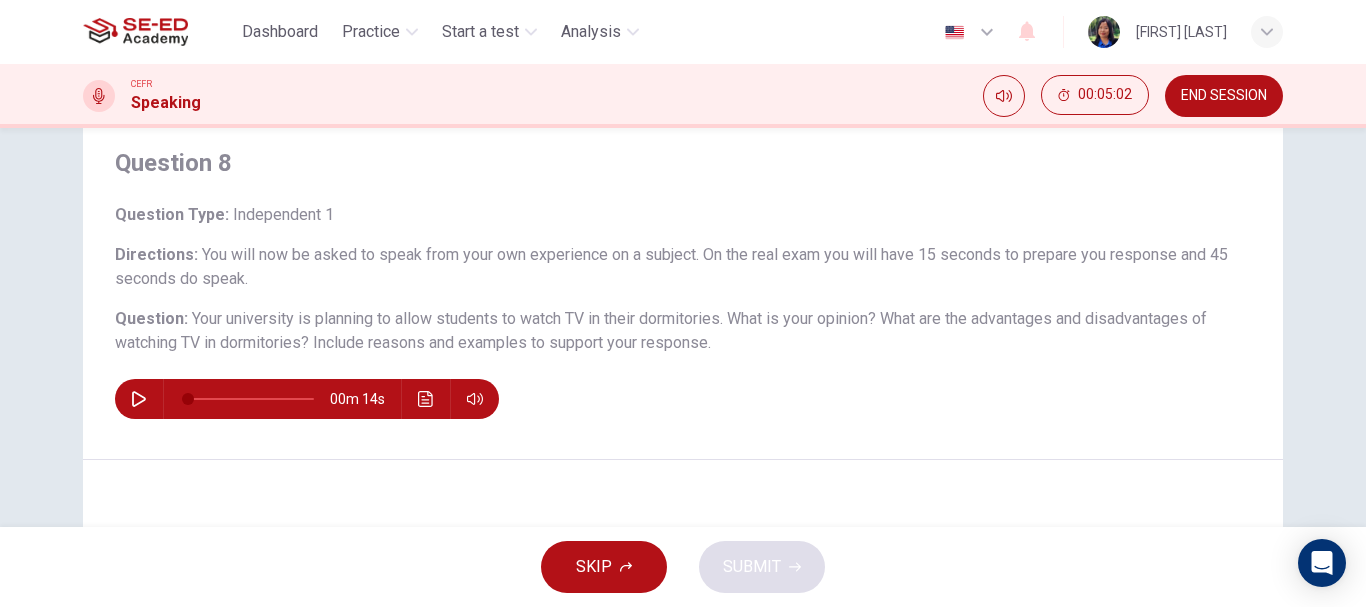 scroll, scrollTop: 200, scrollLeft: 0, axis: vertical 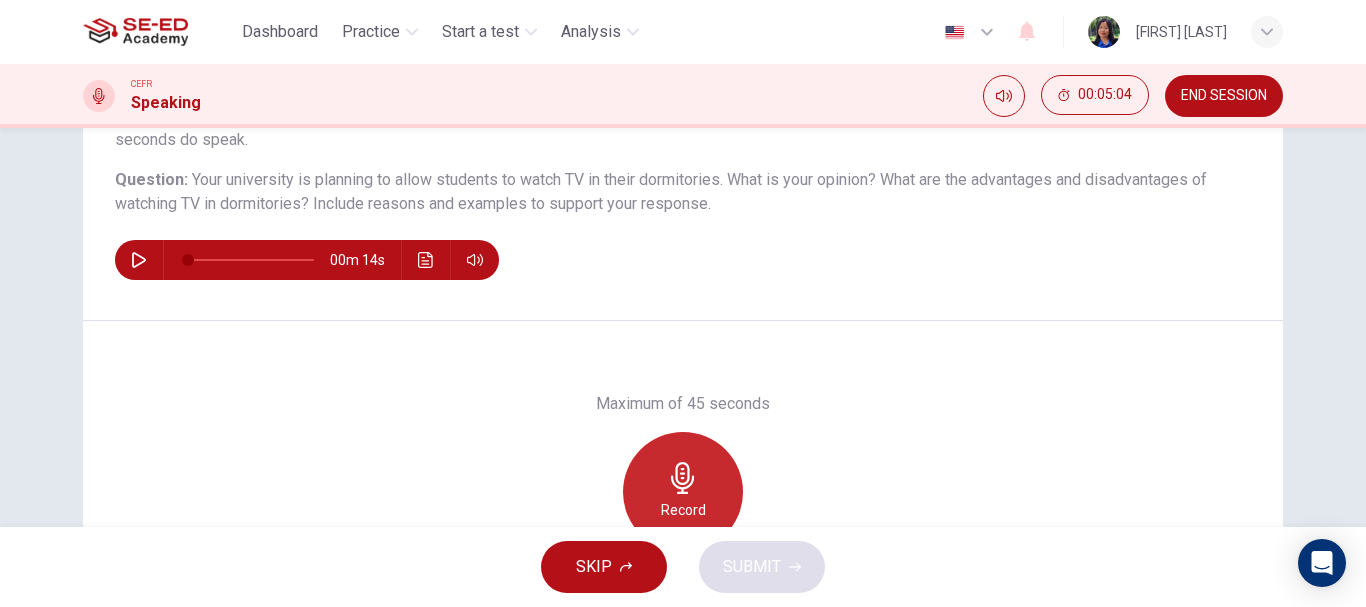 click 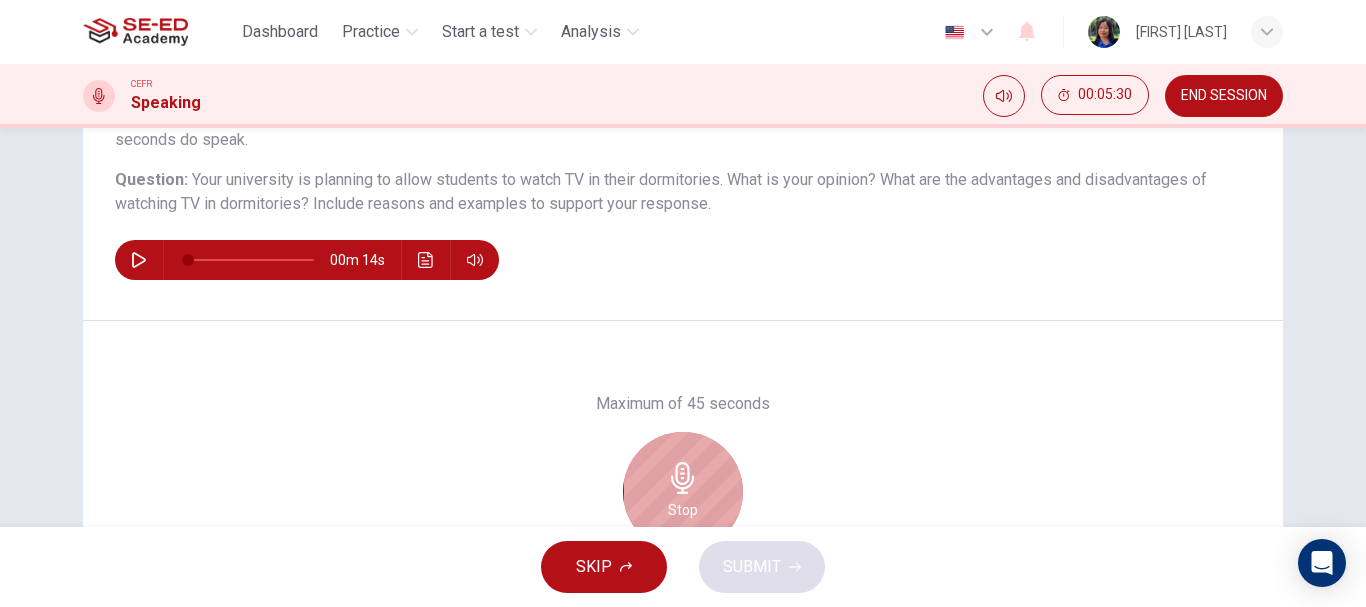 click 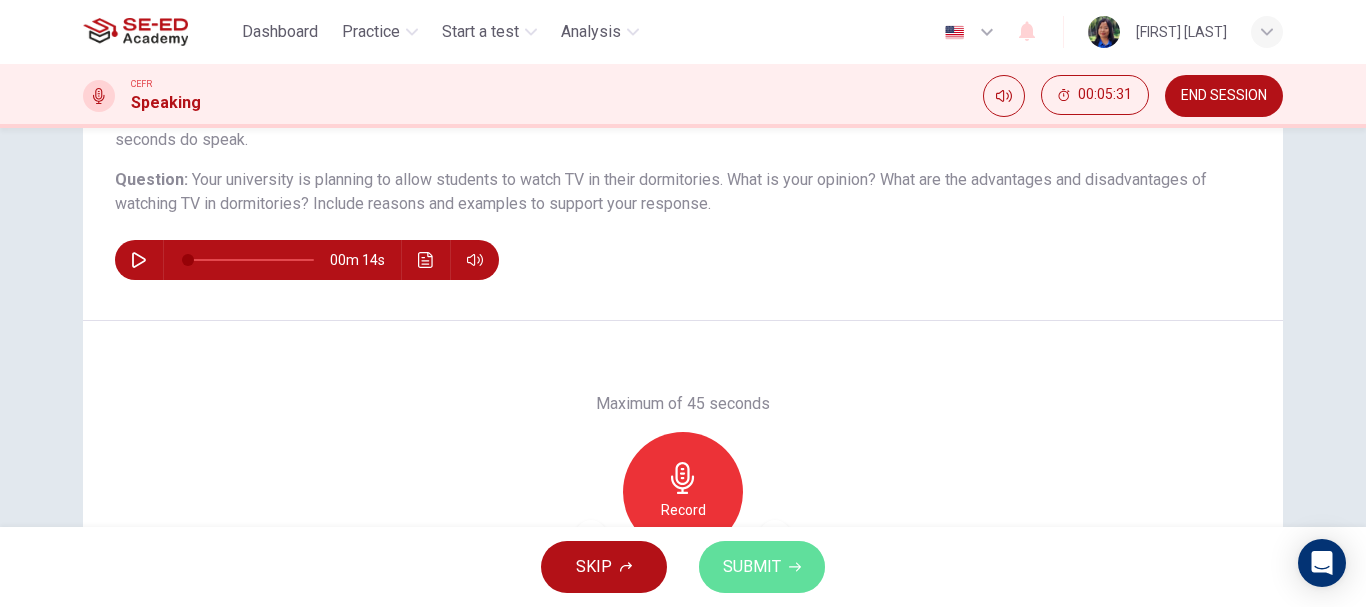 click on "SUBMIT" at bounding box center (752, 567) 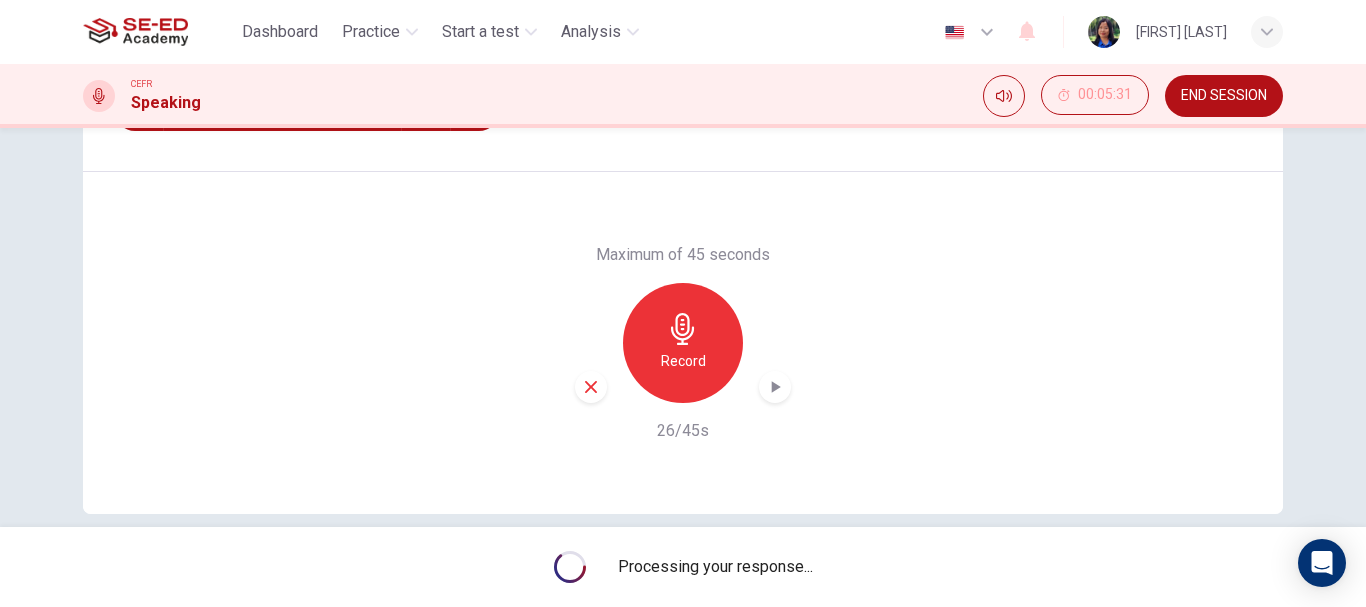 scroll, scrollTop: 376, scrollLeft: 0, axis: vertical 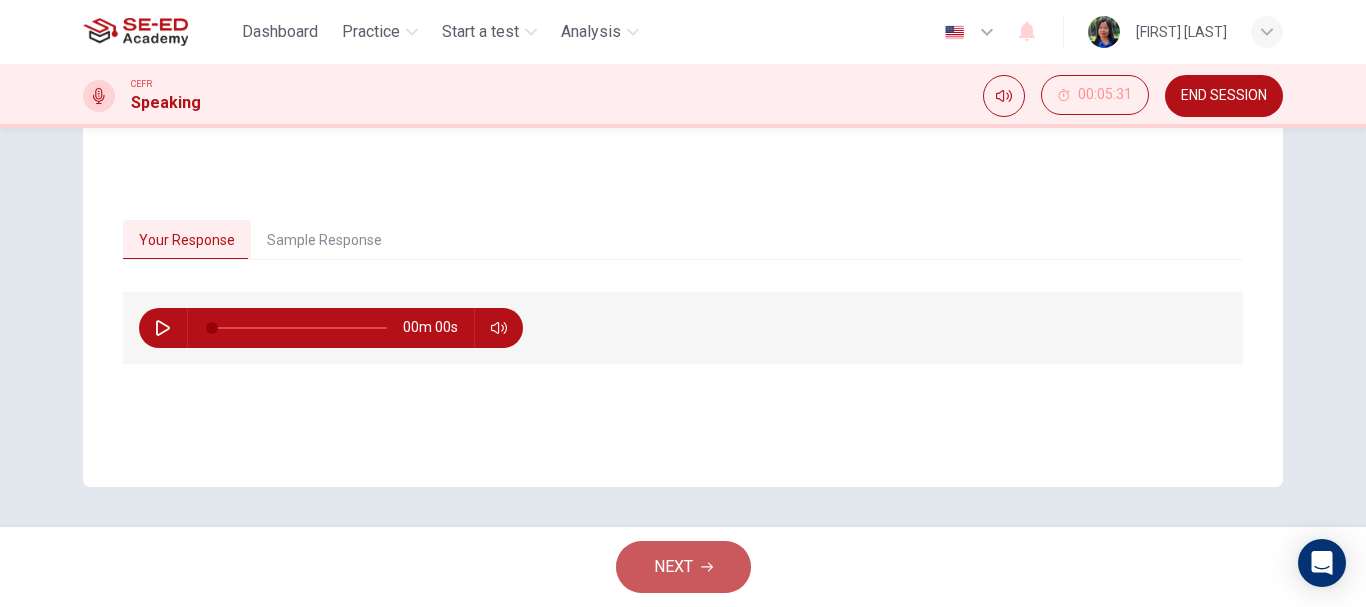 click on "NEXT" at bounding box center [683, 567] 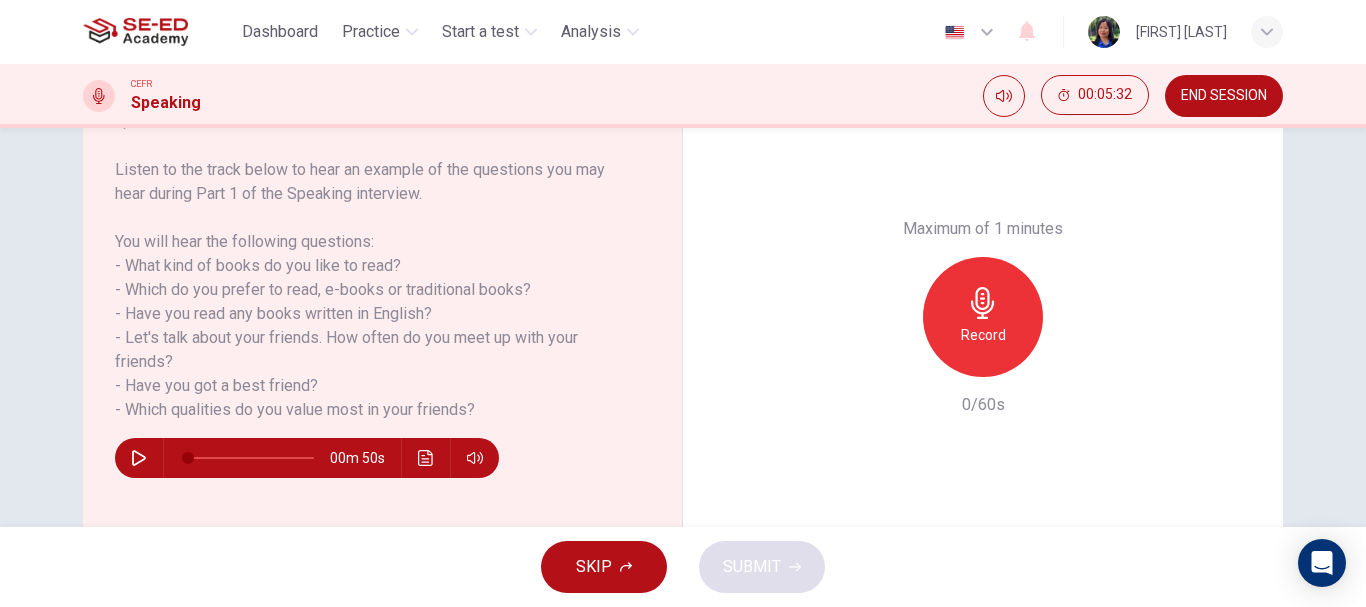 scroll, scrollTop: 300, scrollLeft: 0, axis: vertical 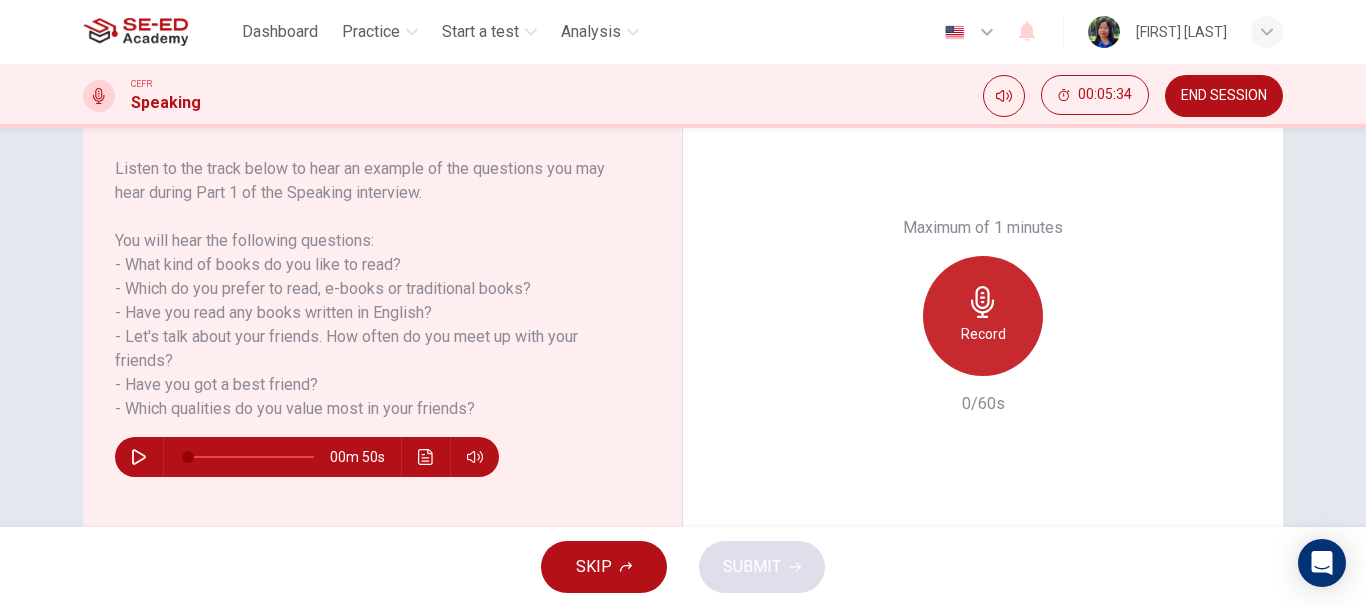 click 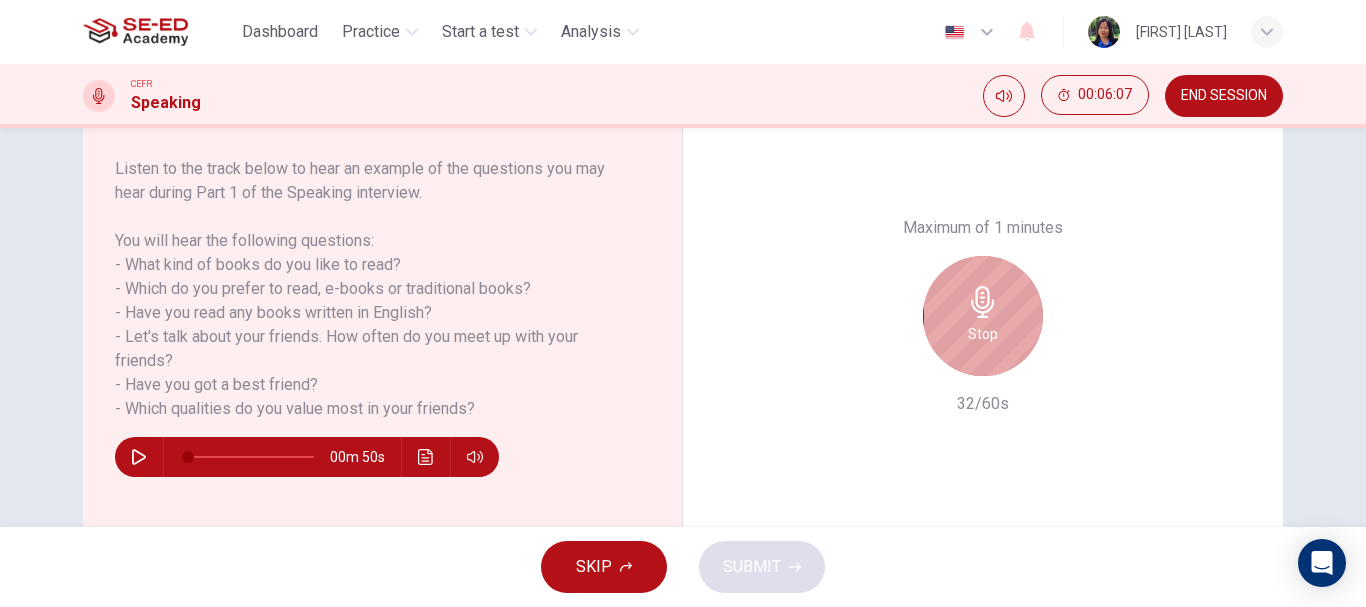 click on "Stop" at bounding box center (983, 316) 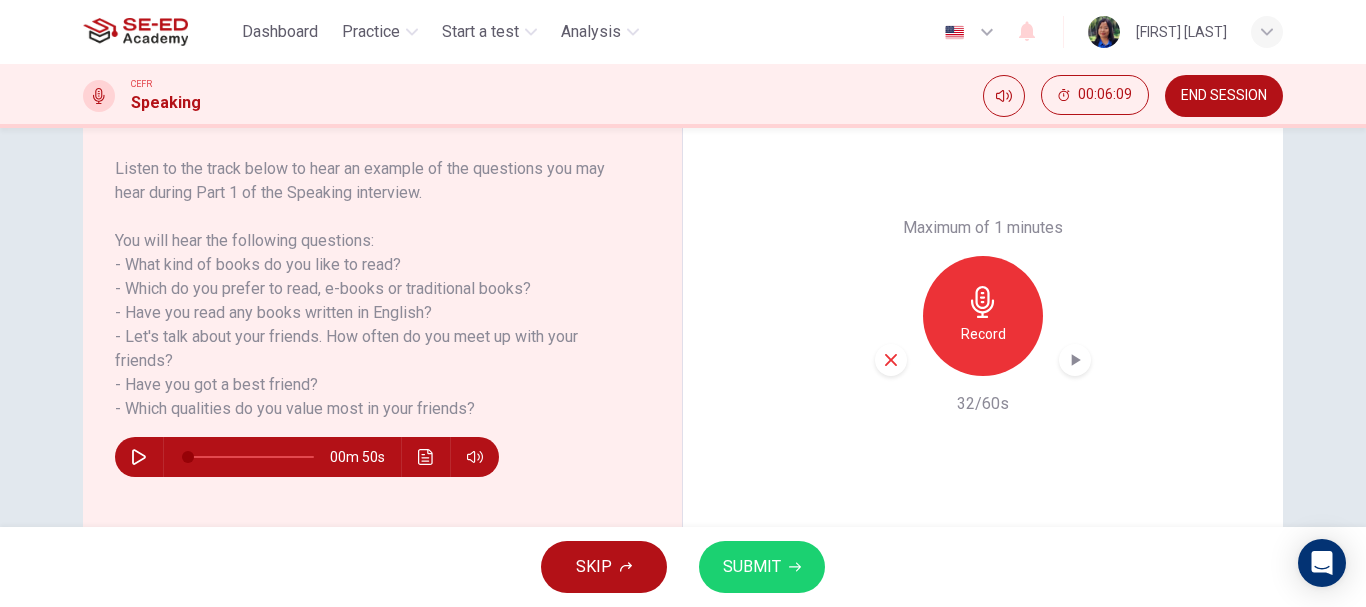 click 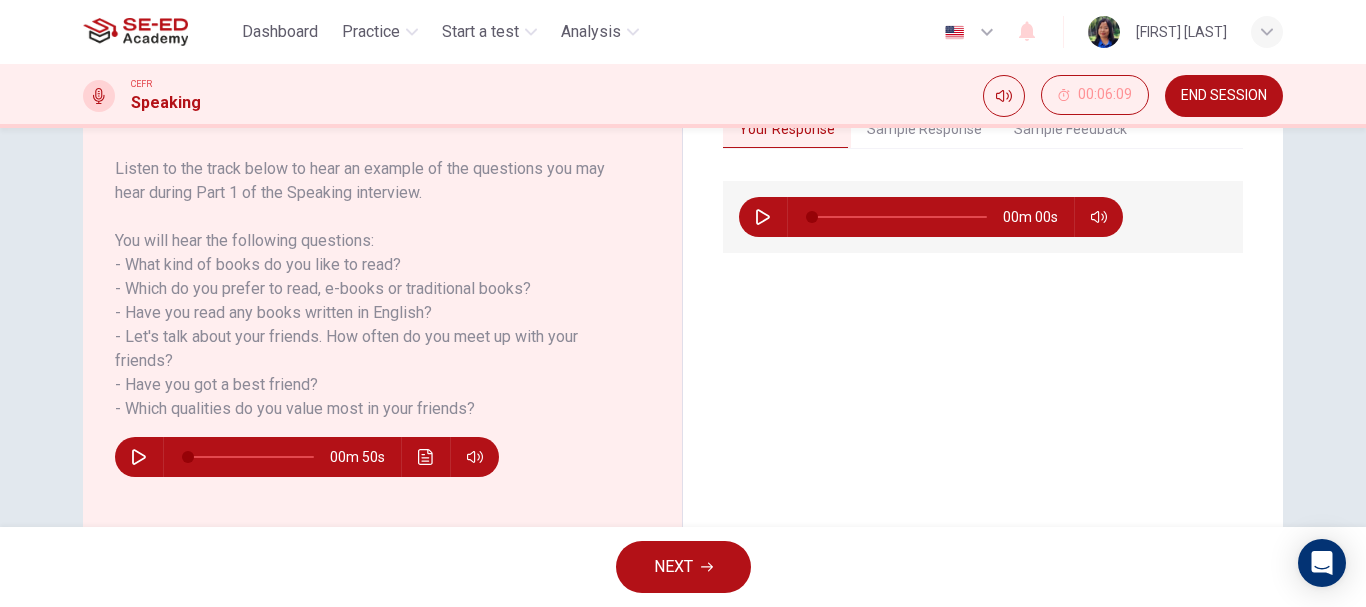 click on "NEXT" at bounding box center (683, 567) 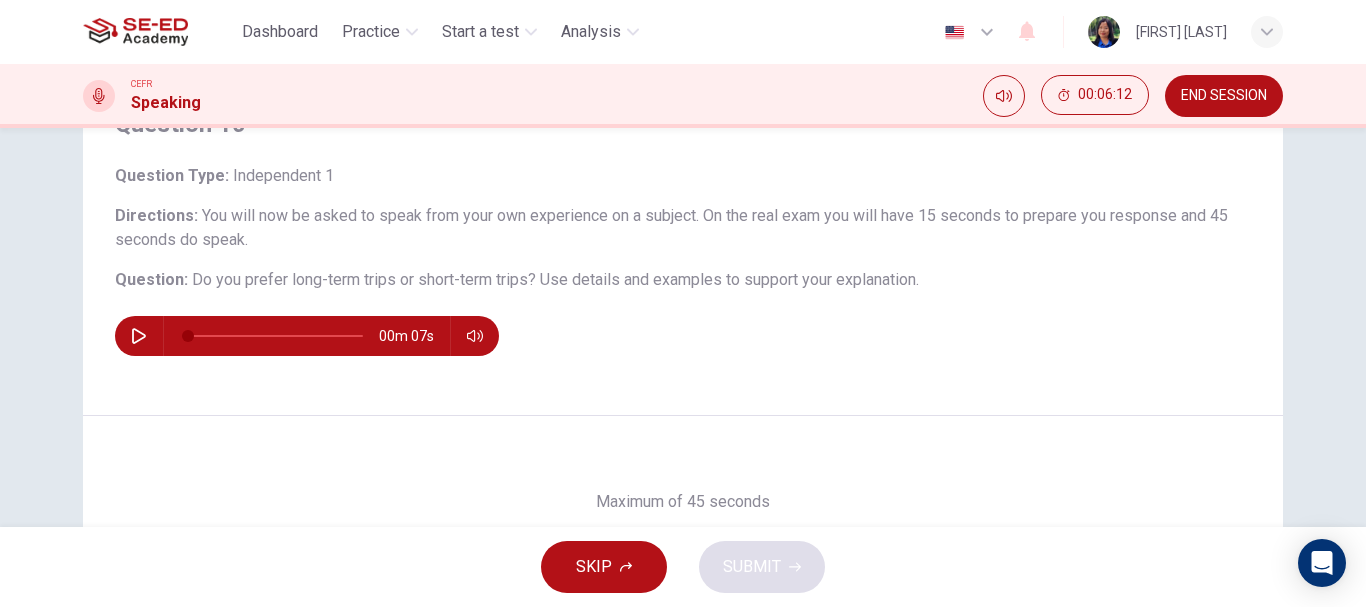 scroll, scrollTop: 200, scrollLeft: 0, axis: vertical 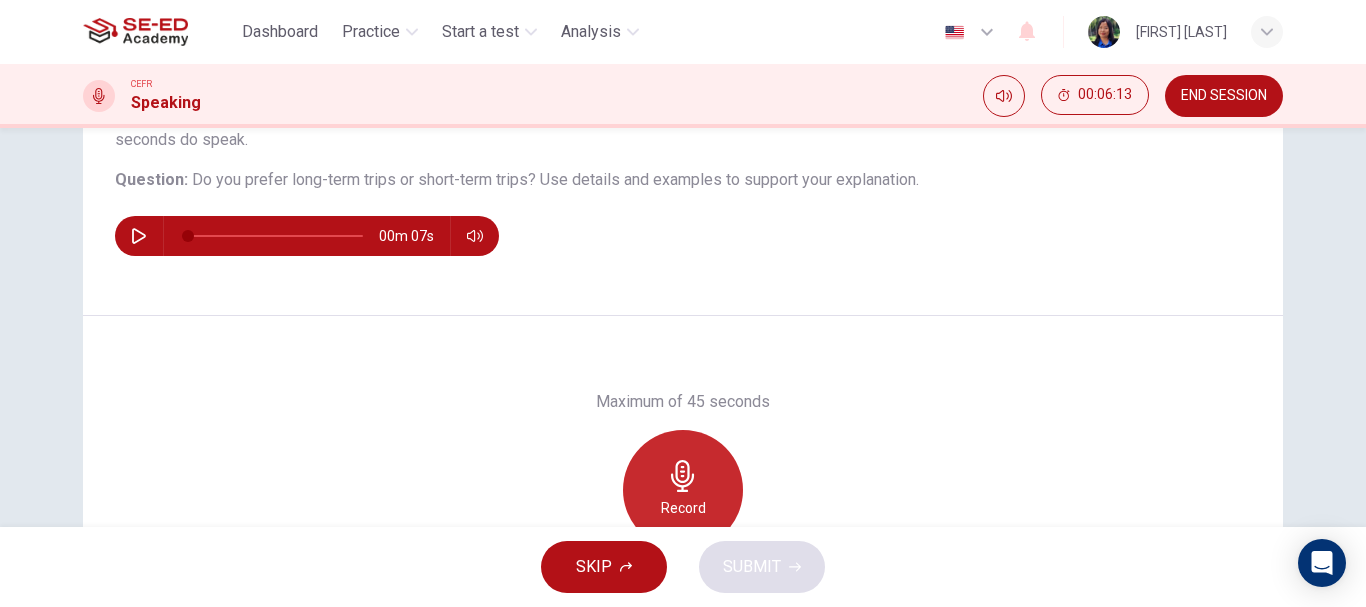 click on "Record" at bounding box center [683, 490] 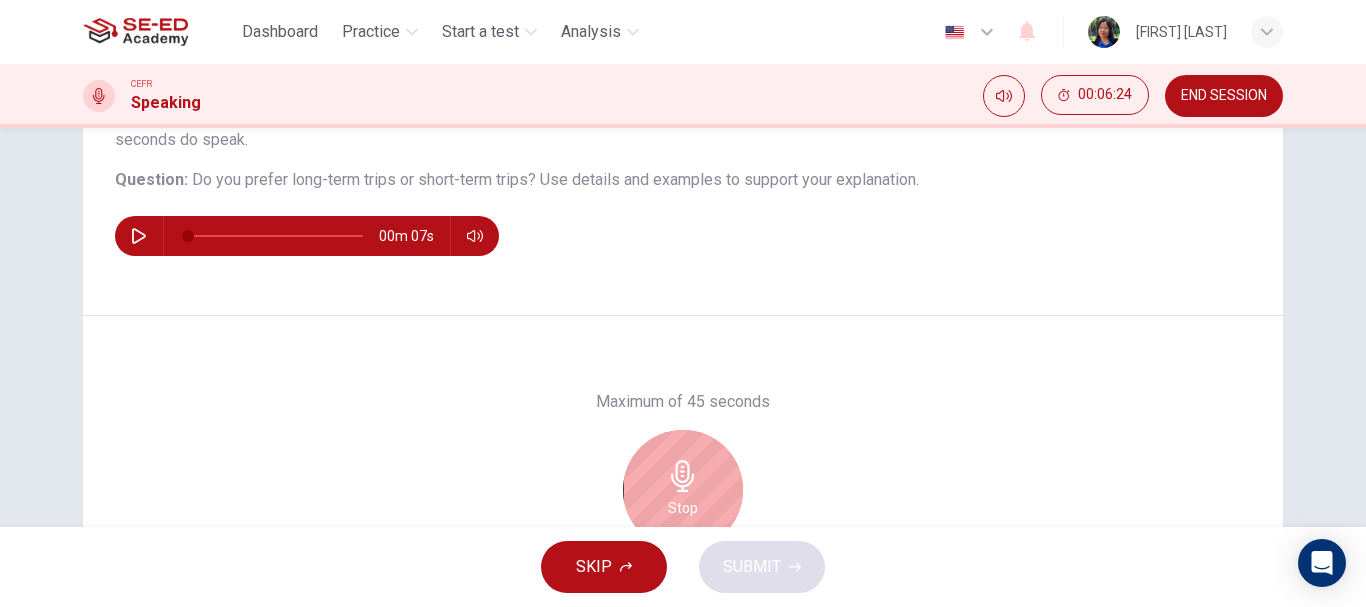 click on "Stop" at bounding box center [683, 508] 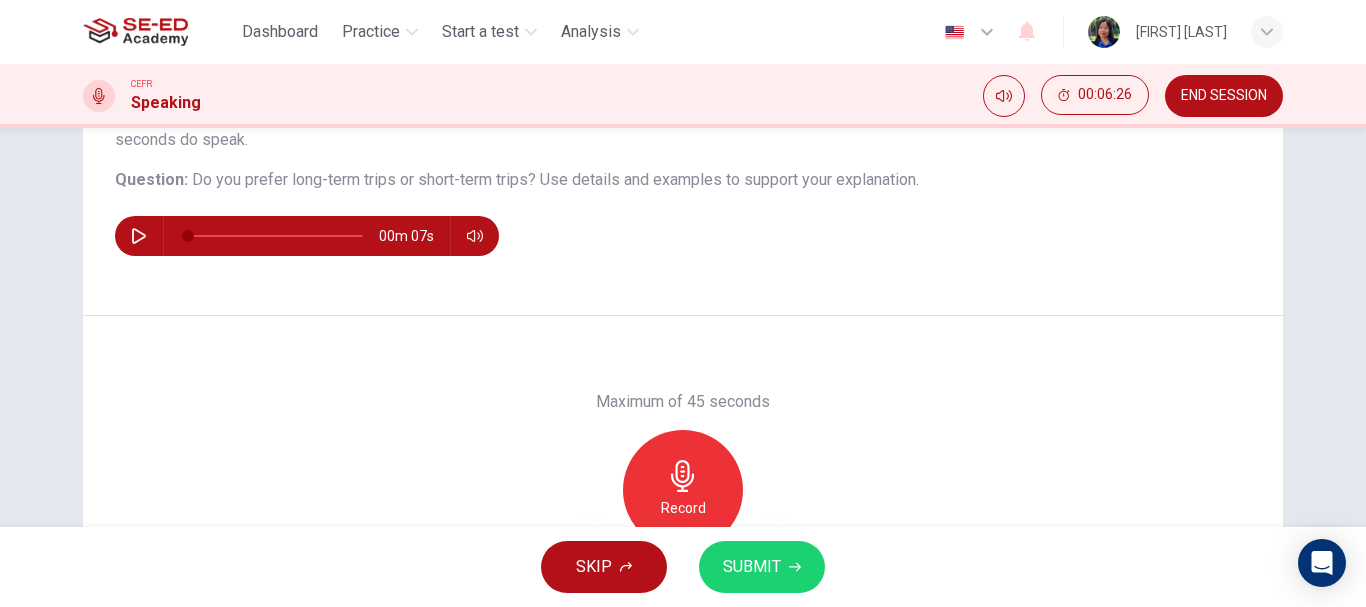 click on "SUBMIT" at bounding box center (752, 567) 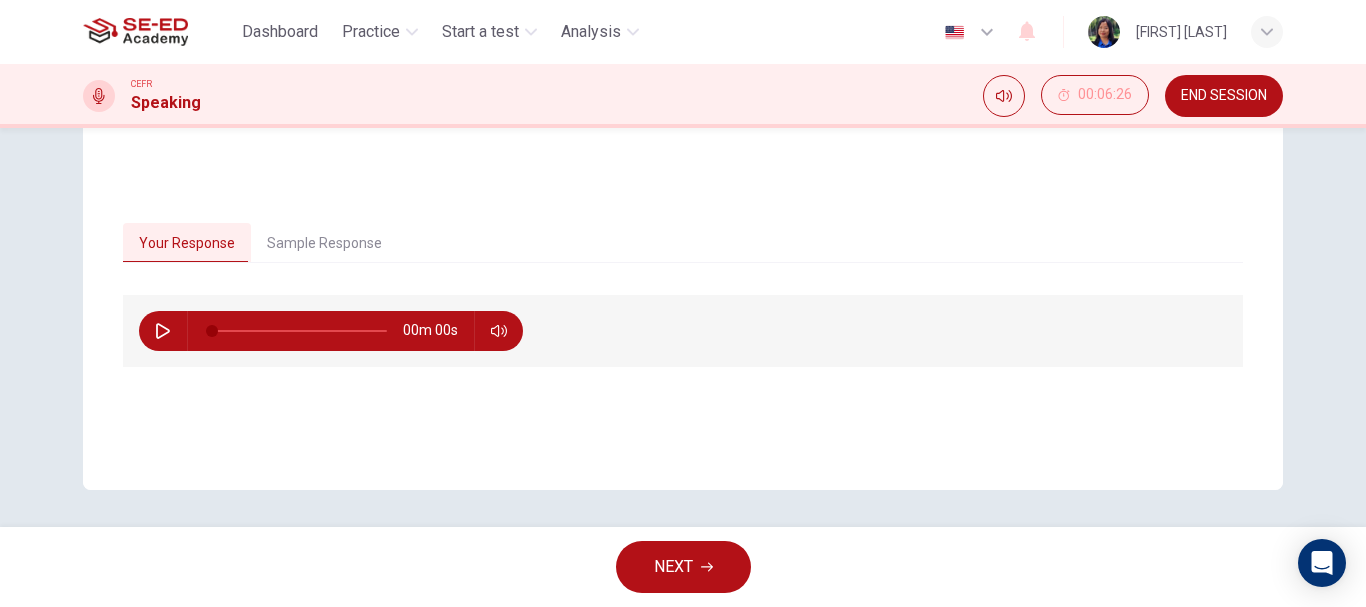 scroll, scrollTop: 376, scrollLeft: 0, axis: vertical 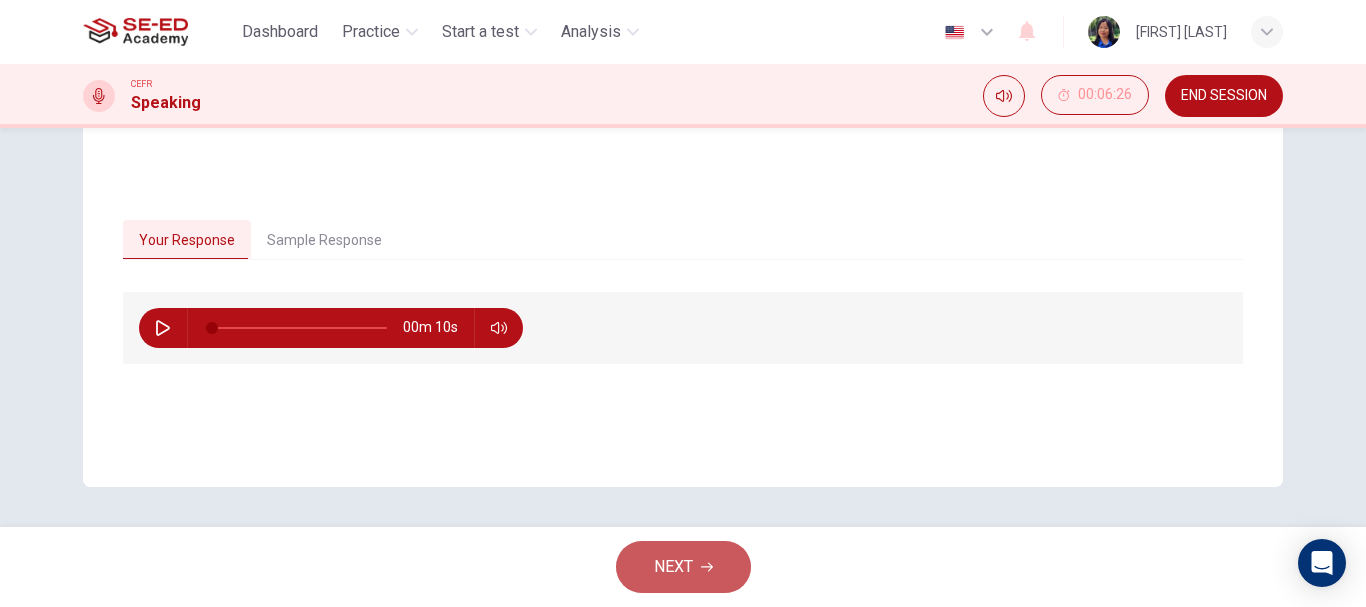click on "NEXT" at bounding box center (683, 567) 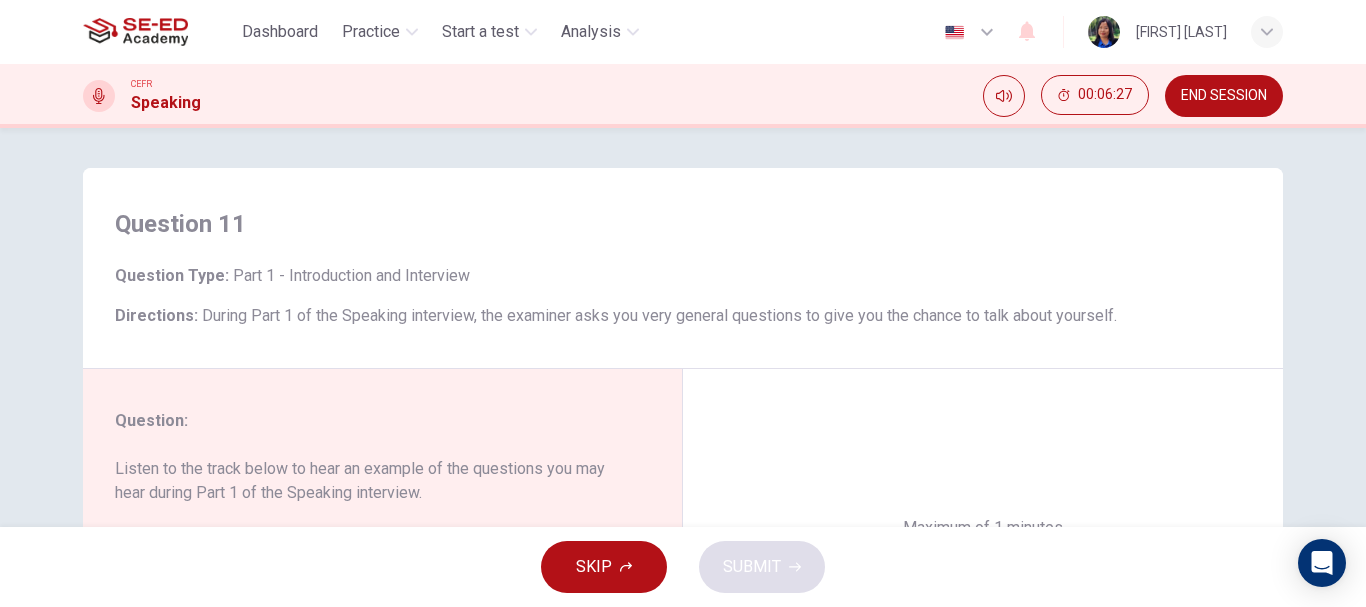 click on "END SESSION" at bounding box center [1224, 96] 